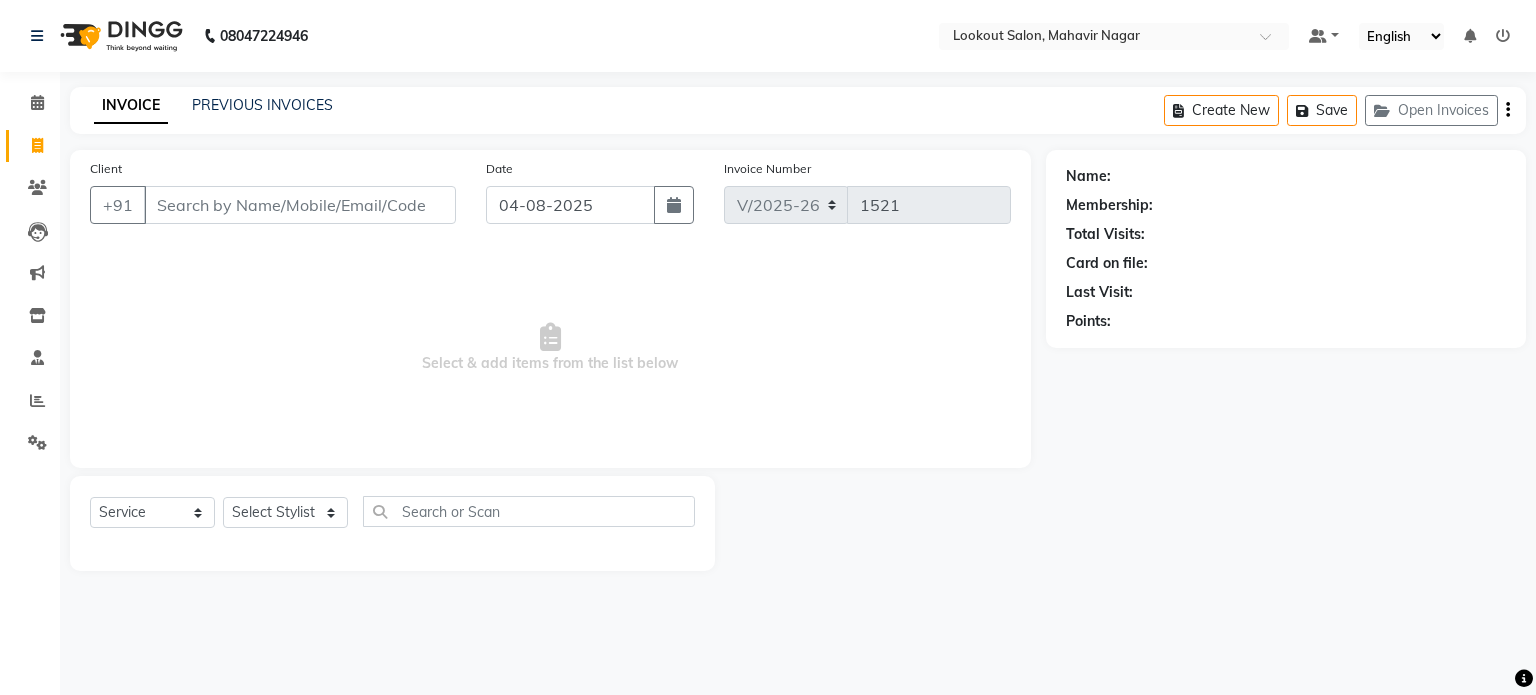 select on "150" 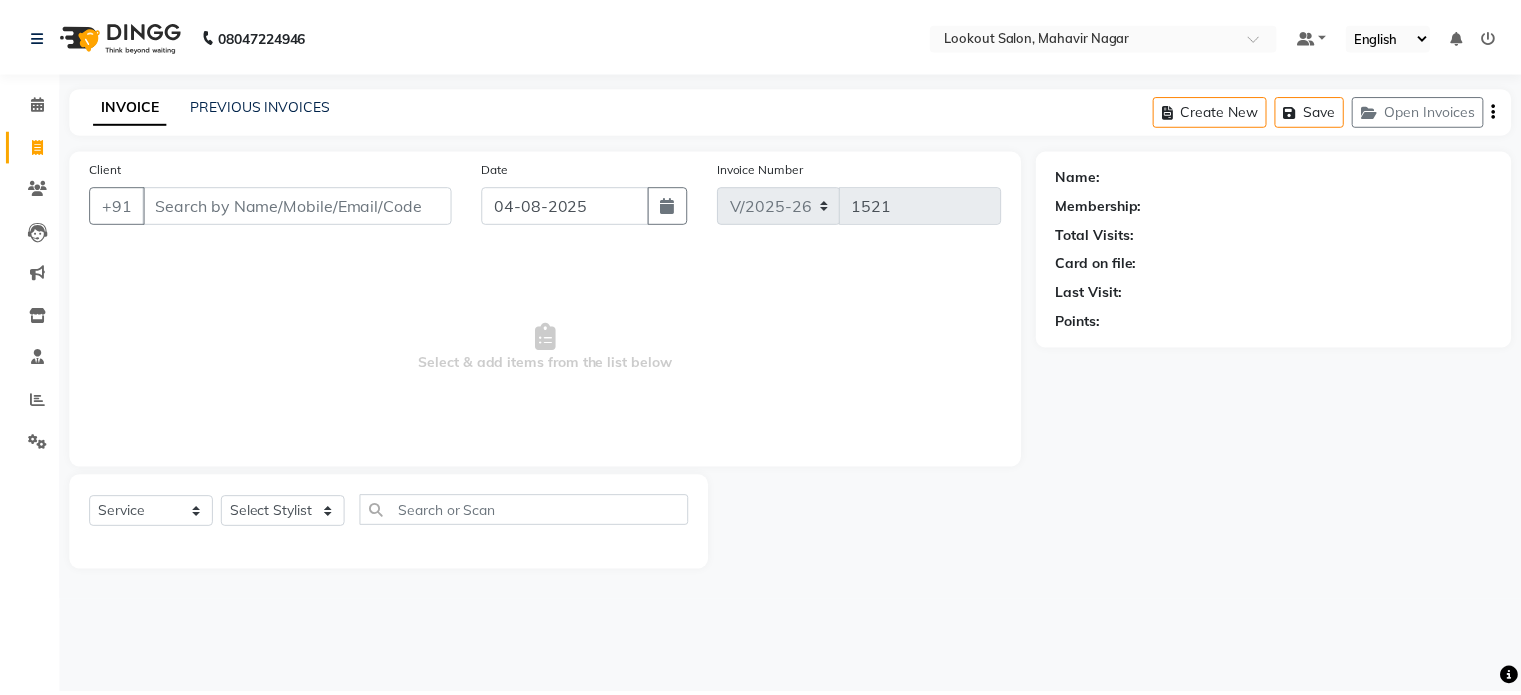 scroll, scrollTop: 0, scrollLeft: 0, axis: both 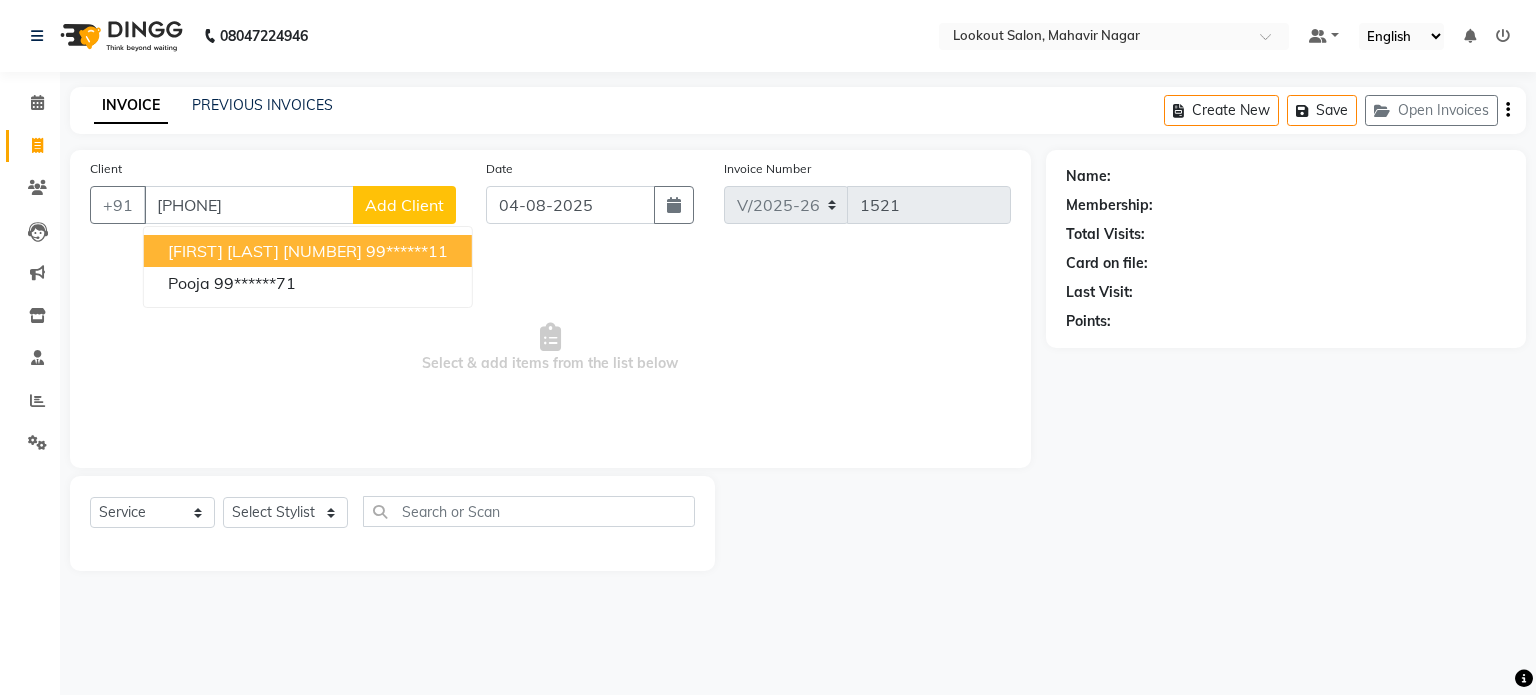 type on "9920471611" 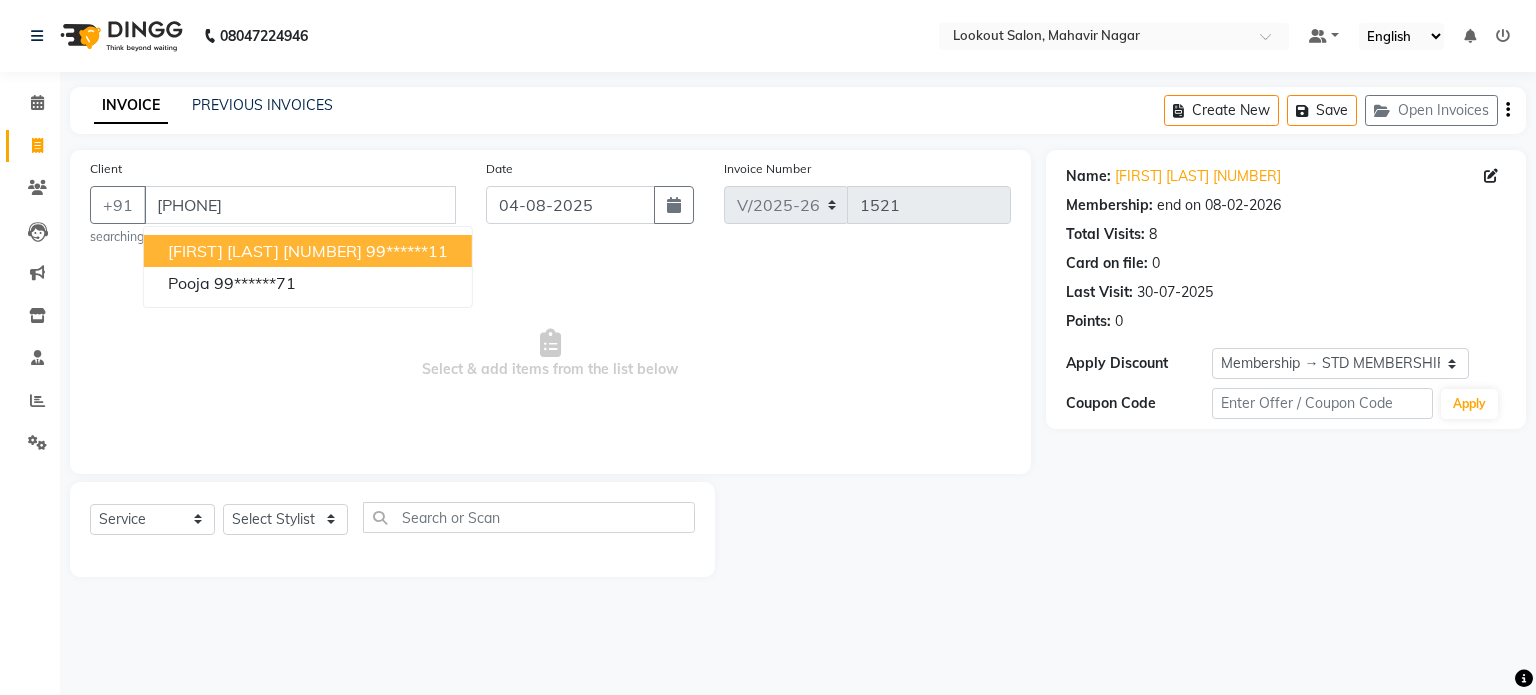 click on "manisha shah 1611  99******11" at bounding box center (308, 251) 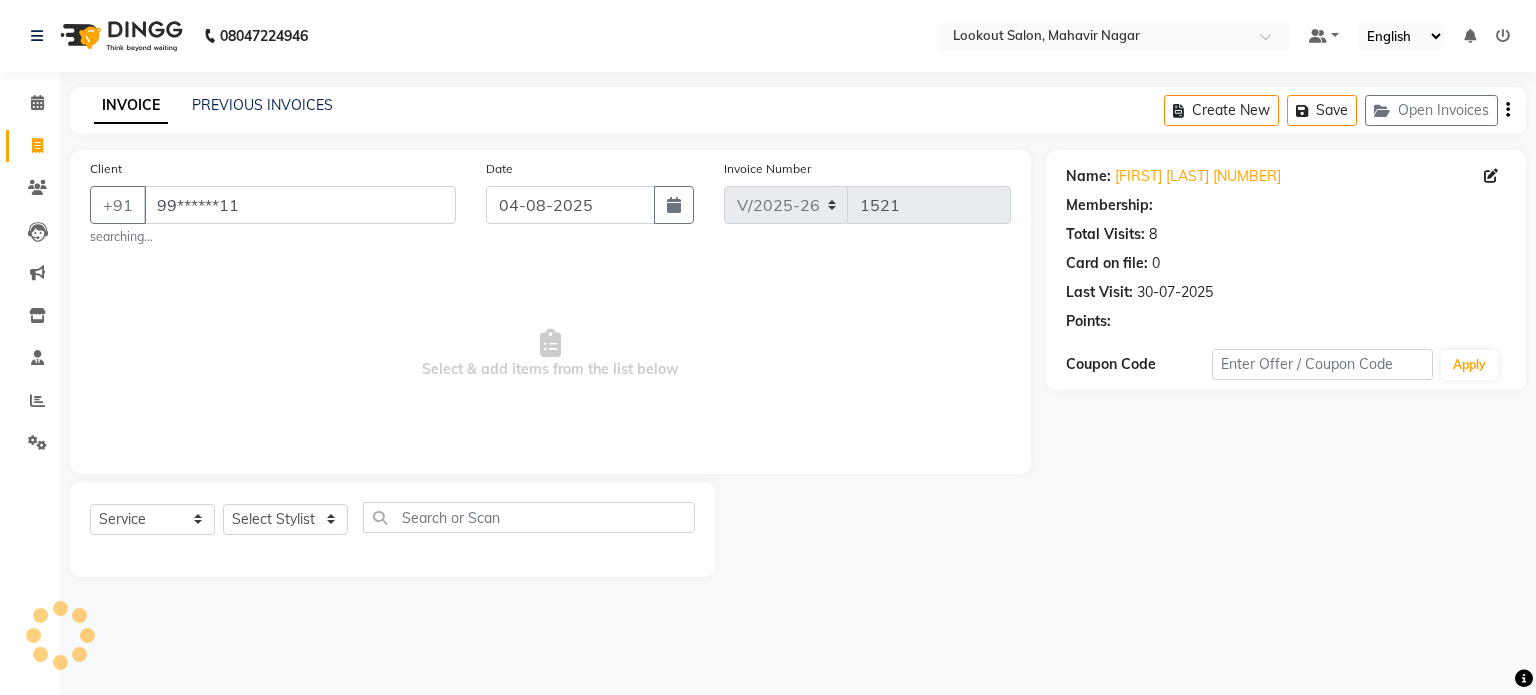 select on "1: Object" 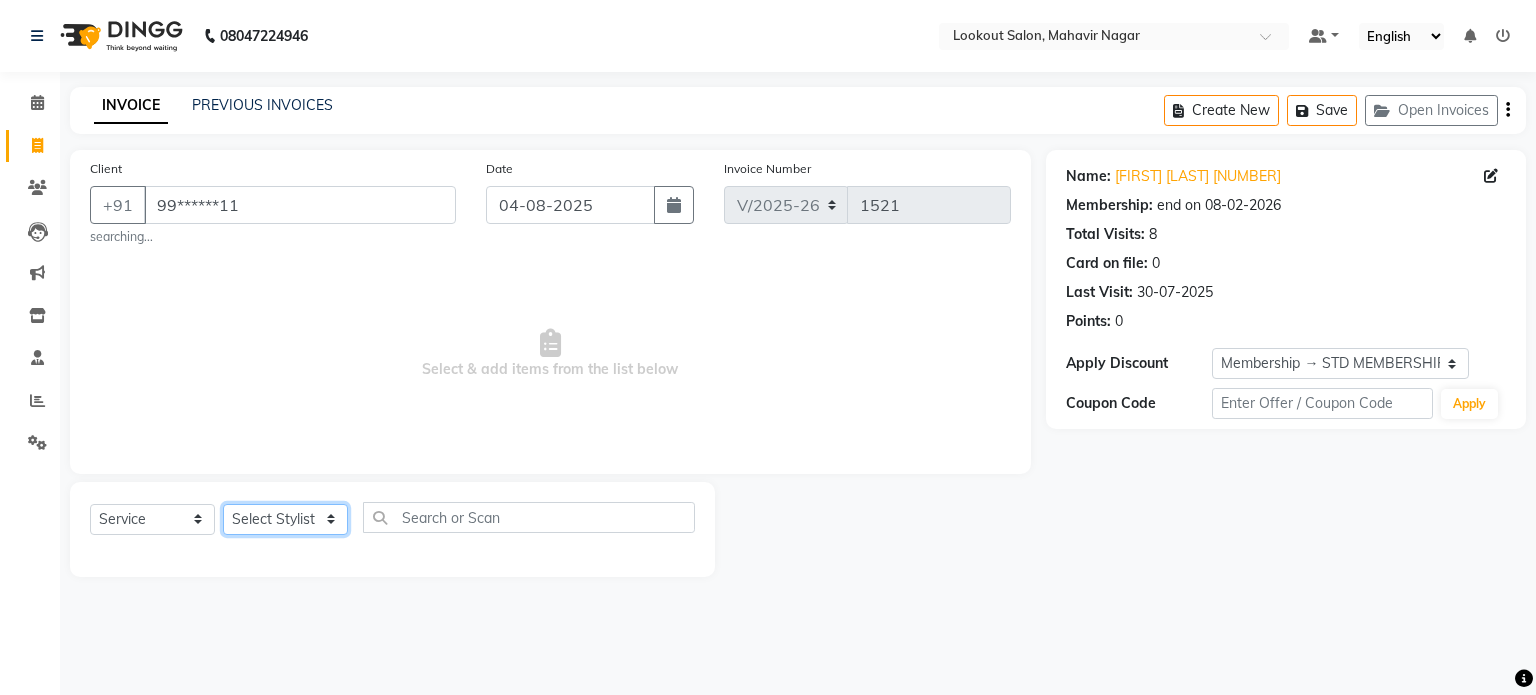 click on "Select Stylist abhishek Asfaak AZAZ DHARMESH SIR kARAN PRIYANKA RECEPTION rinki  shailendar VANDAN" 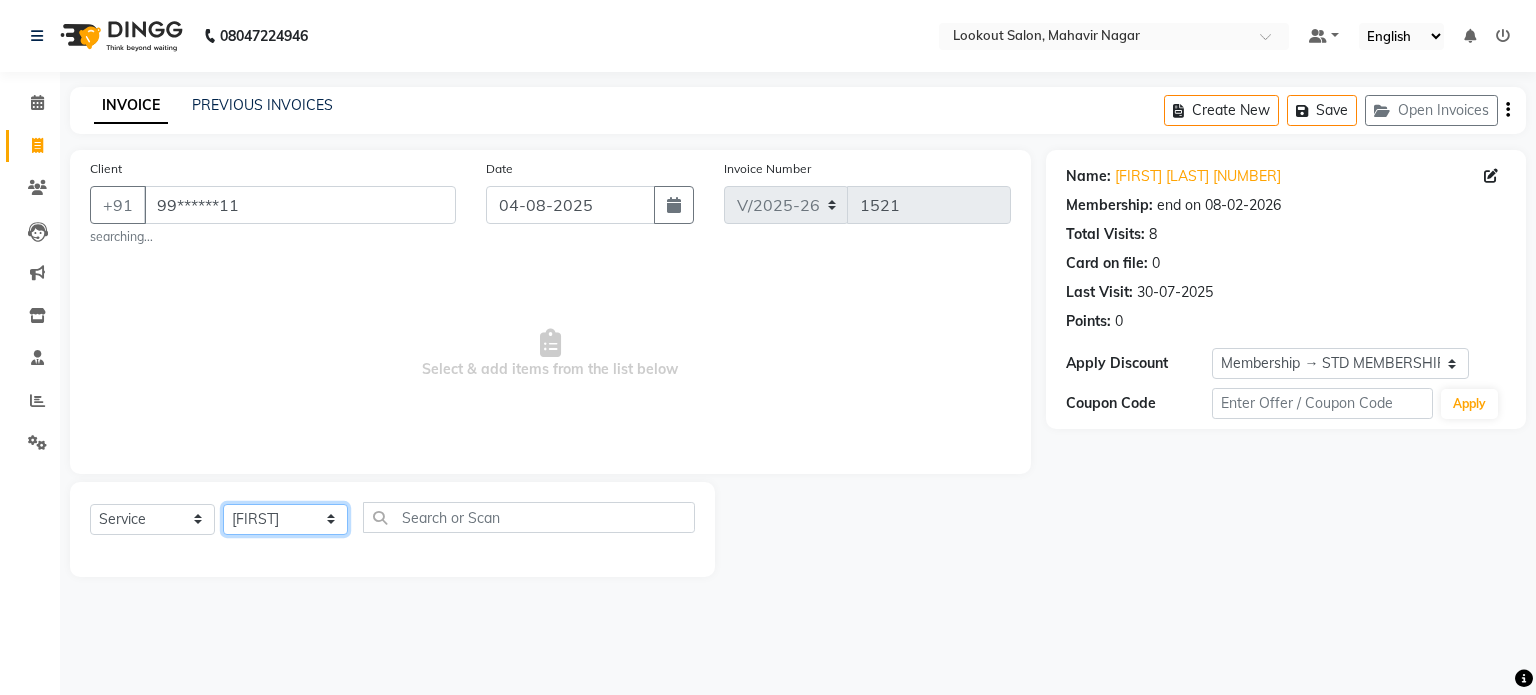 click on "Select Stylist abhishek Asfaak AZAZ DHARMESH SIR kARAN PRIYANKA RECEPTION rinki  shailendar VANDAN" 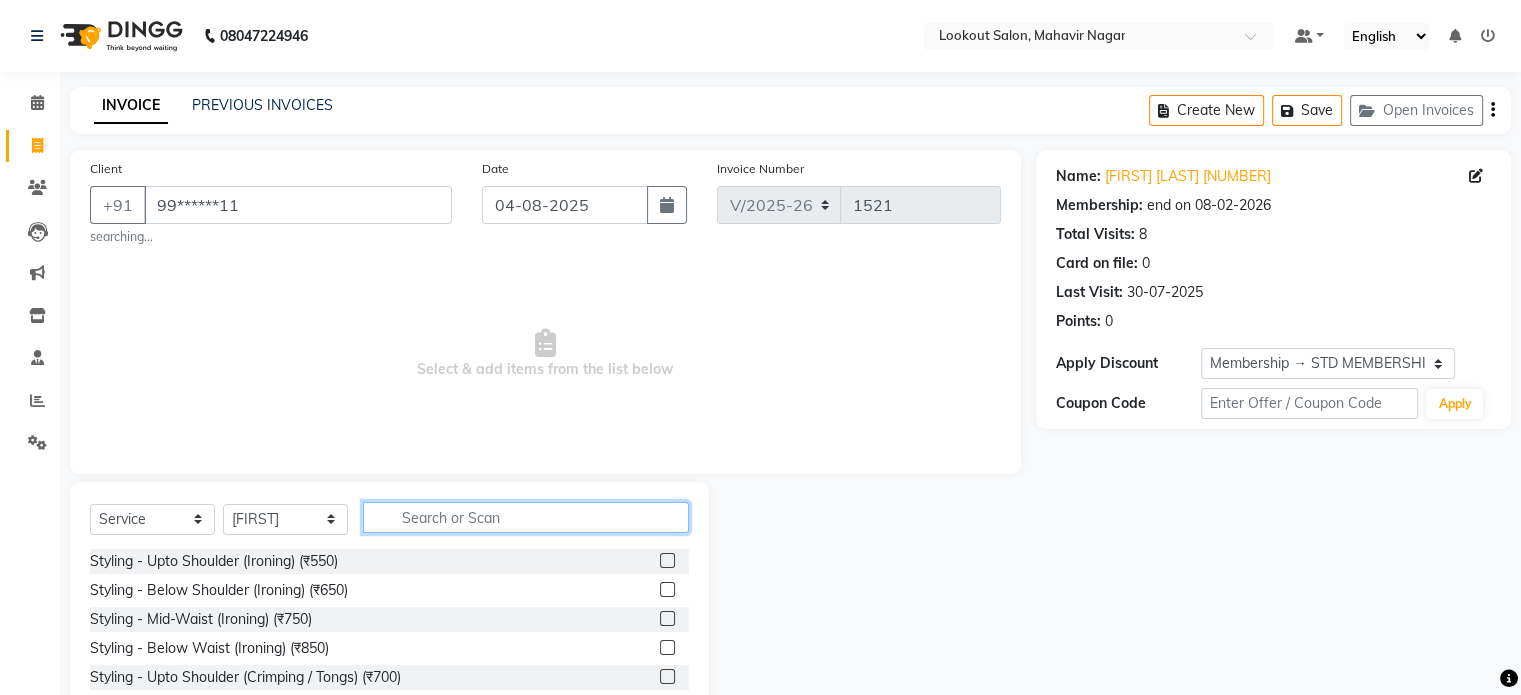 click 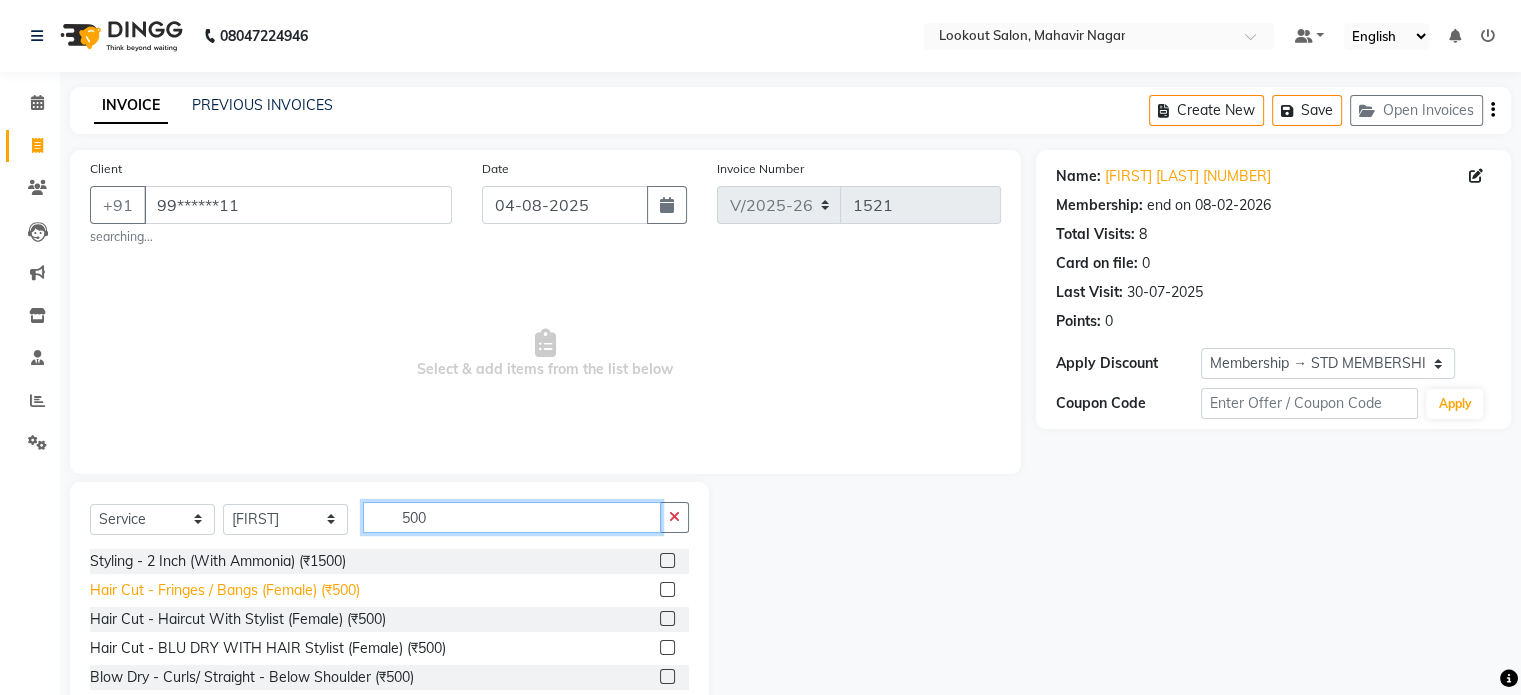 type on "500" 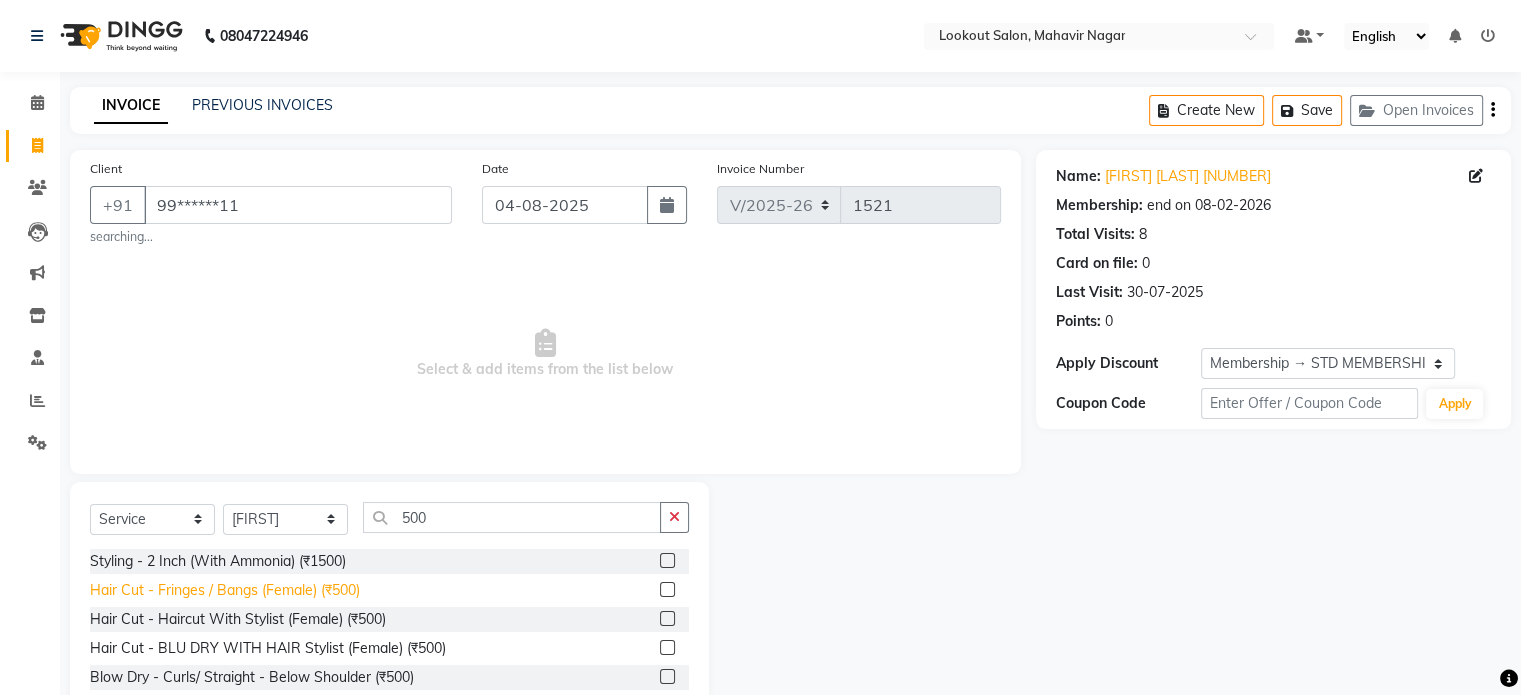click on "Hair Cut - Fringes / Bangs (Female) (₹500)" 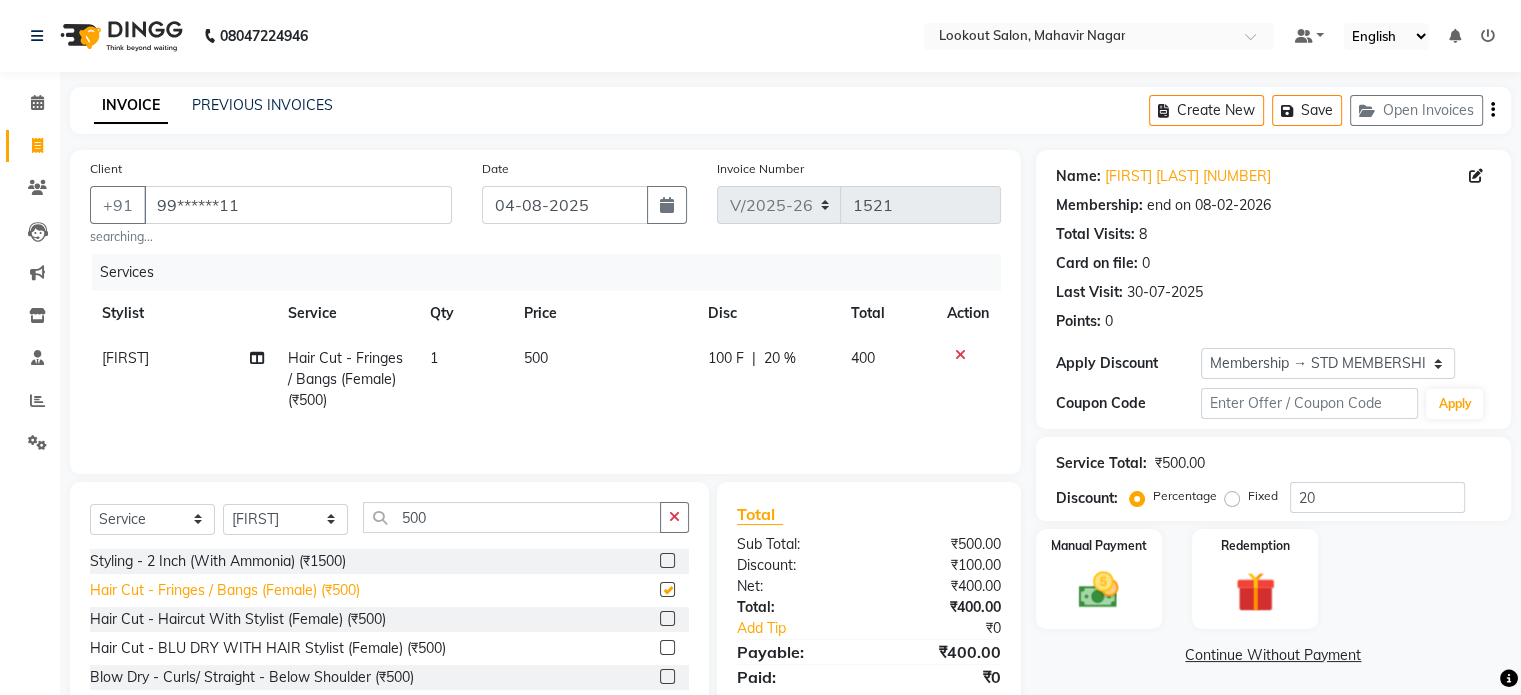 checkbox on "false" 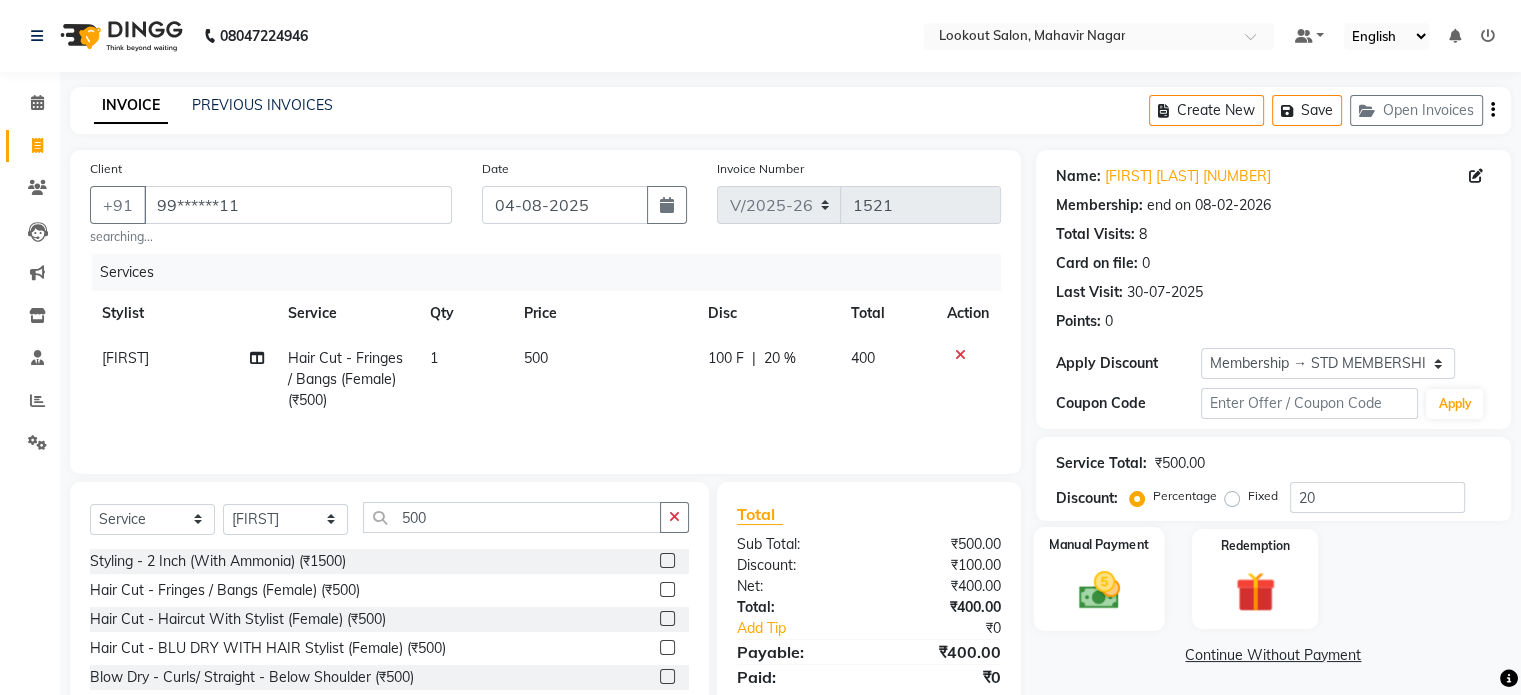 click 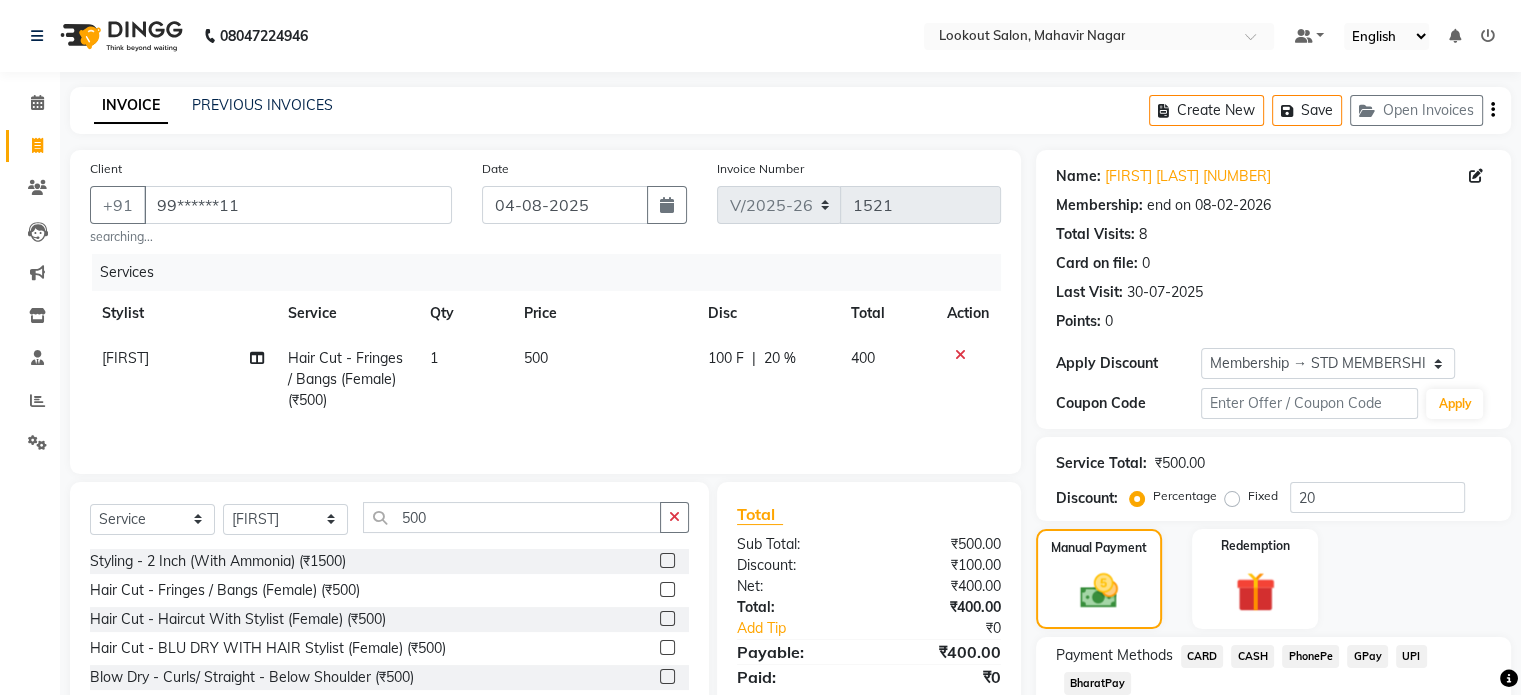 scroll, scrollTop: 132, scrollLeft: 0, axis: vertical 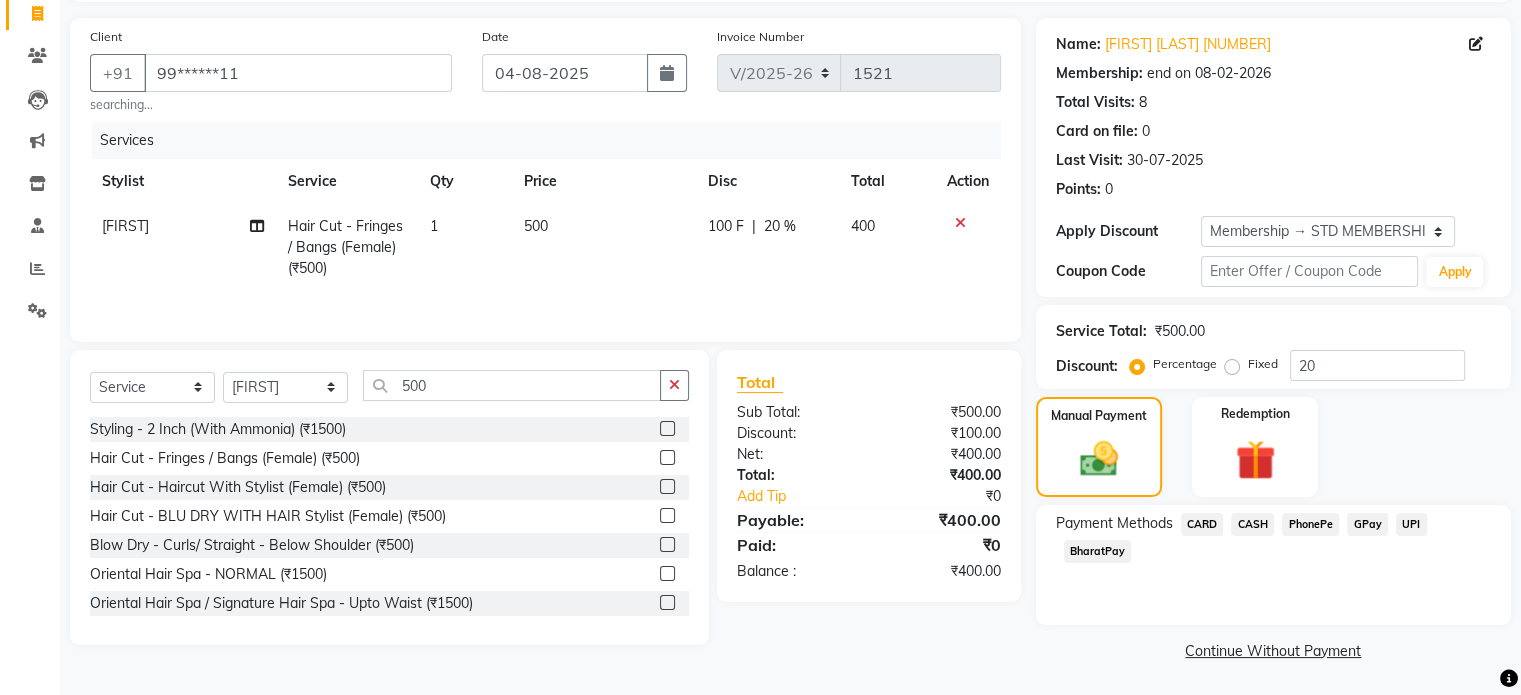 click on "CARD" 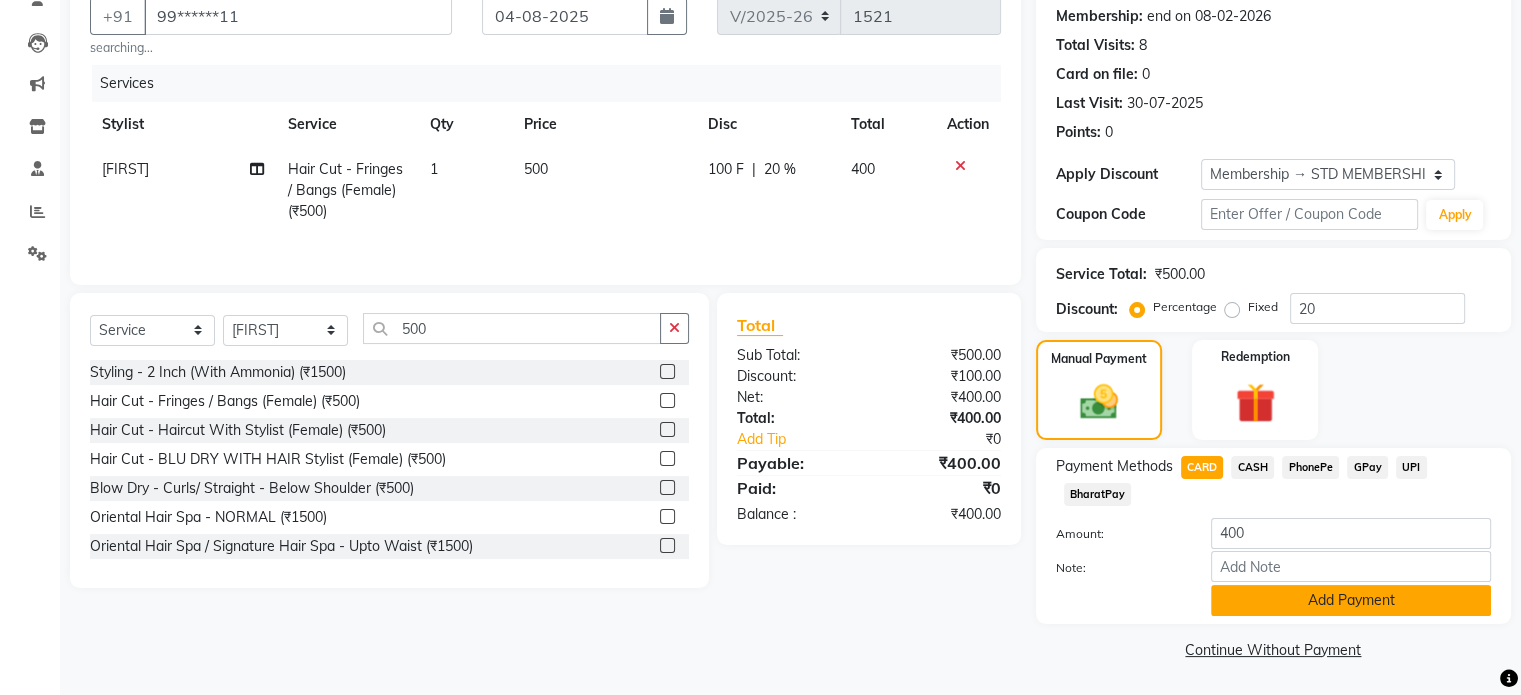 click on "Add Payment" 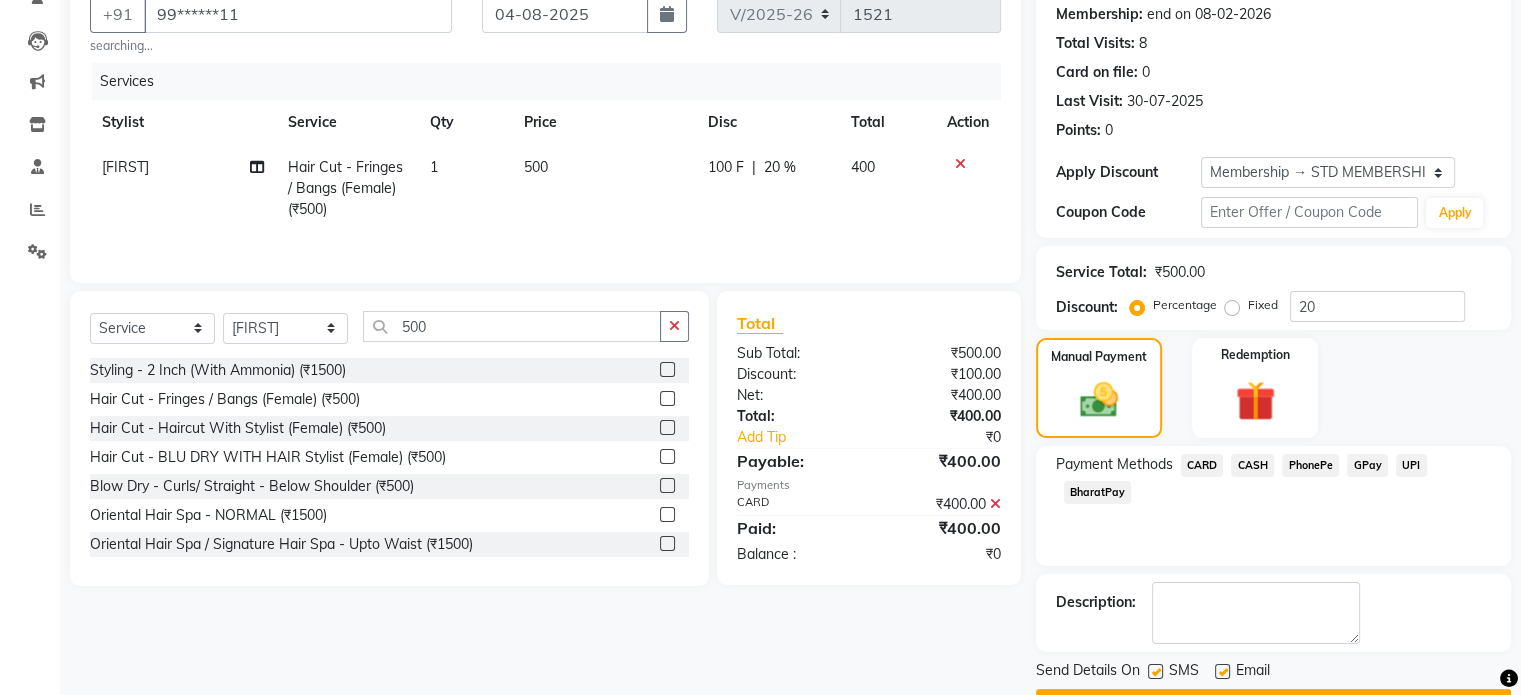 scroll, scrollTop: 244, scrollLeft: 0, axis: vertical 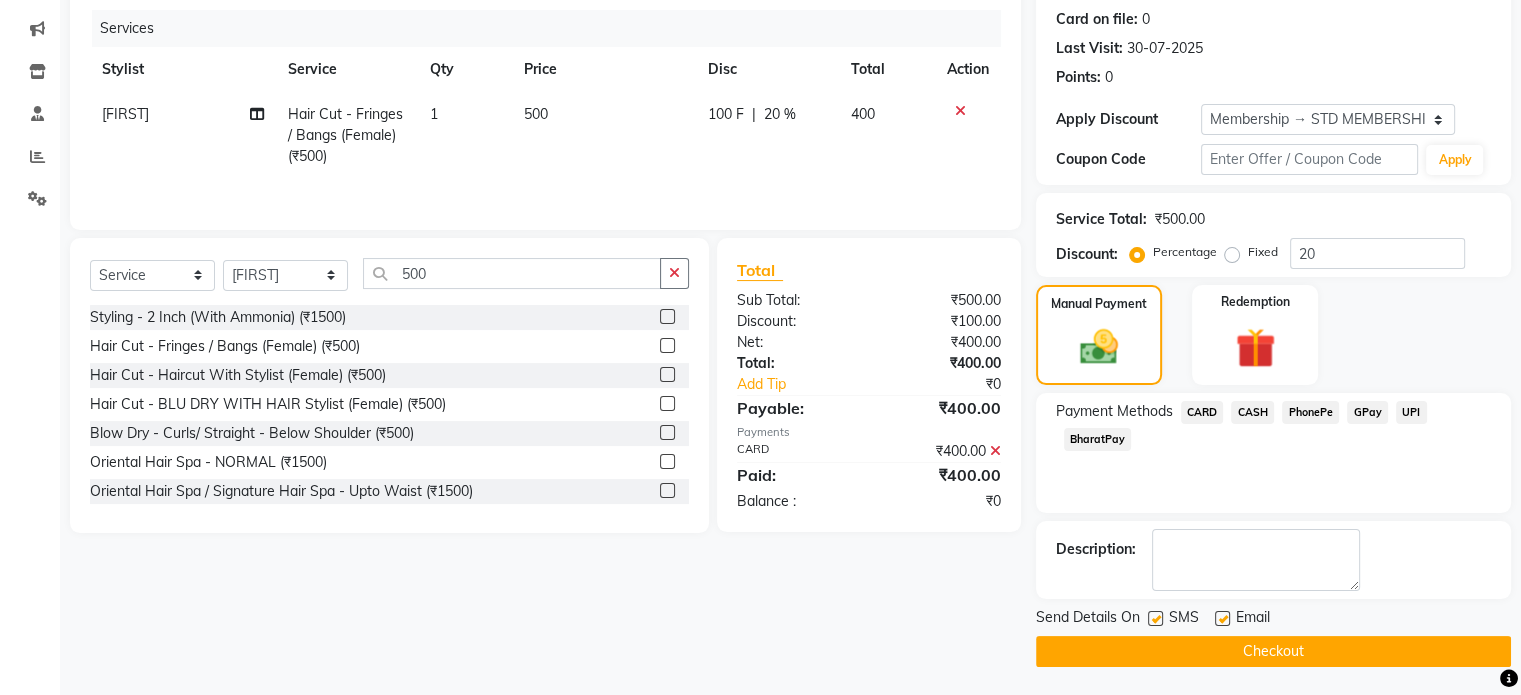 click on "Checkout" 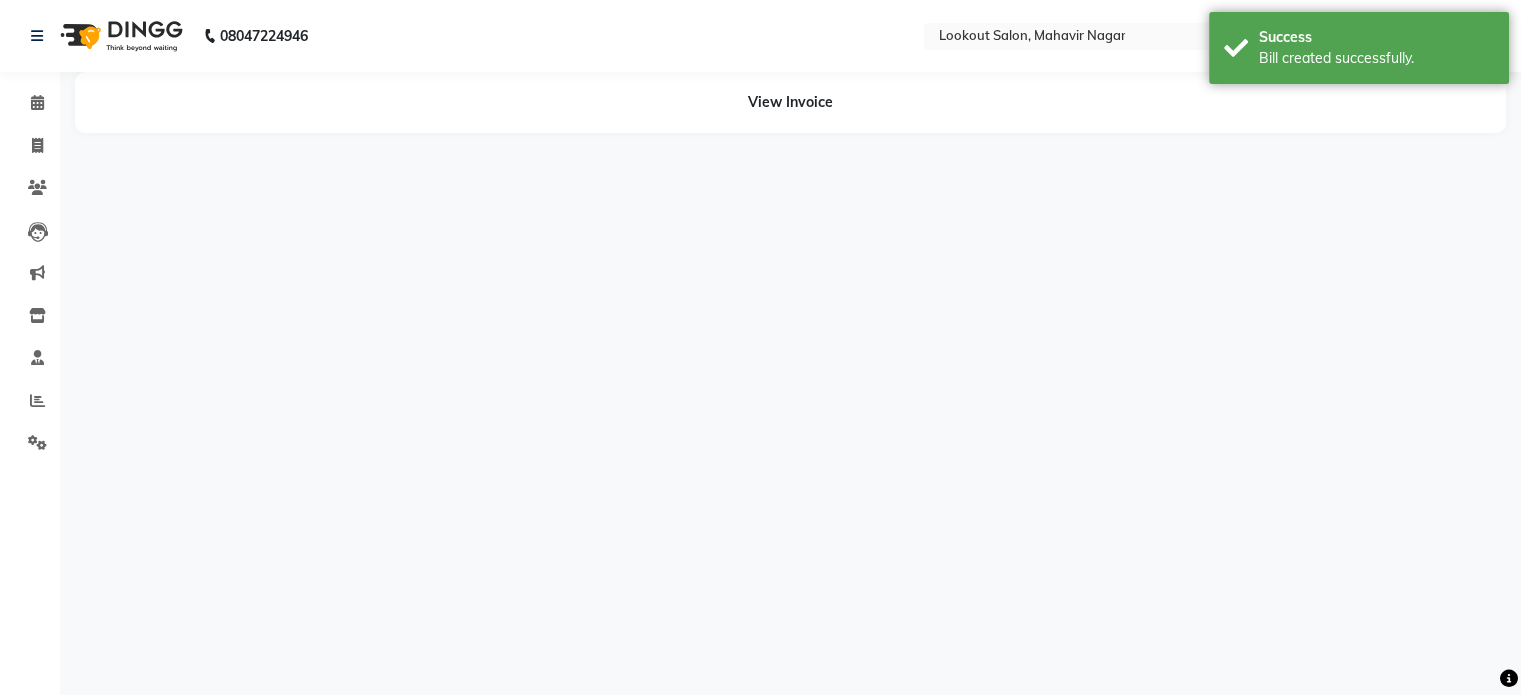 scroll, scrollTop: 0, scrollLeft: 0, axis: both 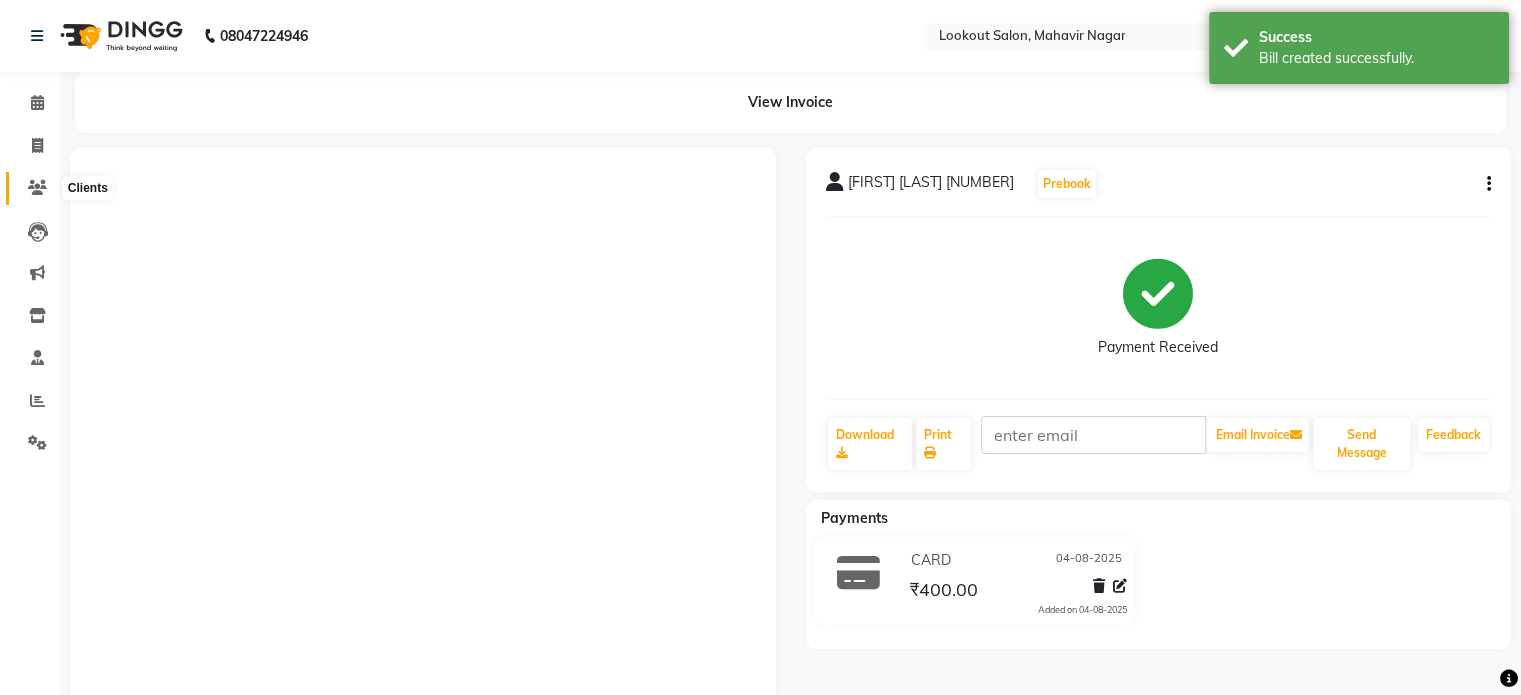 click 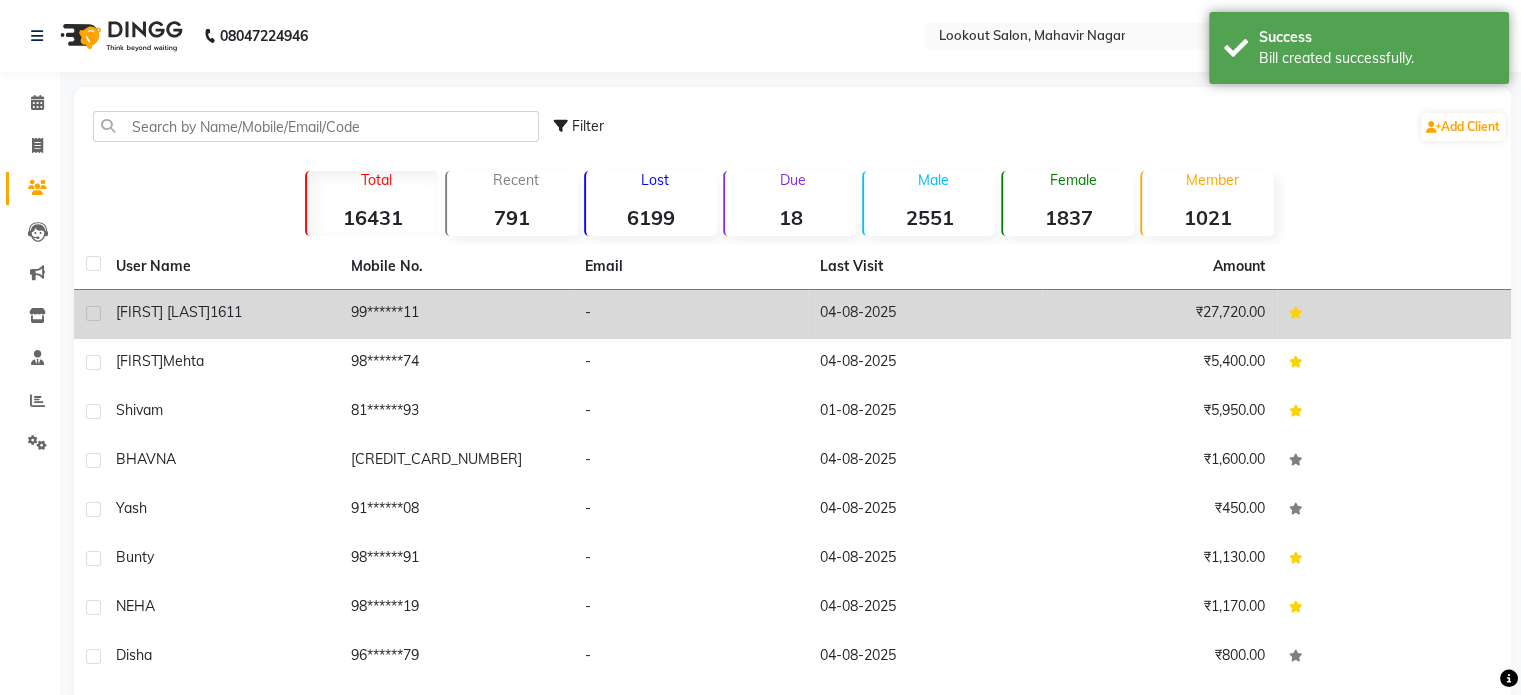 click on "manisha shah  1611" 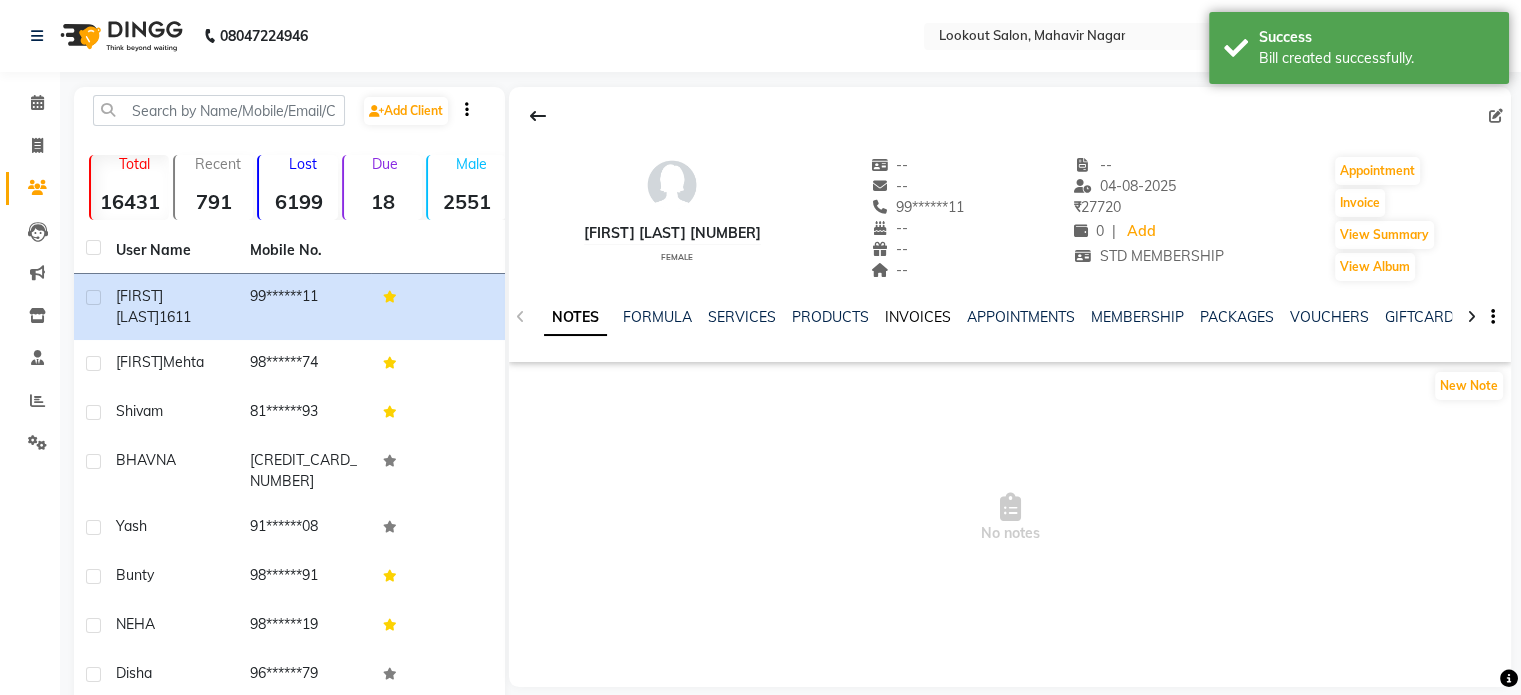 click on "INVOICES" 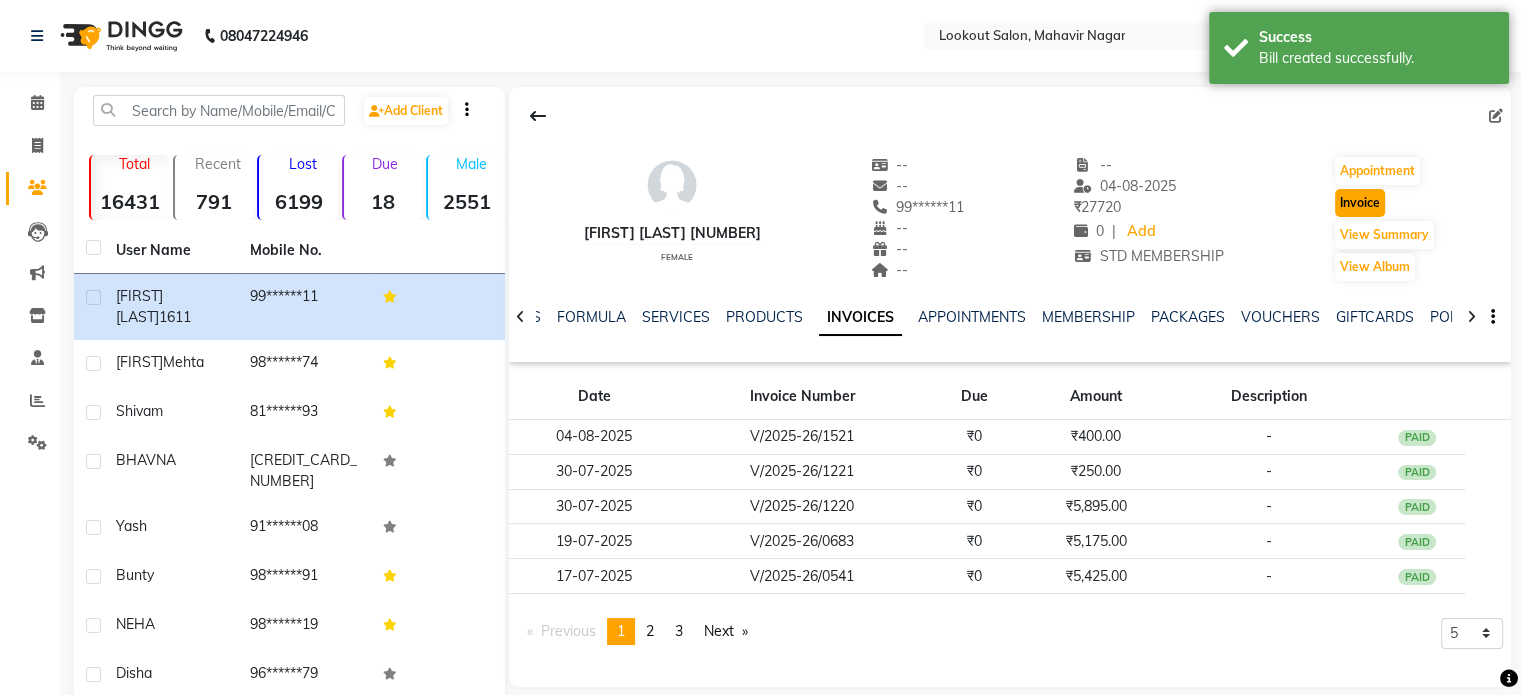 click on "Invoice" 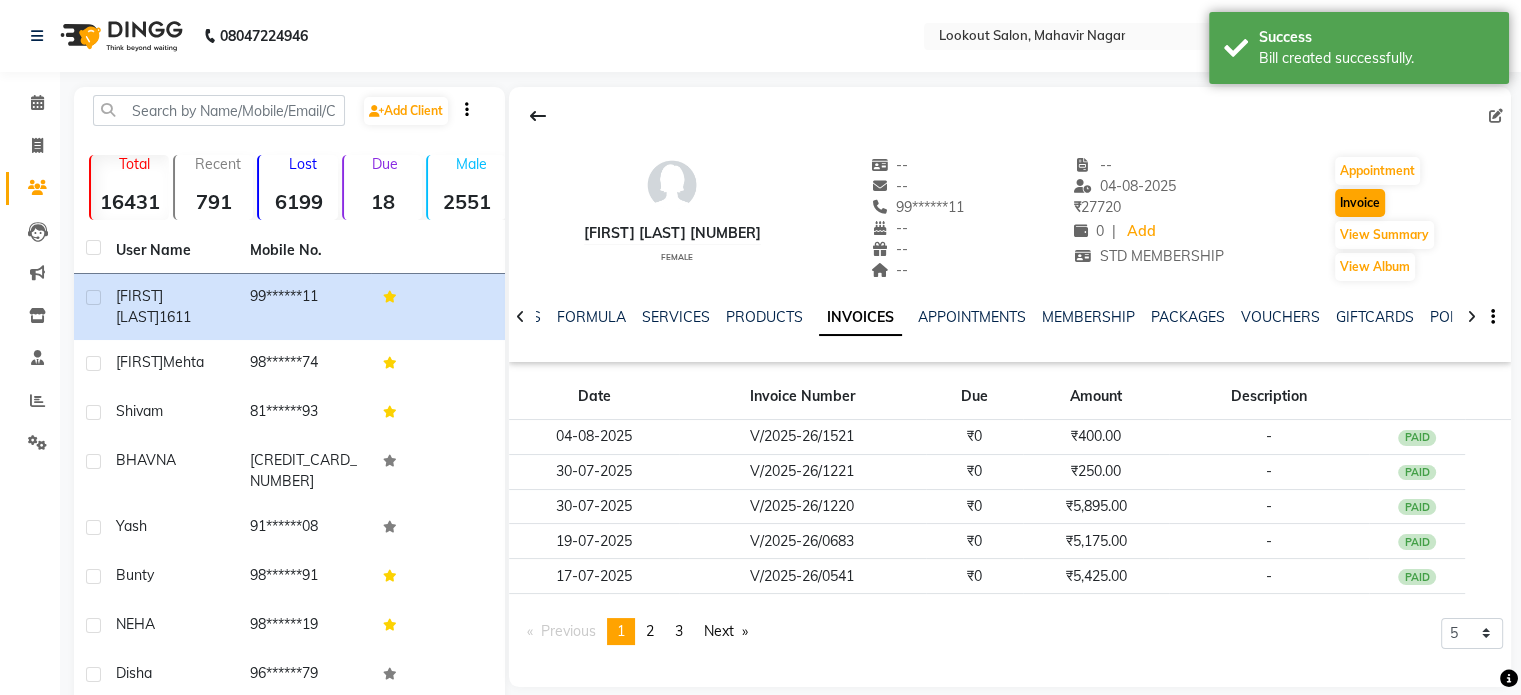 select on "service" 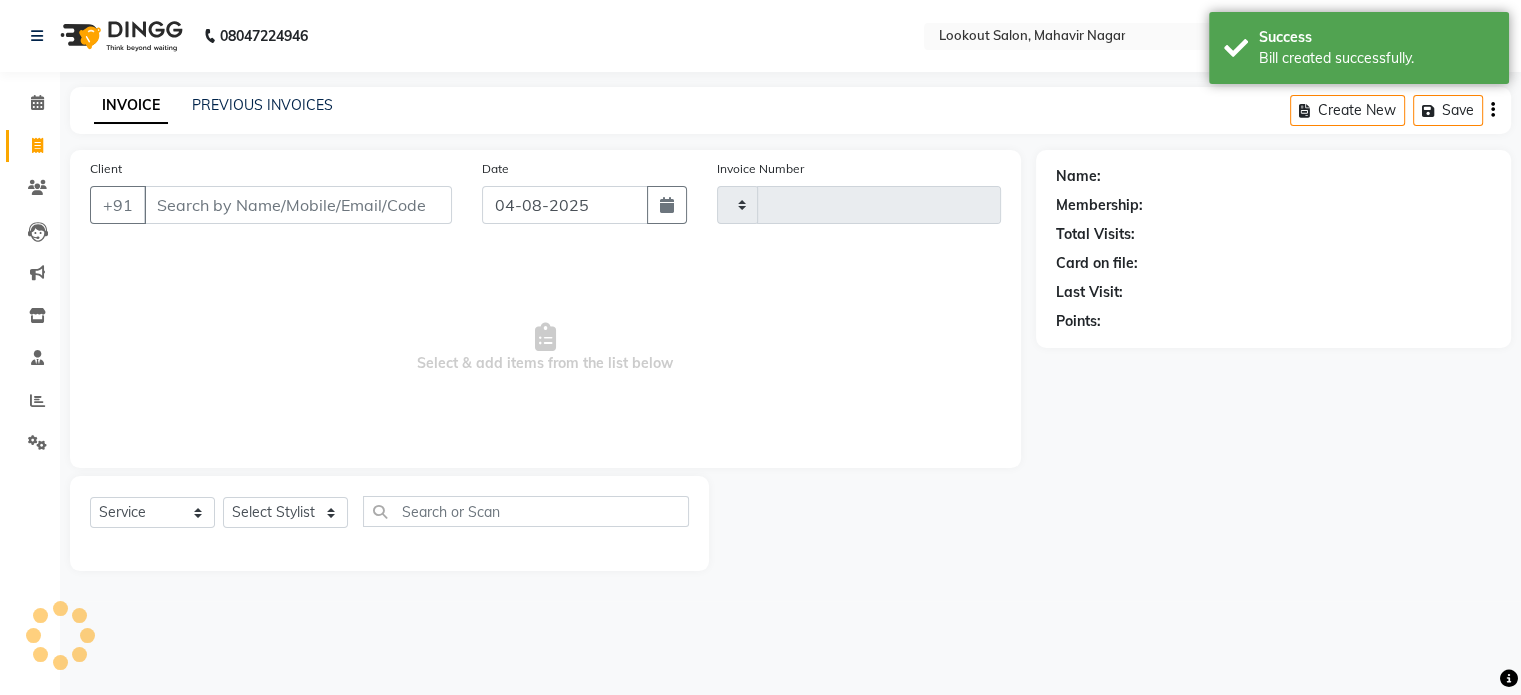 type on "1522" 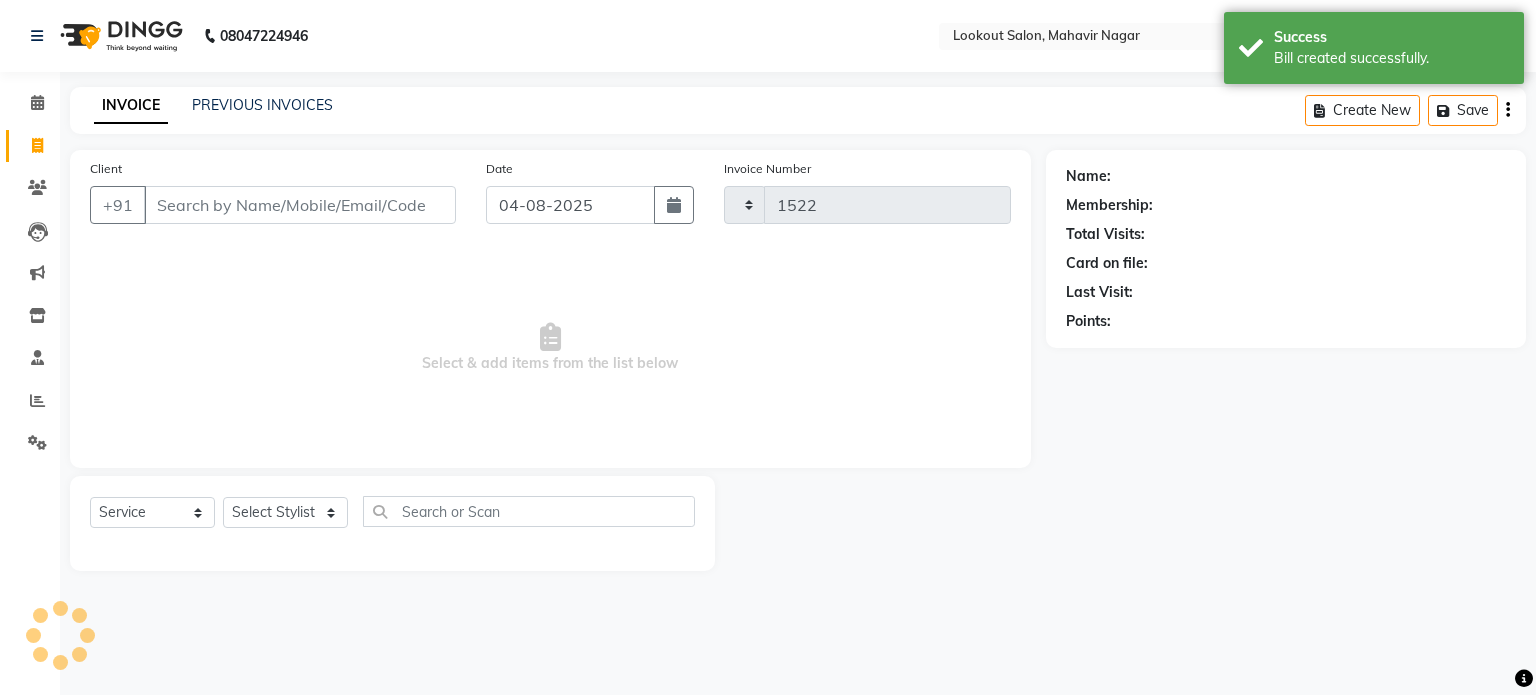 select on "150" 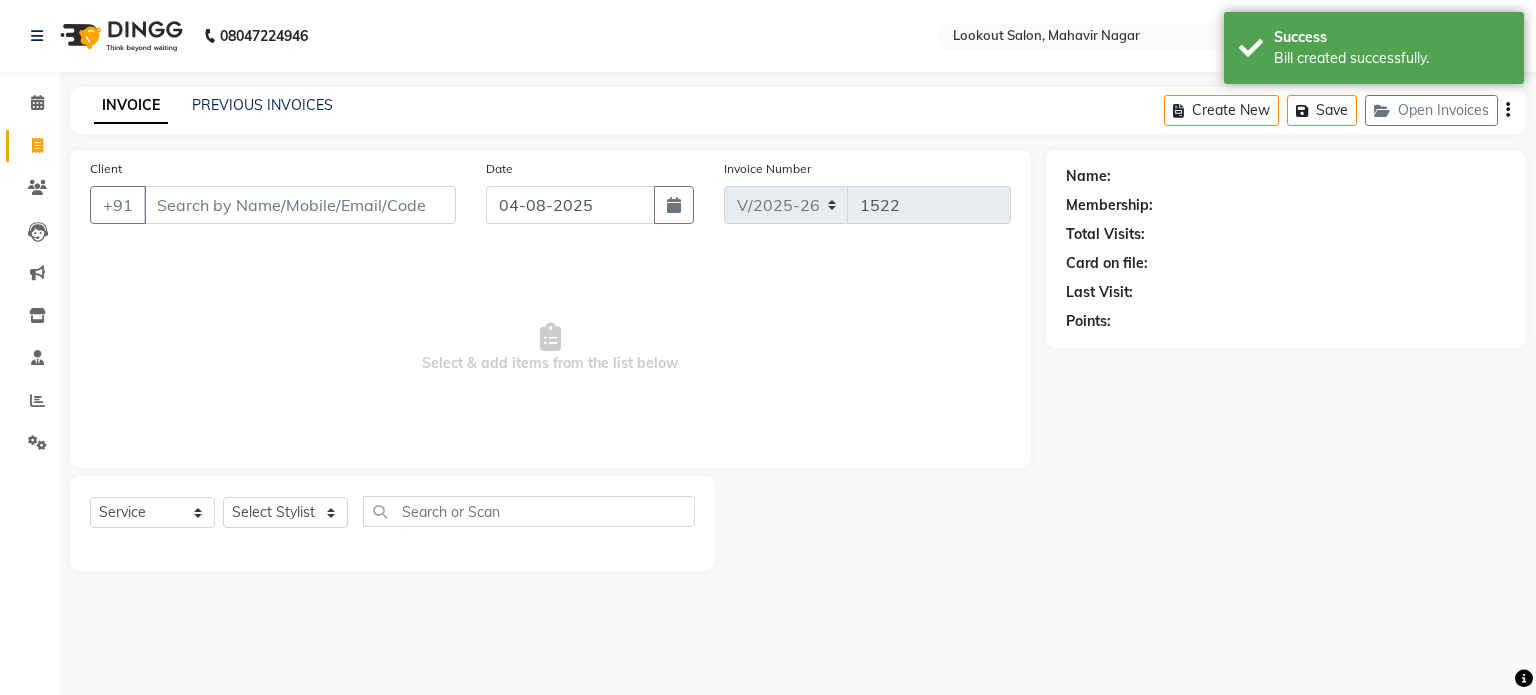 type on "99******11" 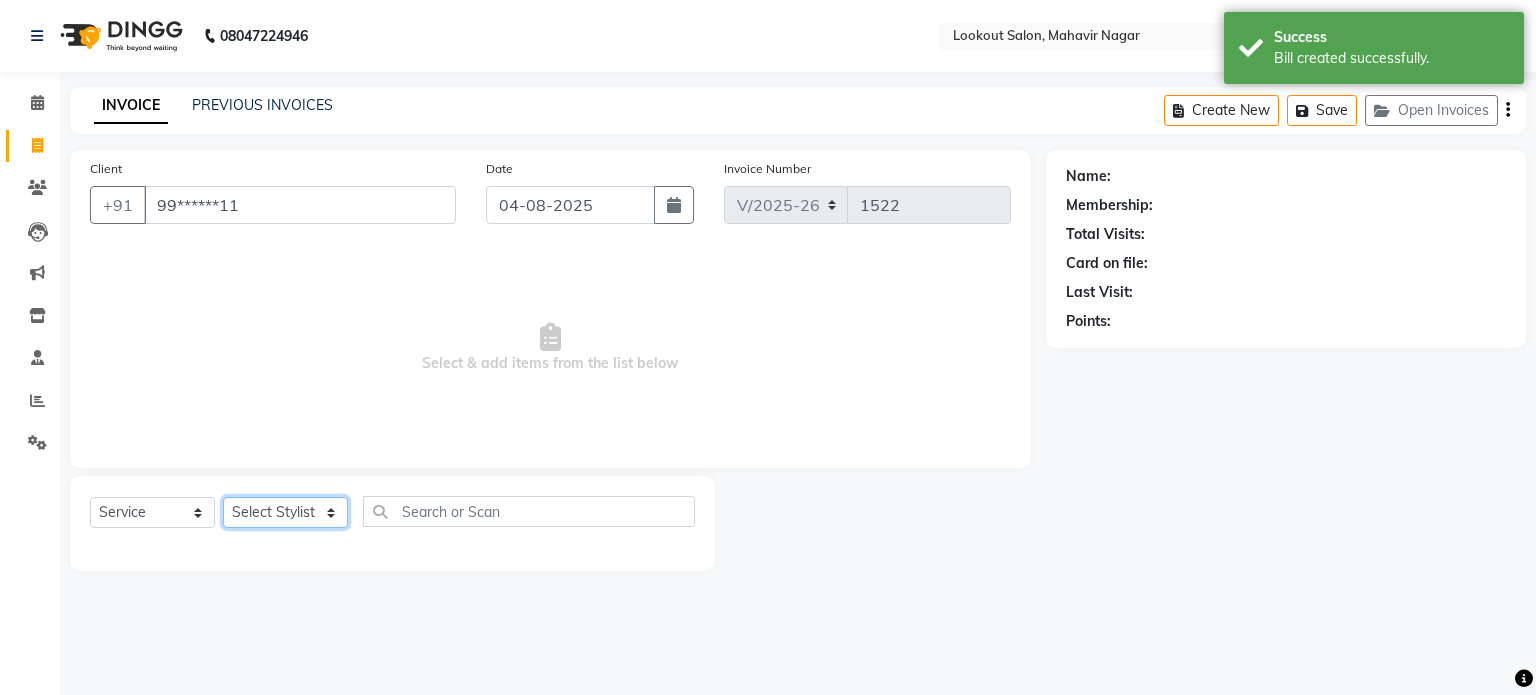 click on "Select Stylist abhishek Asfaak AZAZ DHARMESH SIR kARAN PRIYANKA RECEPTION rinki  shailendar VANDAN" 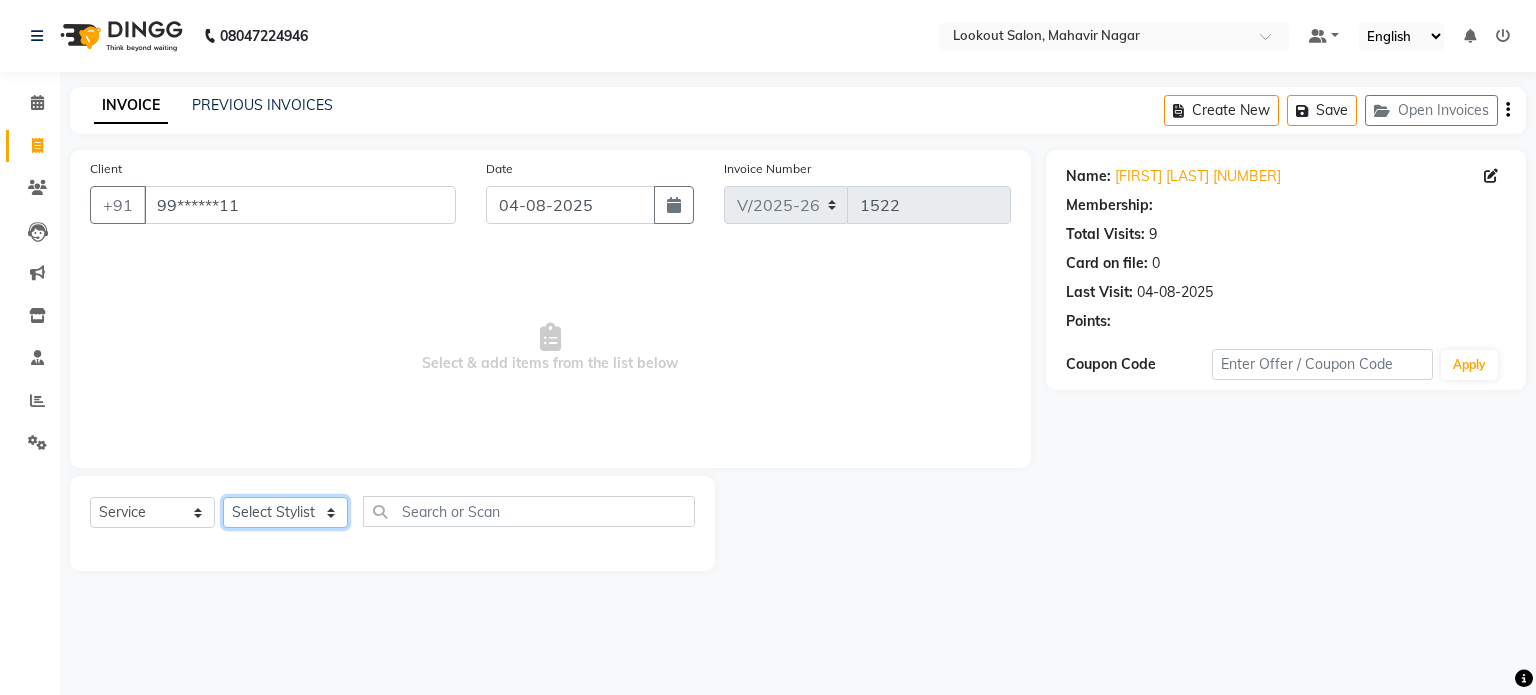 select on "1: Object" 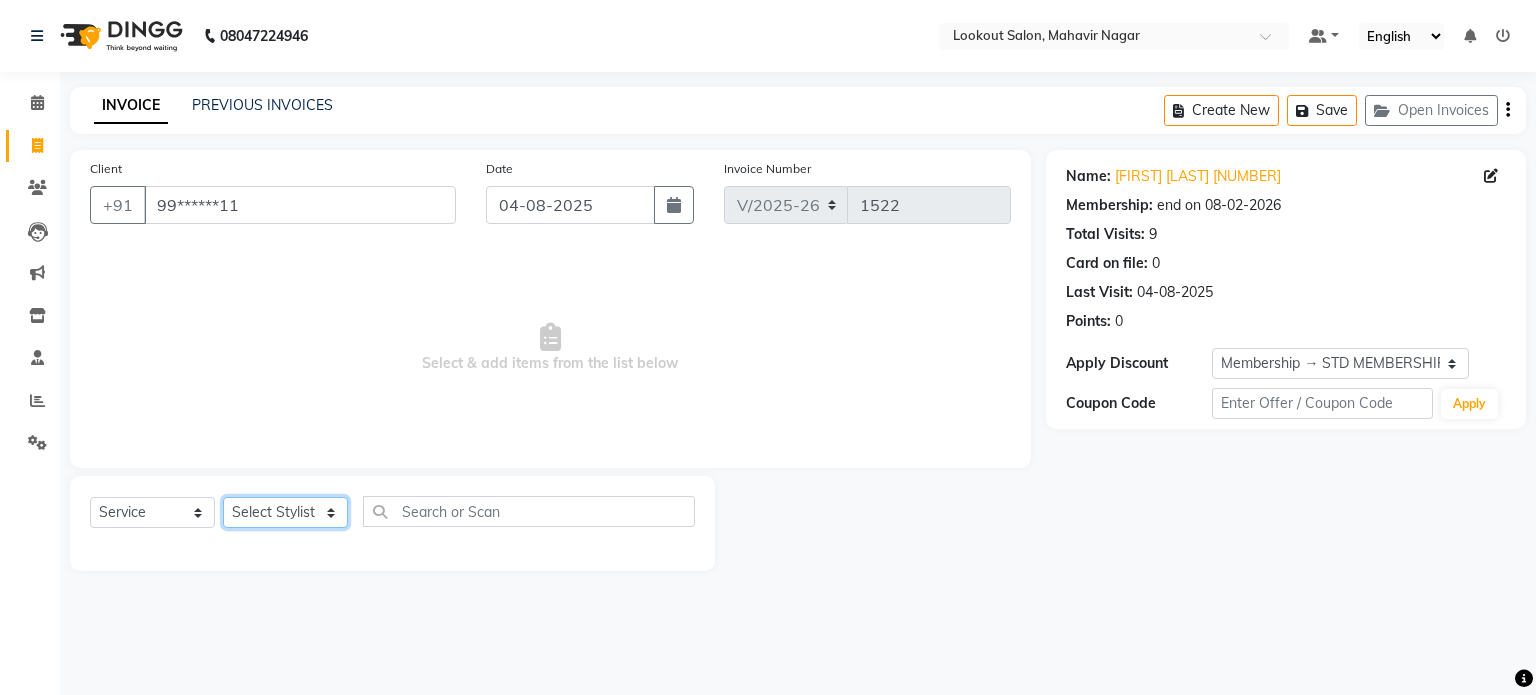 select on "16862" 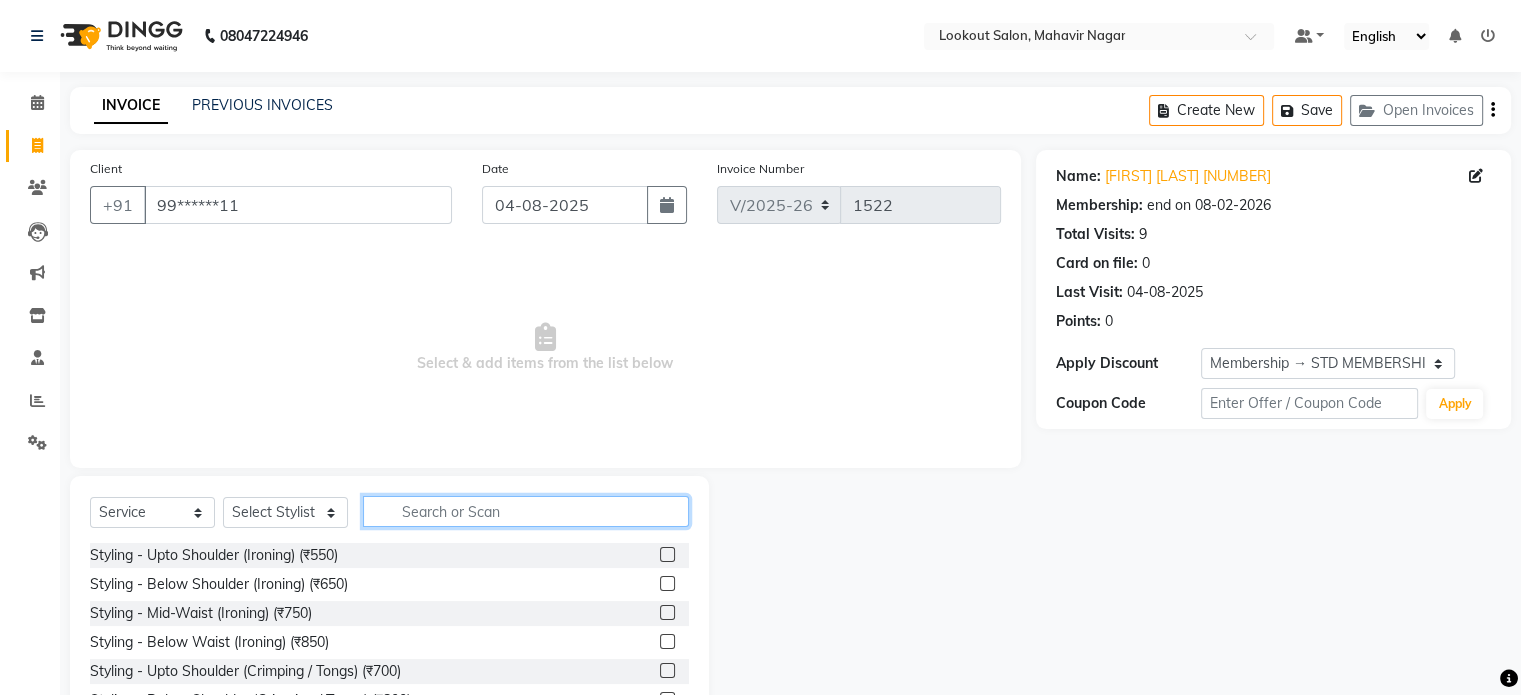 click 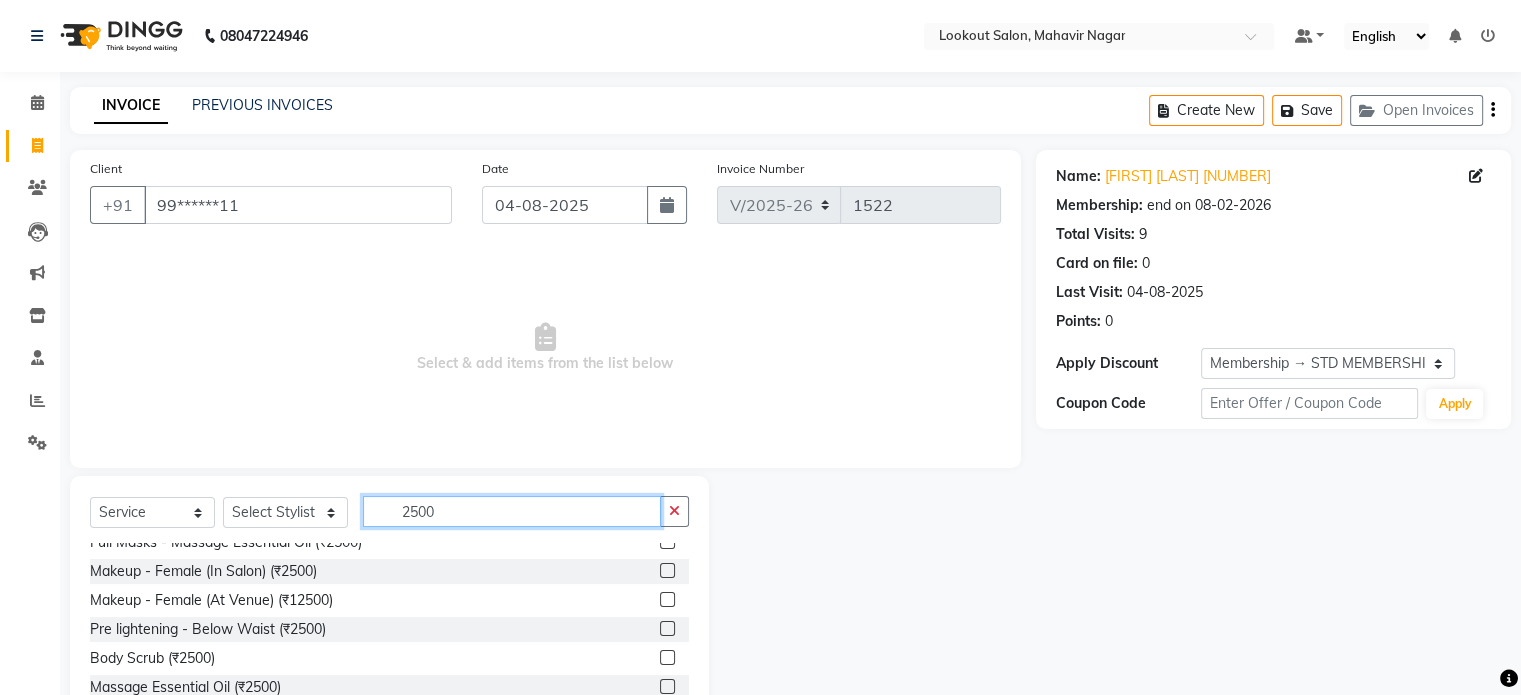 scroll, scrollTop: 148, scrollLeft: 0, axis: vertical 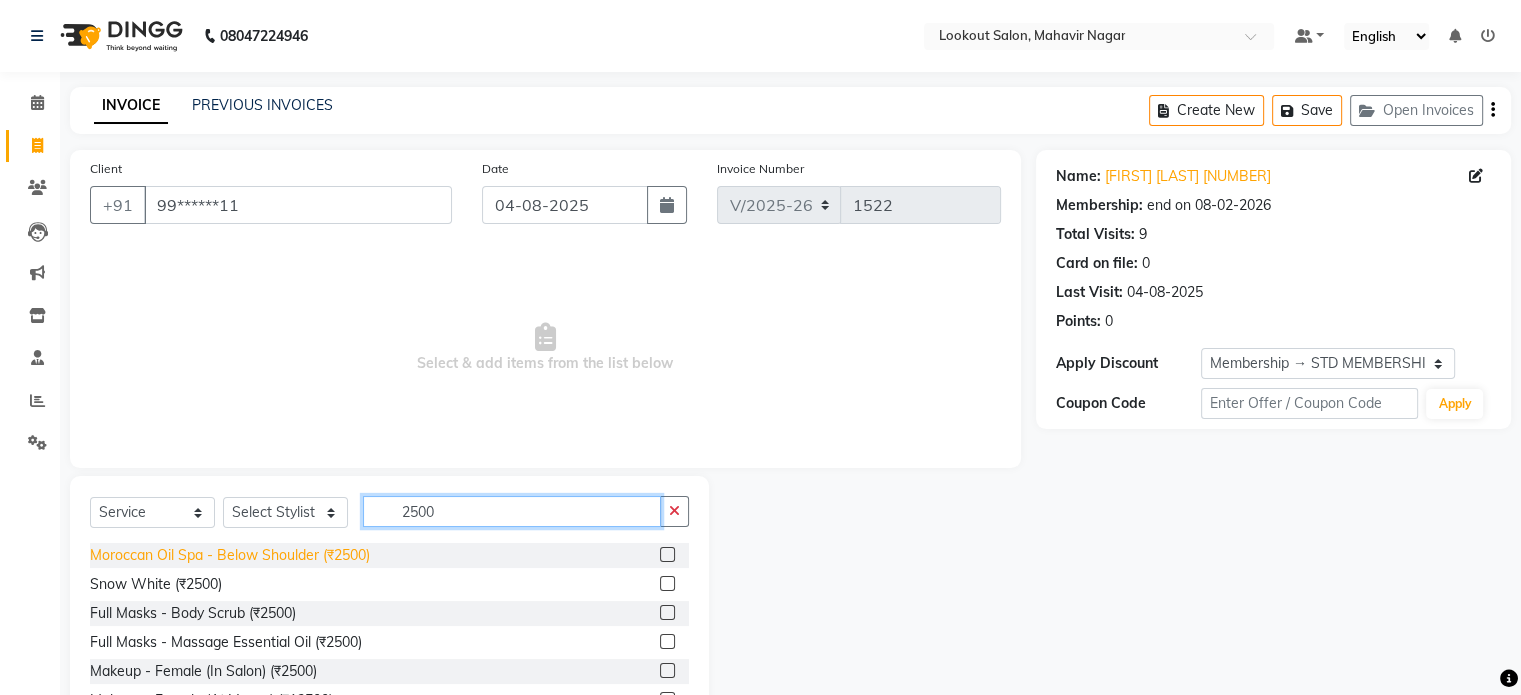 type on "2500" 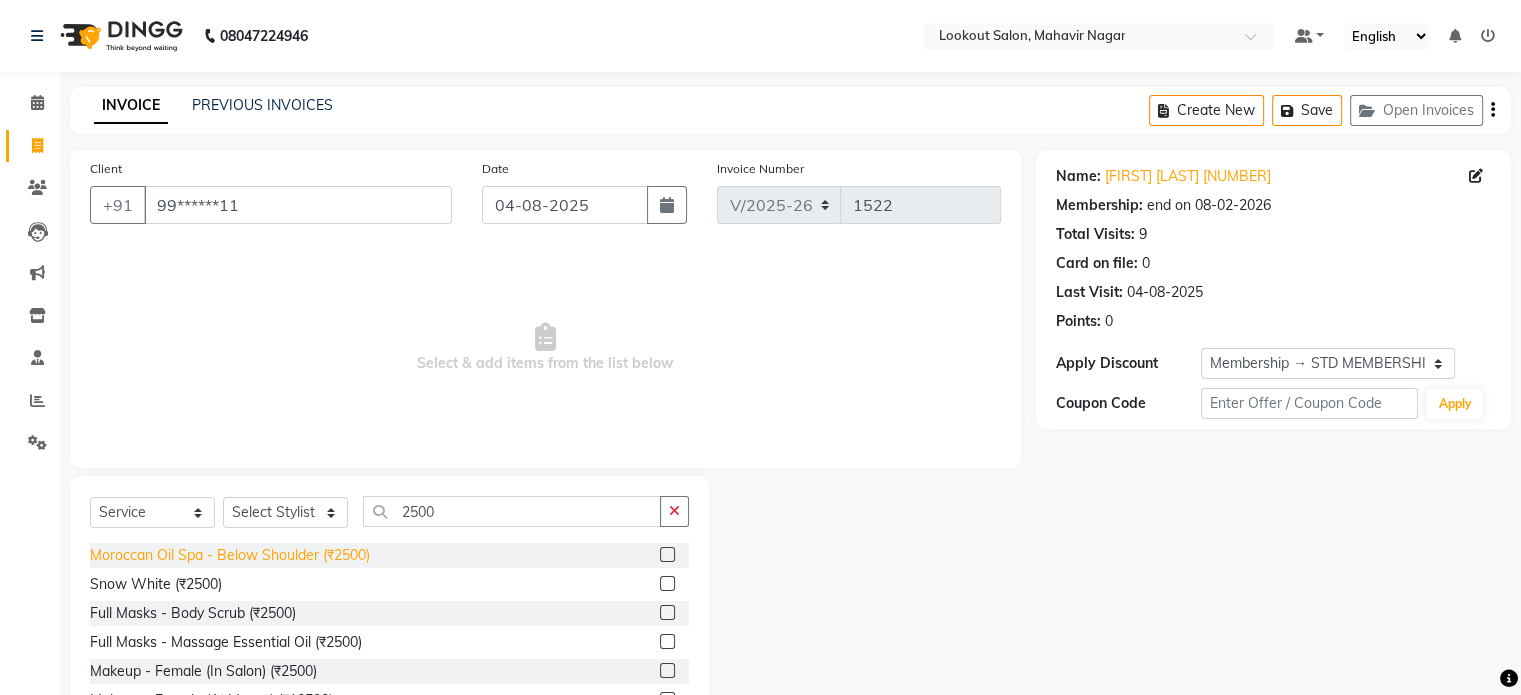 click on "Moroccan Oil Spa - Below Shoulder (₹2500)" 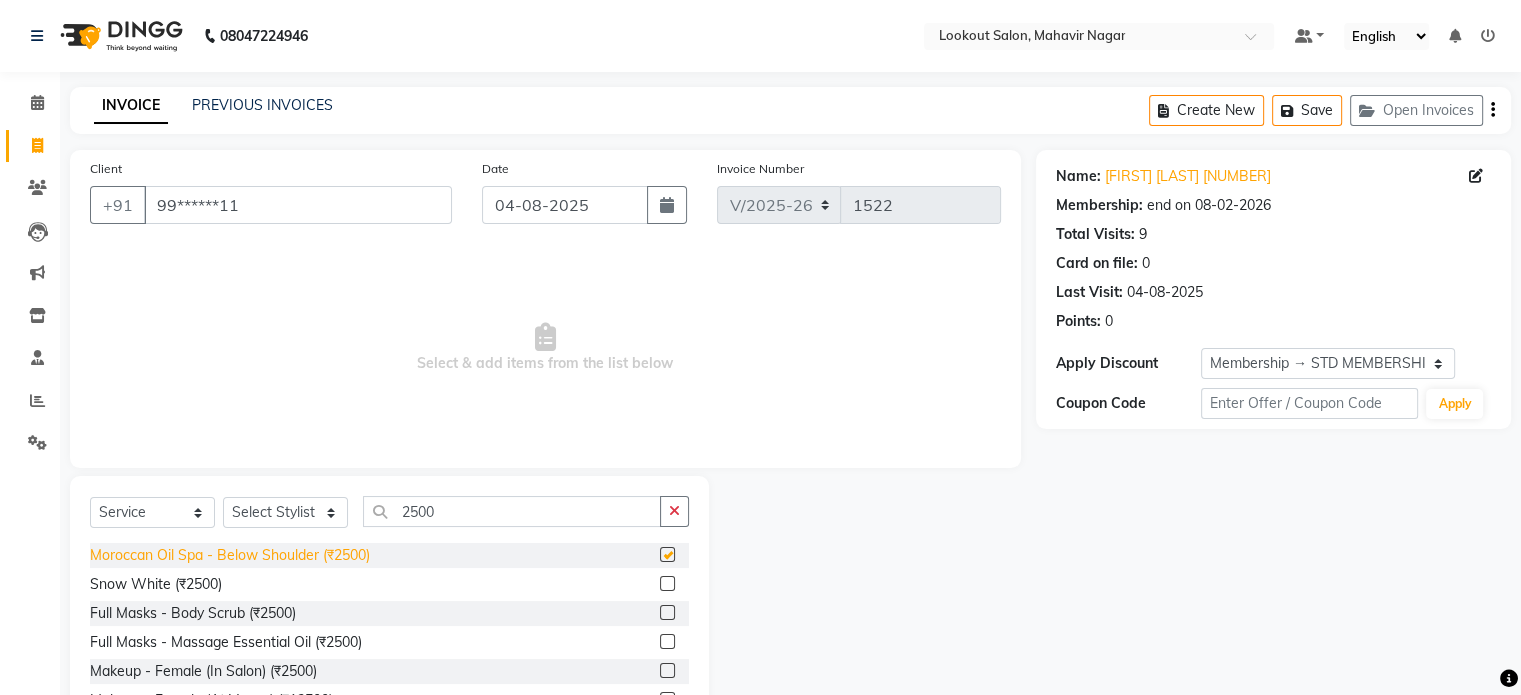 checkbox on "false" 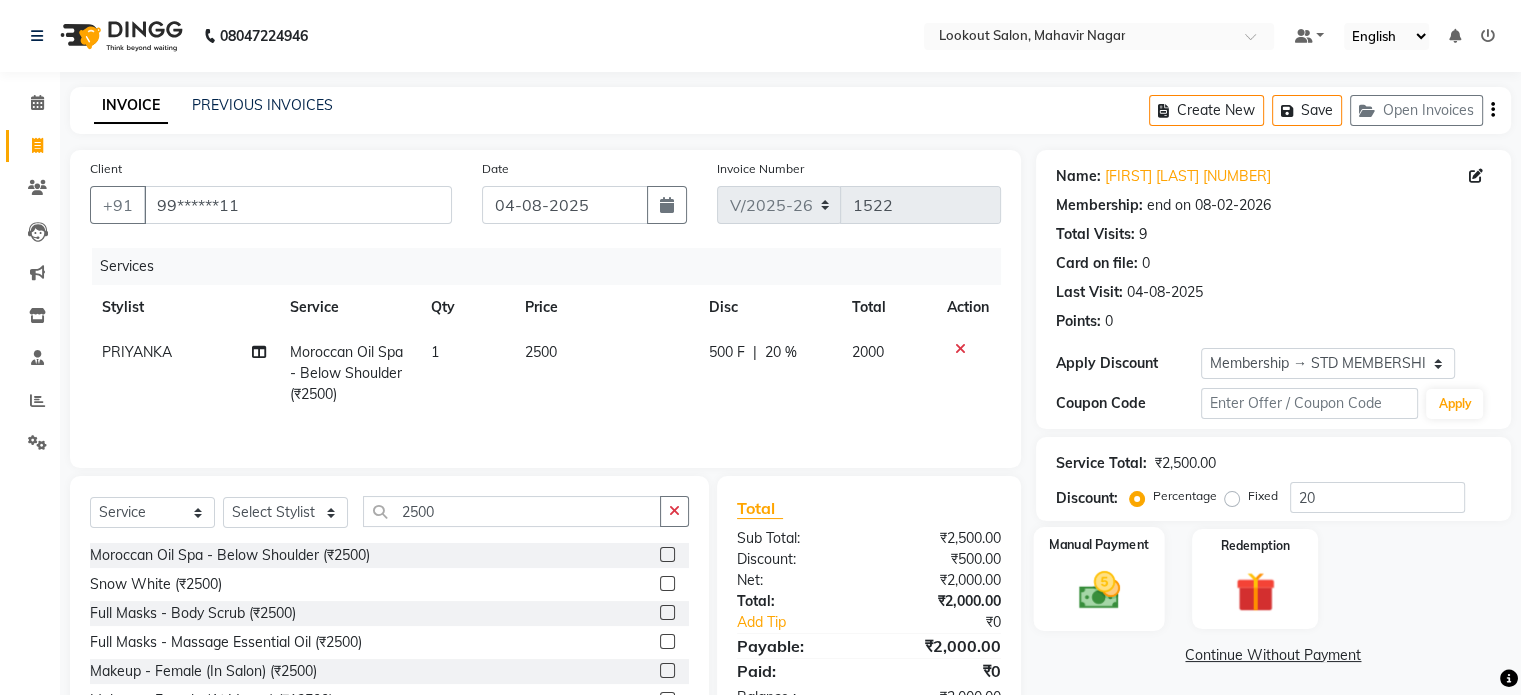 click on "Manual Payment" 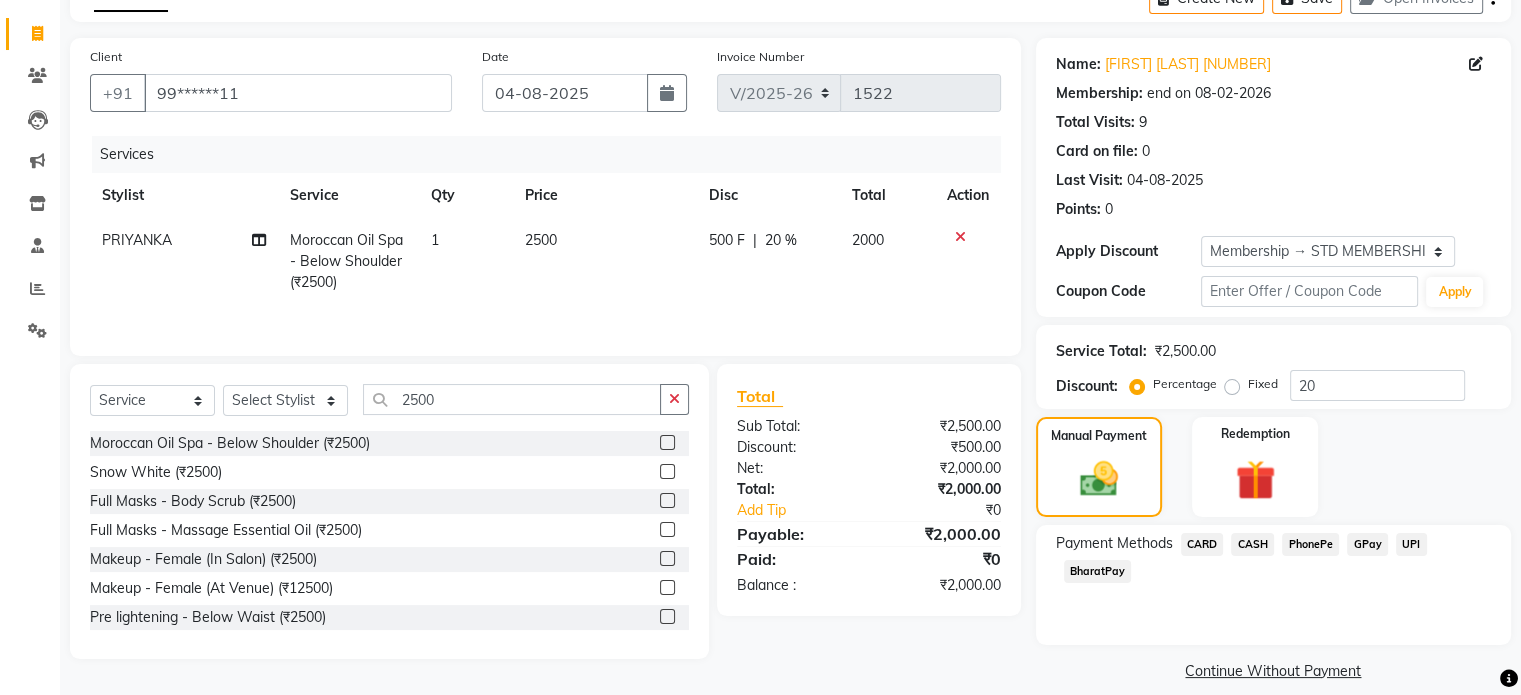 scroll, scrollTop: 132, scrollLeft: 0, axis: vertical 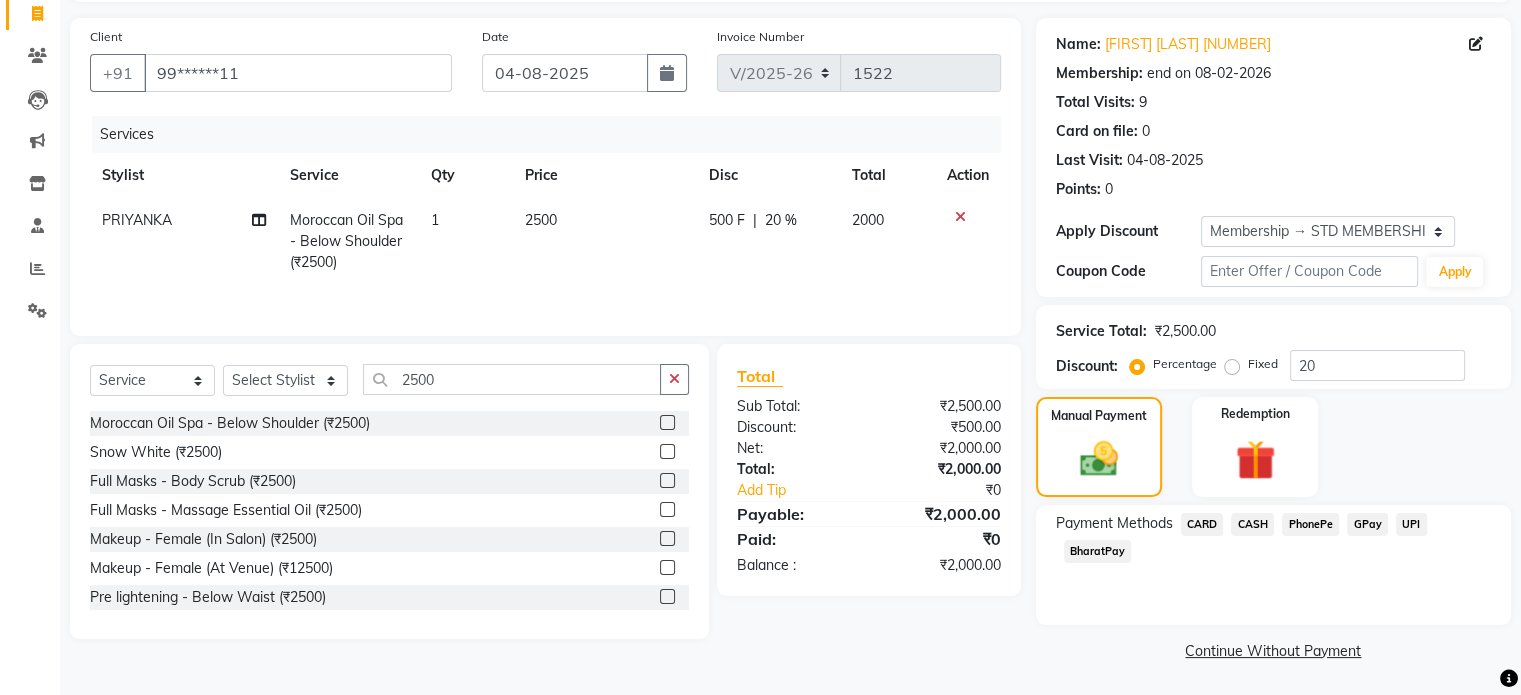 click on "CARD" 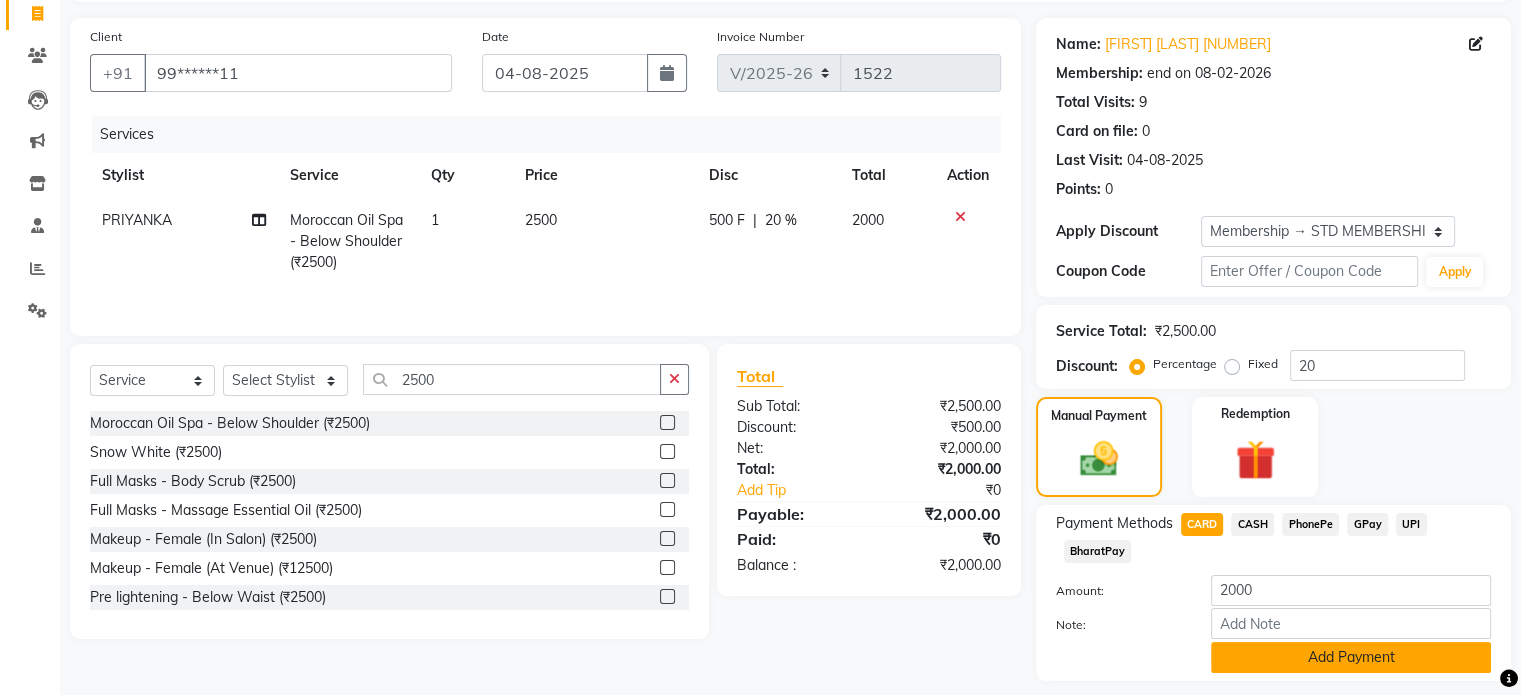 click on "Add Payment" 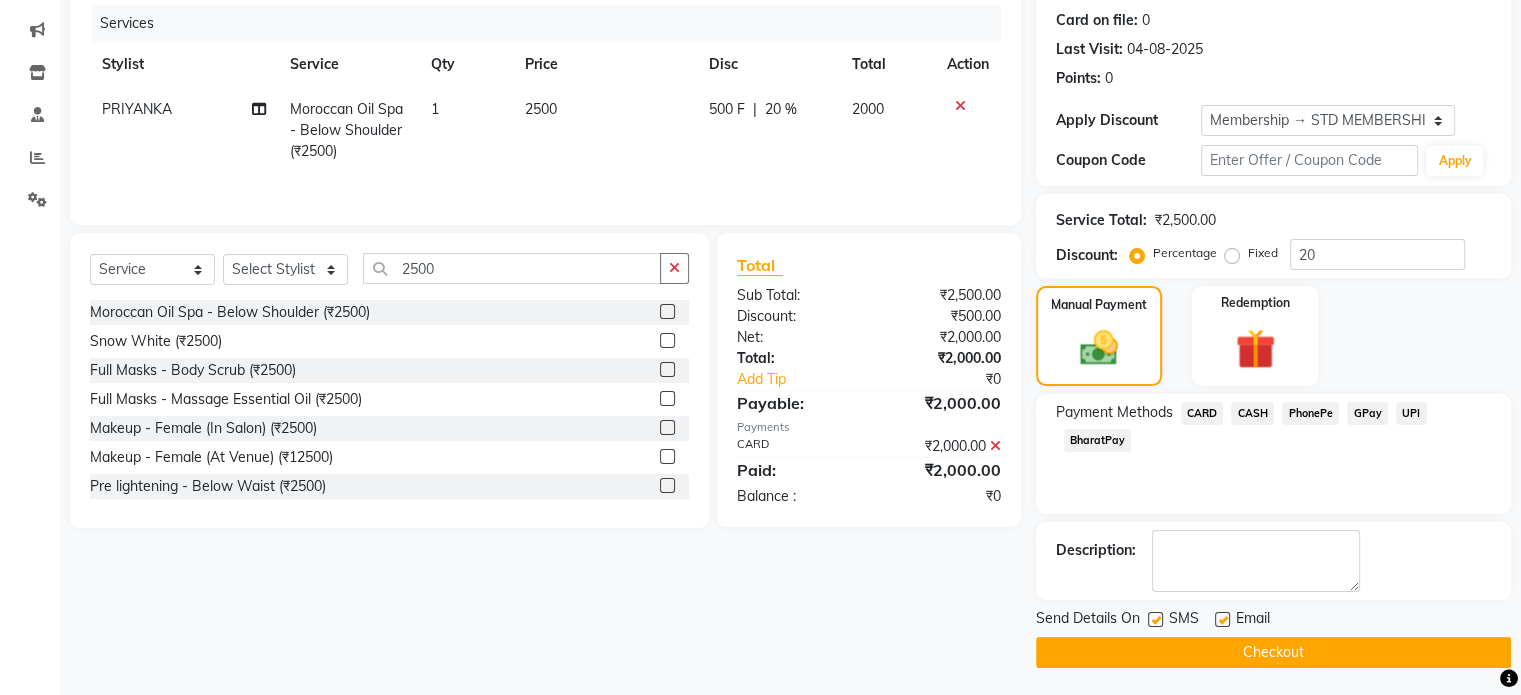 scroll, scrollTop: 244, scrollLeft: 0, axis: vertical 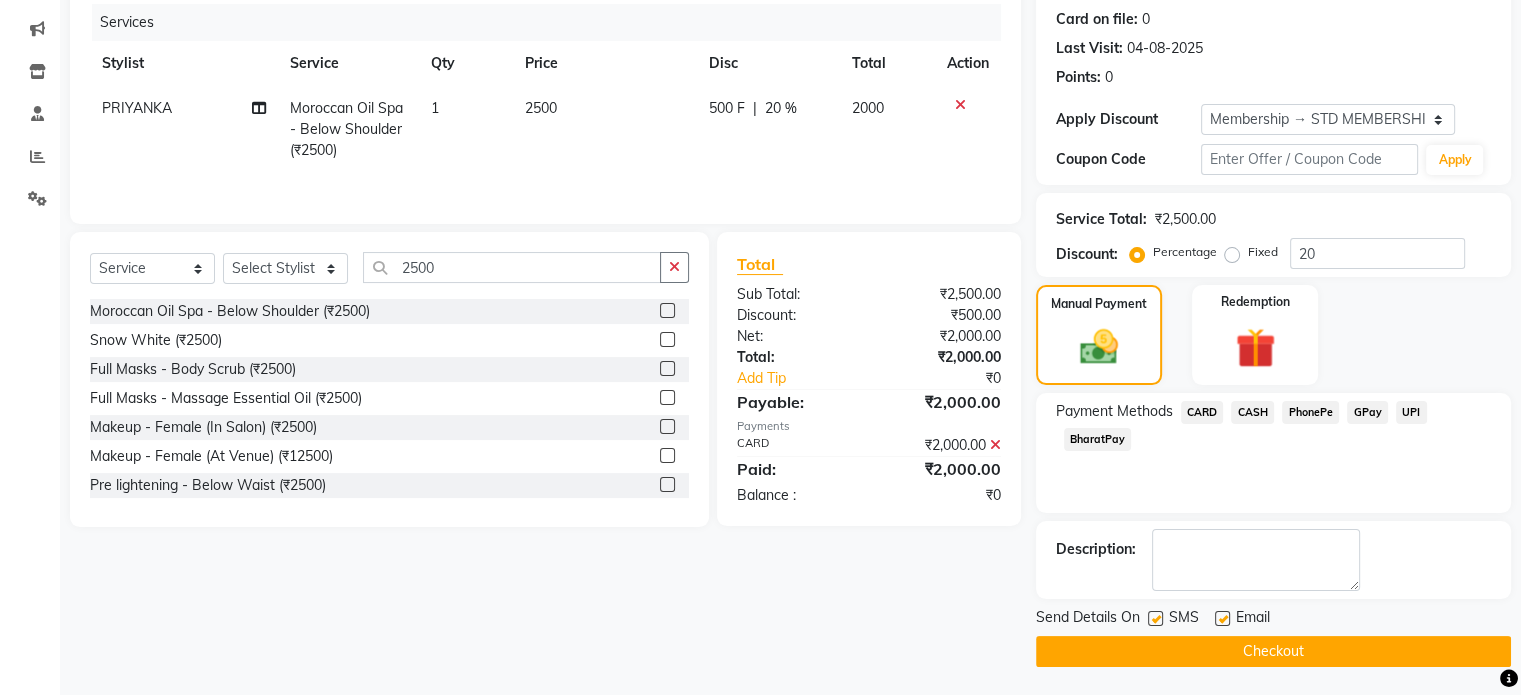 click on "Checkout" 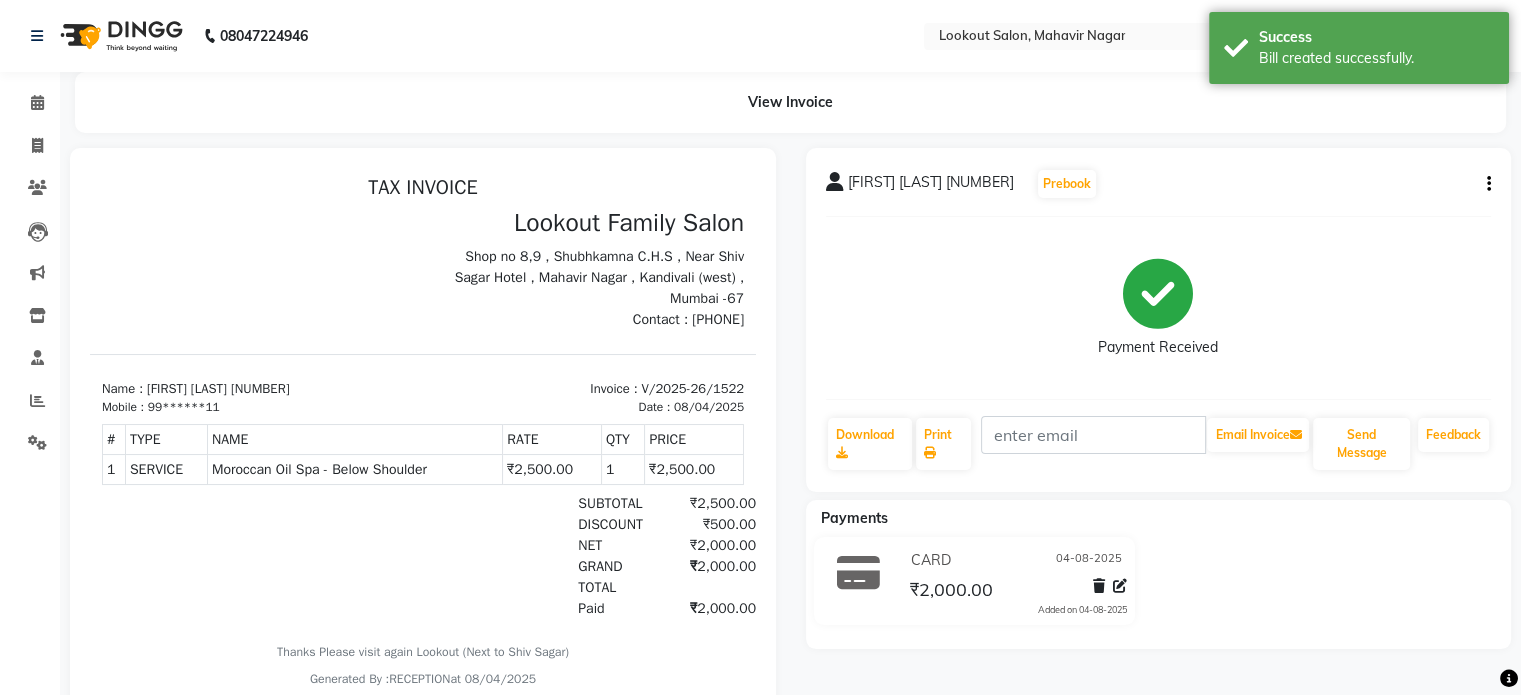 scroll, scrollTop: 0, scrollLeft: 0, axis: both 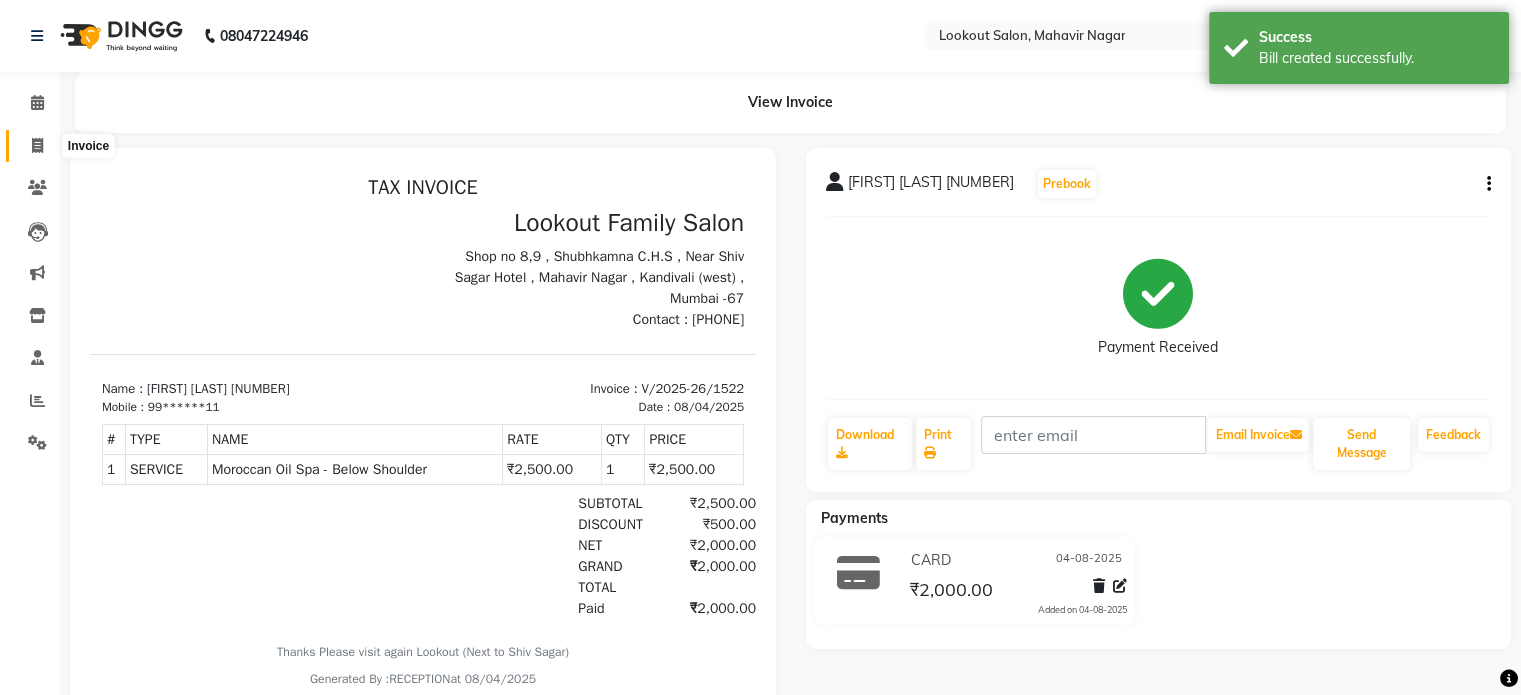 click 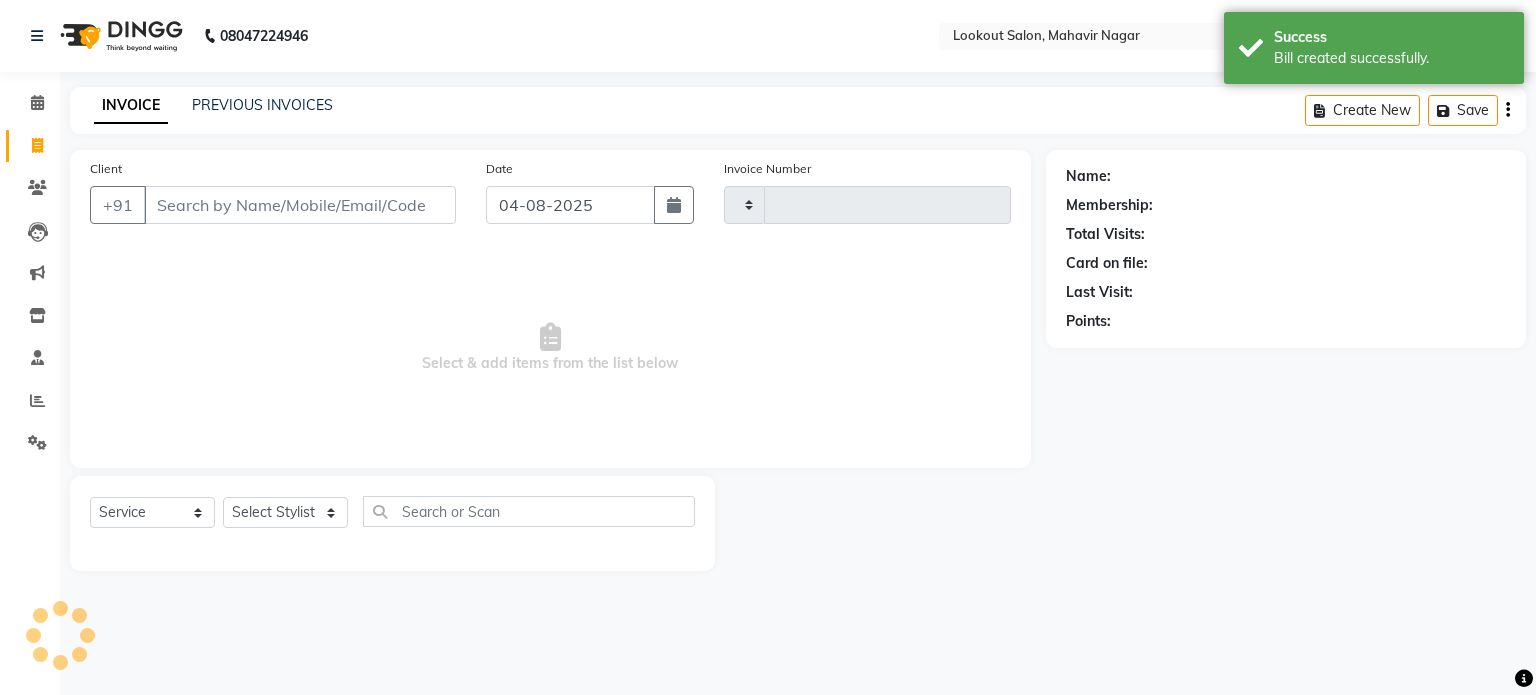 type on "1523" 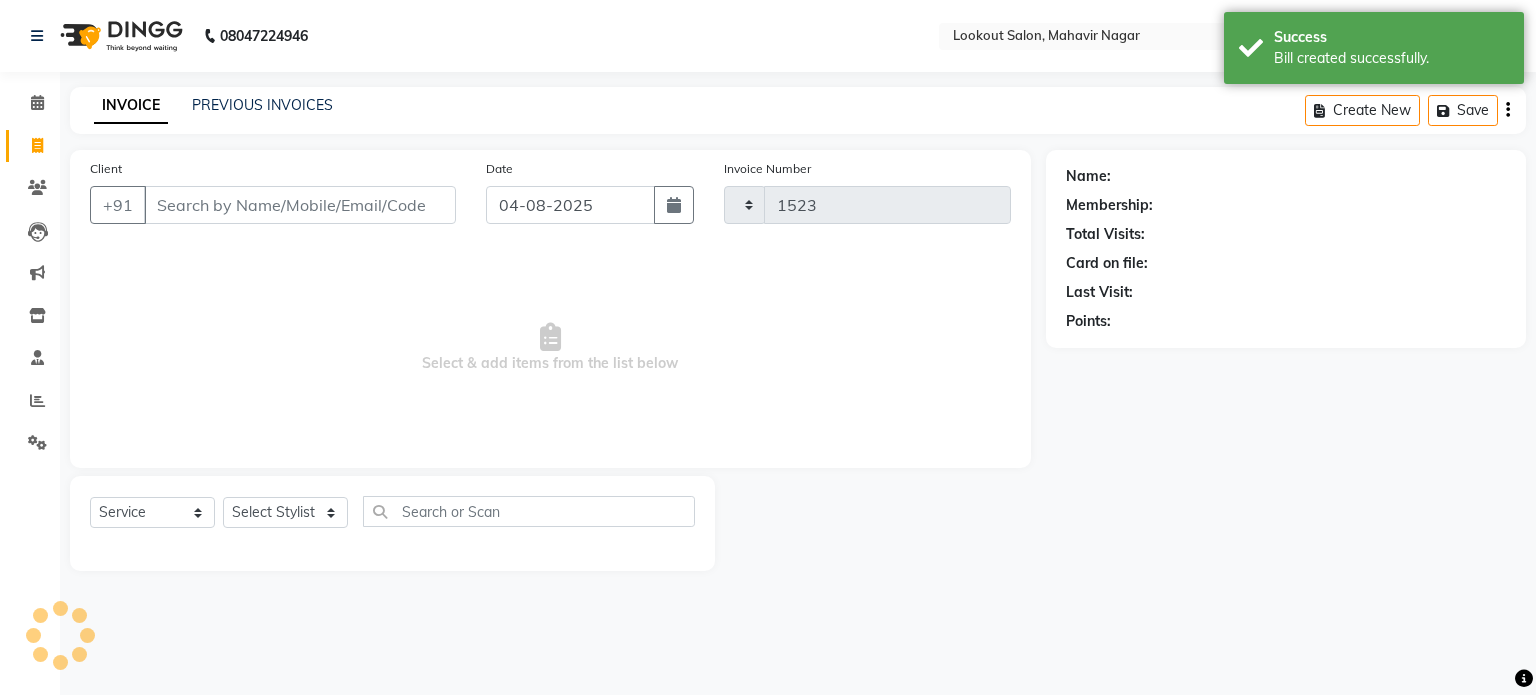 select on "150" 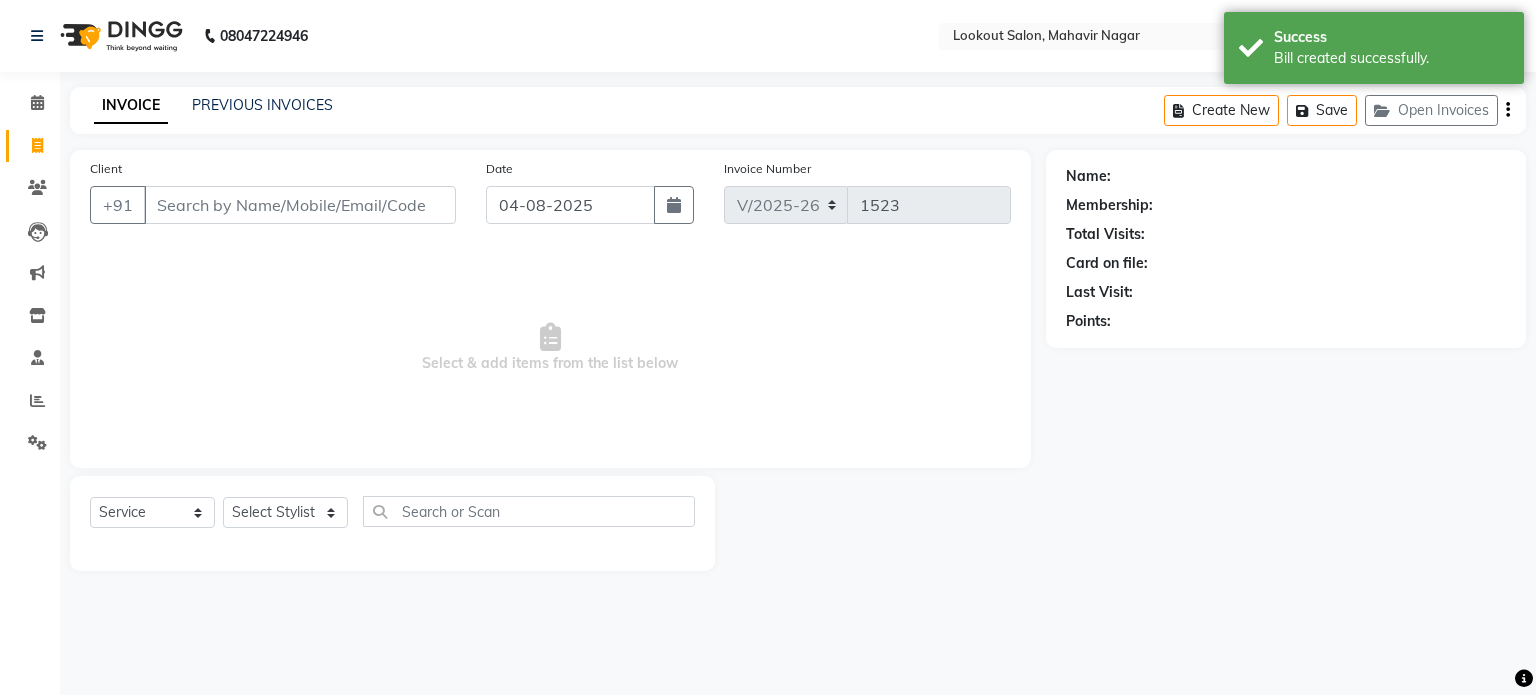 click on "PREVIOUS INVOICES" 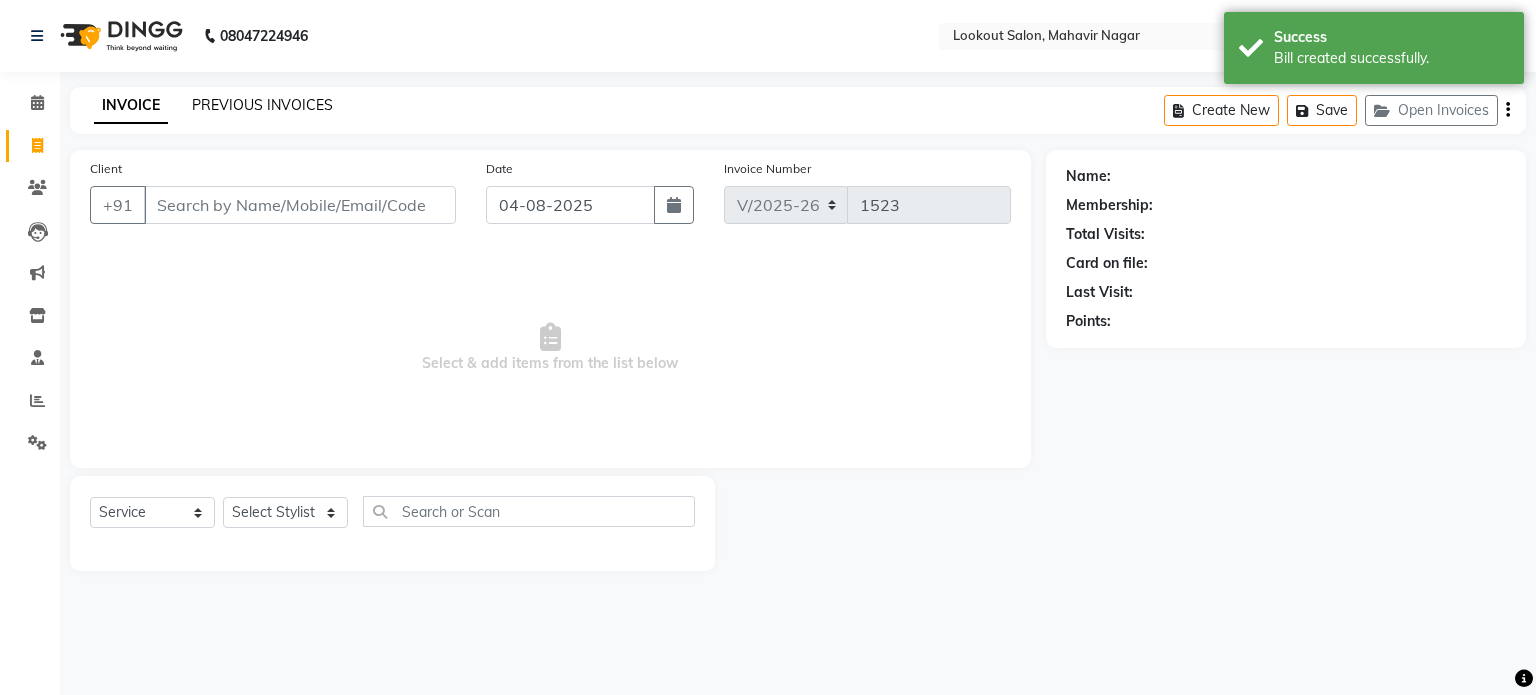 click on "PREVIOUS INVOICES" 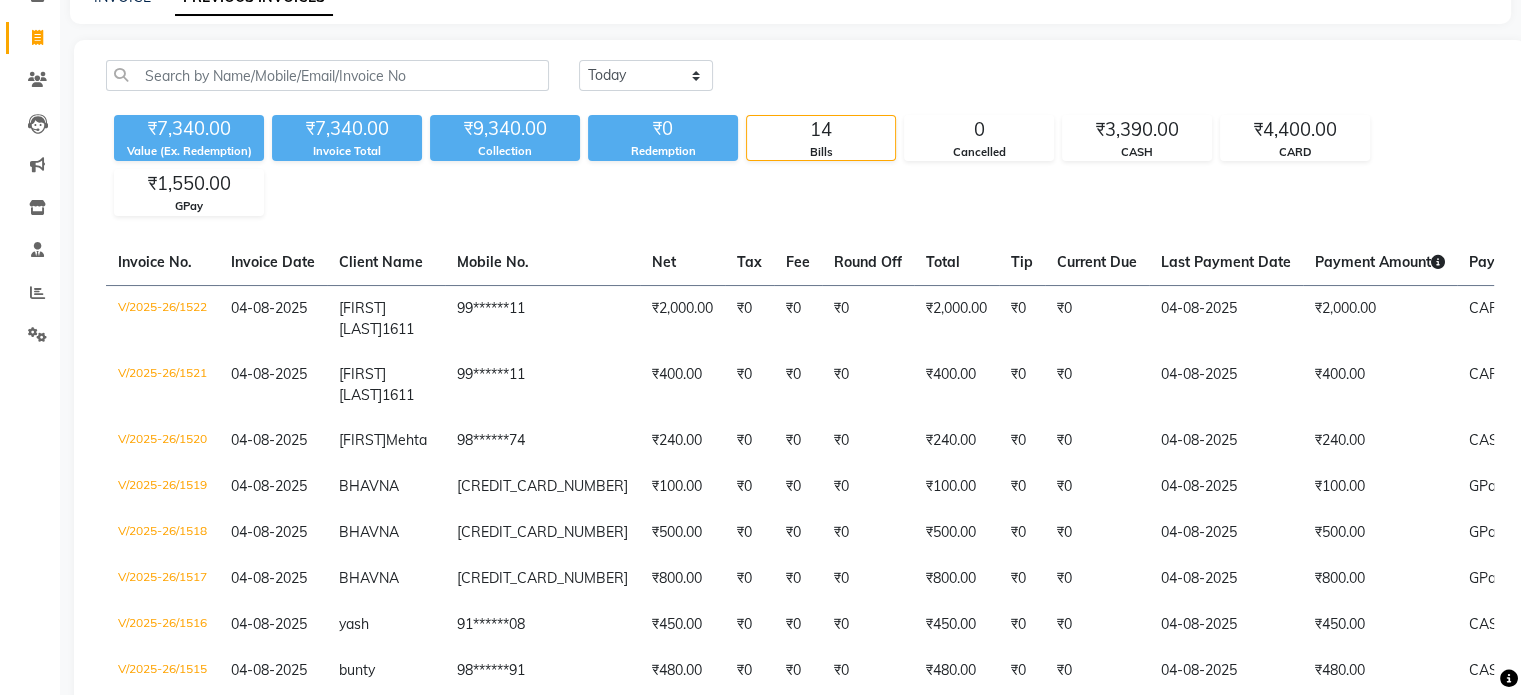 scroll, scrollTop: 0, scrollLeft: 0, axis: both 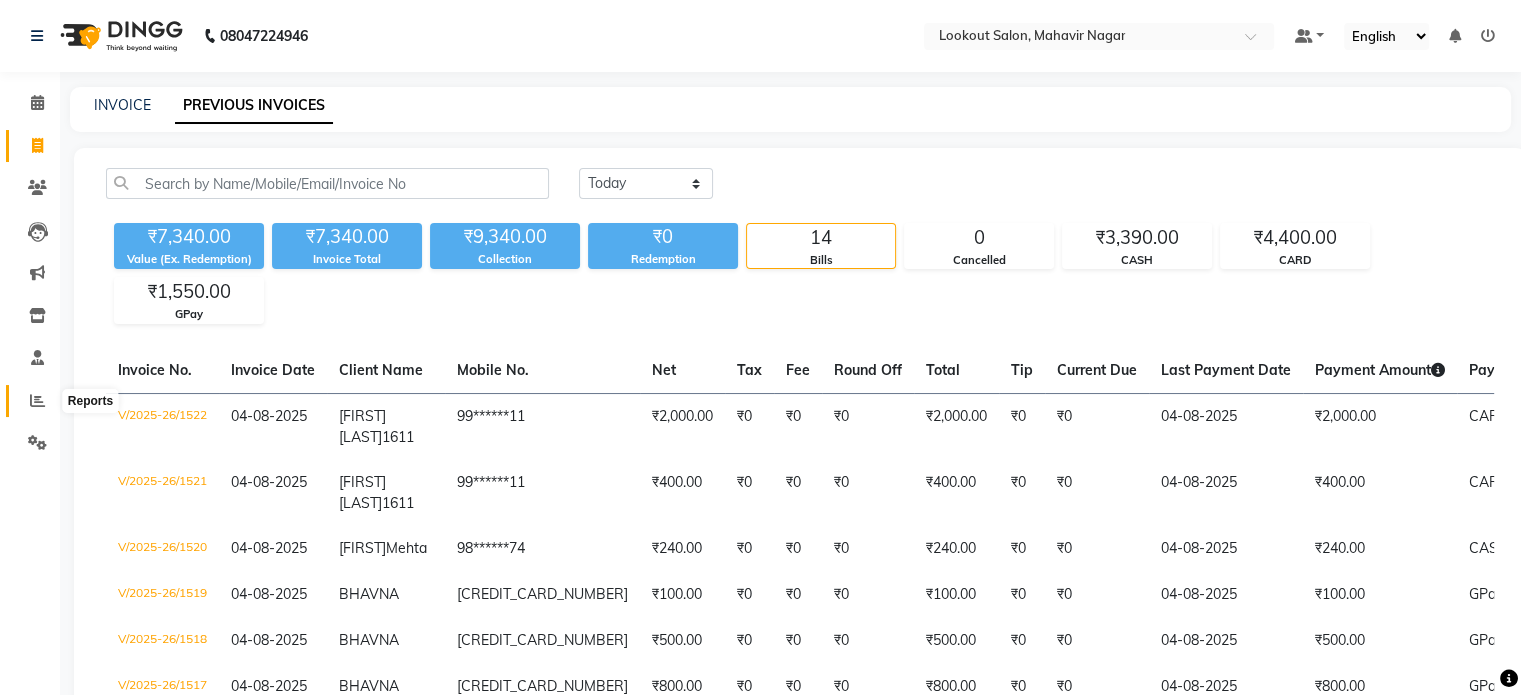 click 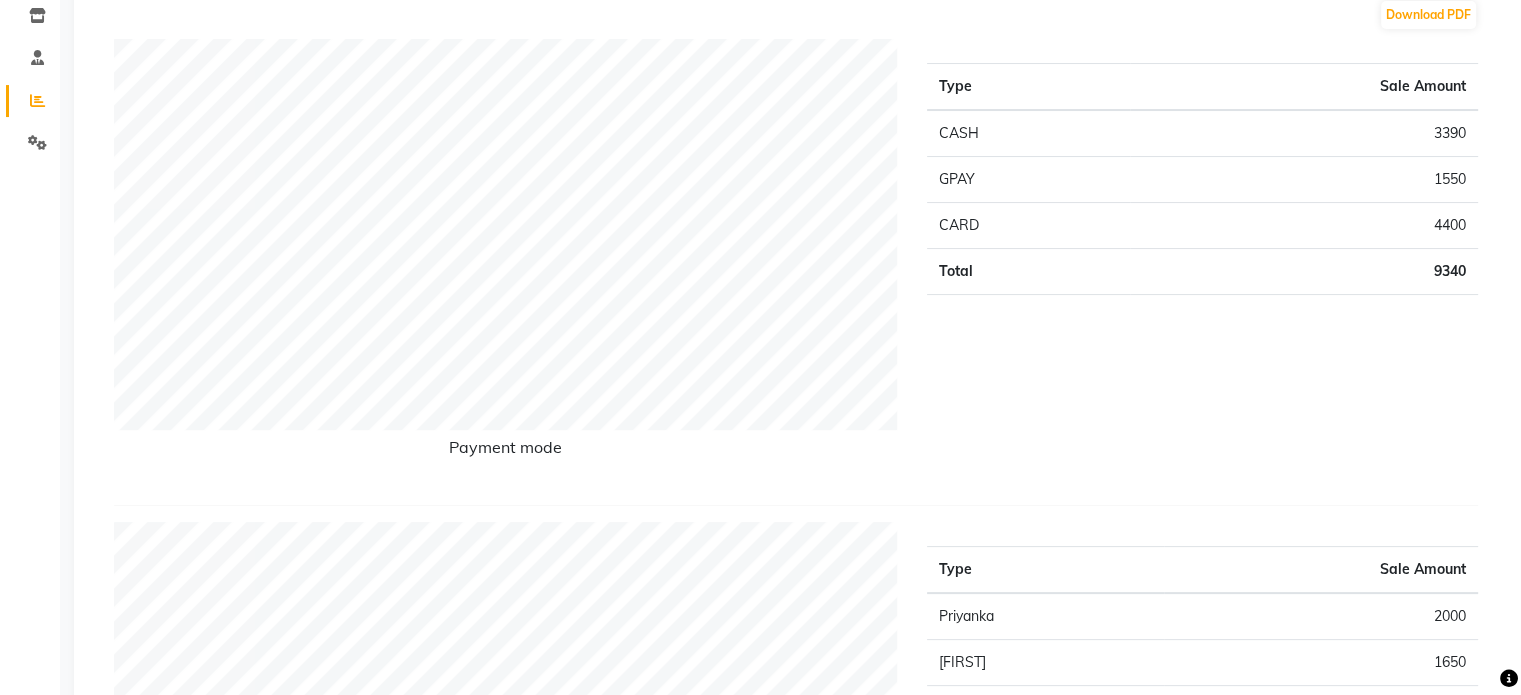 scroll, scrollTop: 0, scrollLeft: 0, axis: both 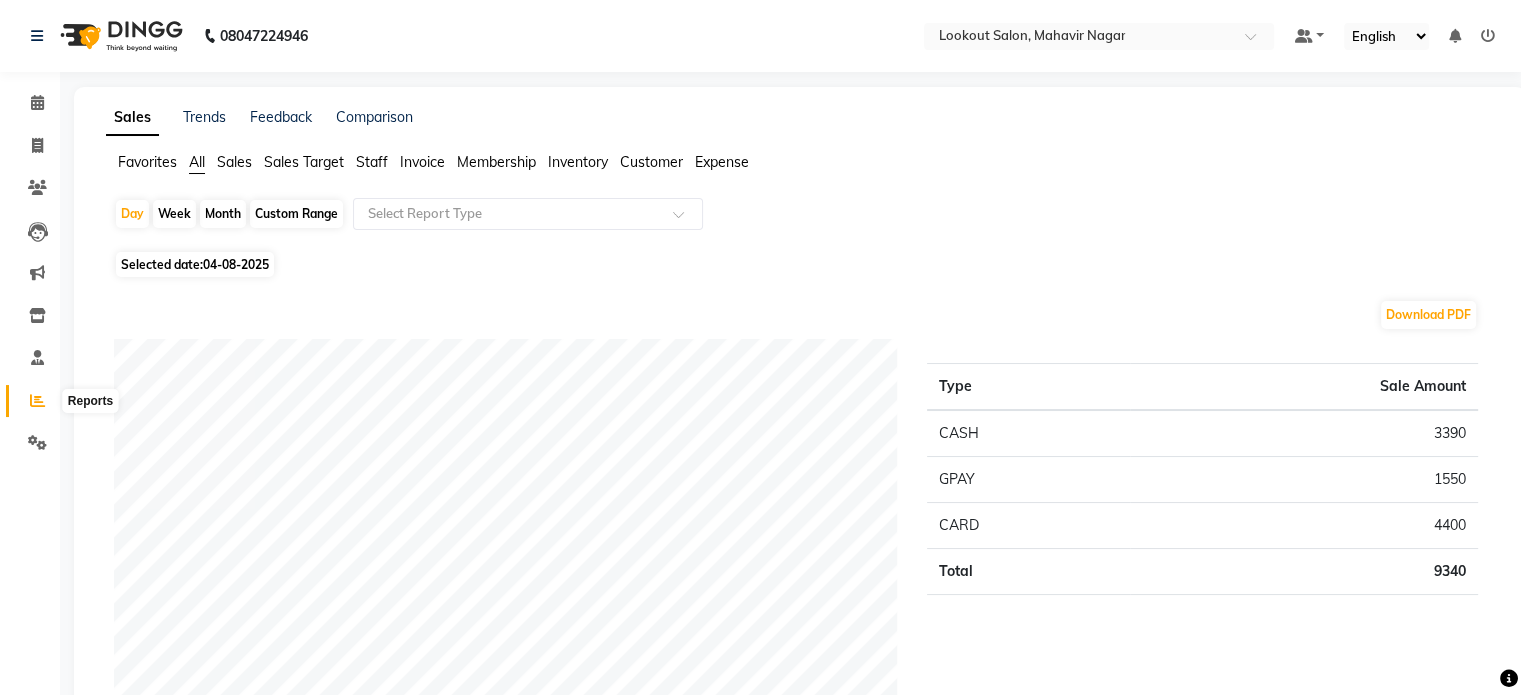 click 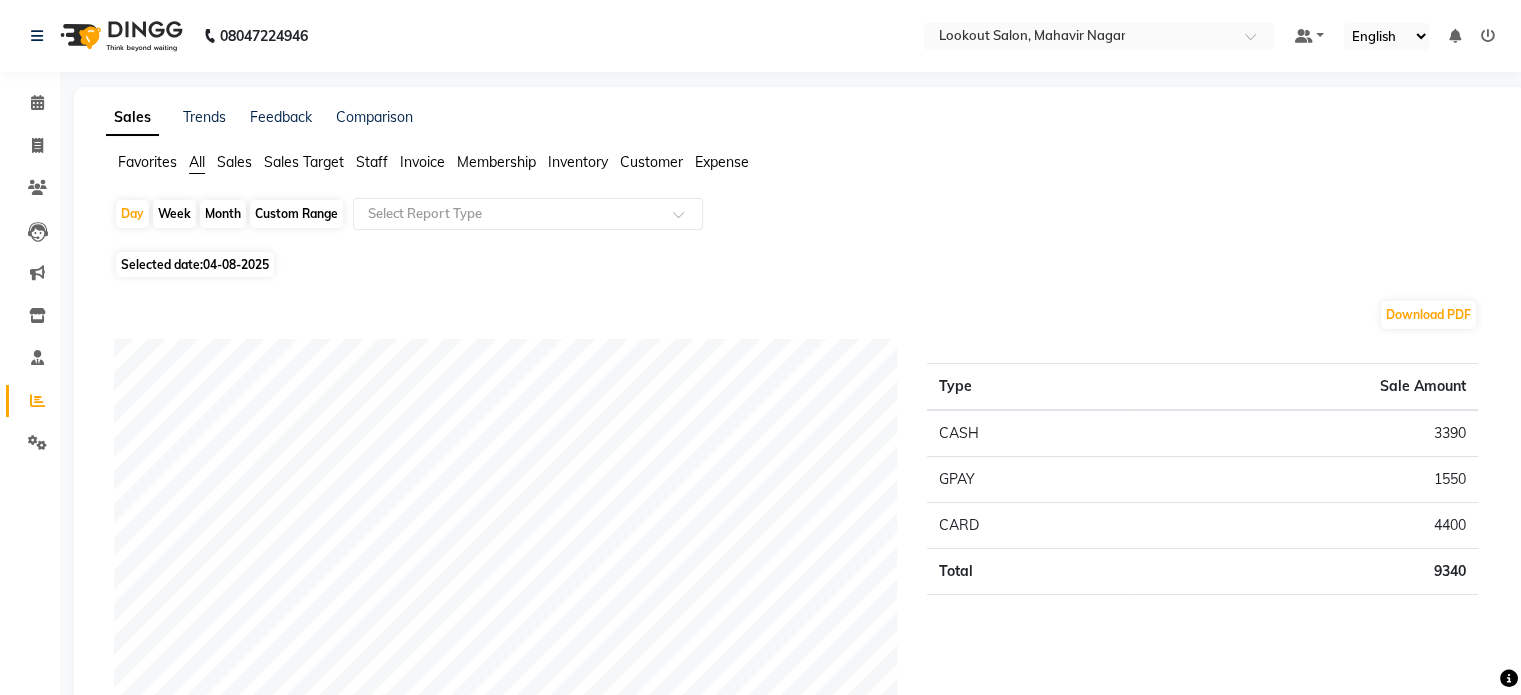 click 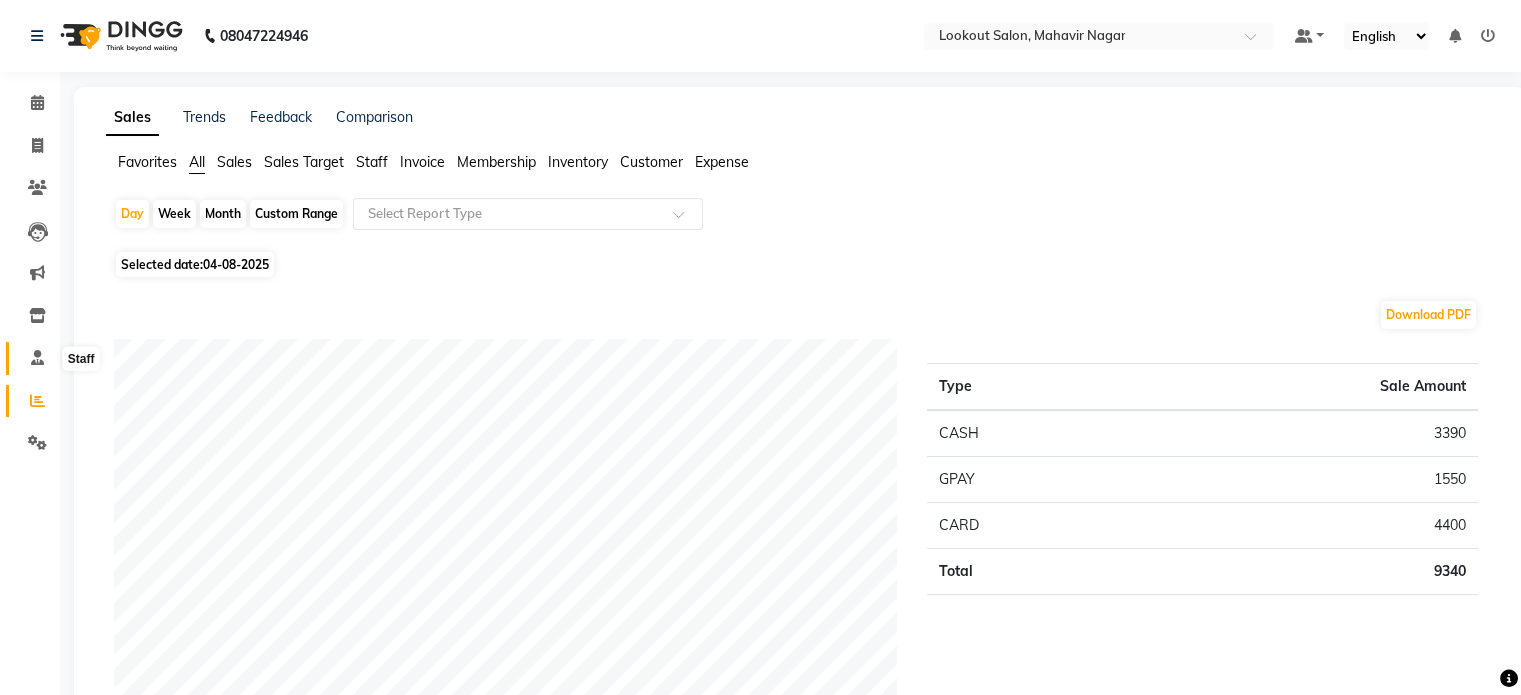 click 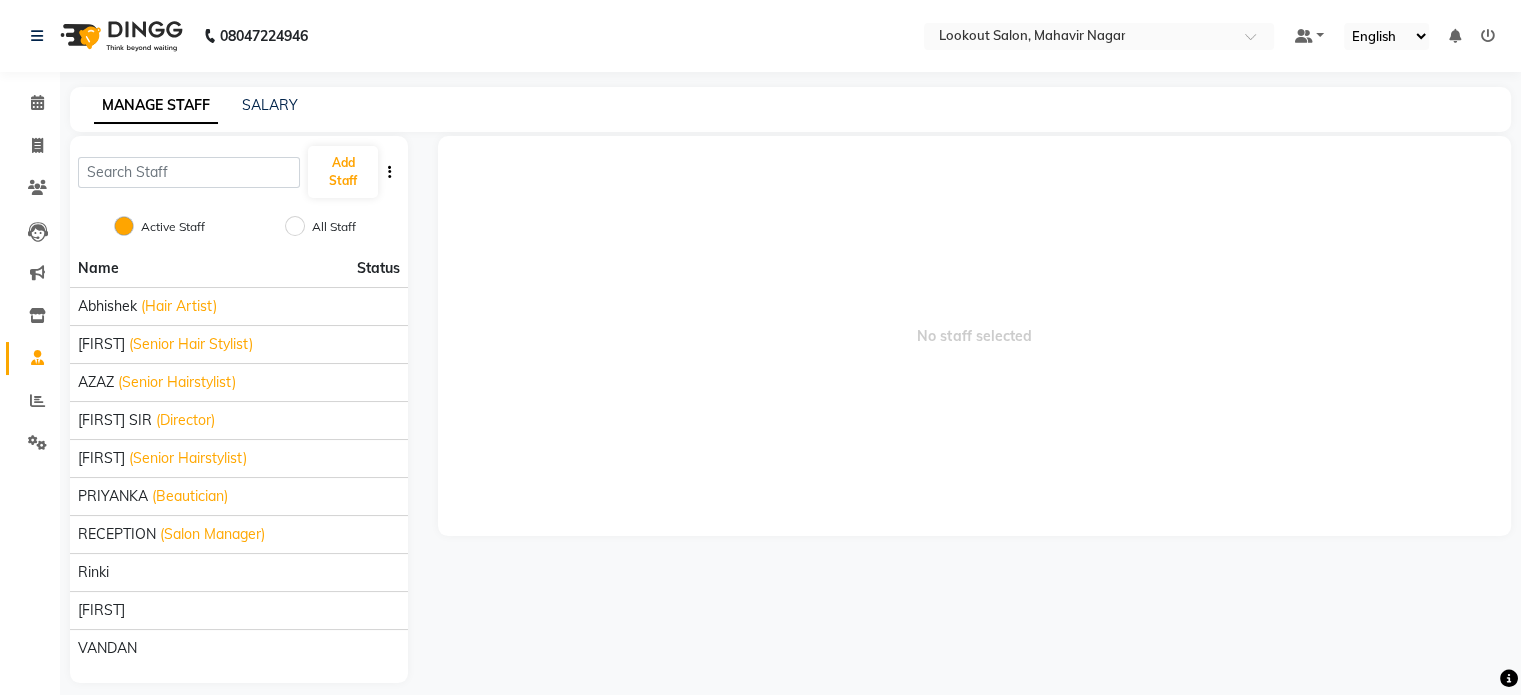 click on "Reports" 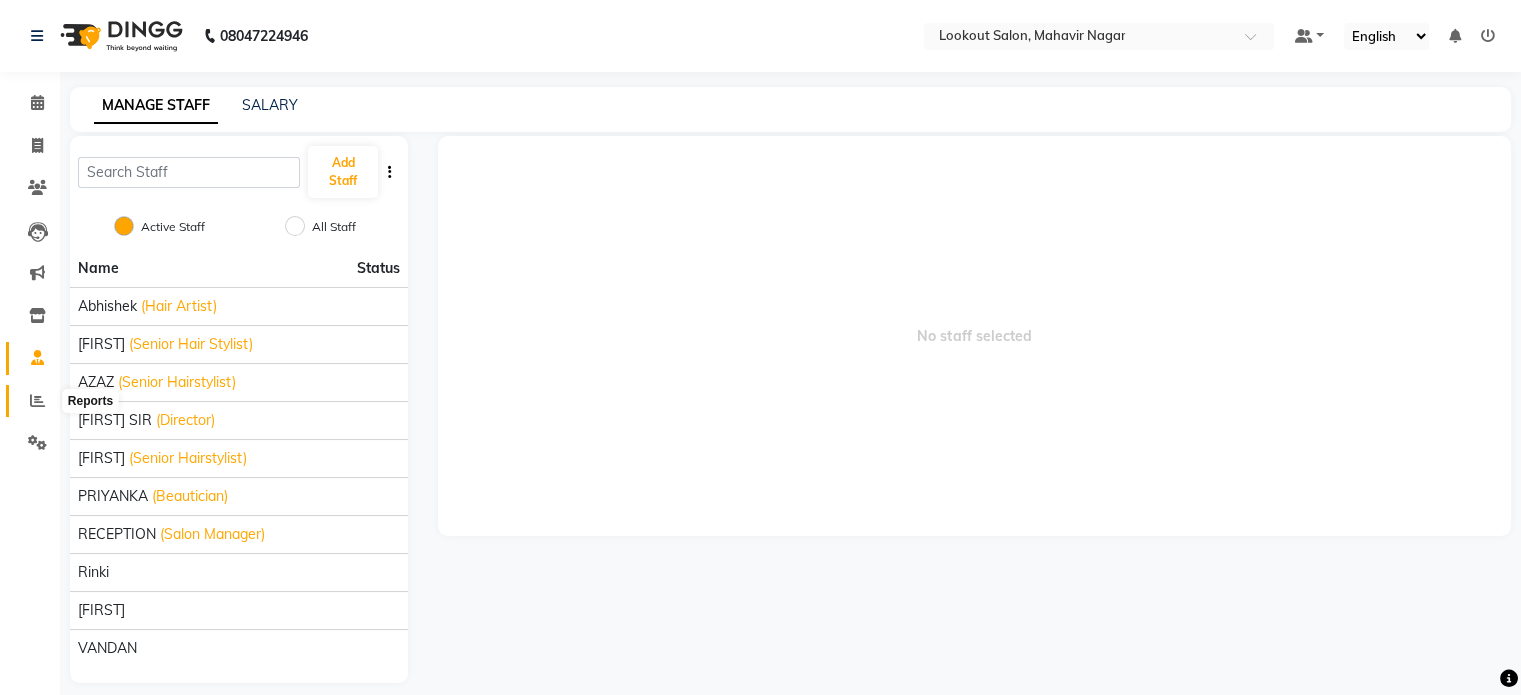 click 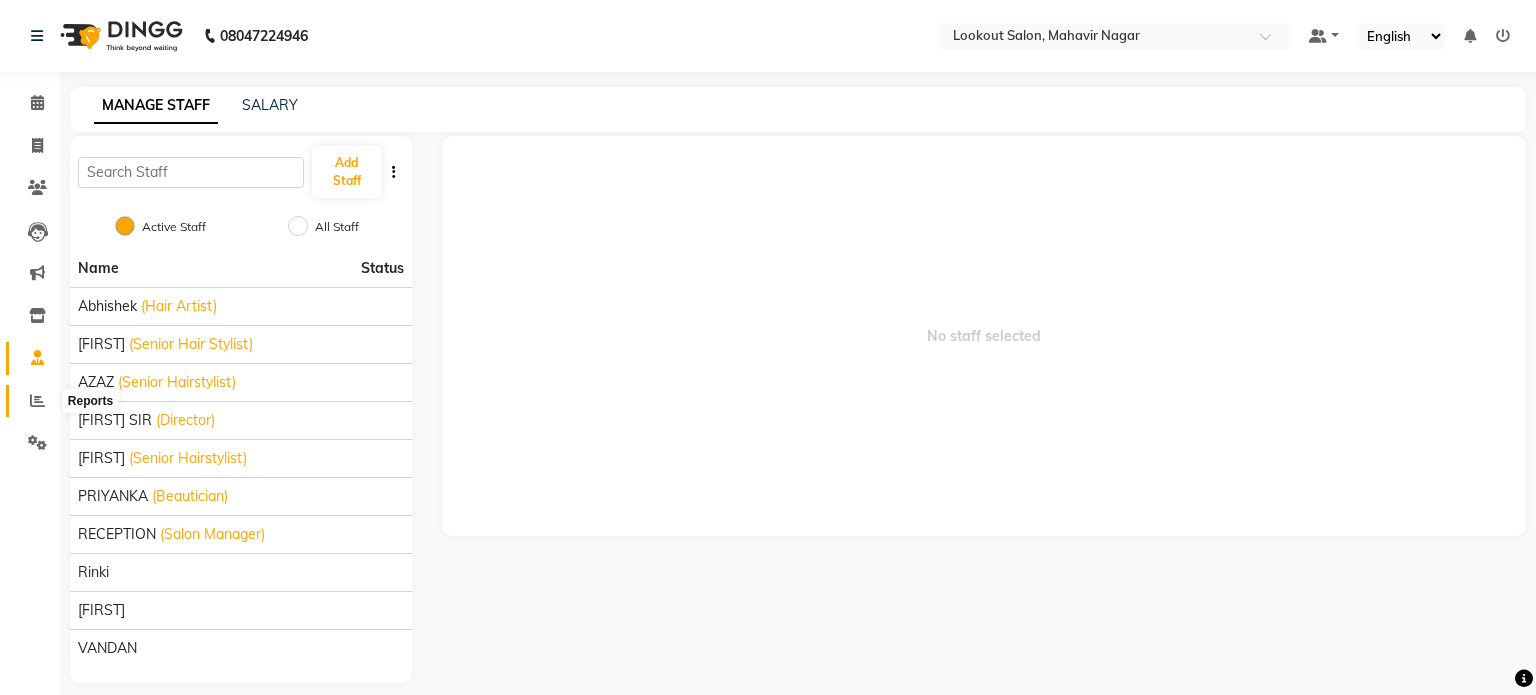 click 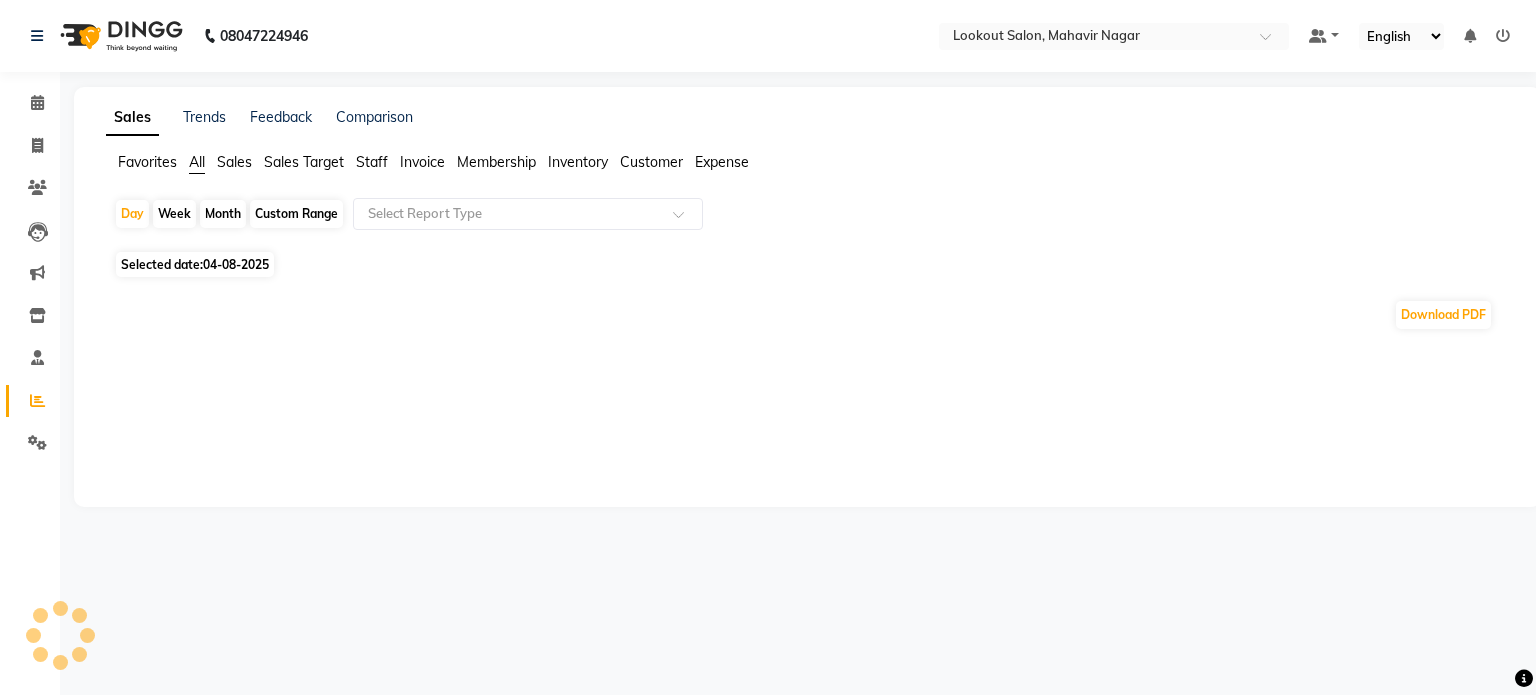 click 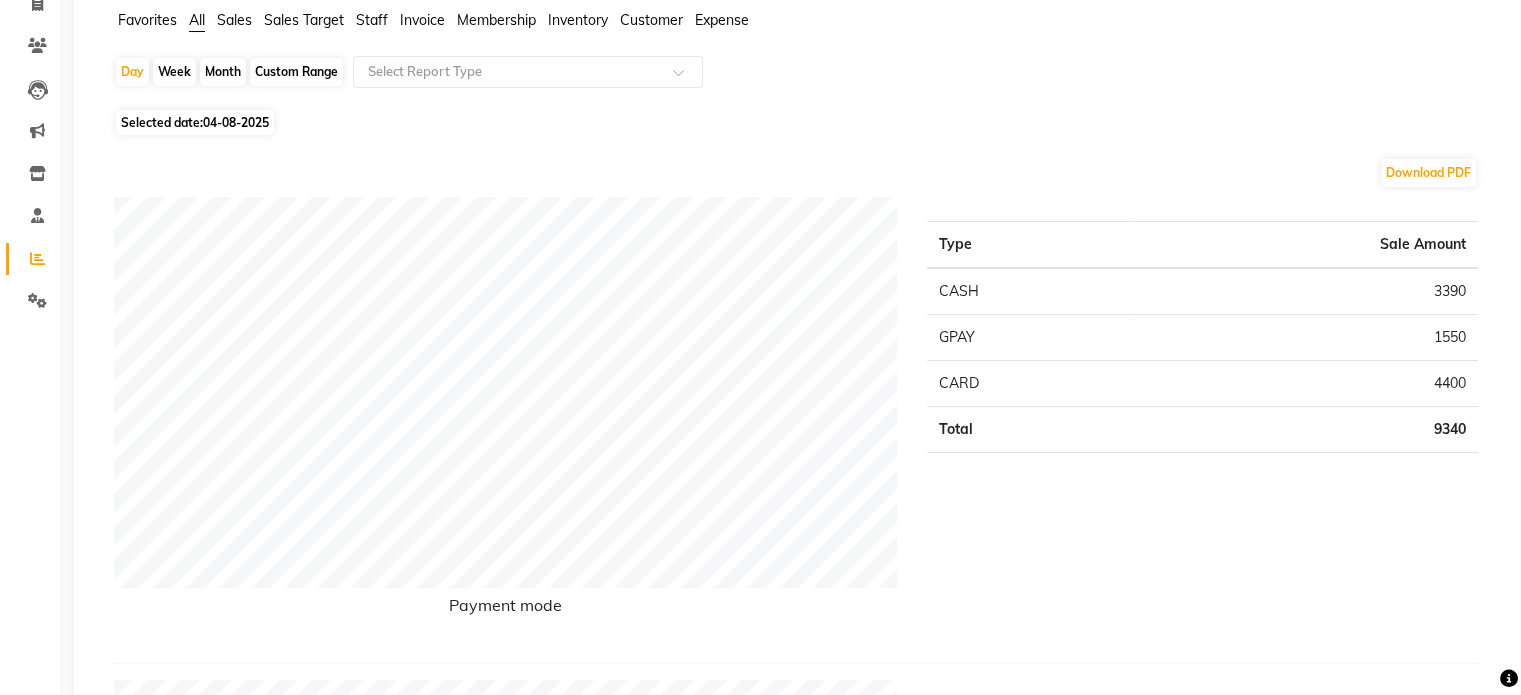 scroll, scrollTop: 0, scrollLeft: 0, axis: both 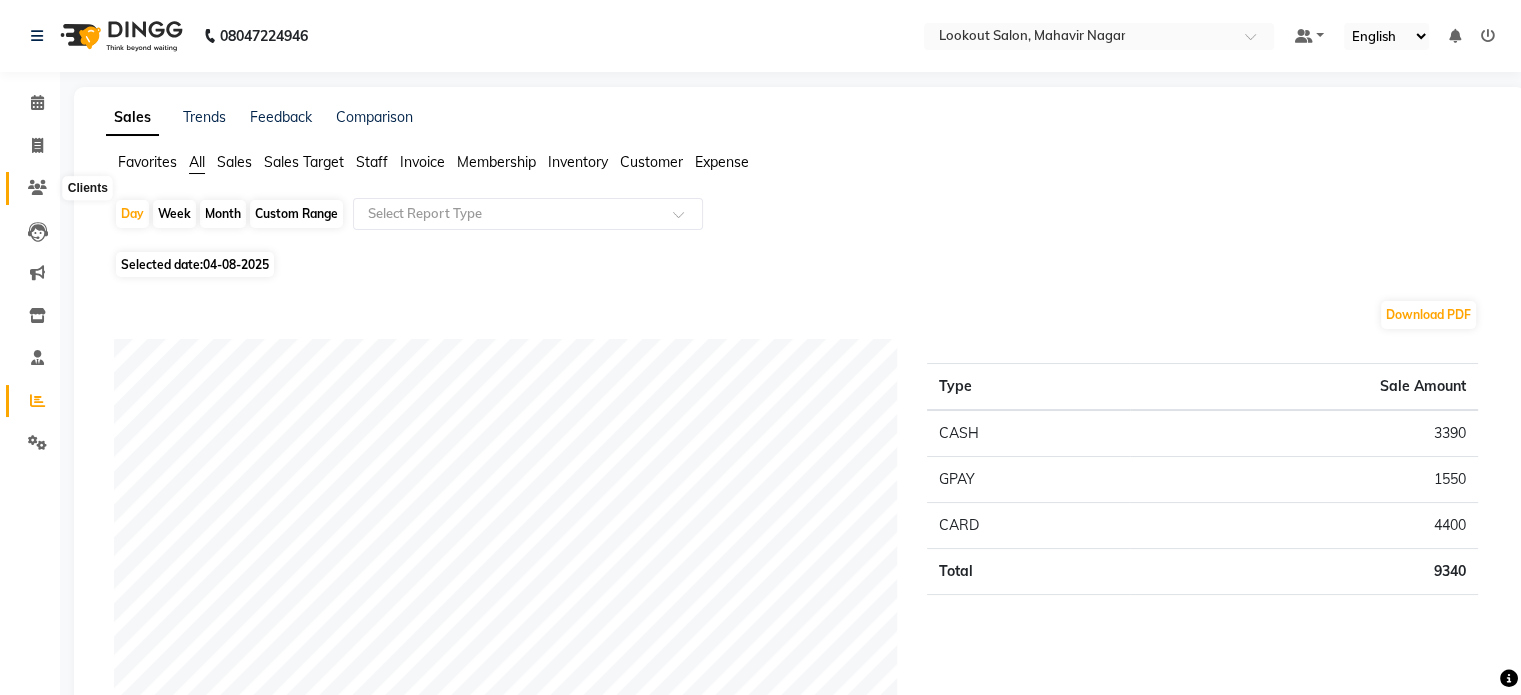 click 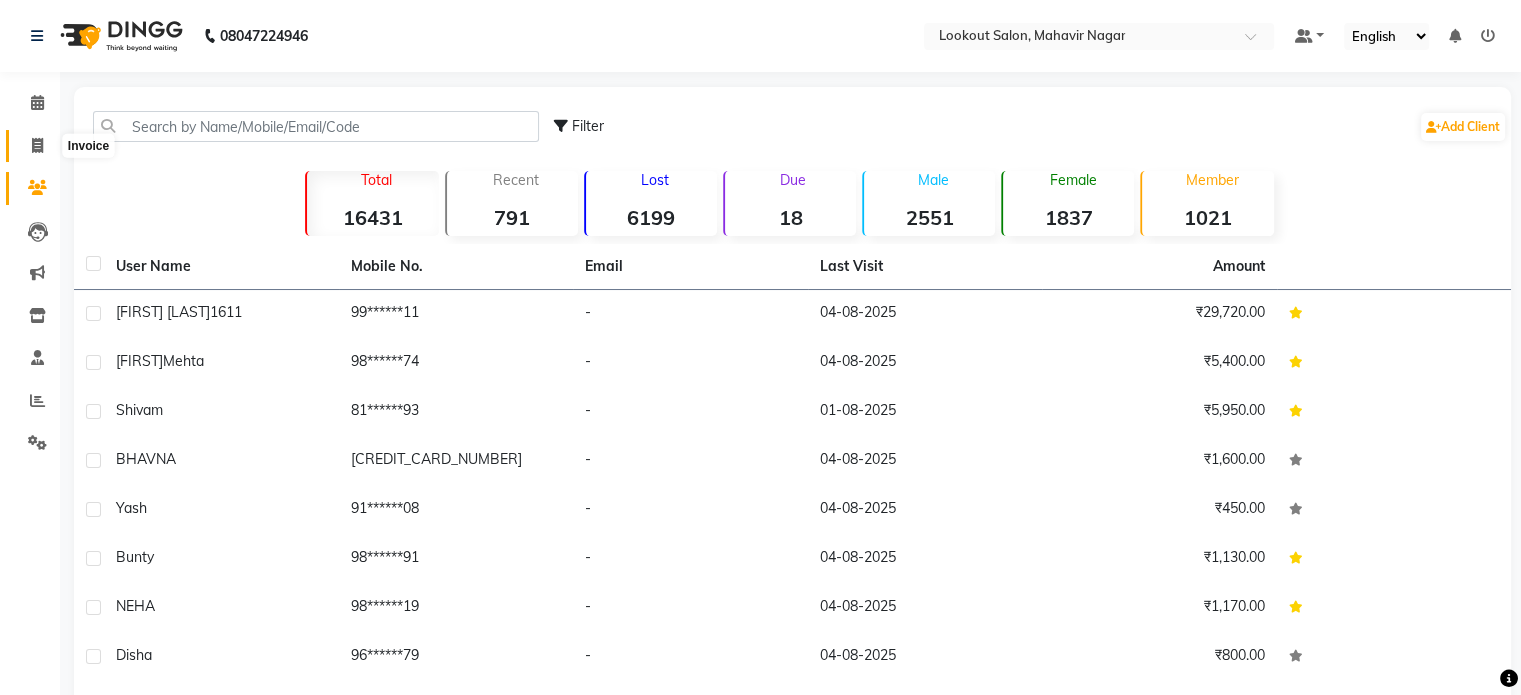 click 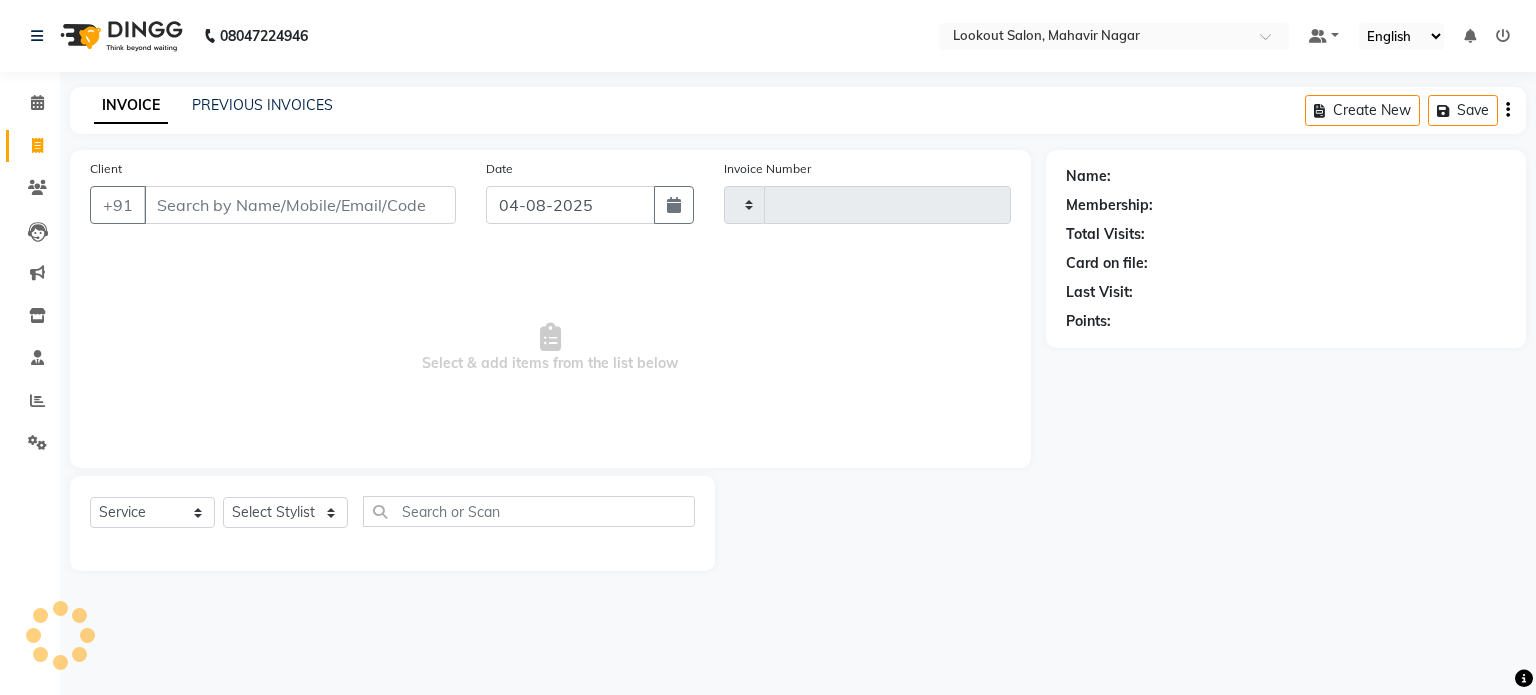 type on "1523" 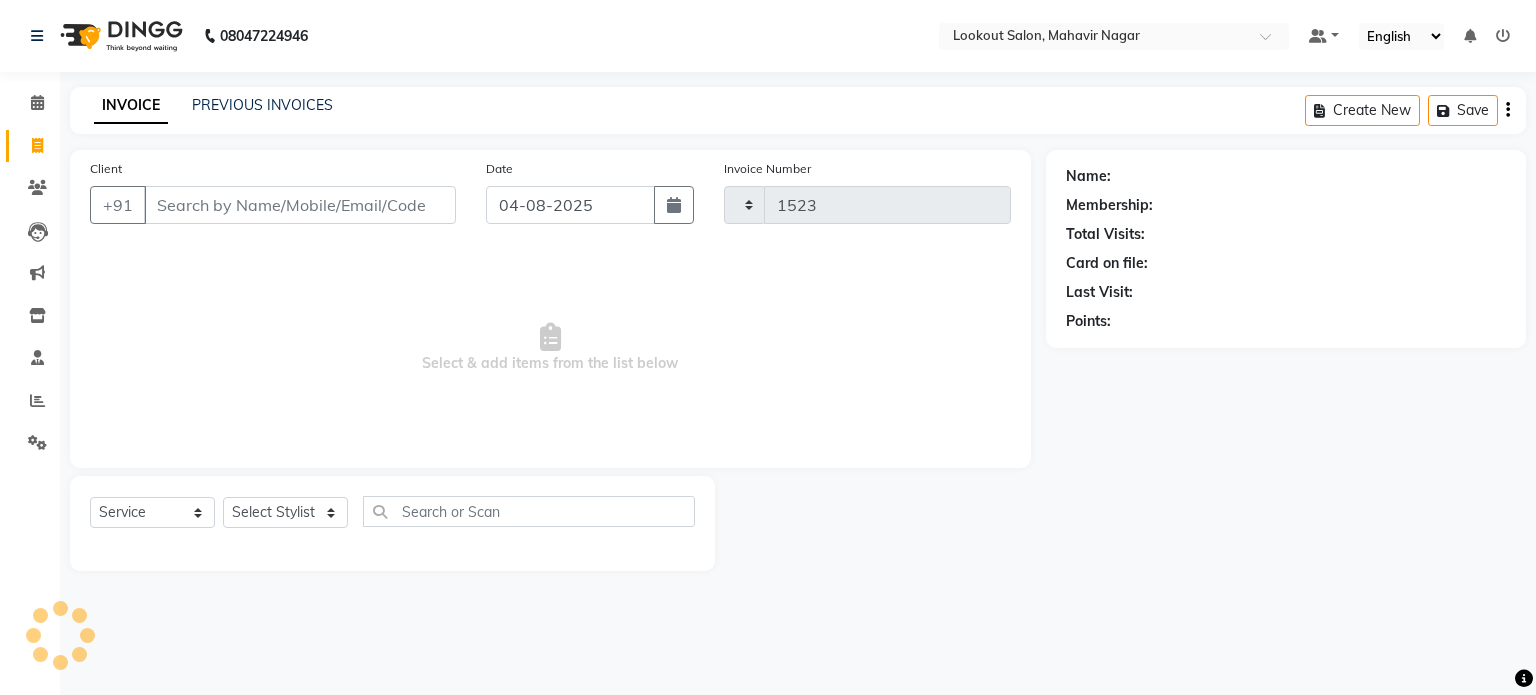 select on "150" 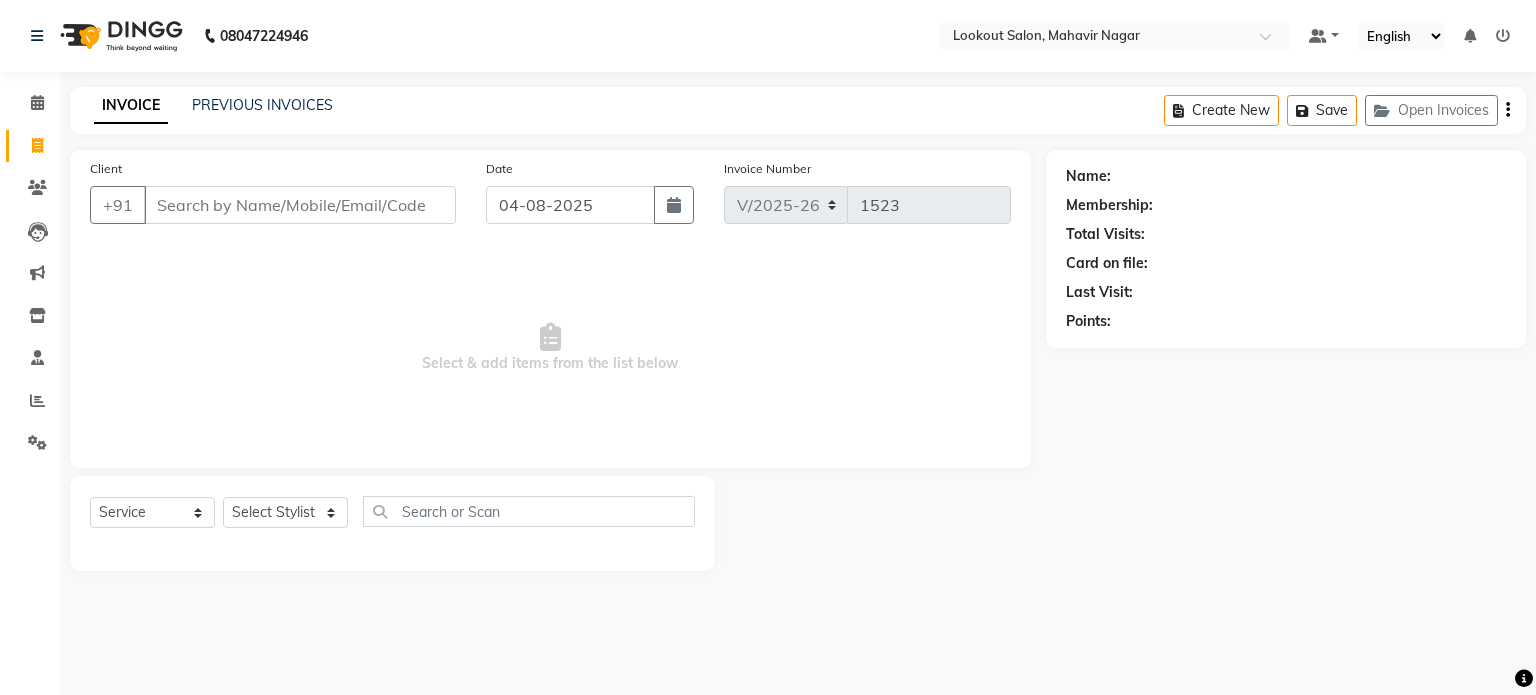 click on "Client" at bounding box center [300, 205] 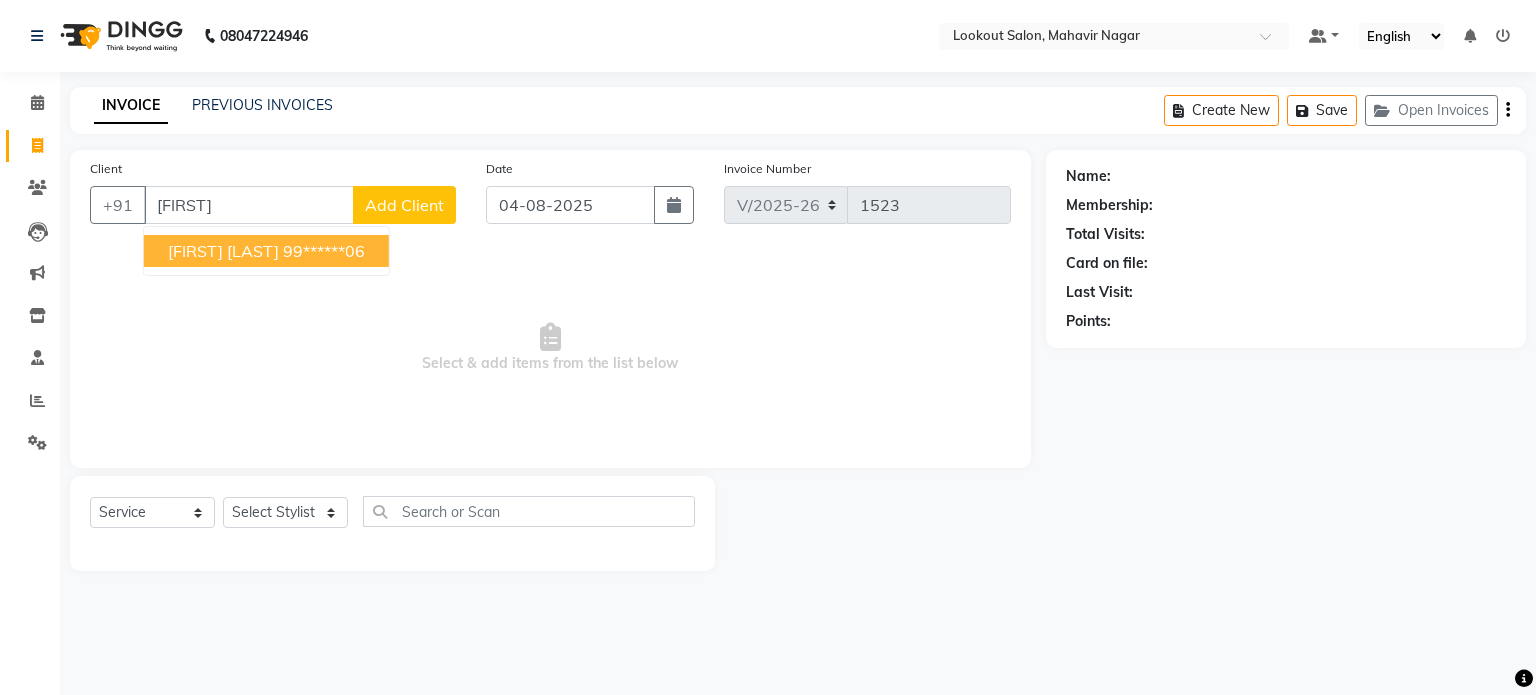 click on "99******06" at bounding box center [324, 251] 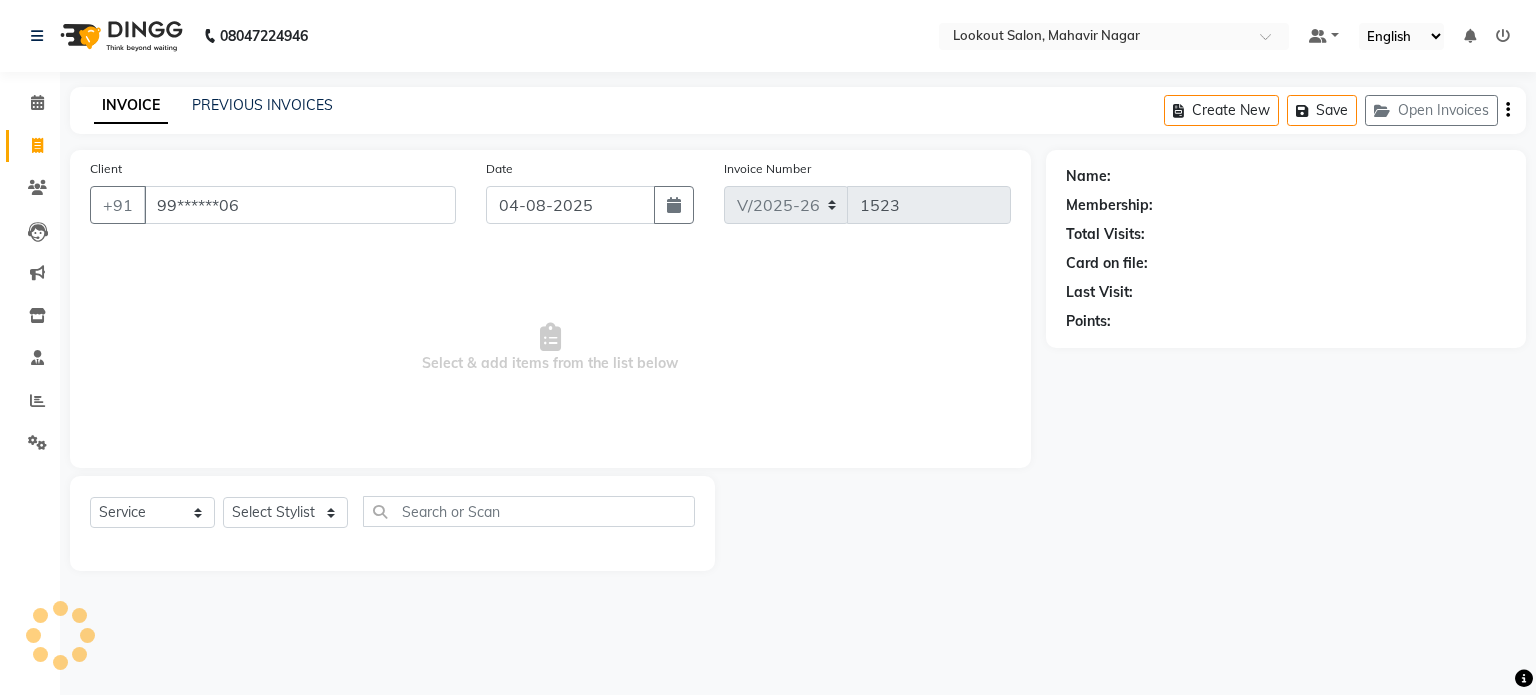 type on "99******06" 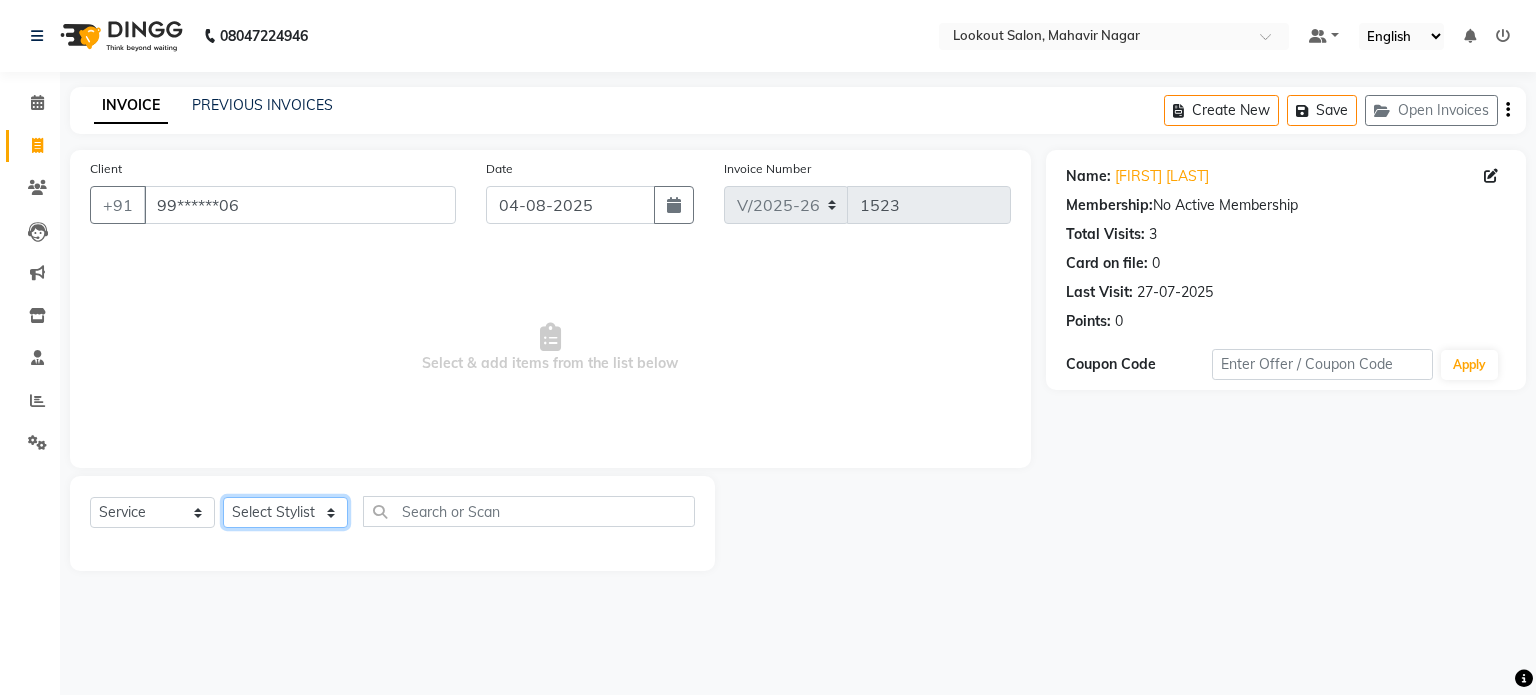click on "Select Stylist abhishek Asfaak AZAZ DHARMESH SIR kARAN PRIYANKA RECEPTION rinki  shailendar VANDAN" 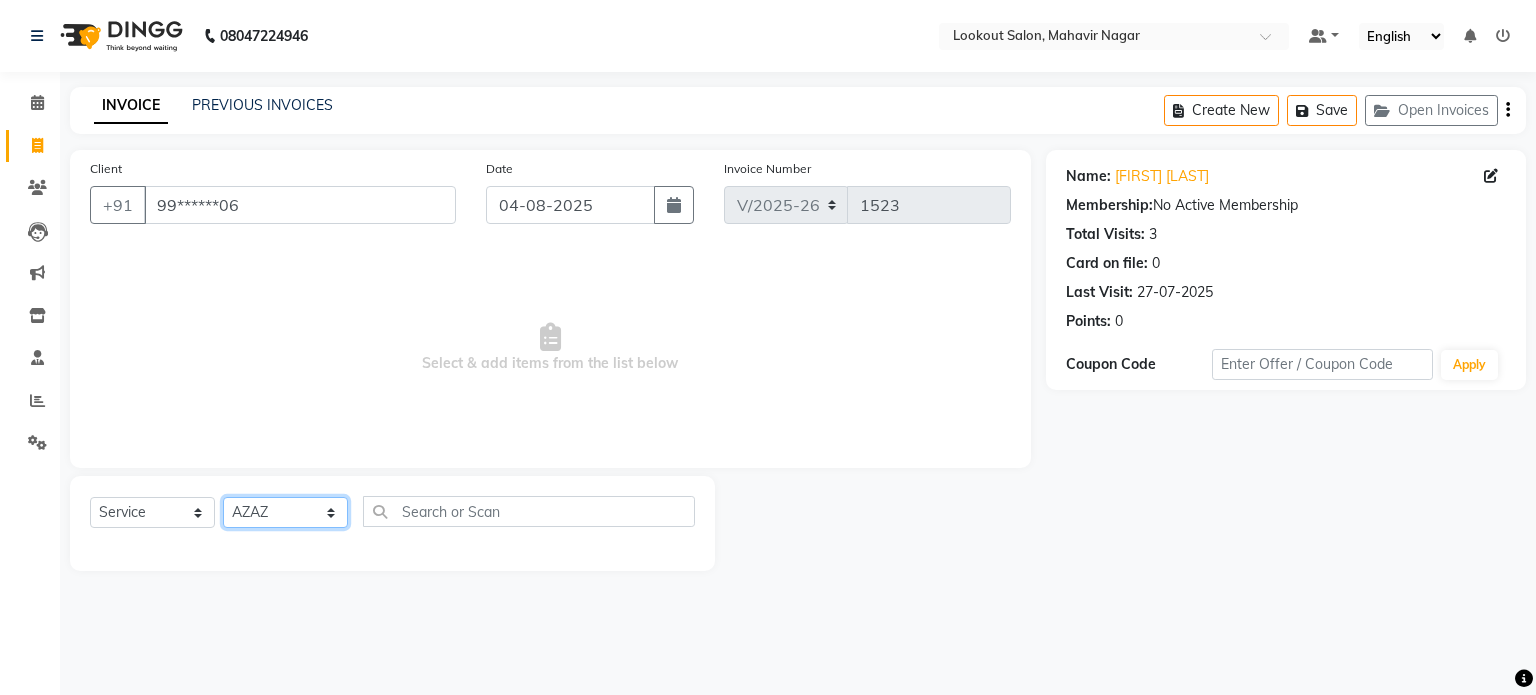 click on "Select Stylist abhishek Asfaak AZAZ DHARMESH SIR kARAN PRIYANKA RECEPTION rinki  shailendar VANDAN" 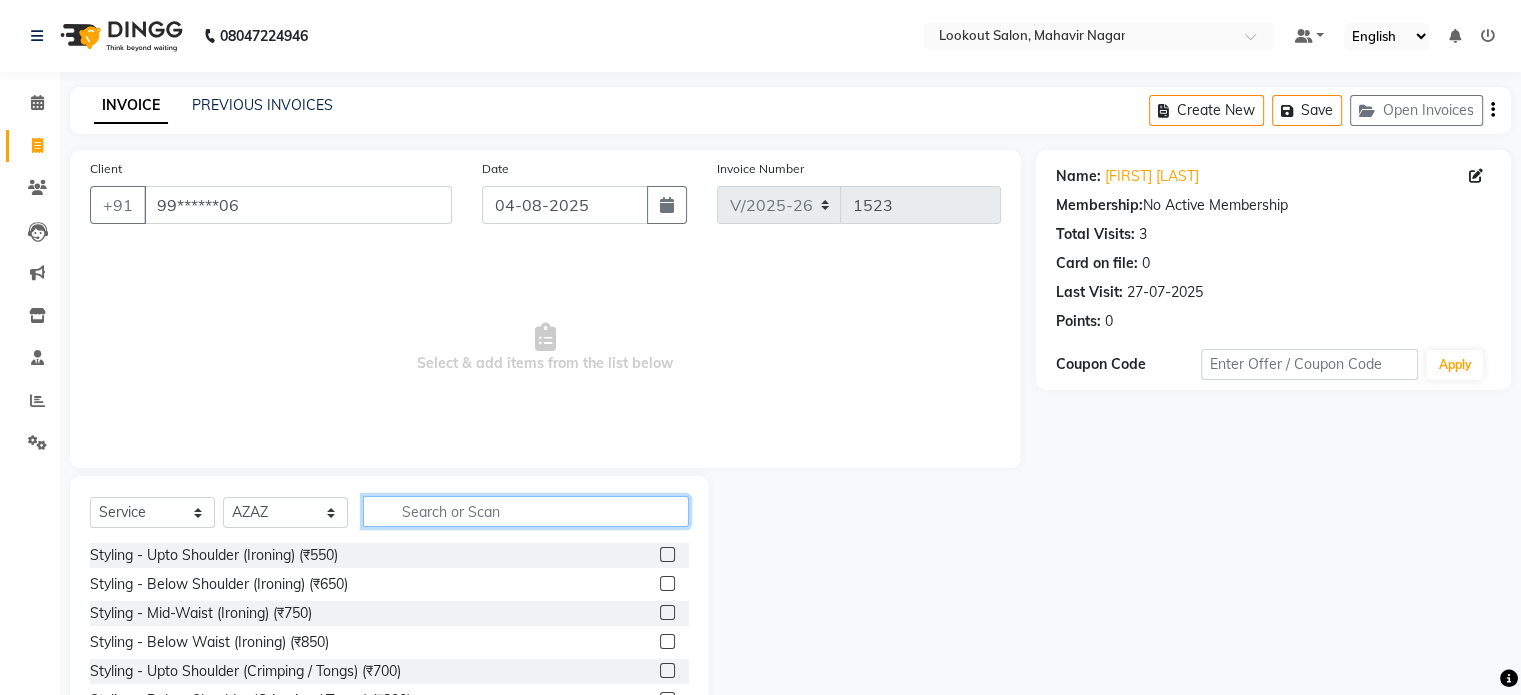 click 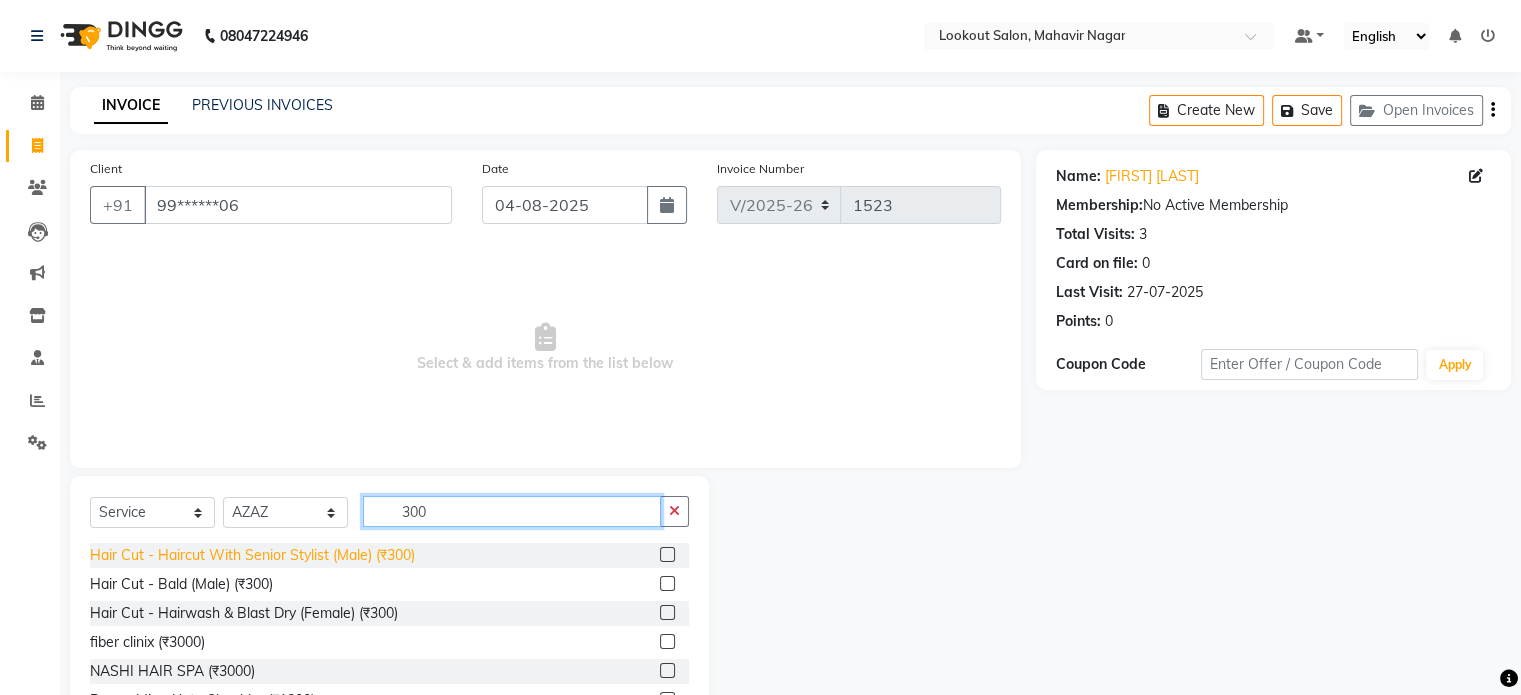 type on "300" 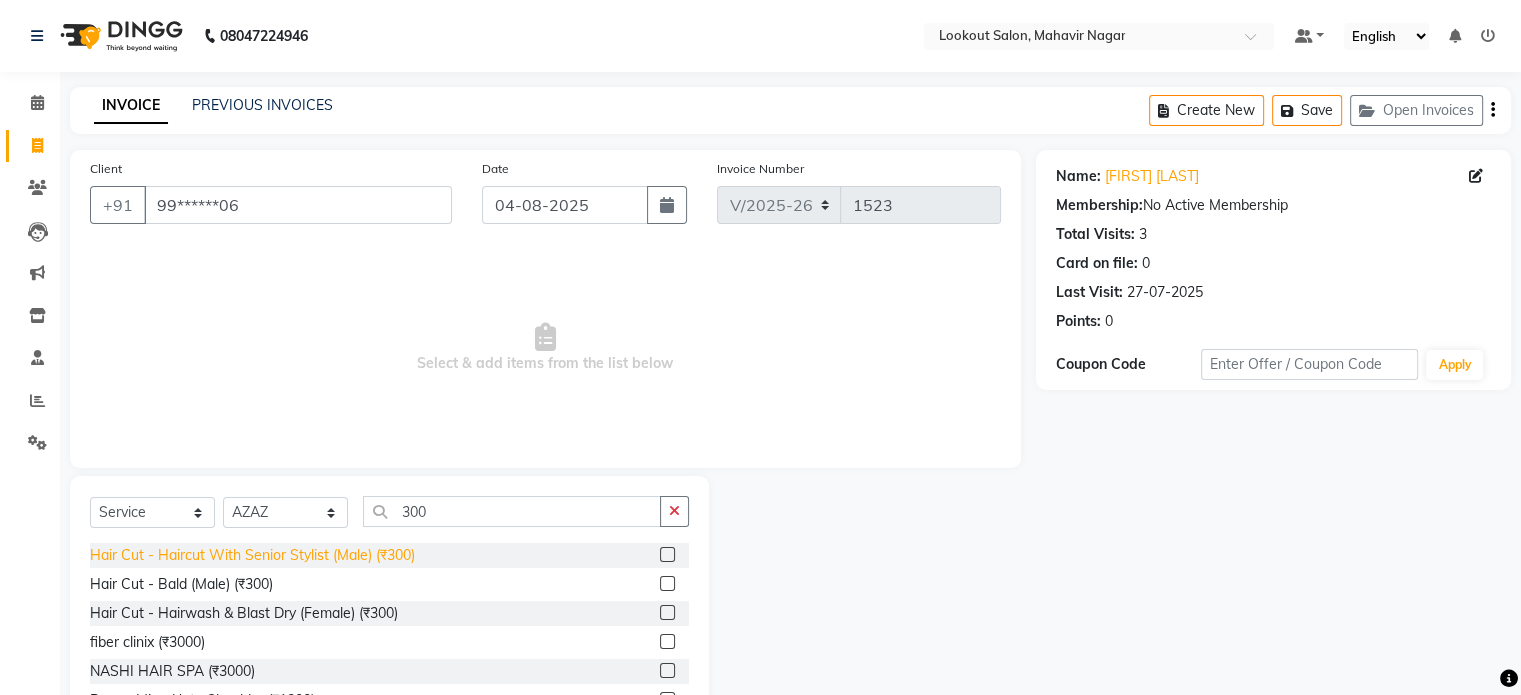 click on "Hair Cut - Haircut With Senior Stylist (Male) (₹300)" 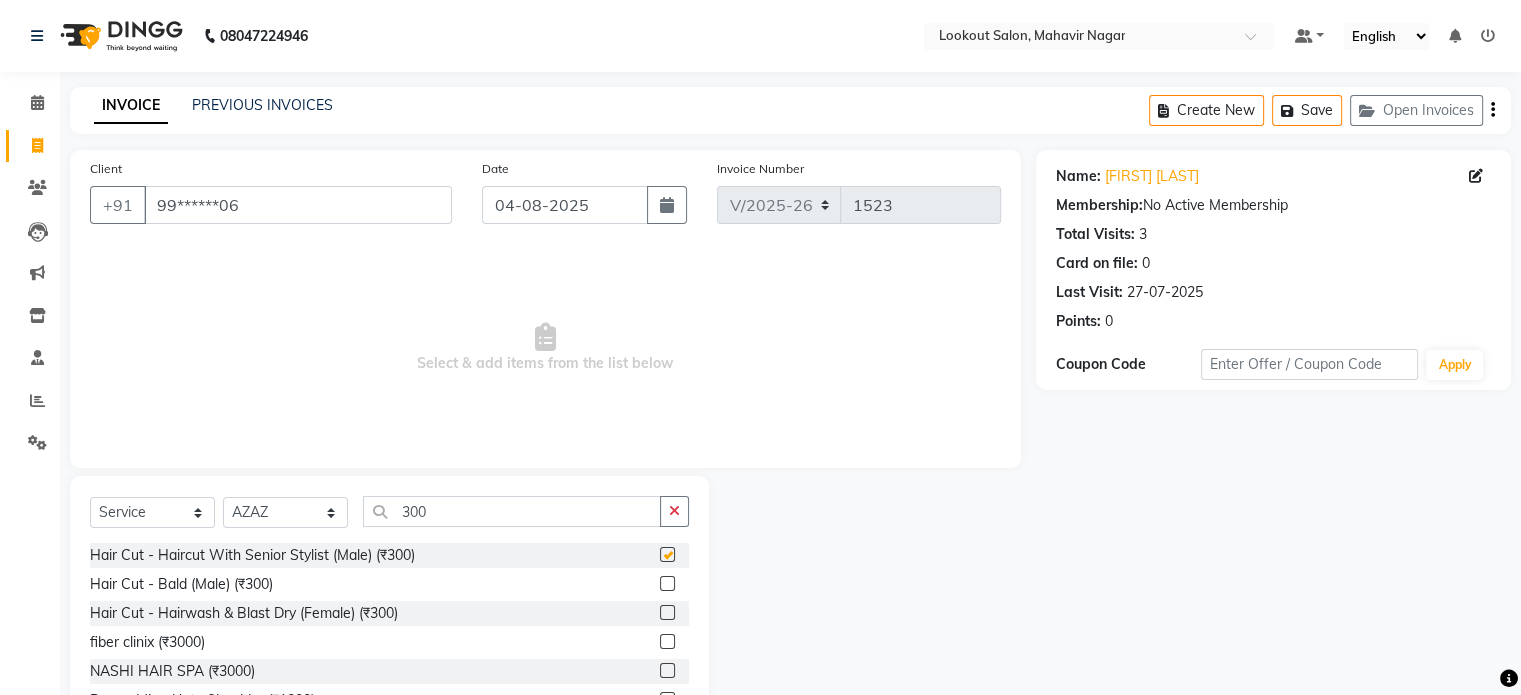 click on "Hair Cut - Haircut With Senior Stylist (Male) (₹300)" 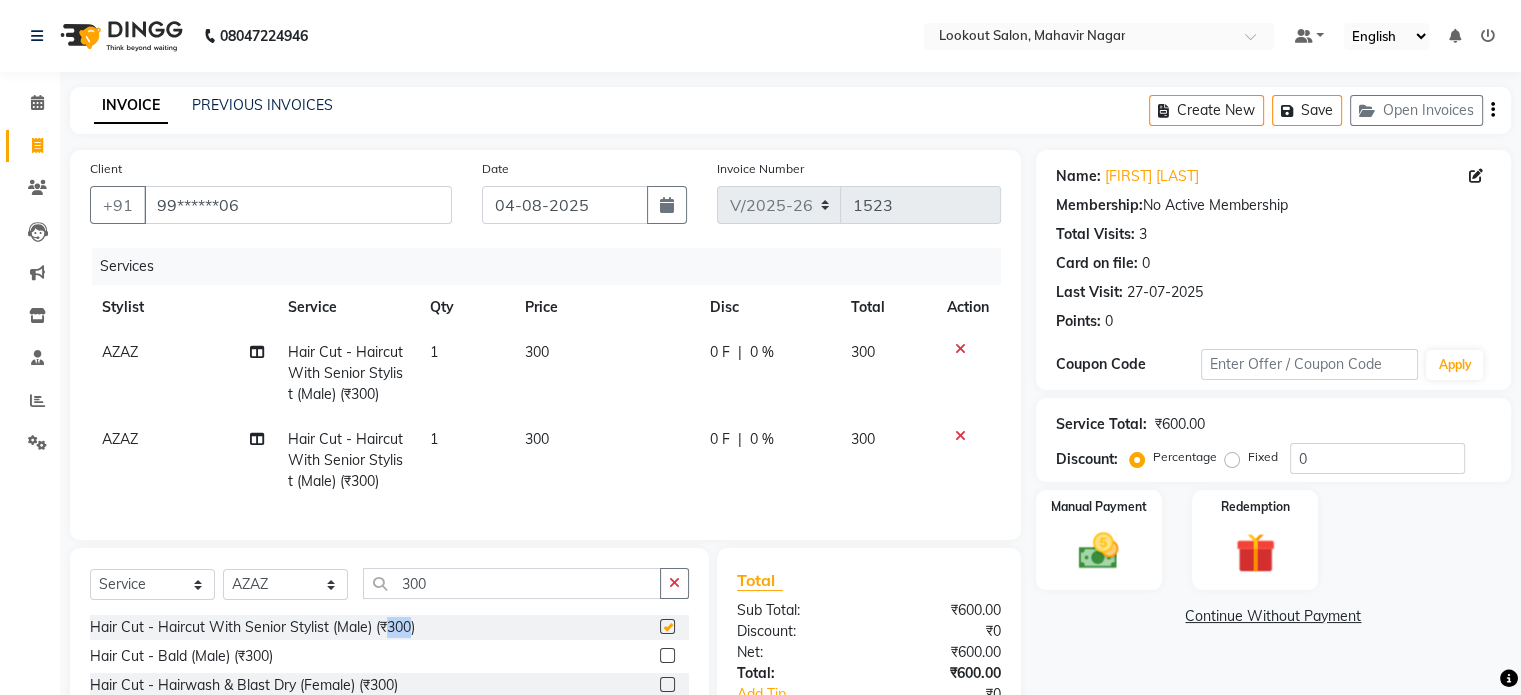 checkbox on "false" 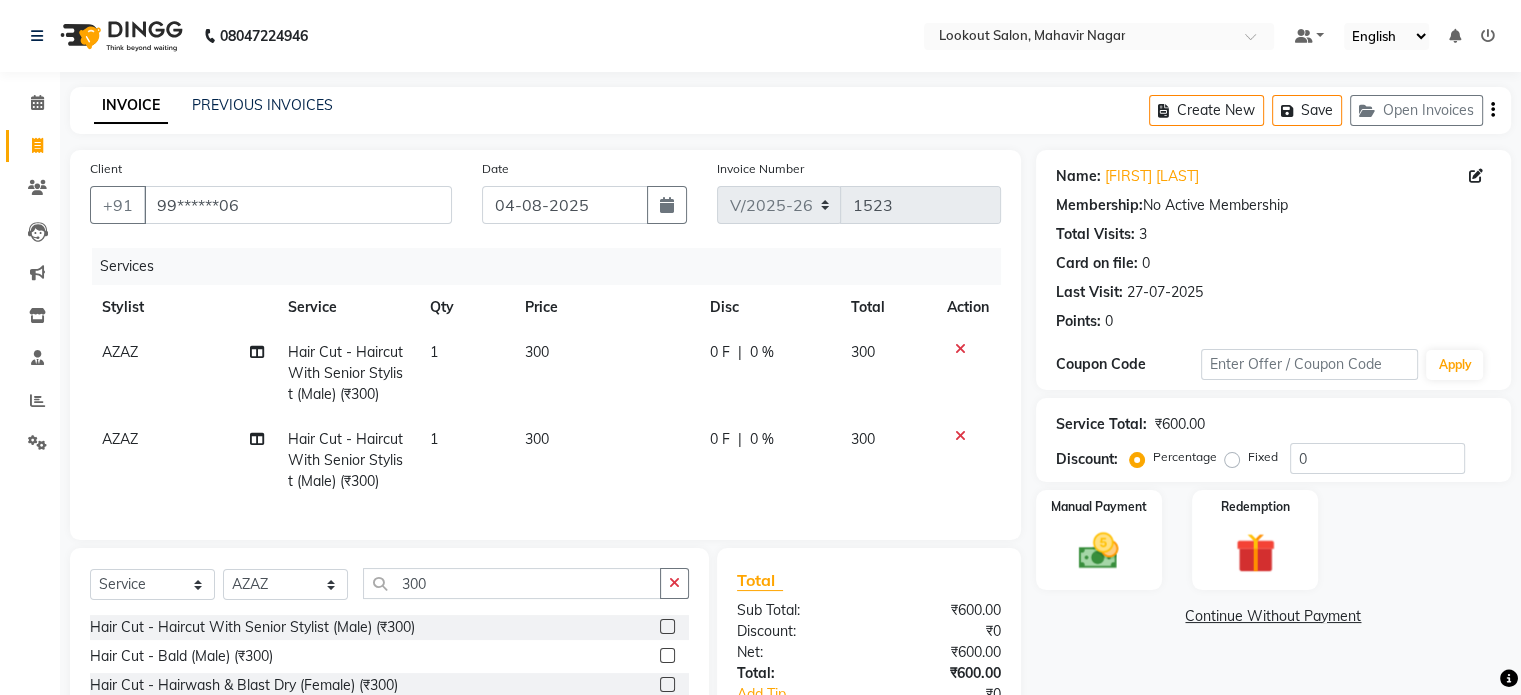 click 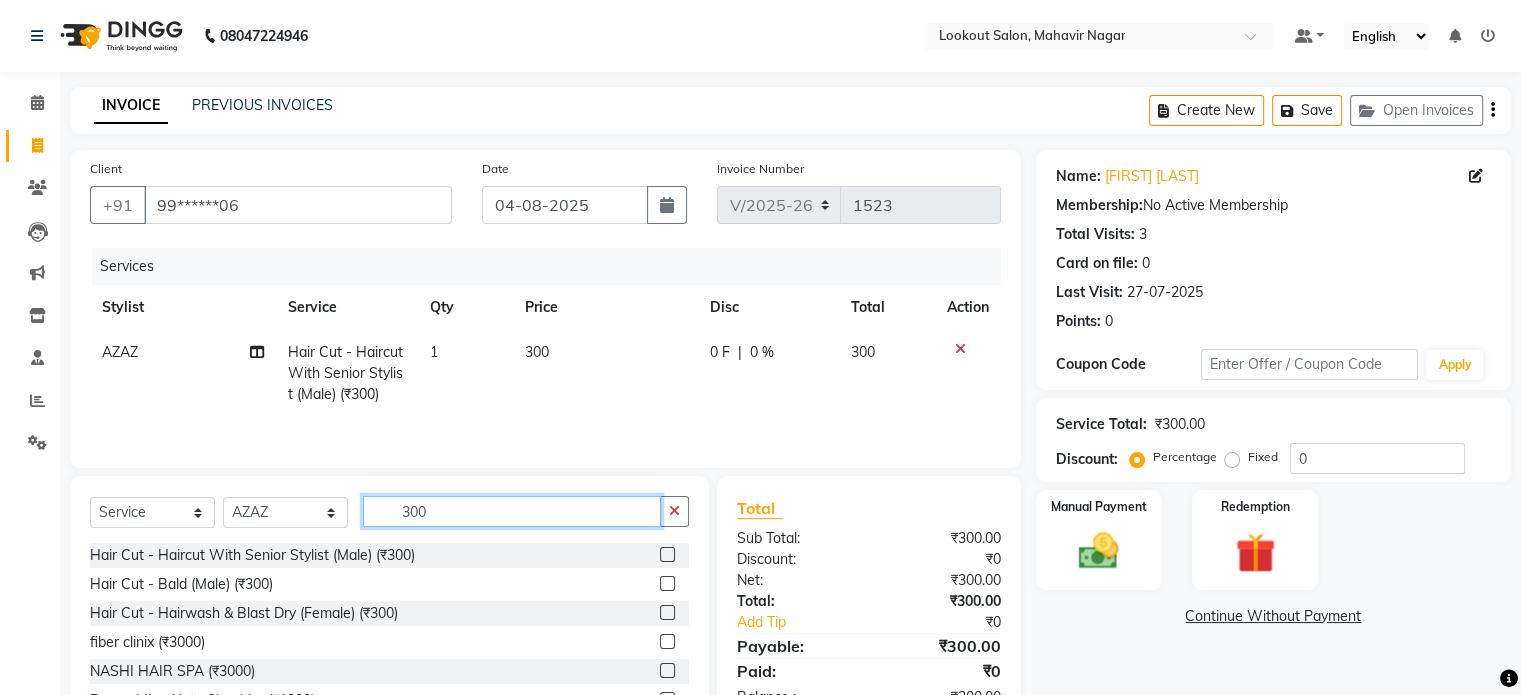 click on "300" 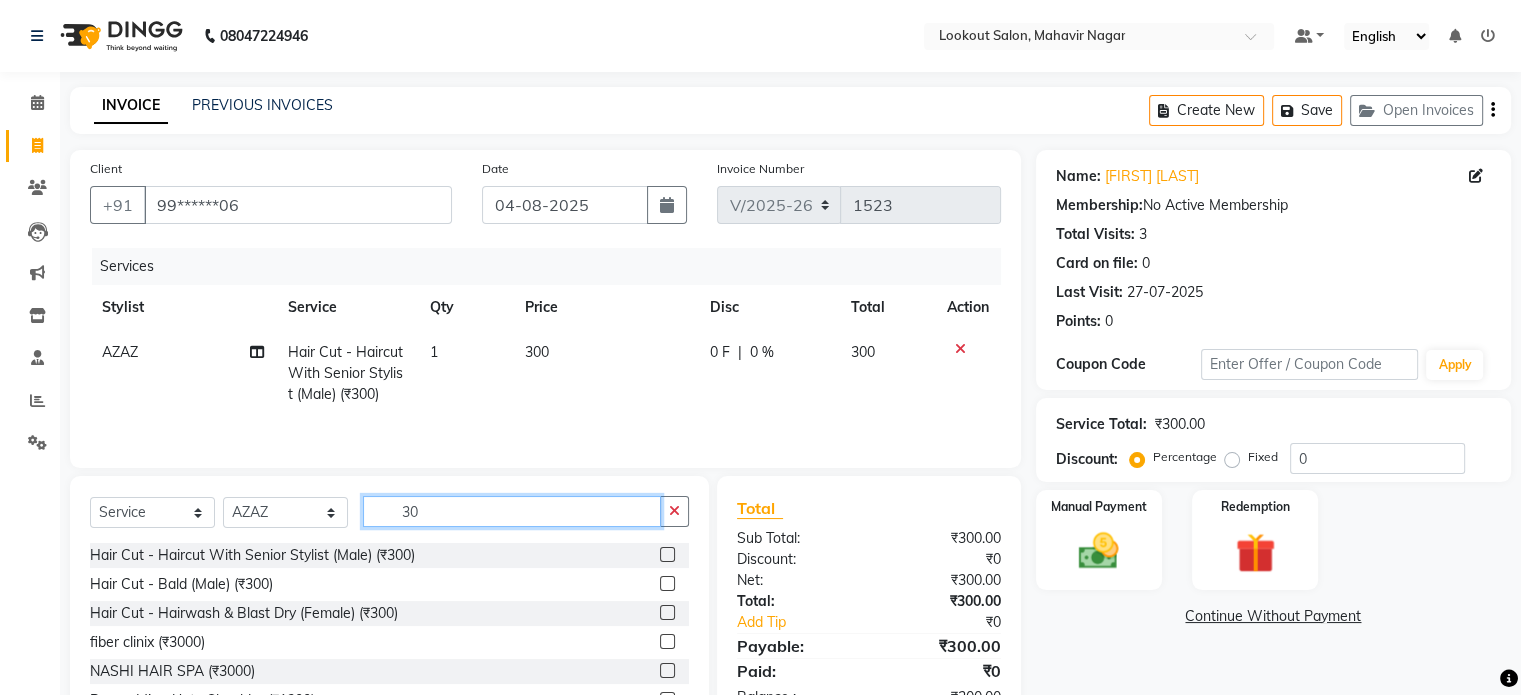 type on "3" 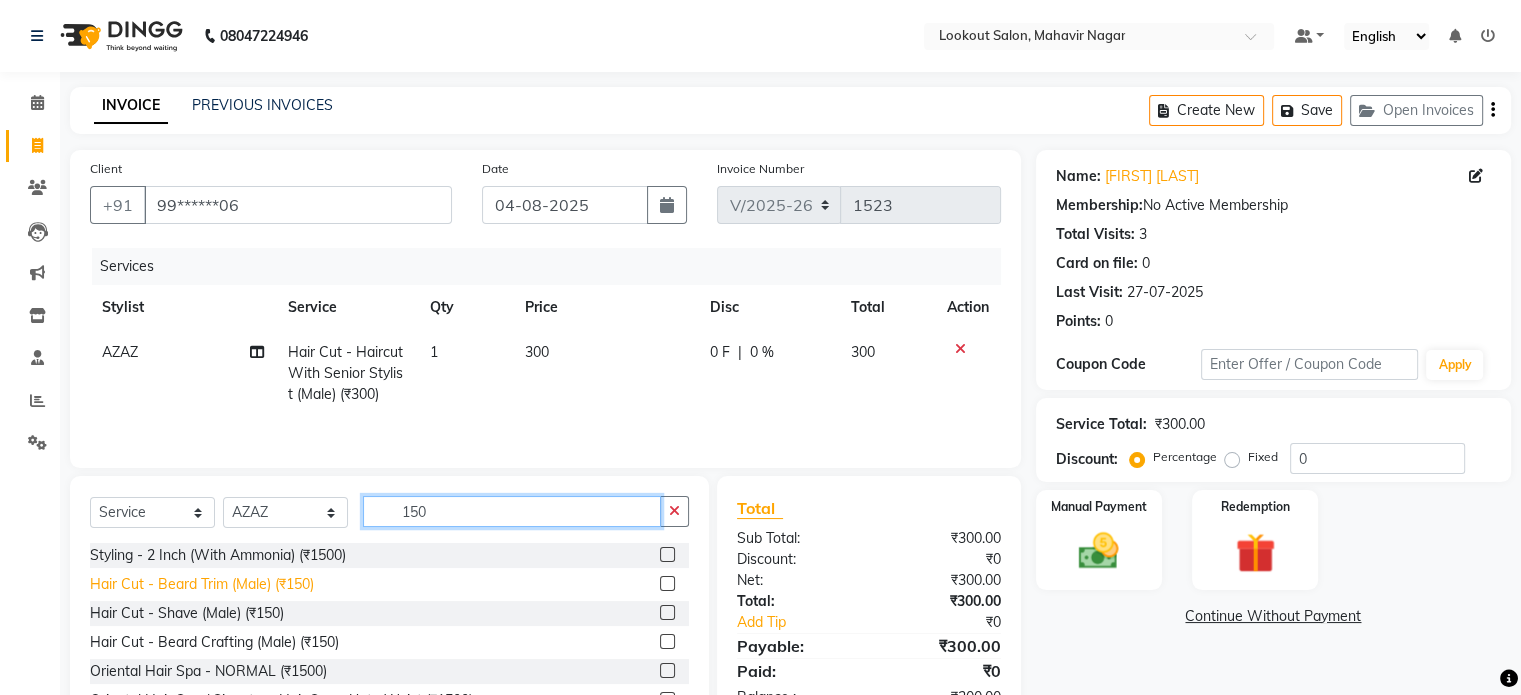 type on "150" 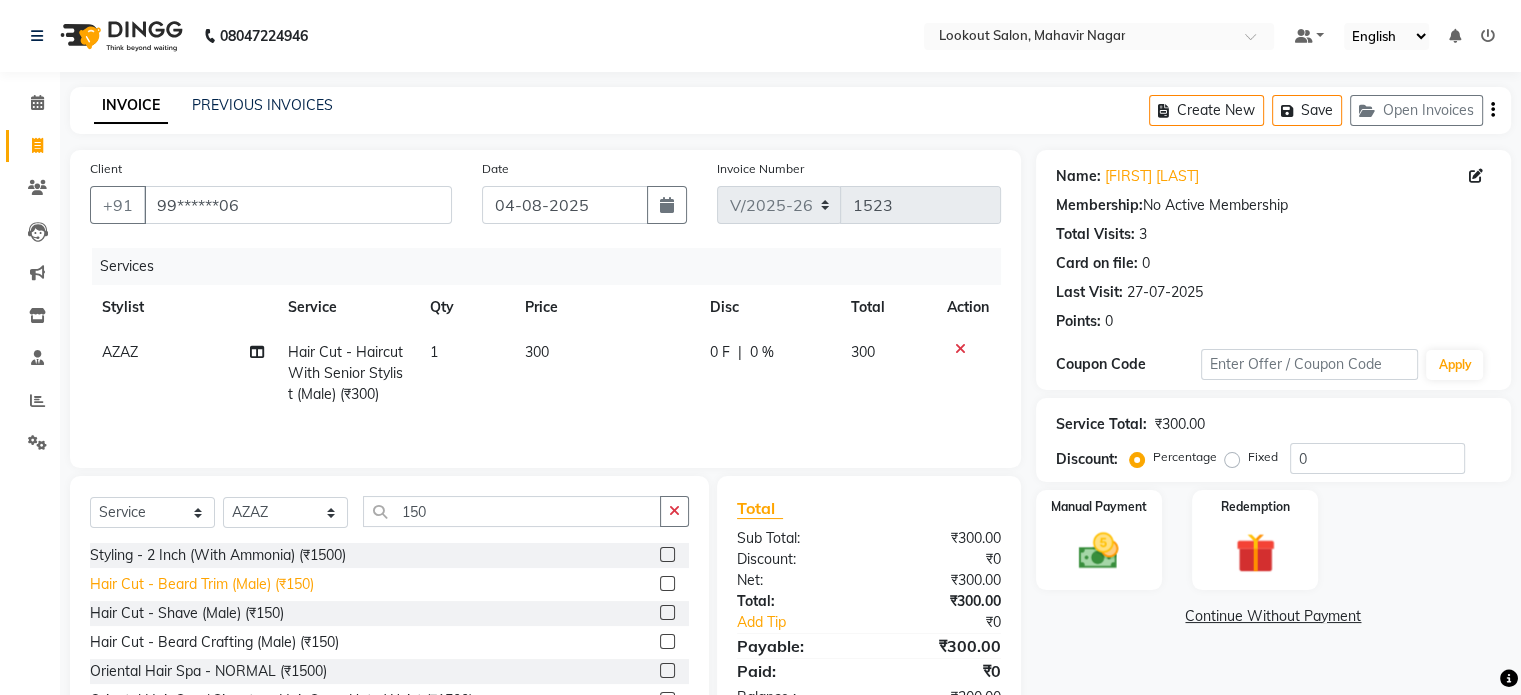 click on "Hair Cut - Beard Trim (Male) (₹150)" 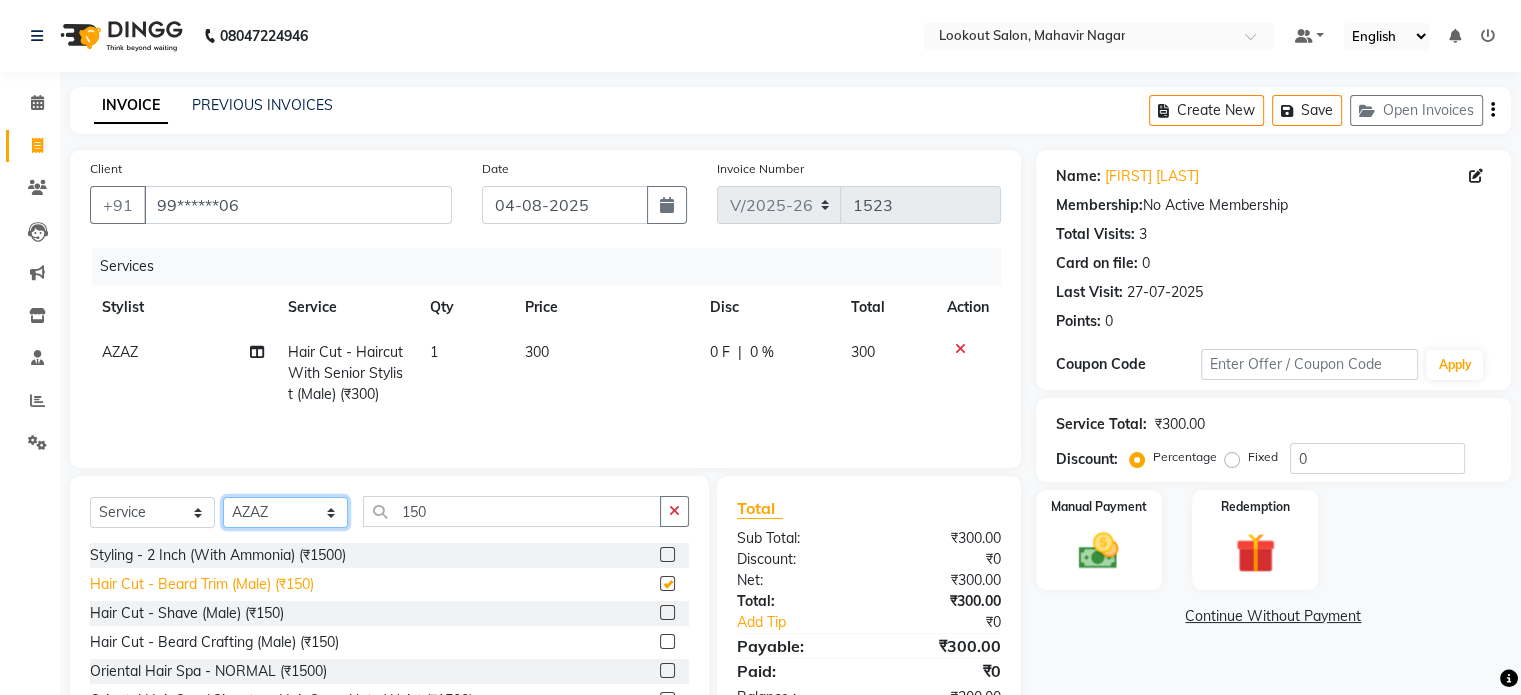 click on "Select Stylist abhishek Asfaak AZAZ DHARMESH SIR kARAN PRIYANKA RECEPTION rinki  shailendar VANDAN" 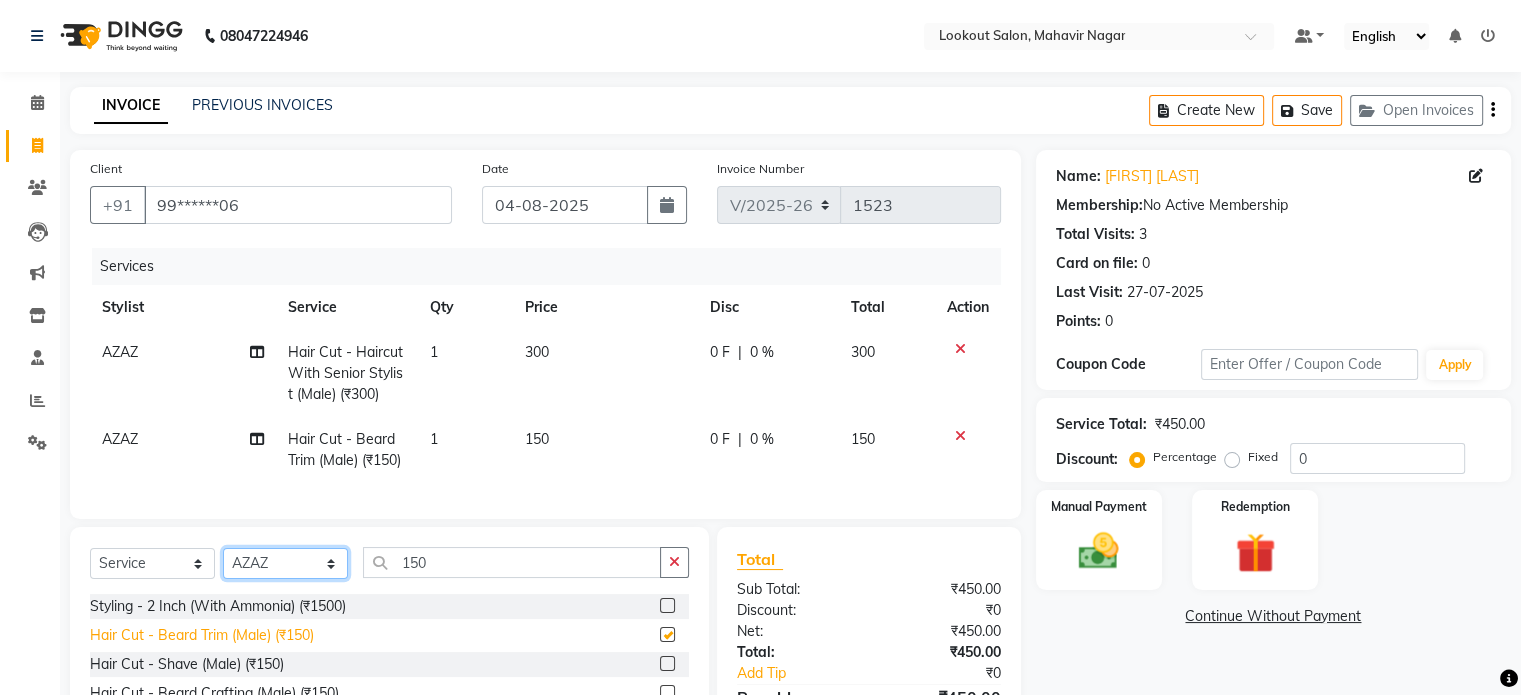 checkbox on "false" 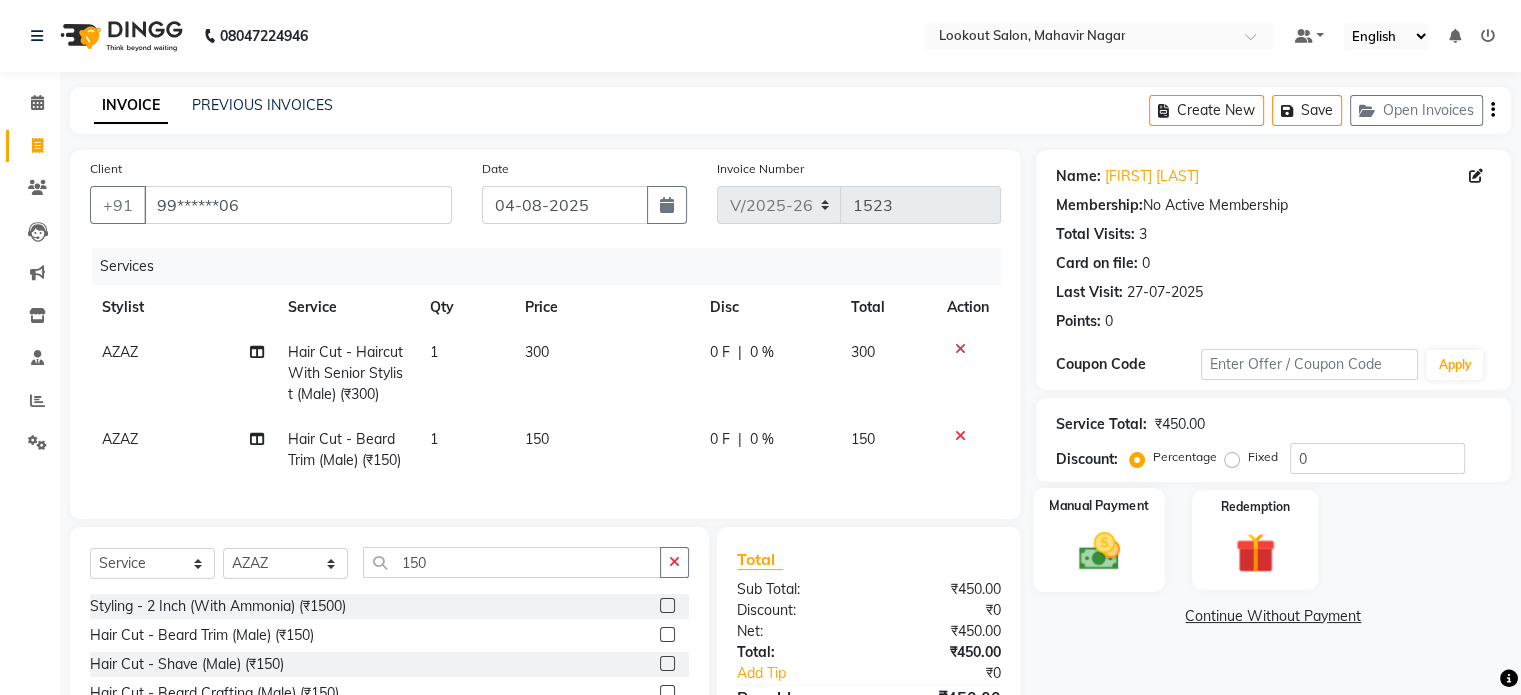 click 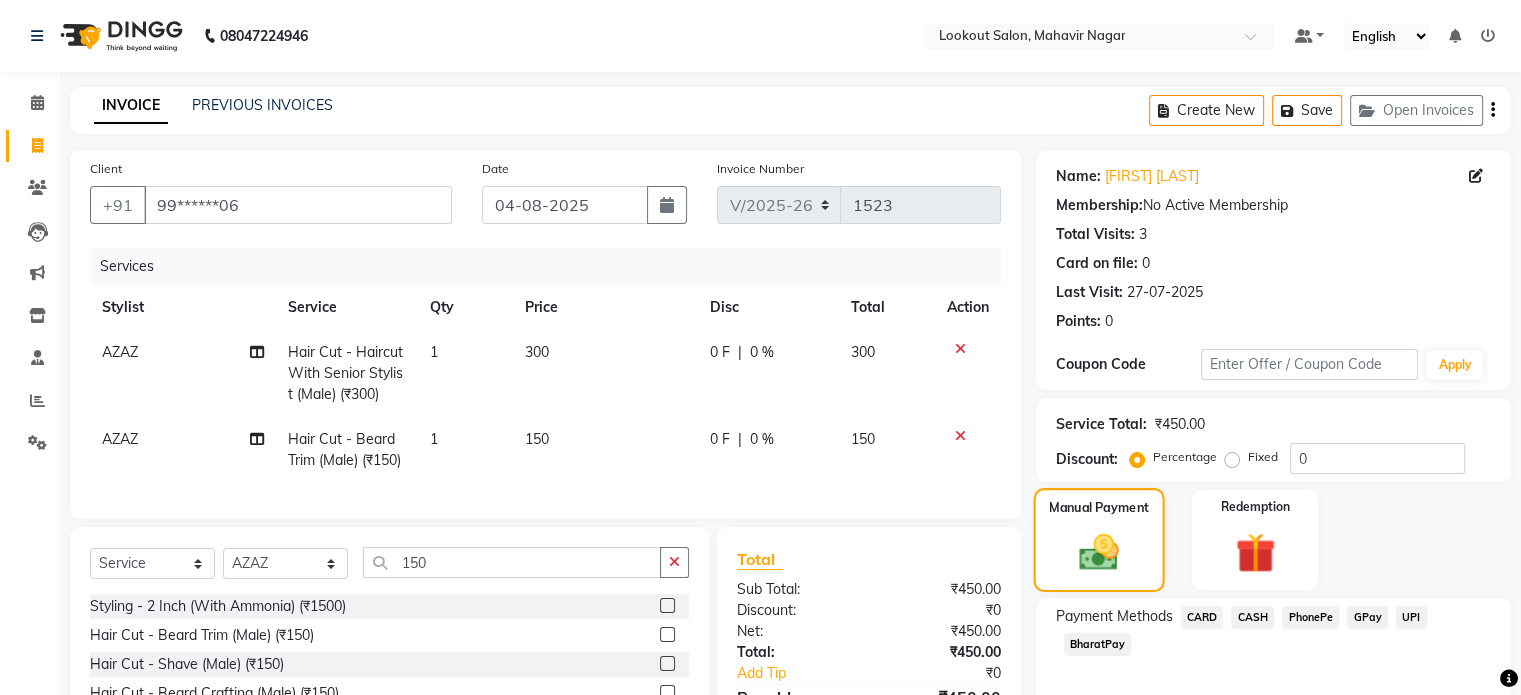 scroll, scrollTop: 193, scrollLeft: 0, axis: vertical 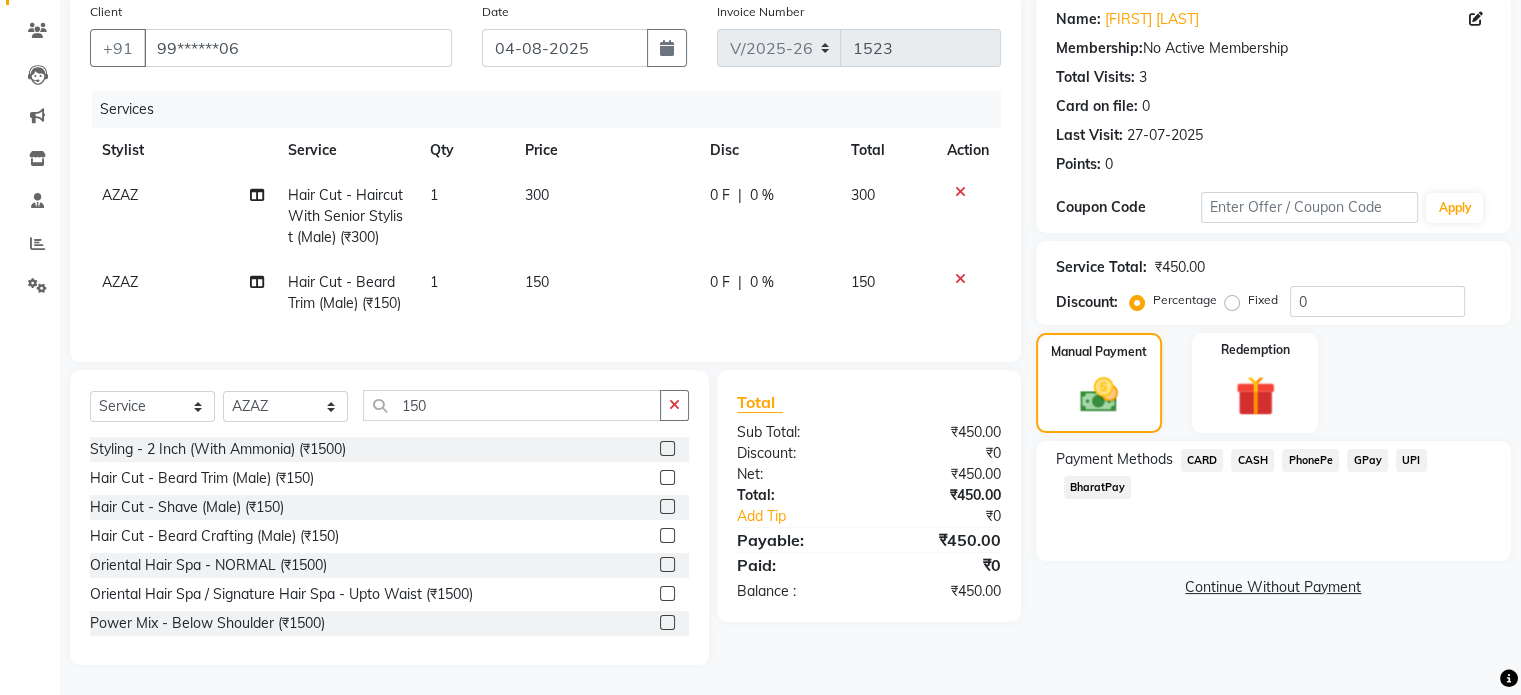 click on "CASH" 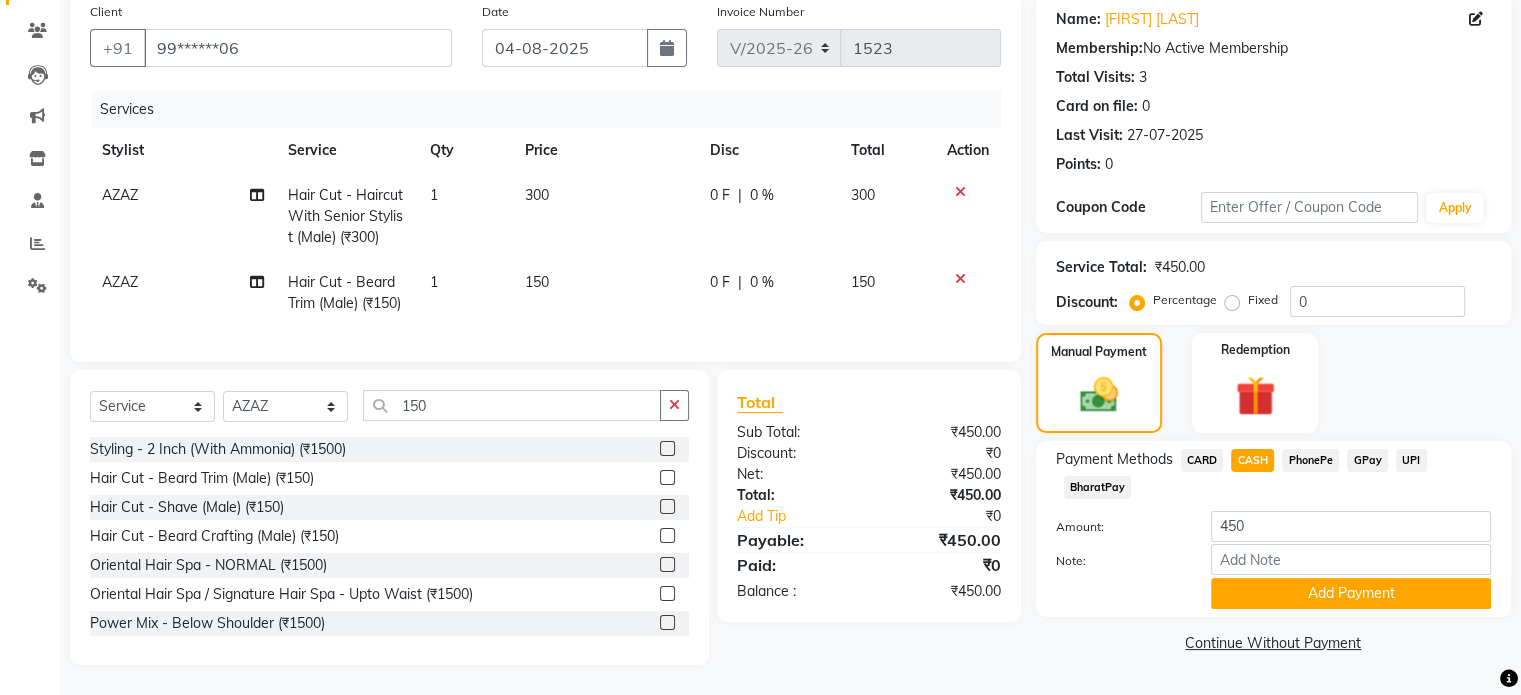 click on "GPay" 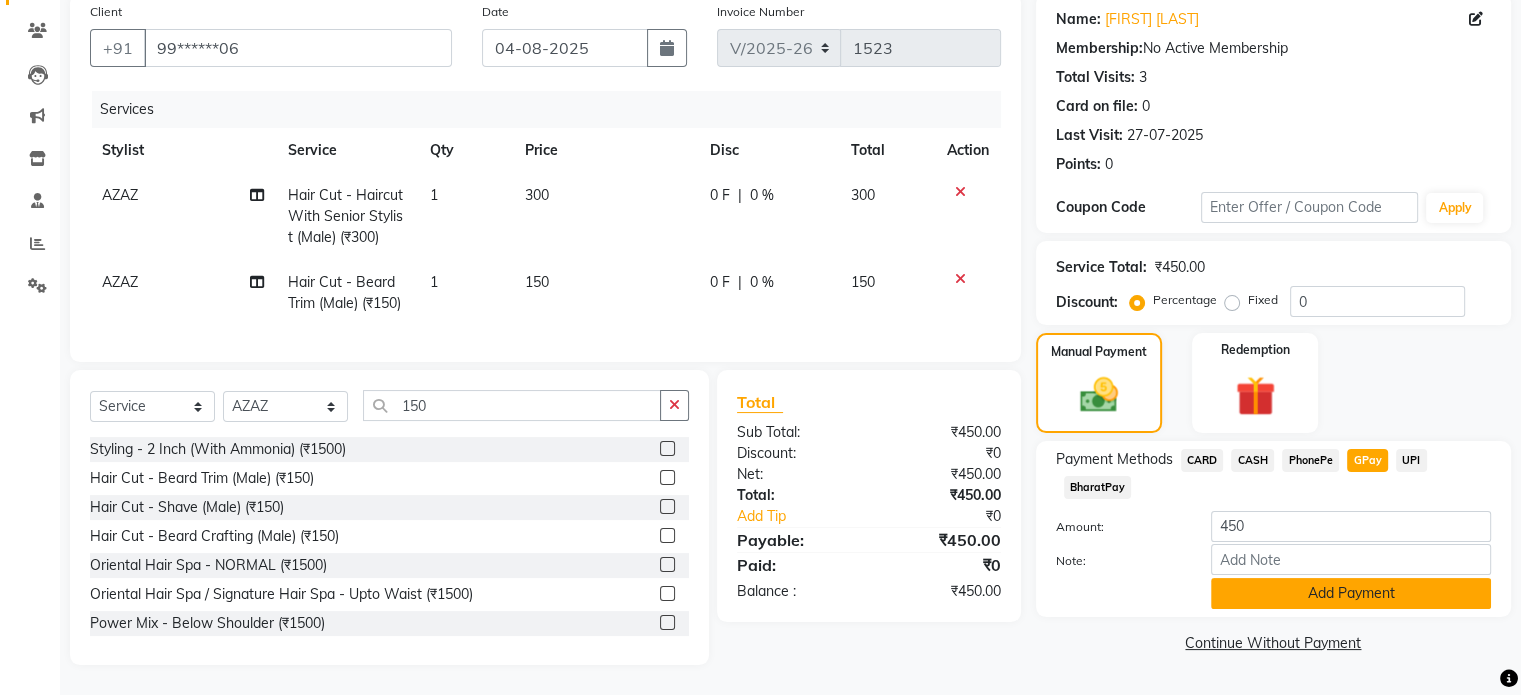 click on "Add Payment" 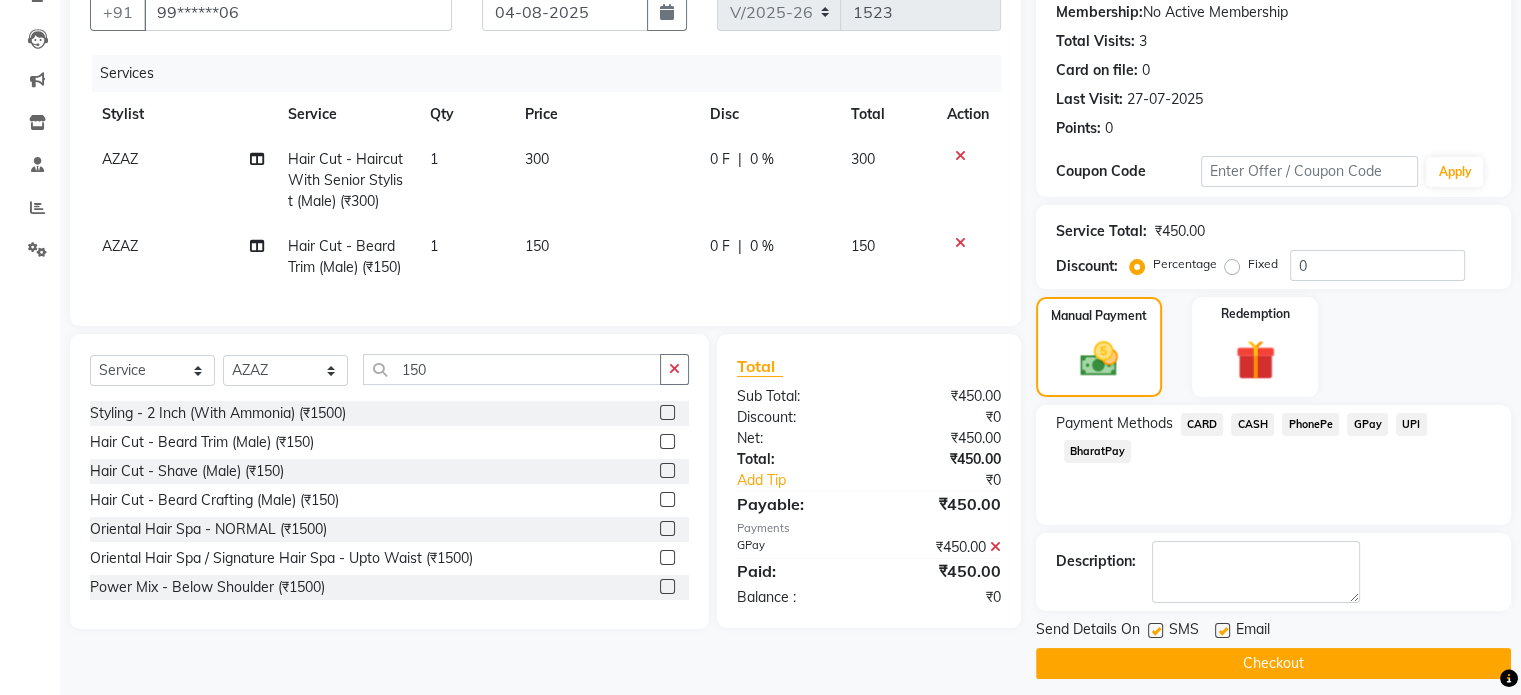 scroll, scrollTop: 205, scrollLeft: 0, axis: vertical 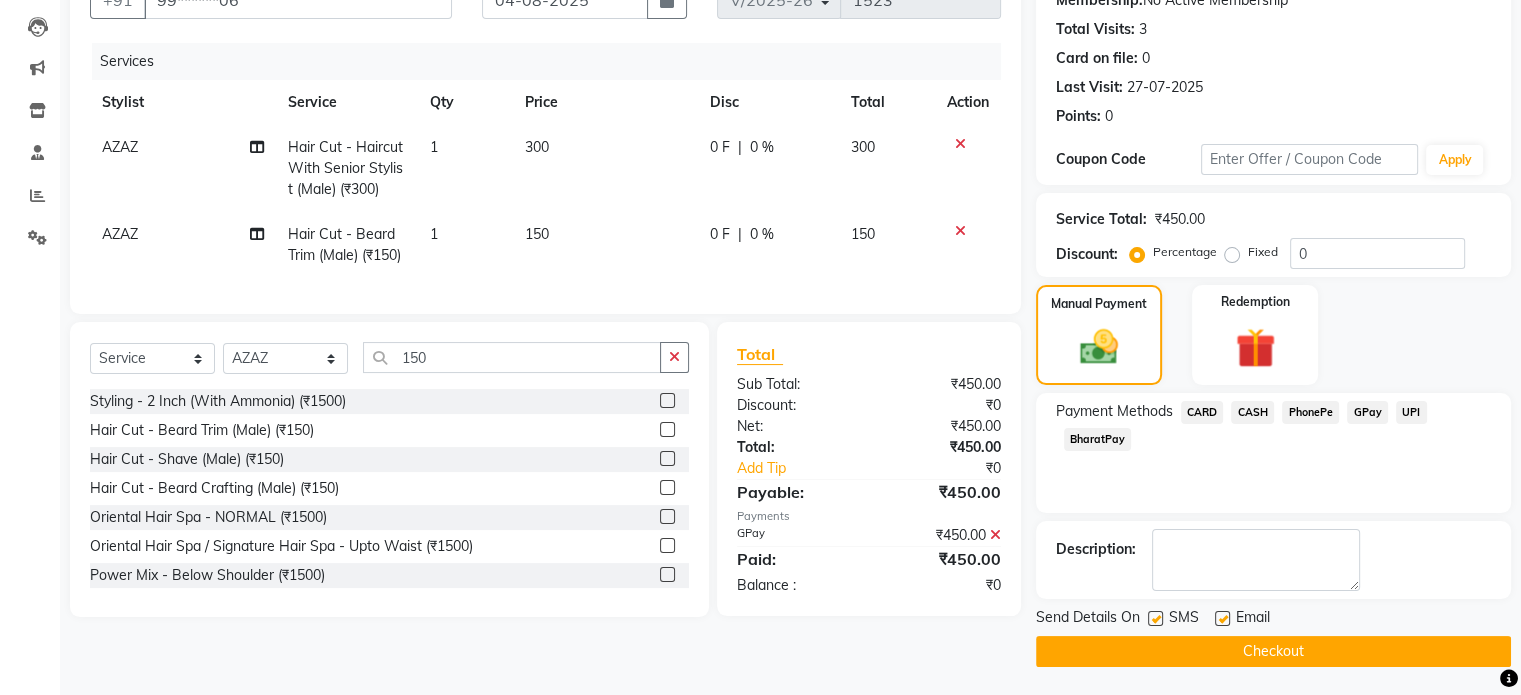 click on "Checkout" 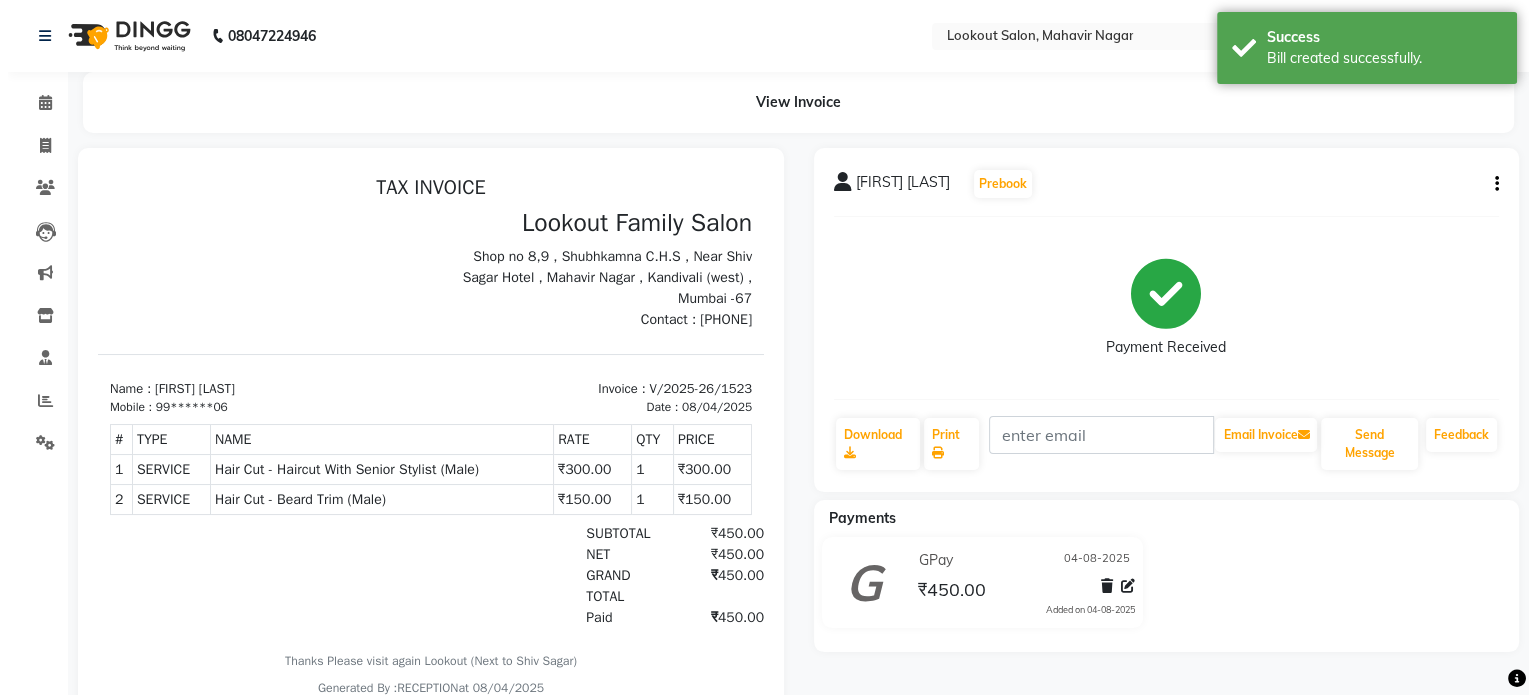 scroll, scrollTop: 0, scrollLeft: 0, axis: both 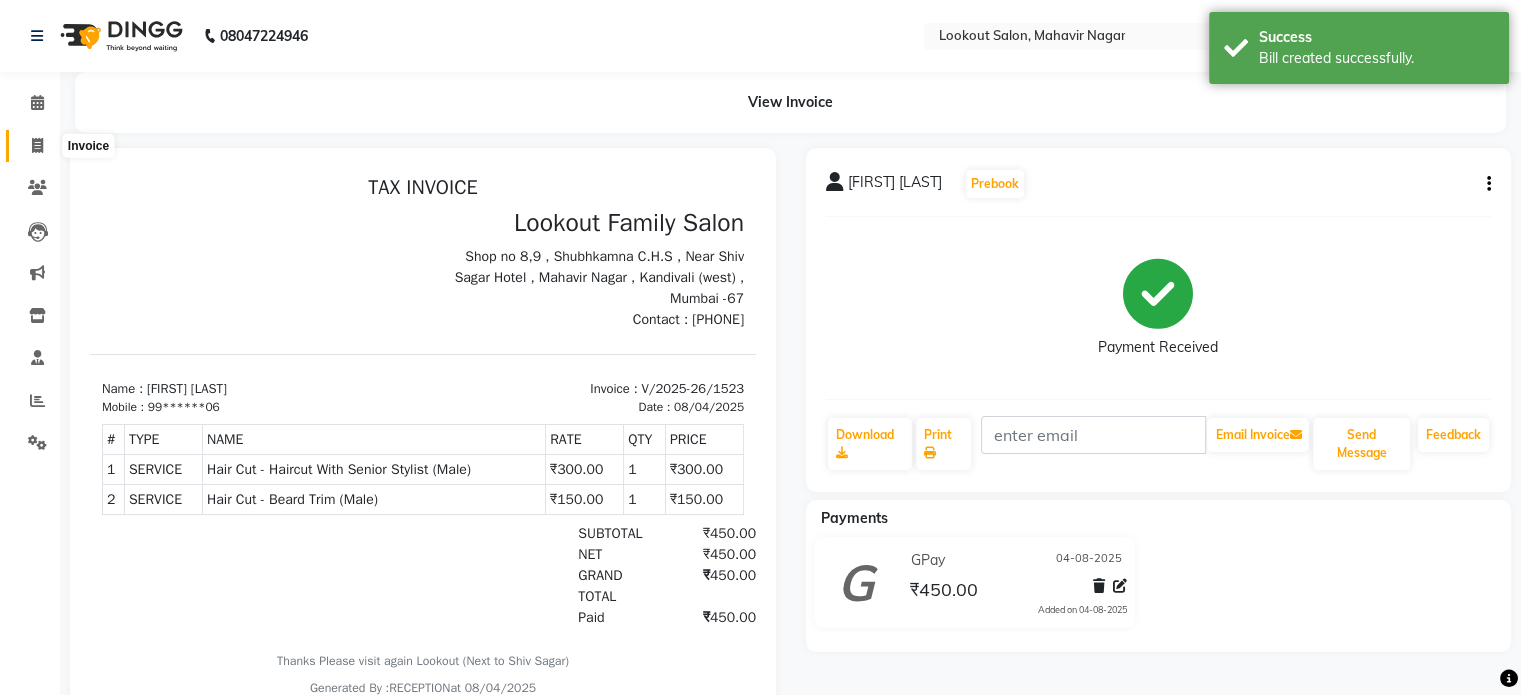 click 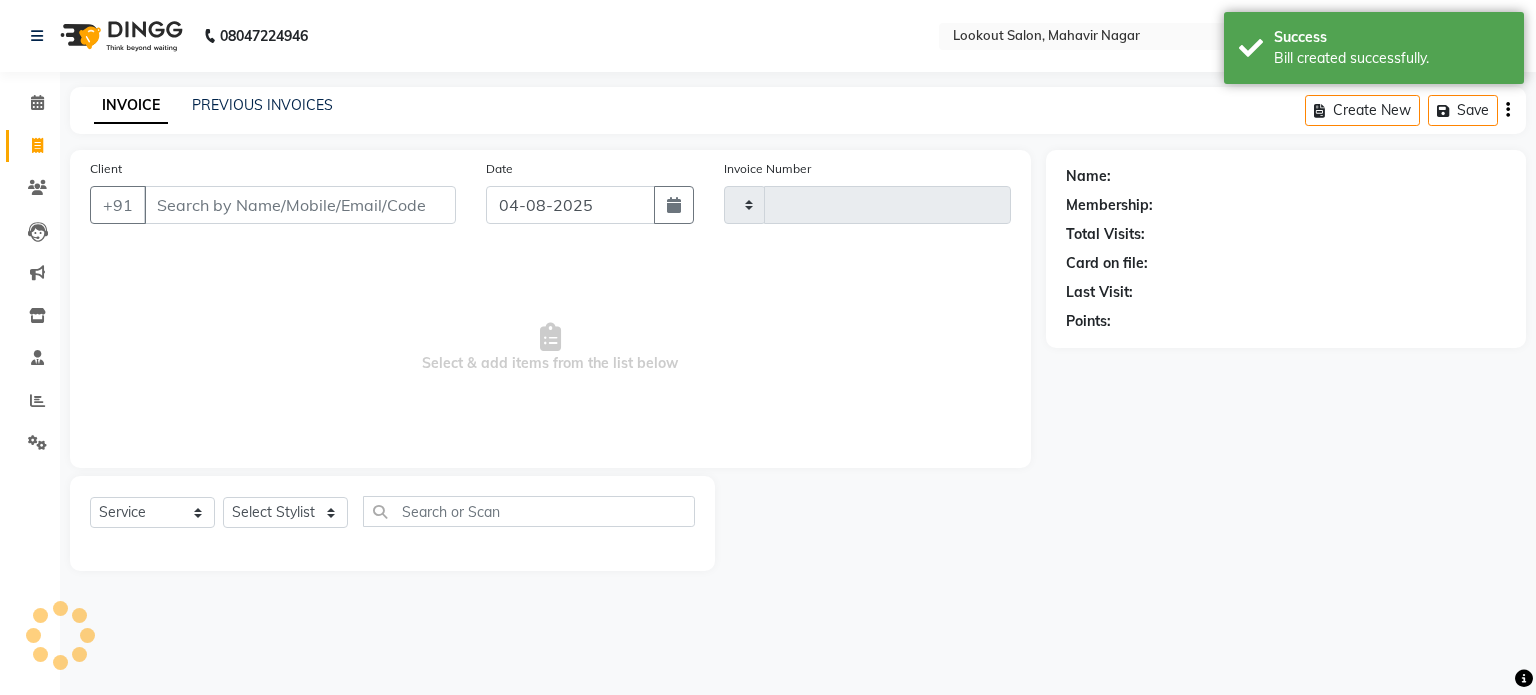 type on "1524" 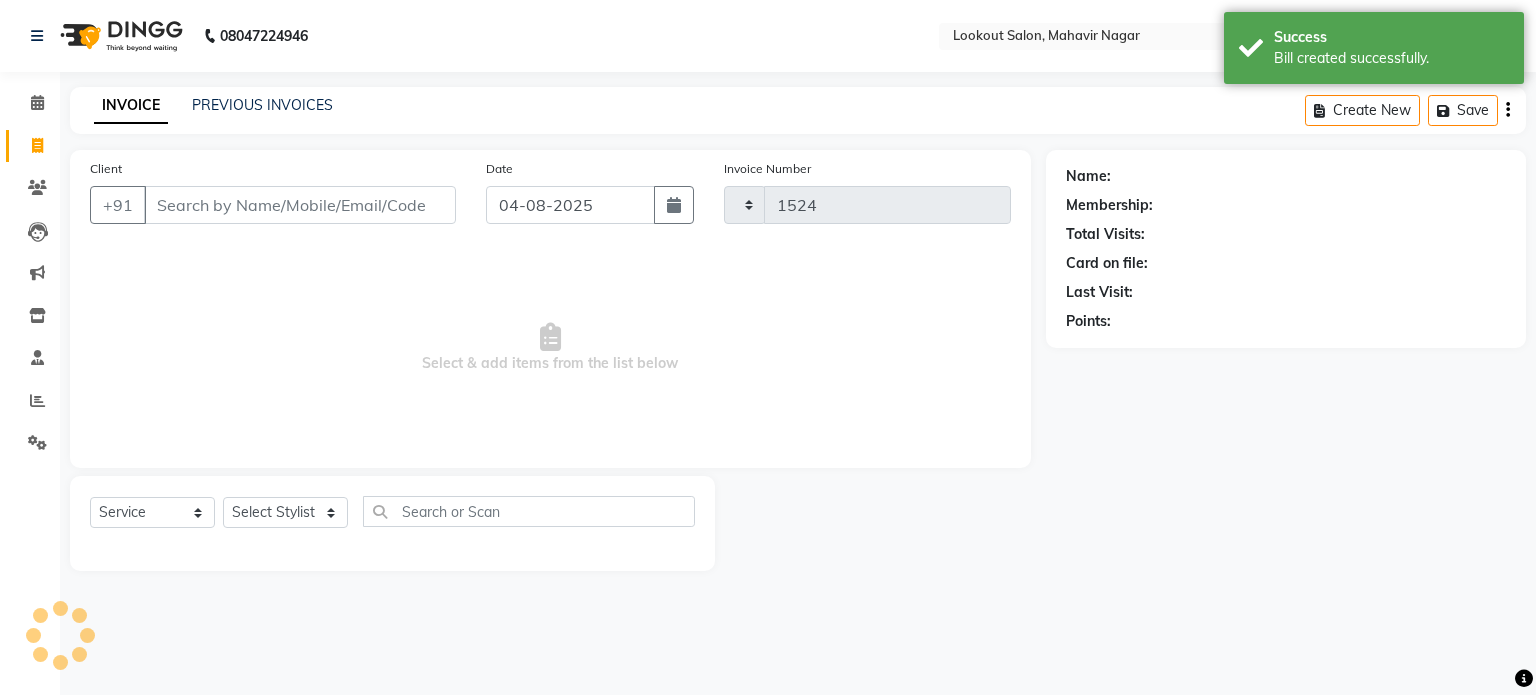 select on "150" 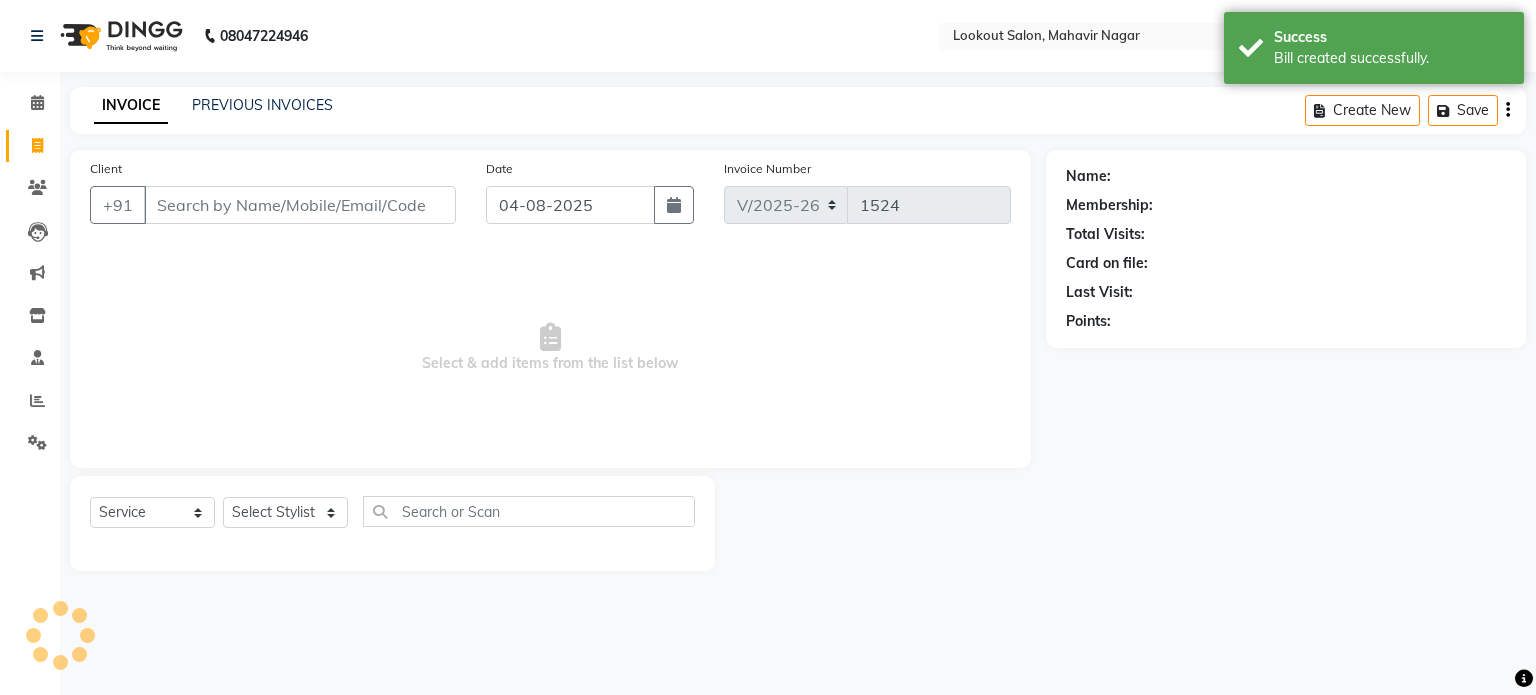 click on "Client" at bounding box center (300, 205) 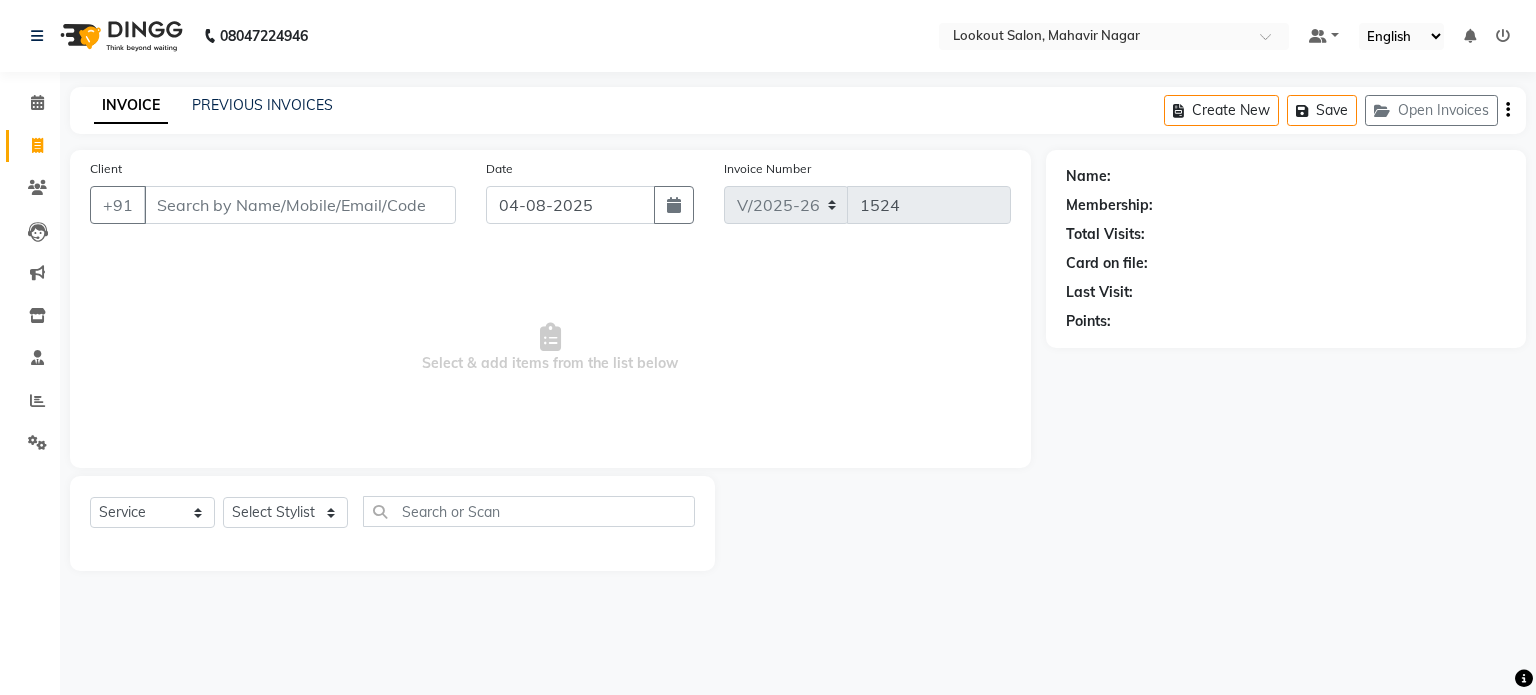 click on "Client" at bounding box center (300, 205) 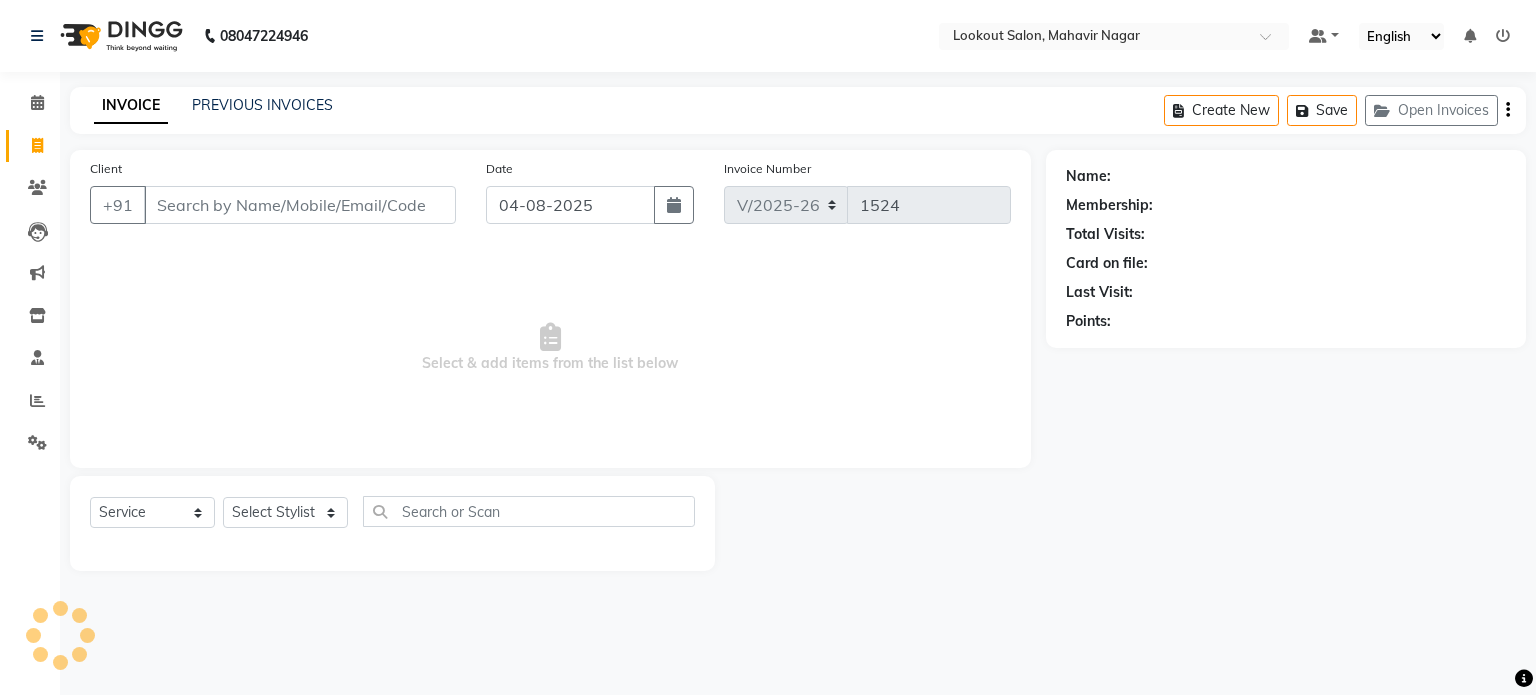 click on "Client" at bounding box center [300, 205] 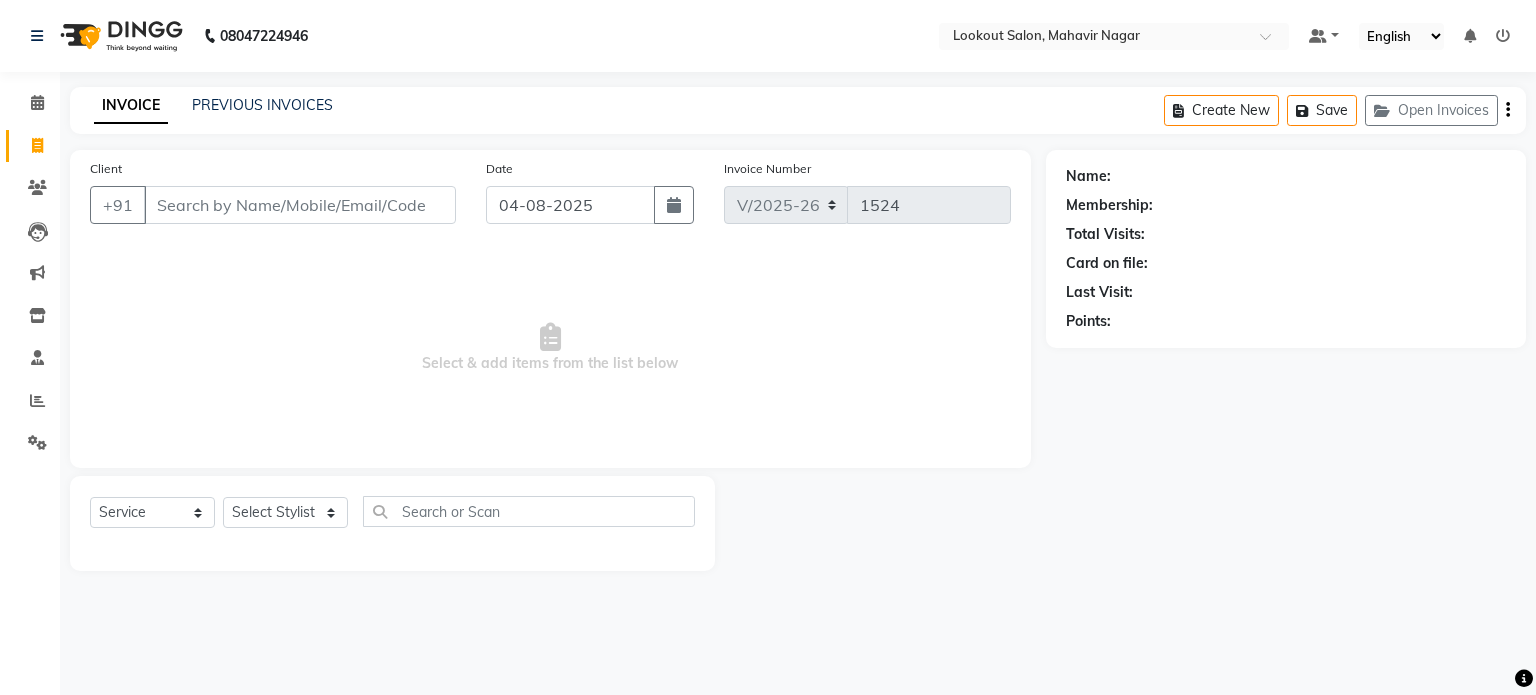 click on "Client" at bounding box center (300, 205) 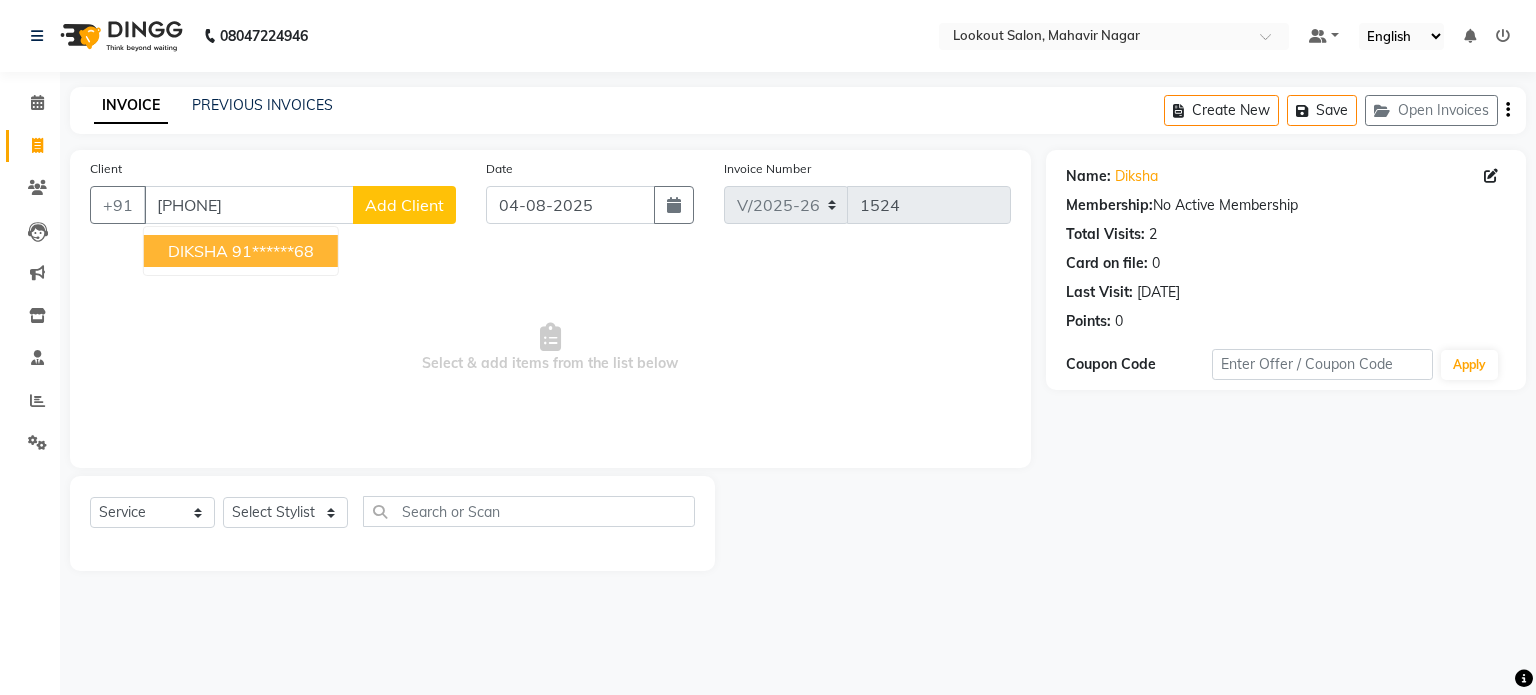 click on "91******68" at bounding box center (273, 251) 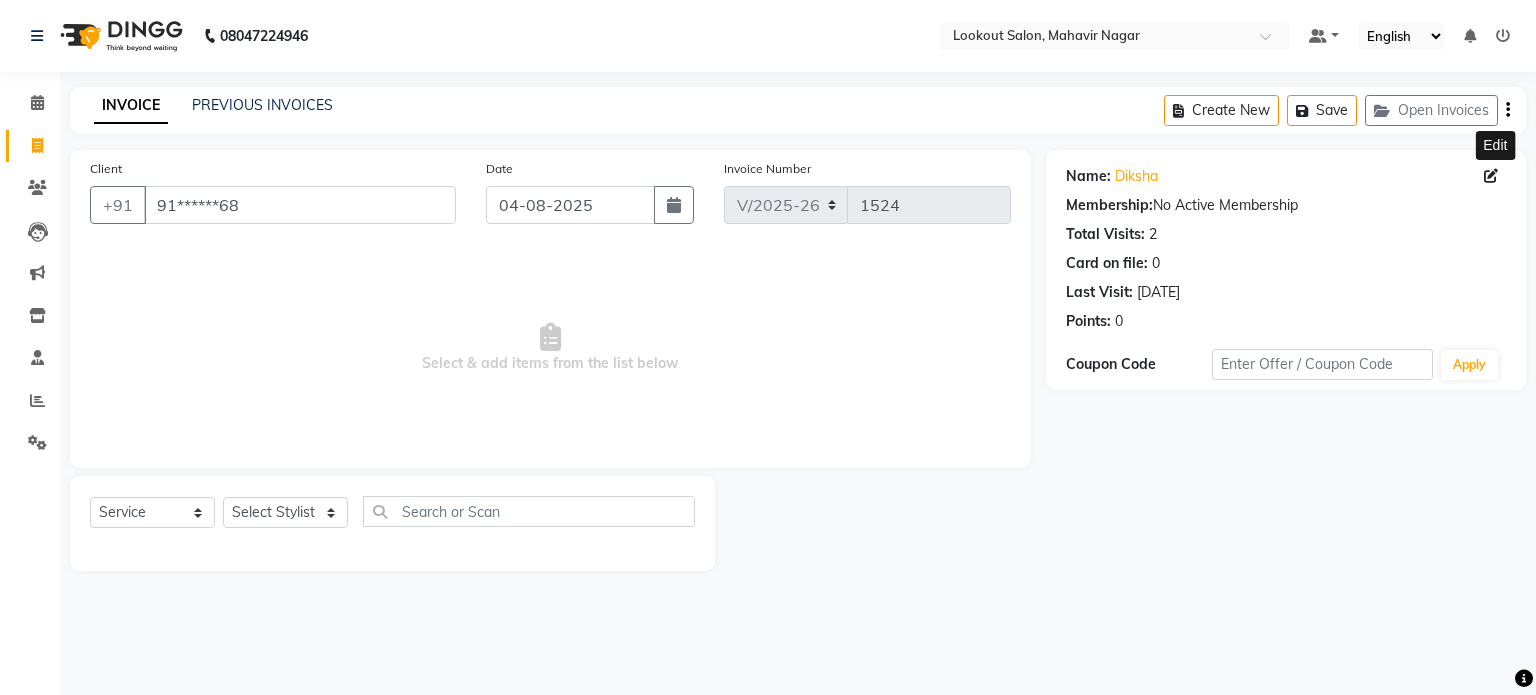click 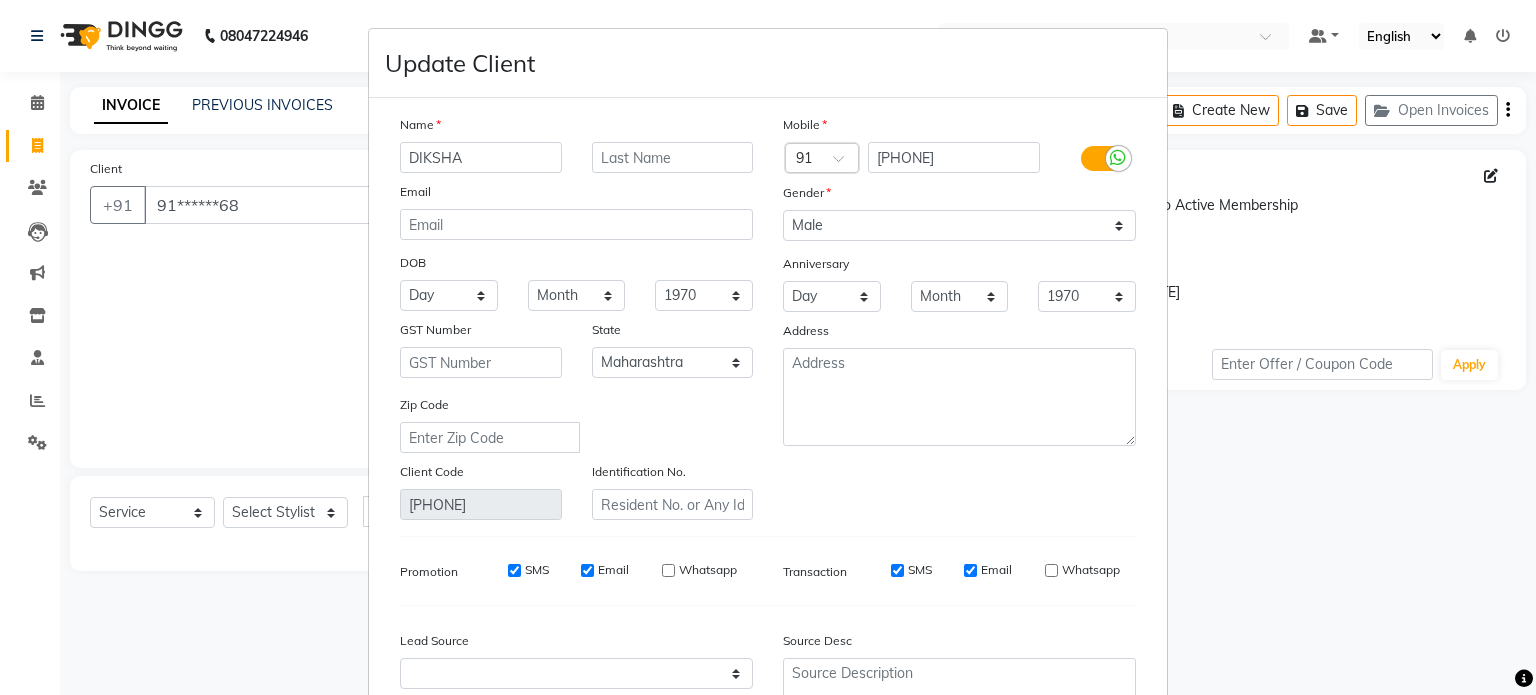 click on "DIKSHA" at bounding box center [481, 157] 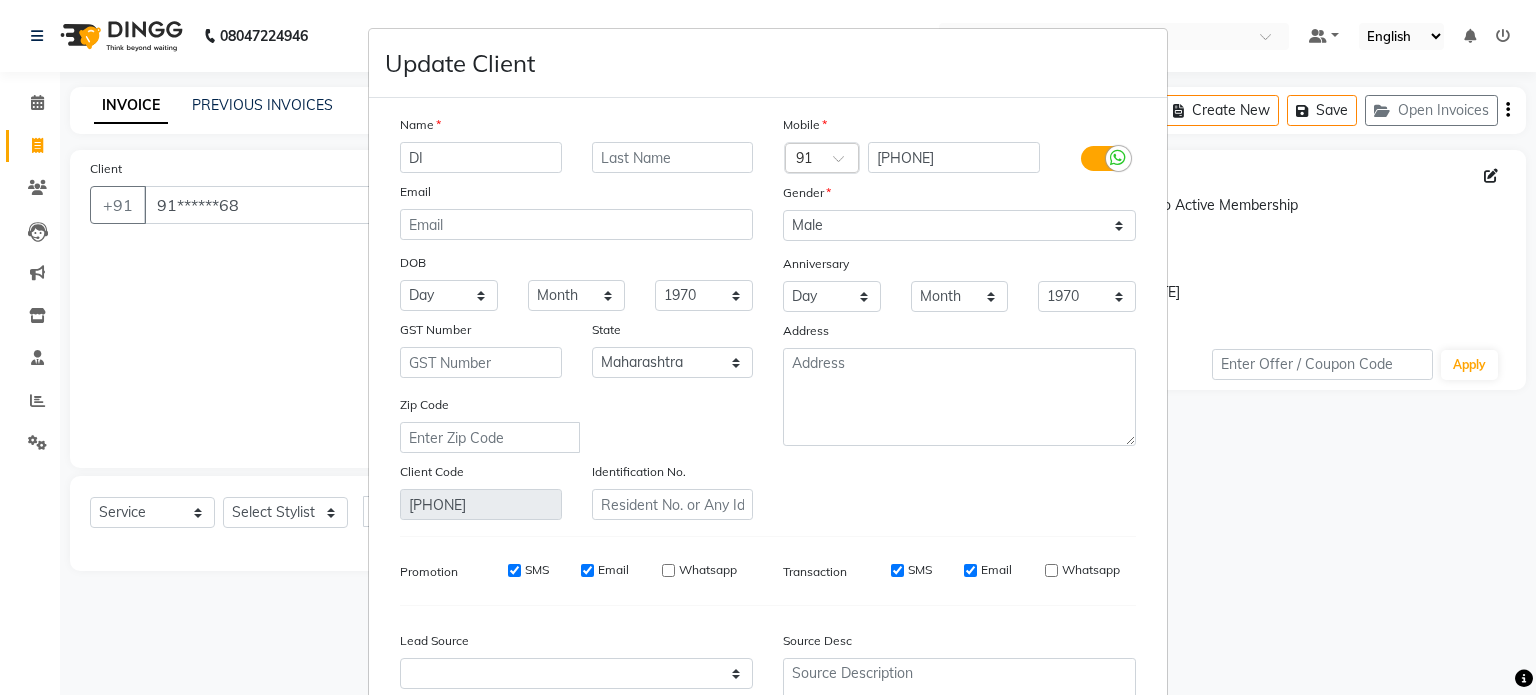 type on "D" 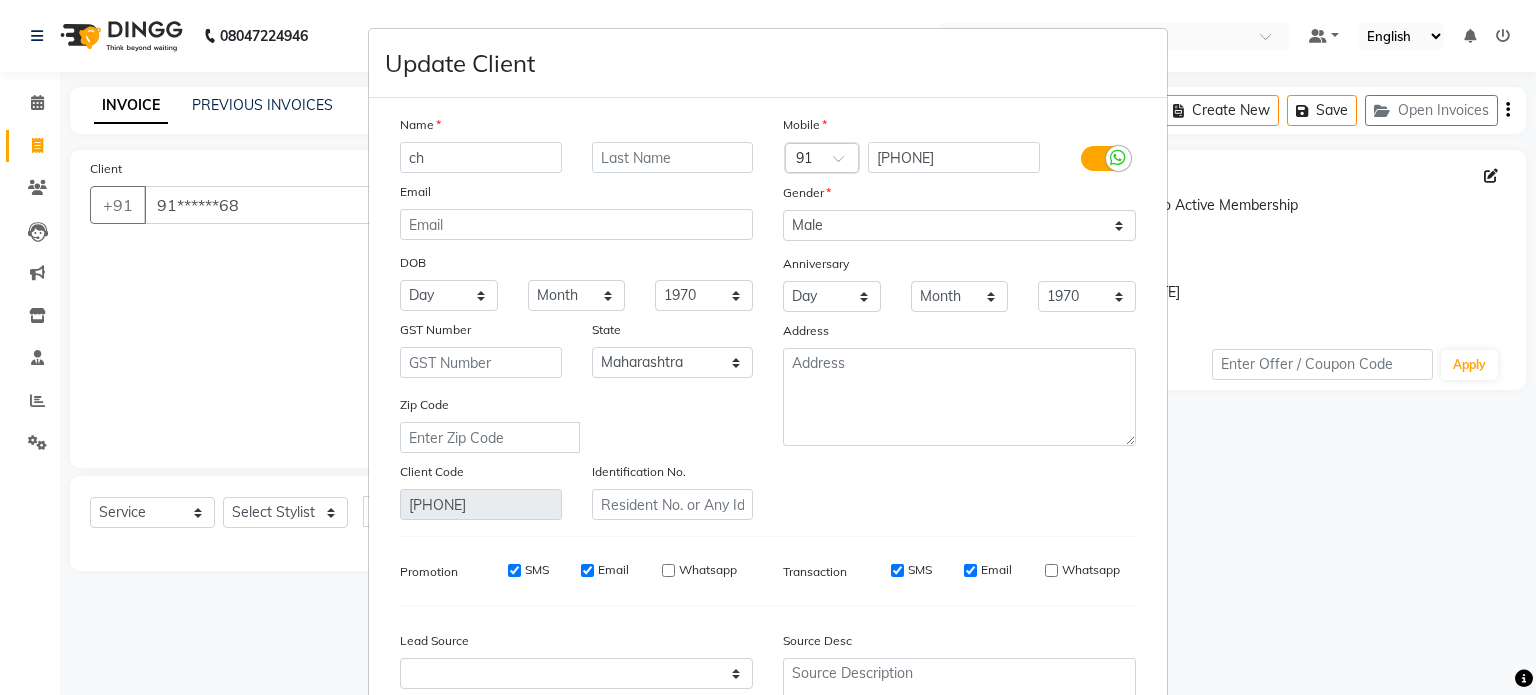 type on "c" 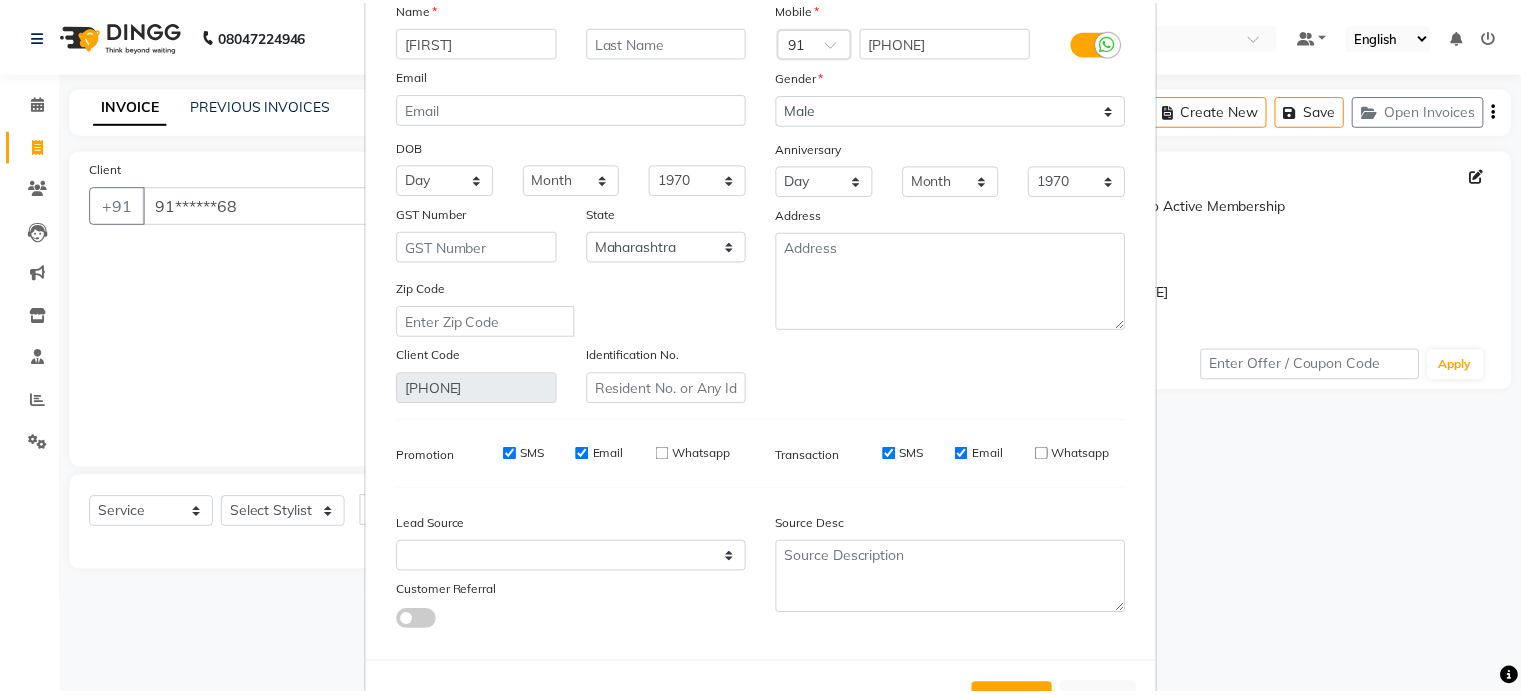 scroll, scrollTop: 202, scrollLeft: 0, axis: vertical 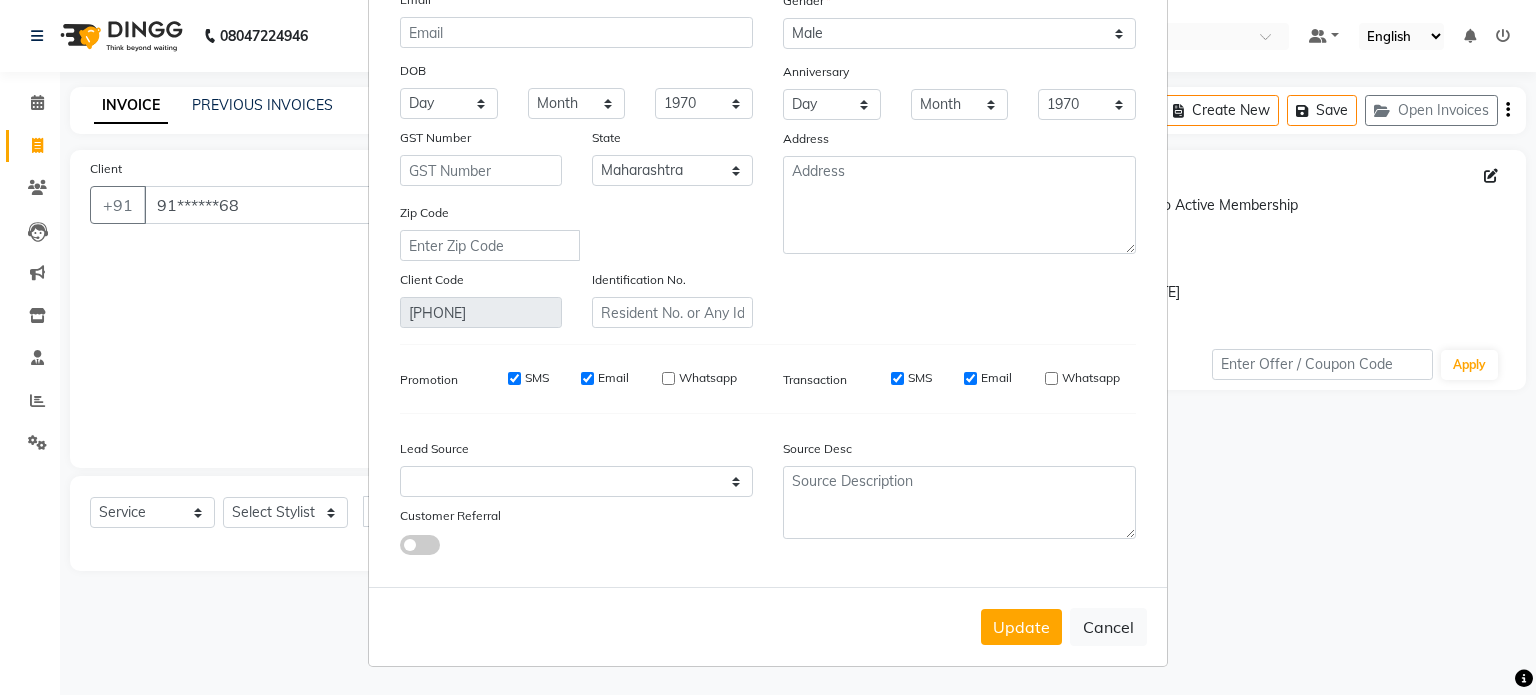 type on "CHINTAN" 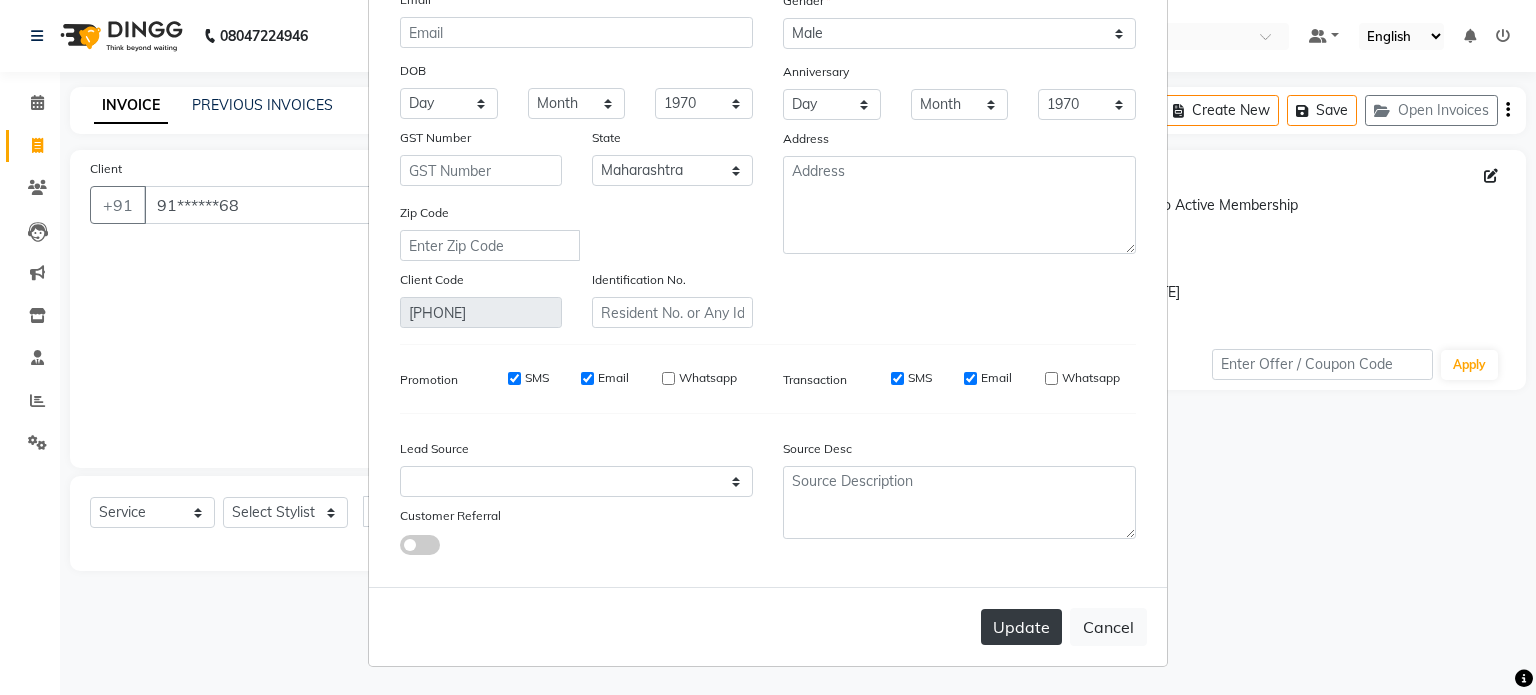 click on "Update" at bounding box center [1021, 627] 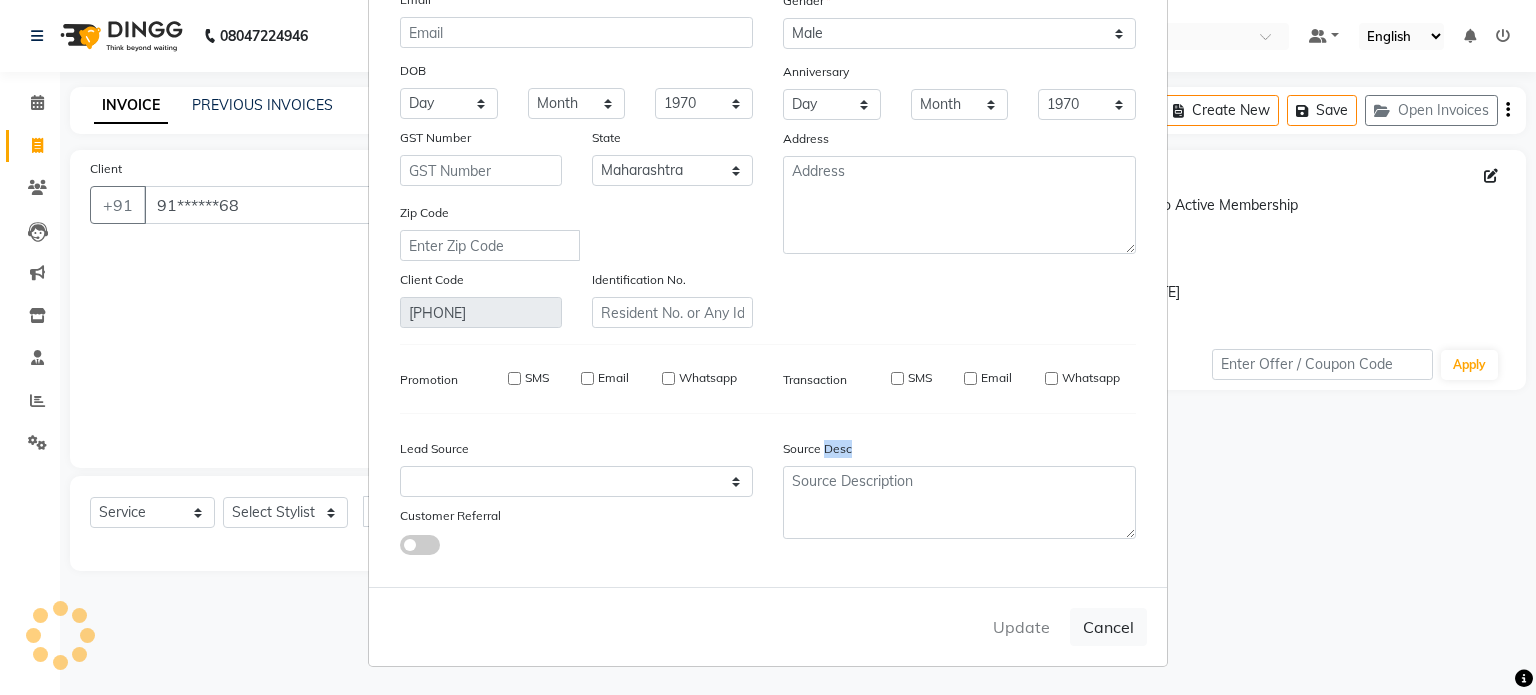 type 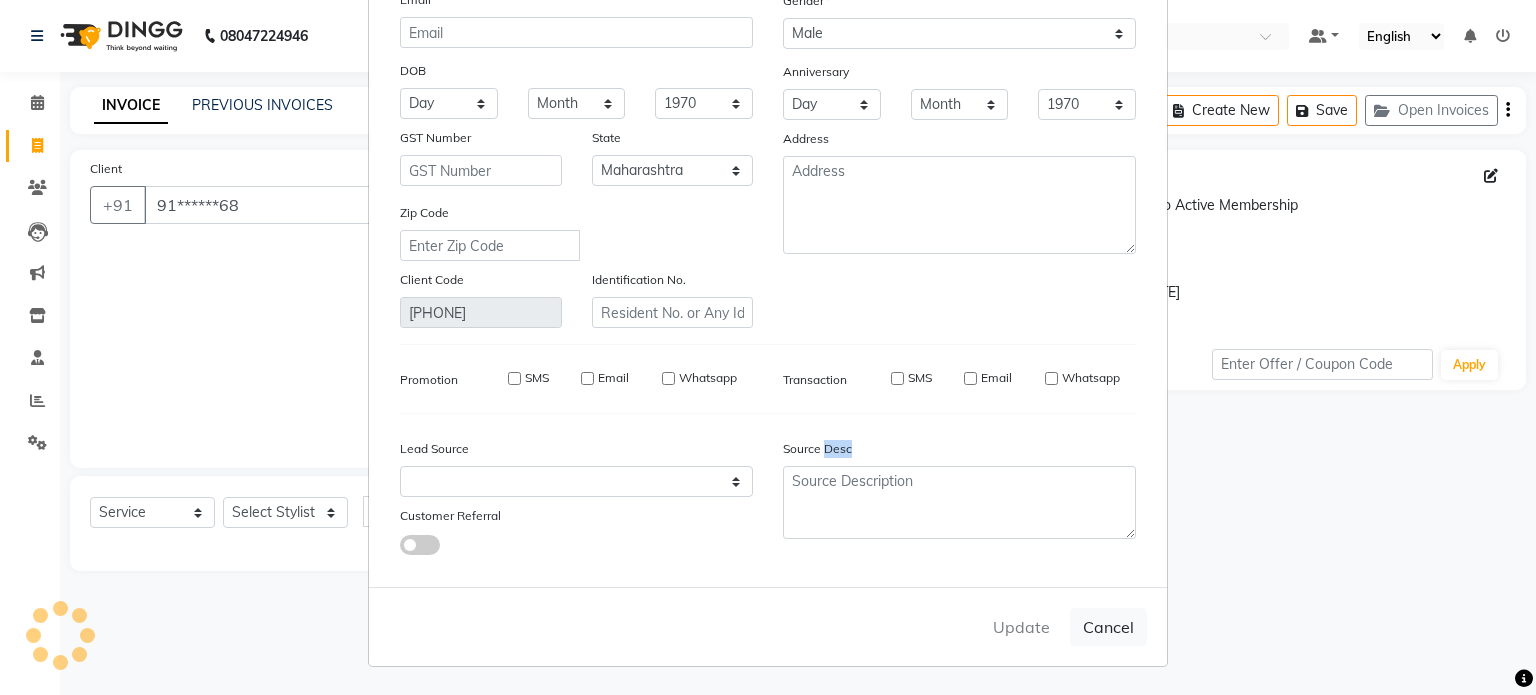 select 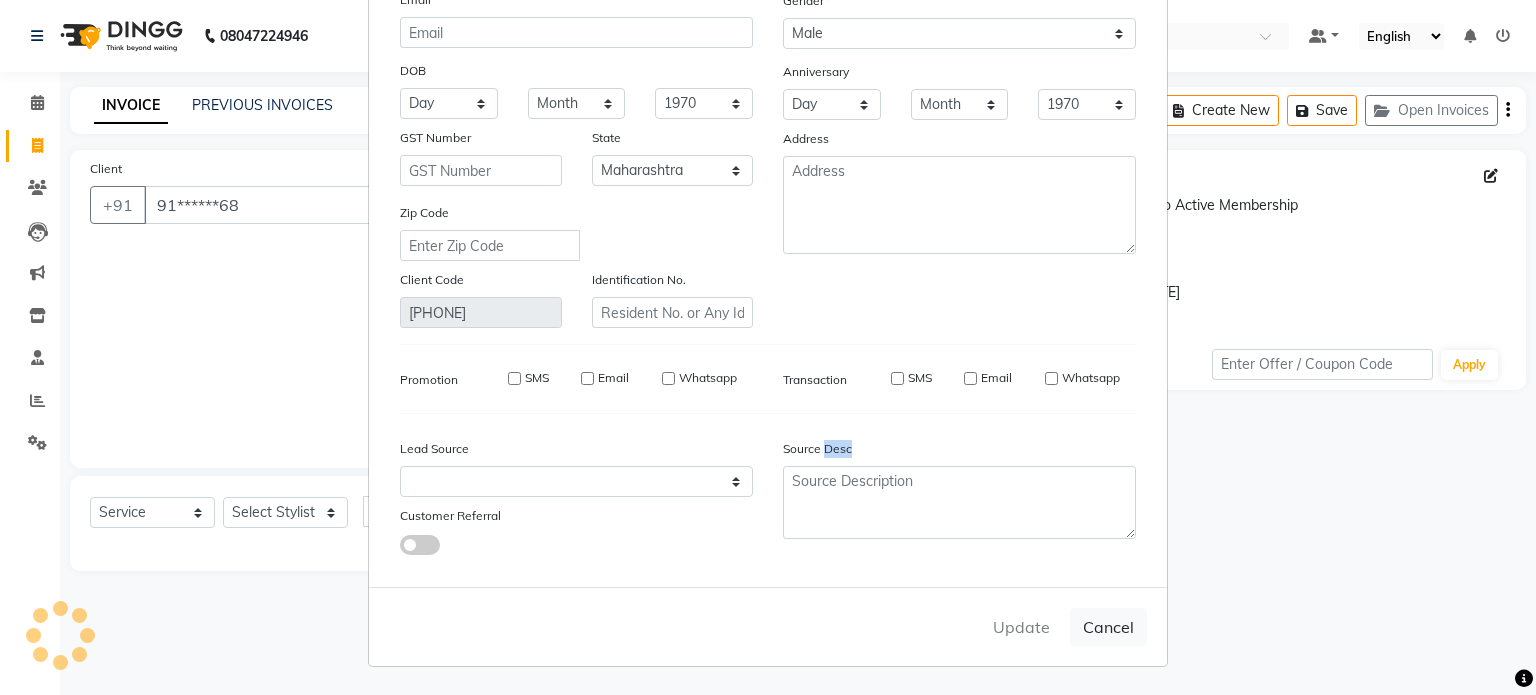 select on "null" 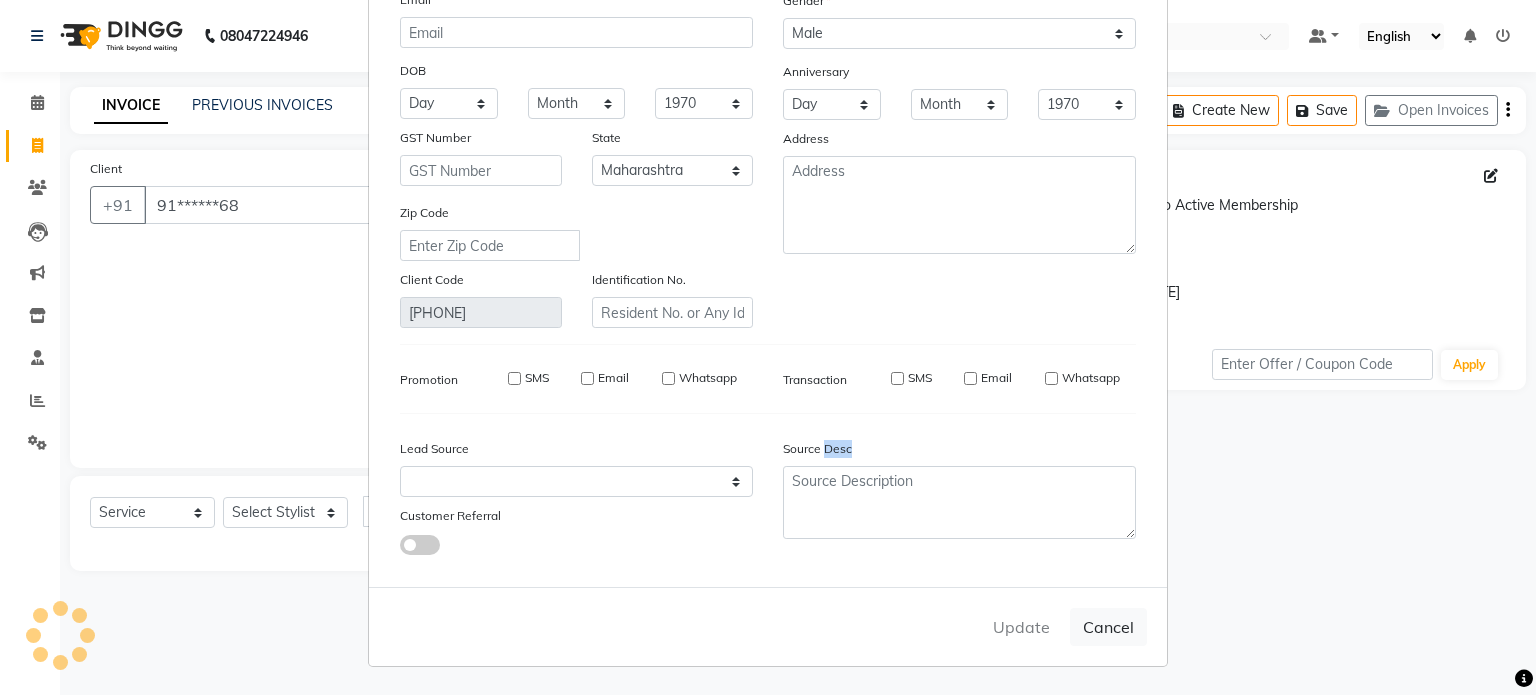 select 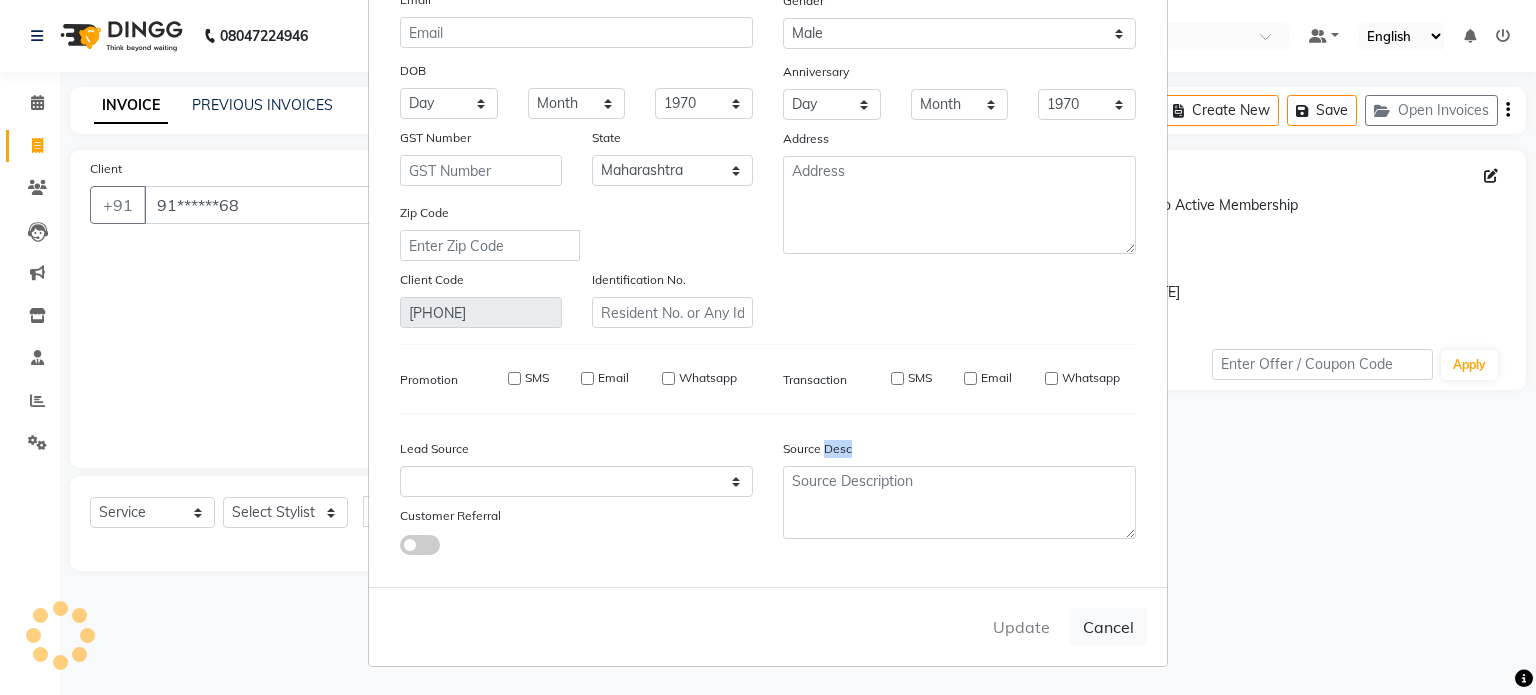 select 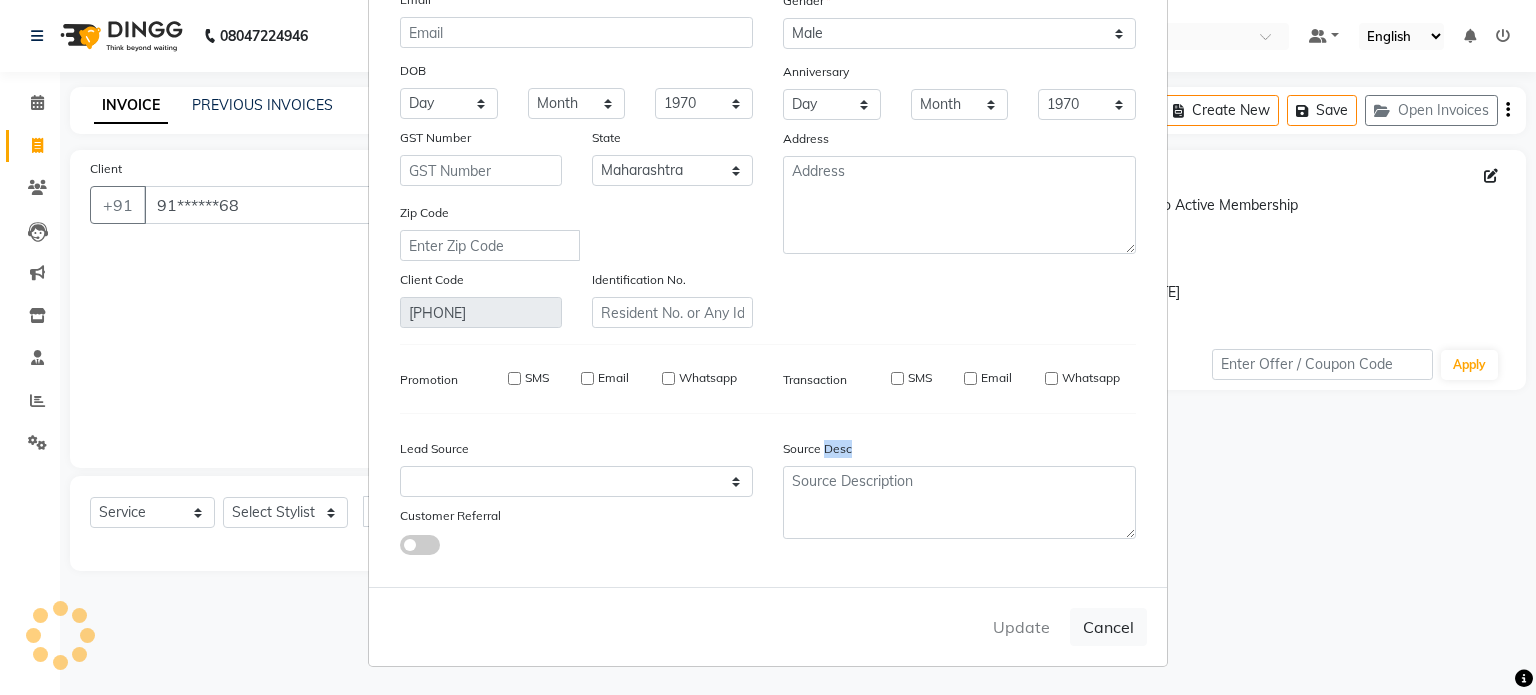 select 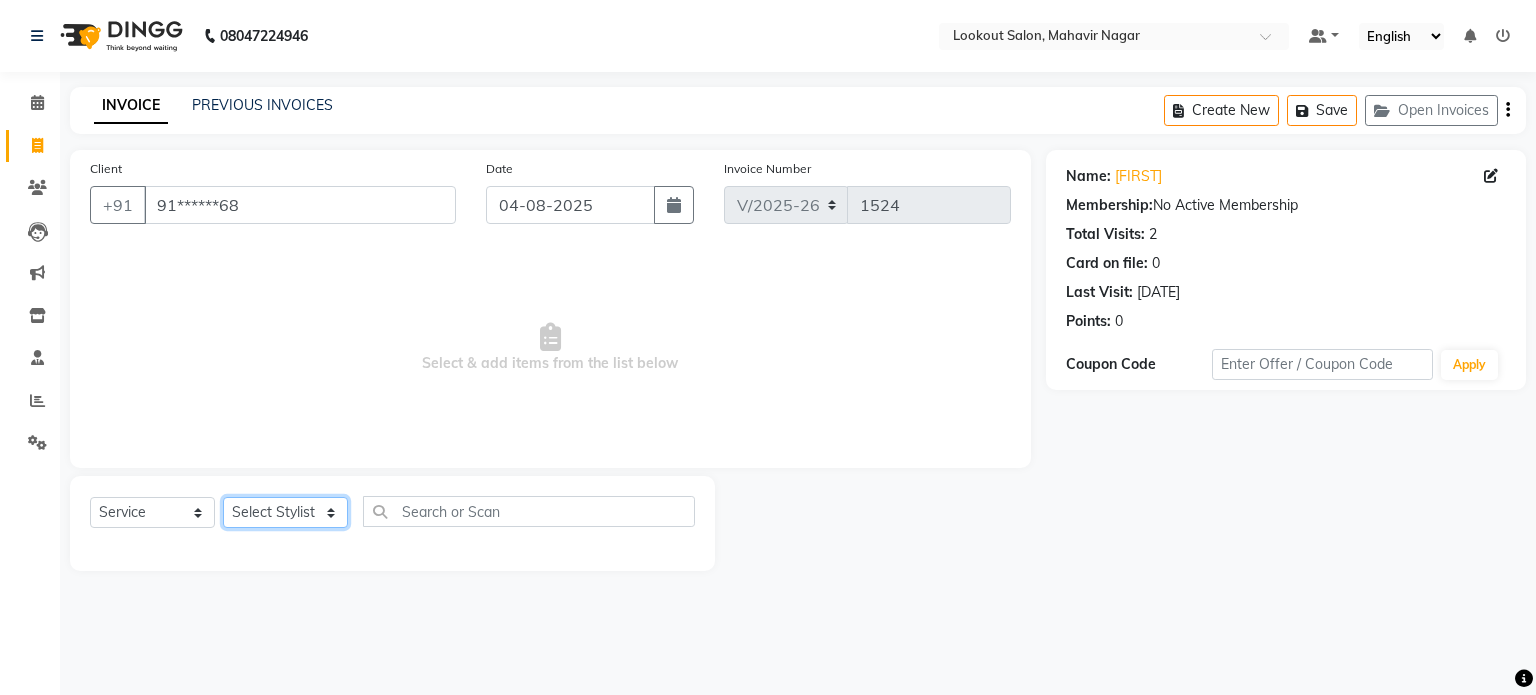 click on "Select Stylist abhishek Asfaak AZAZ DHARMESH SIR kARAN PRIYANKA RECEPTION rinki  shailendar VANDAN" 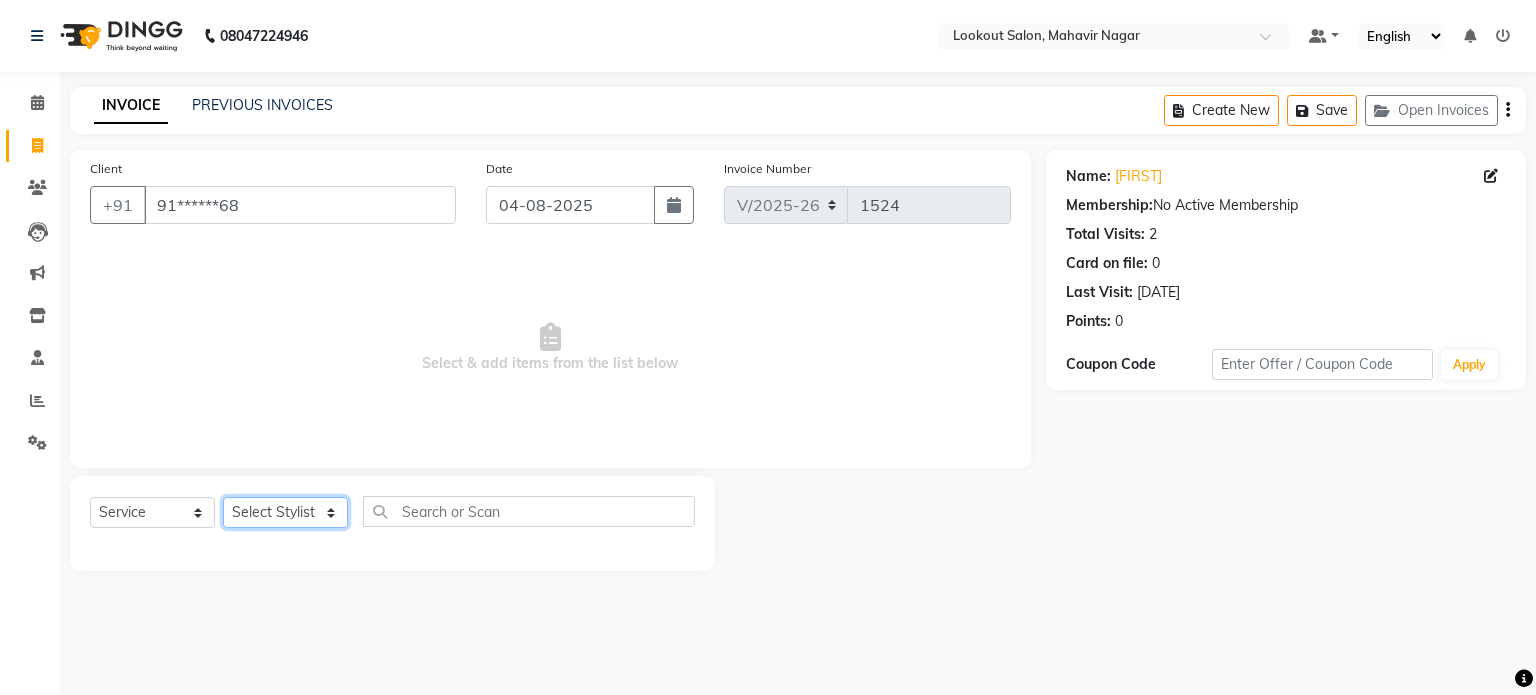 select on "34777" 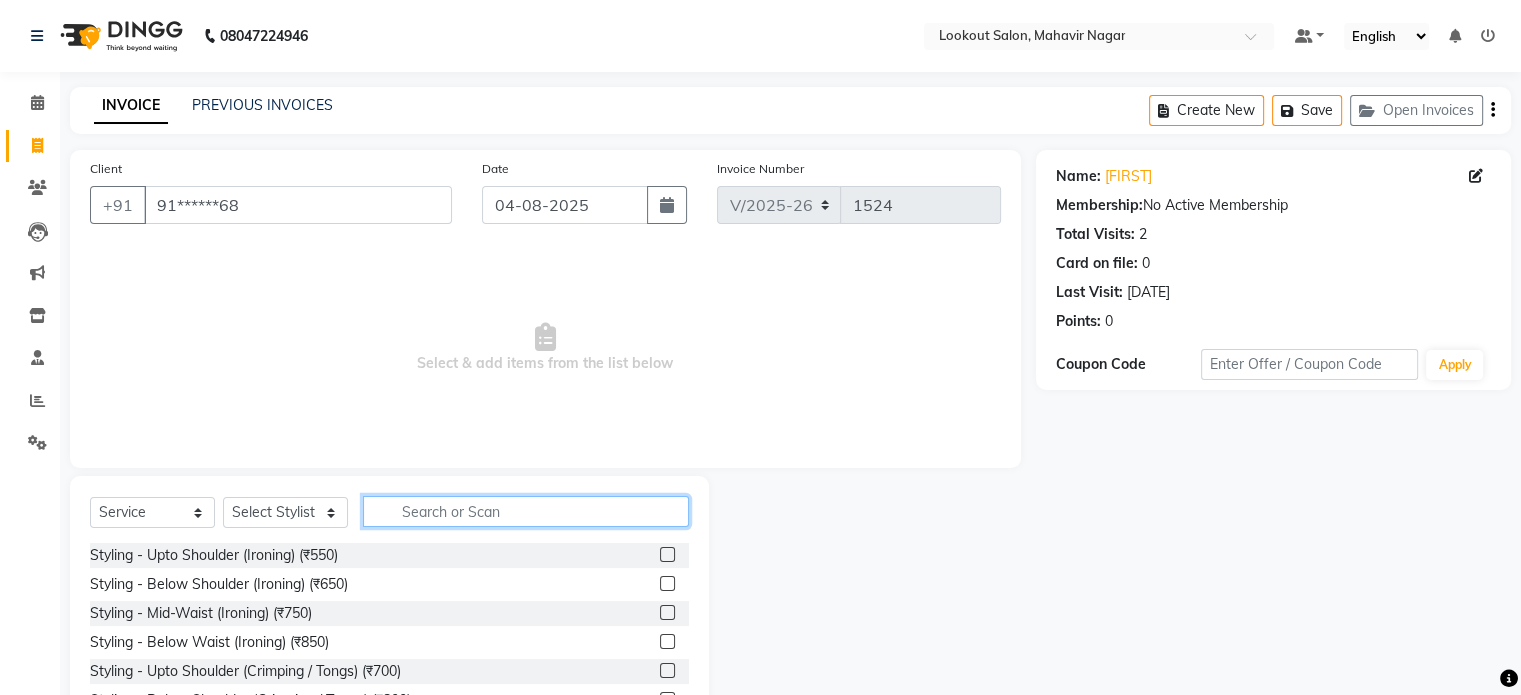 click 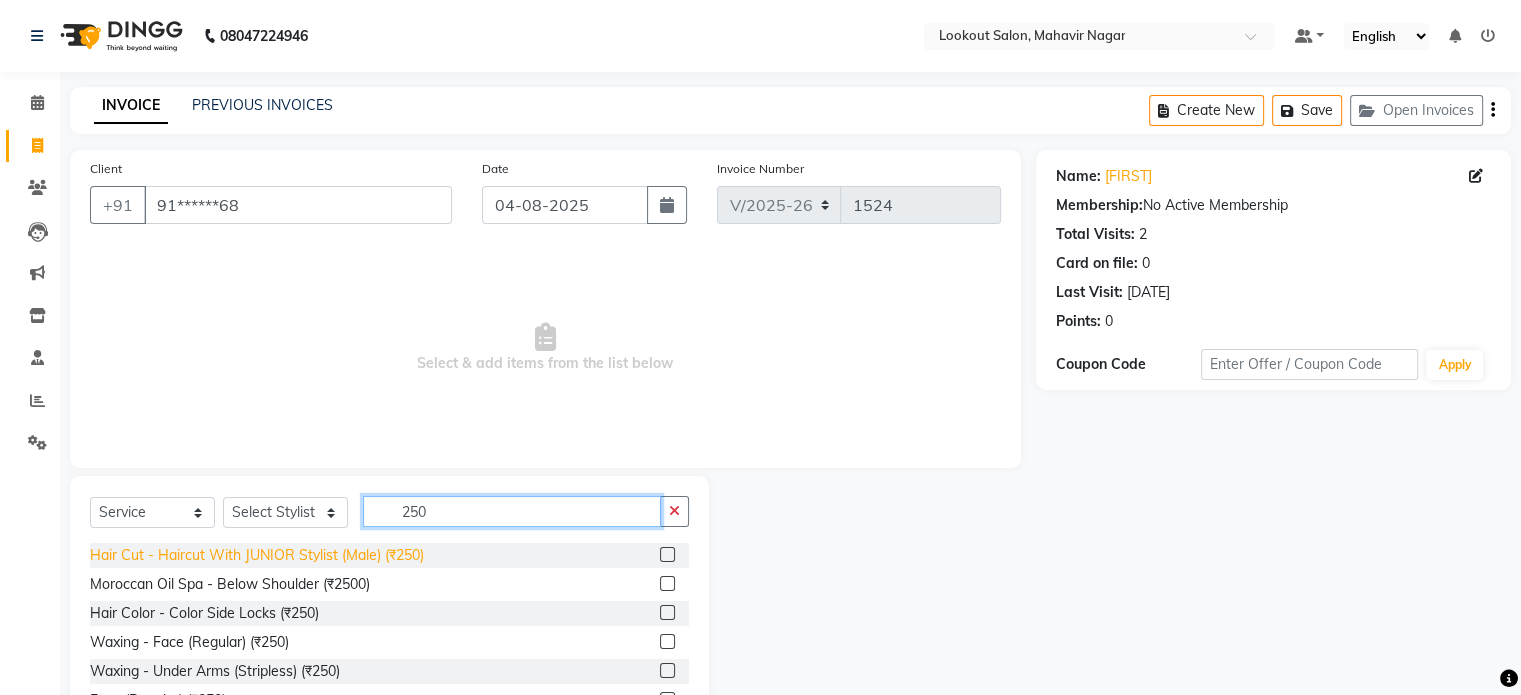 type on "250" 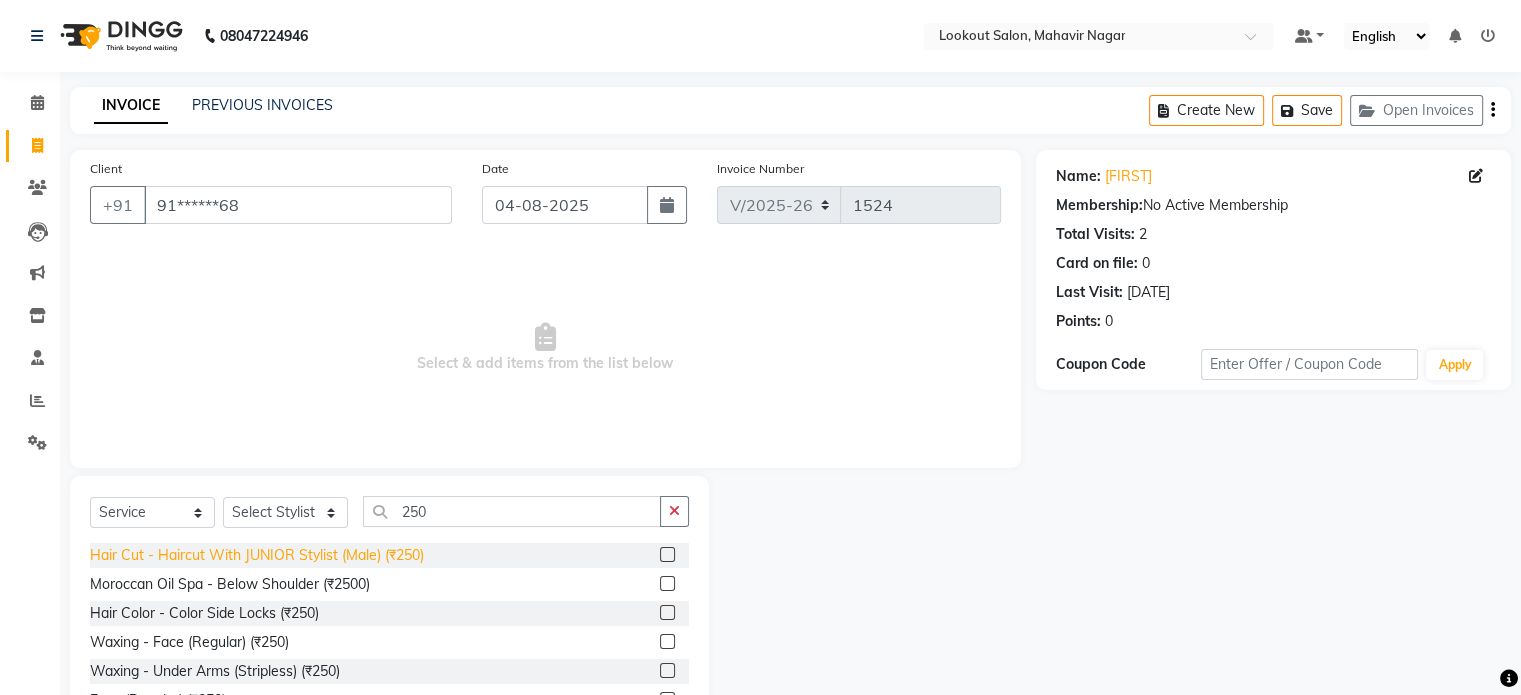 click on "Hair Cut - Haircut With JUNIOR Stylist (Male) (₹250)" 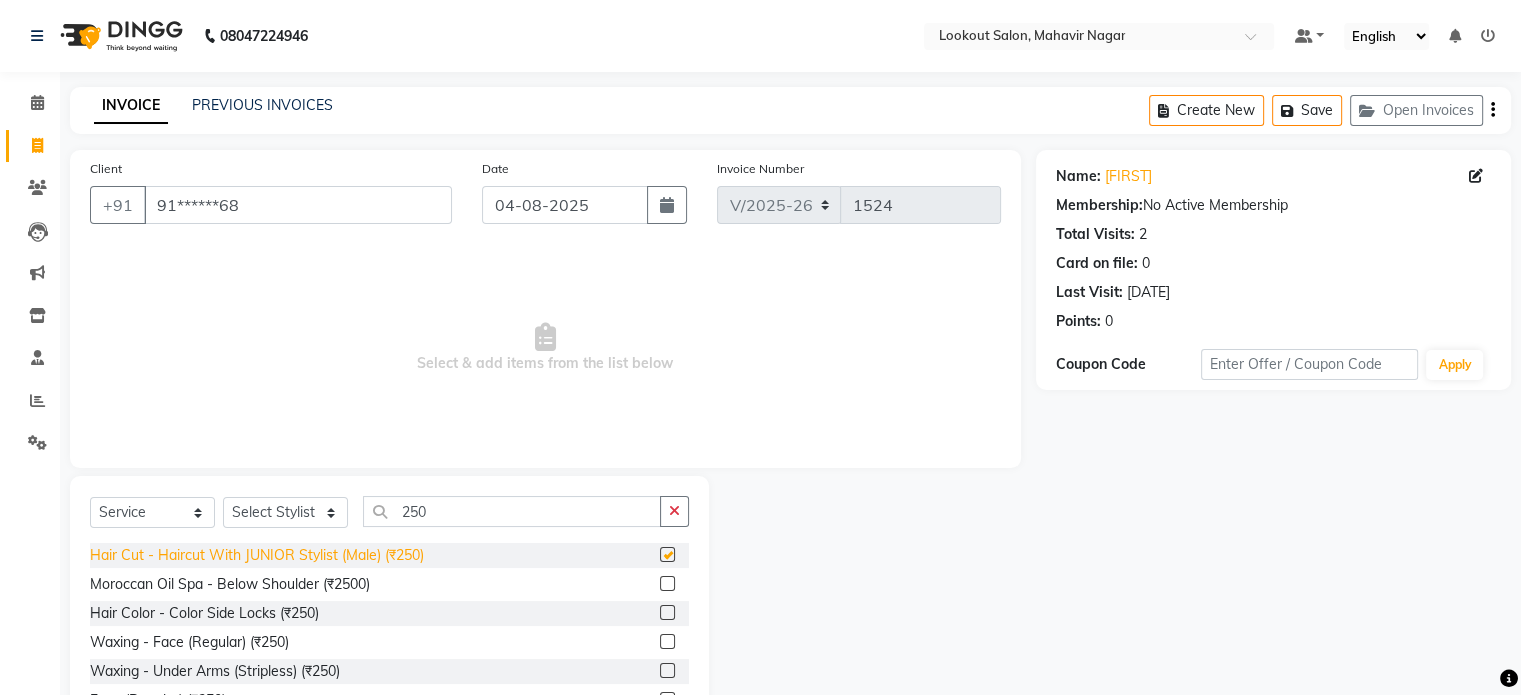 click on "Hair Cut - Haircut With JUNIOR Stylist (Male) (₹250)" 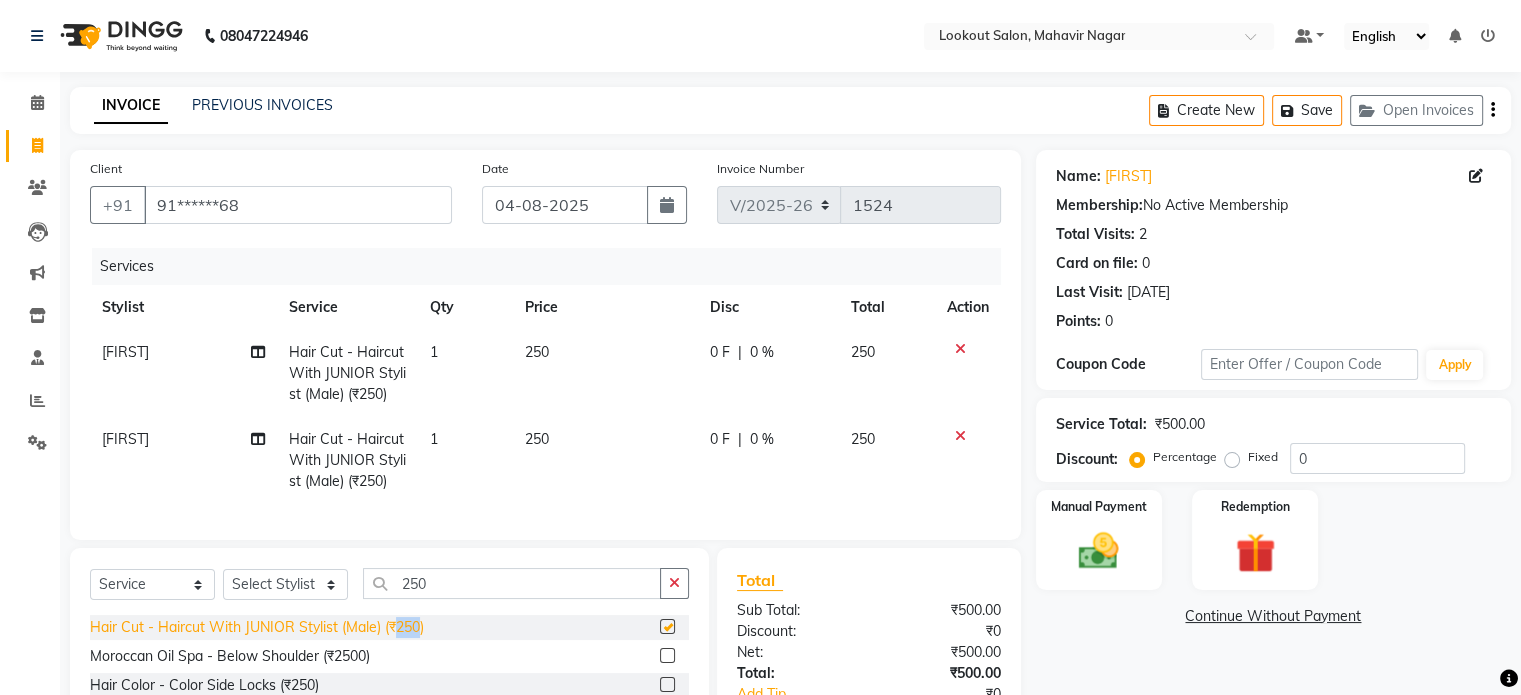 checkbox on "false" 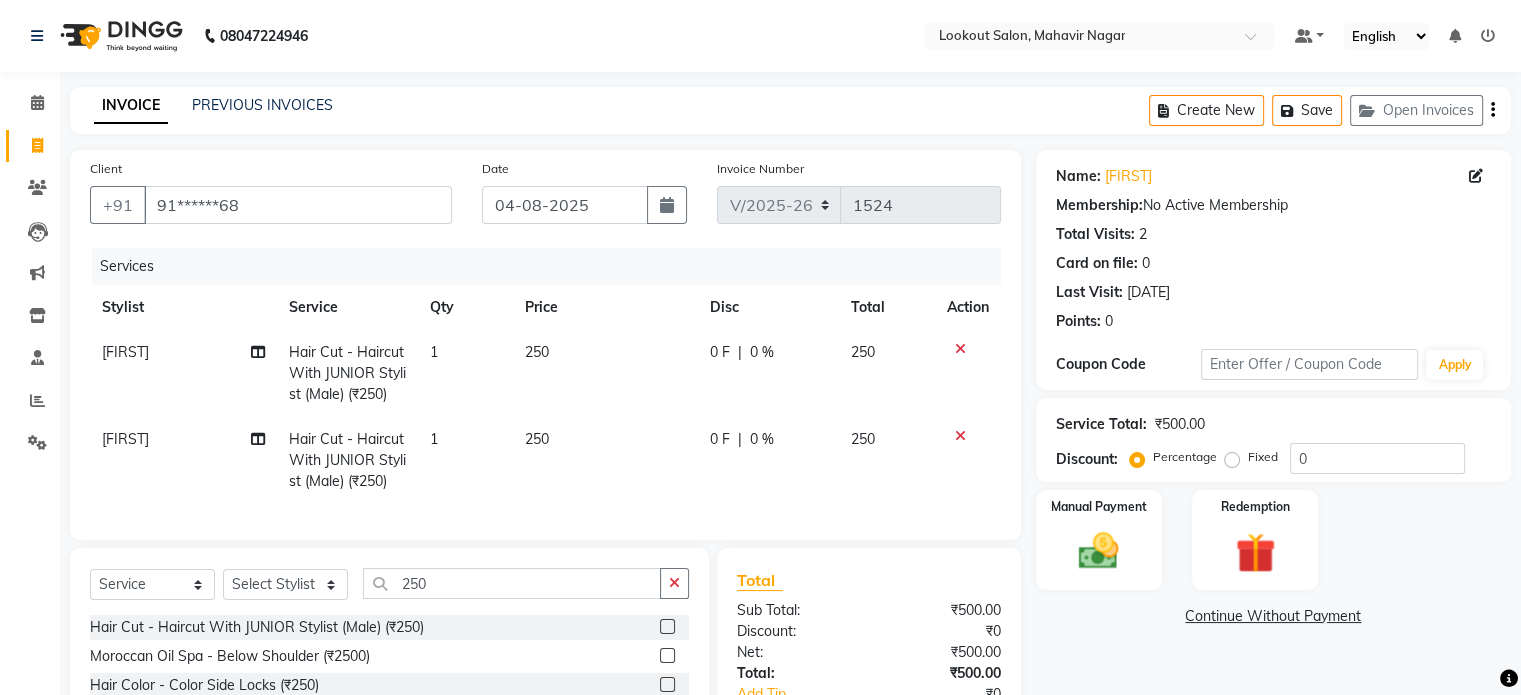 click 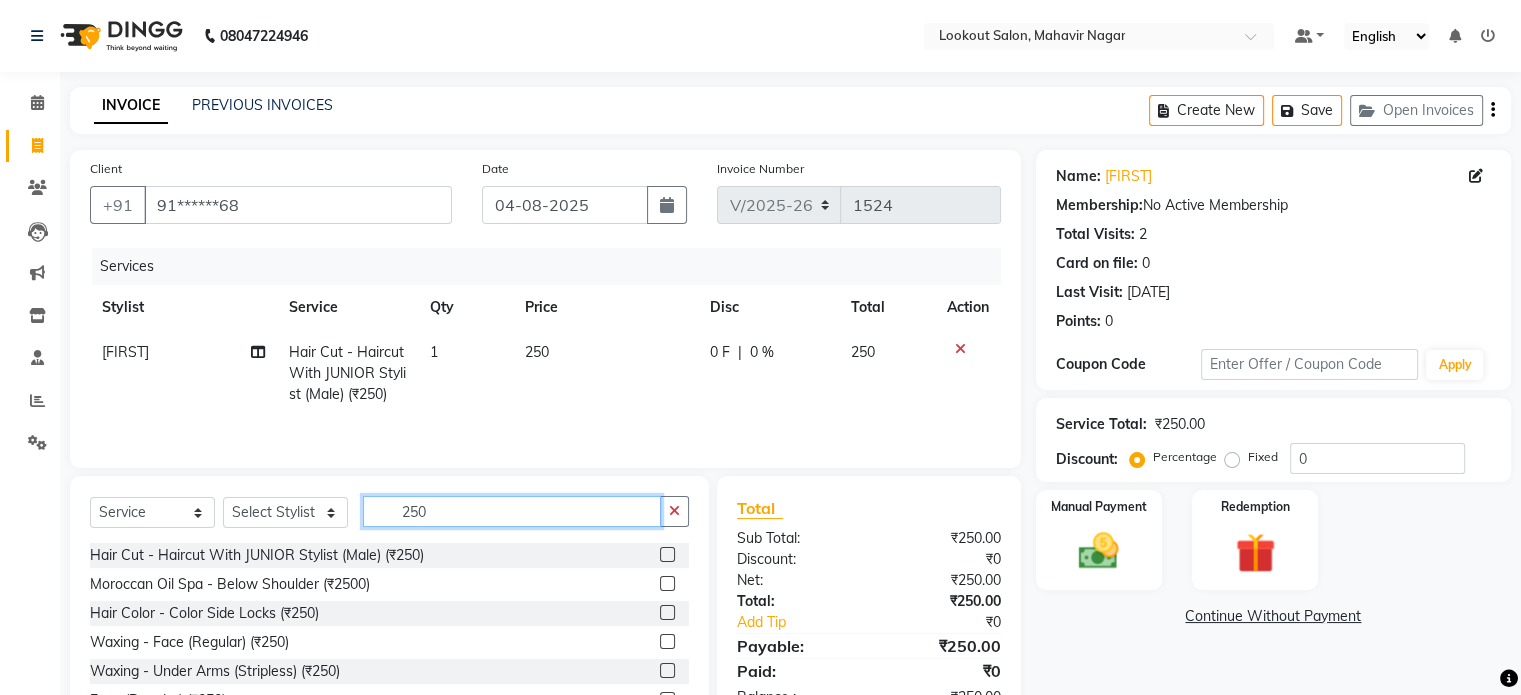 click on "250" 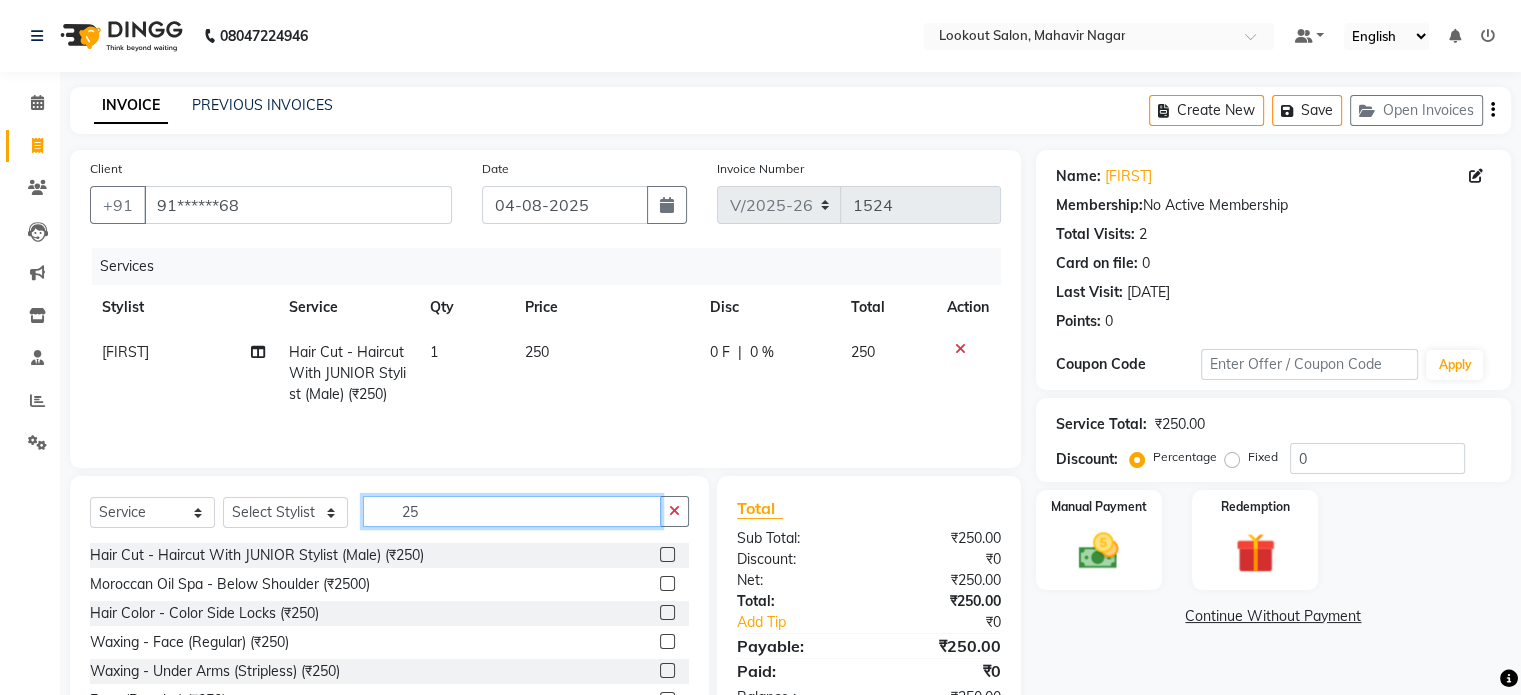 type on "2" 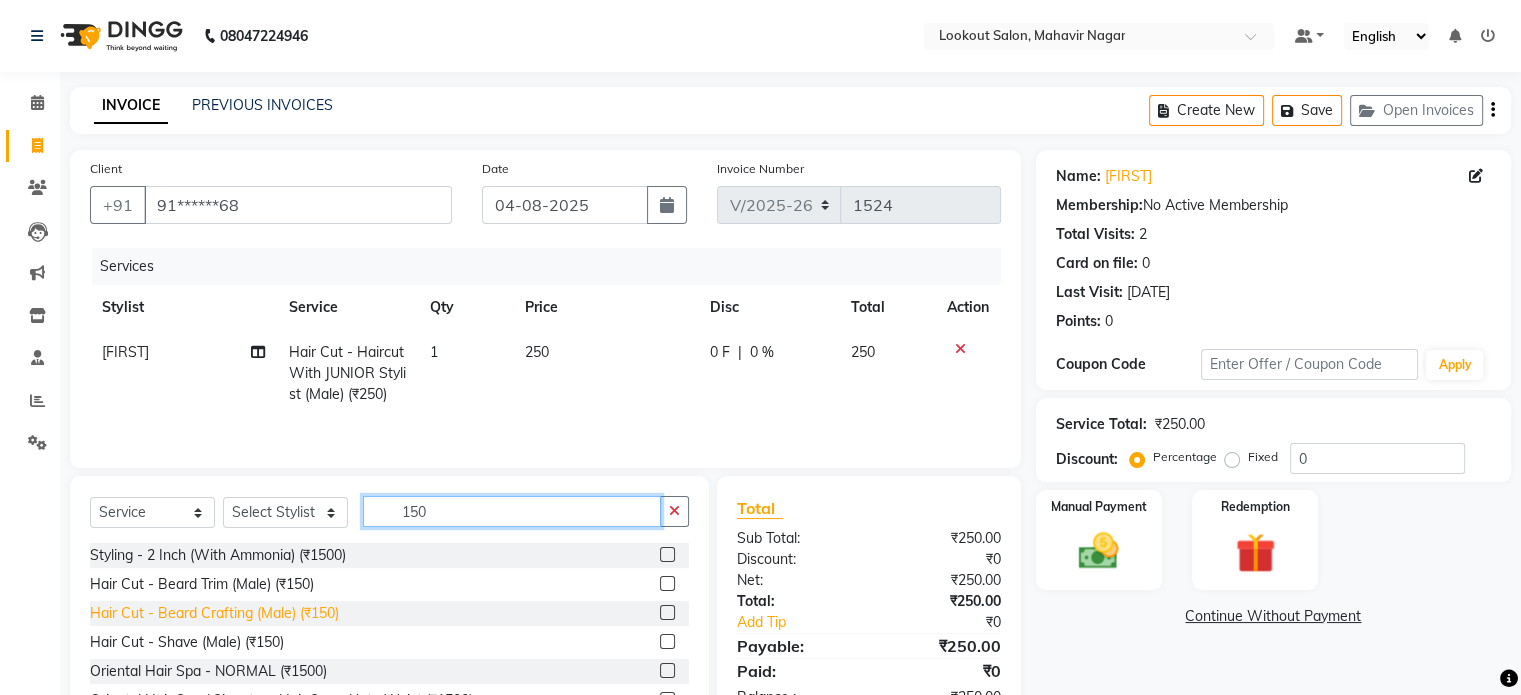 type on "150" 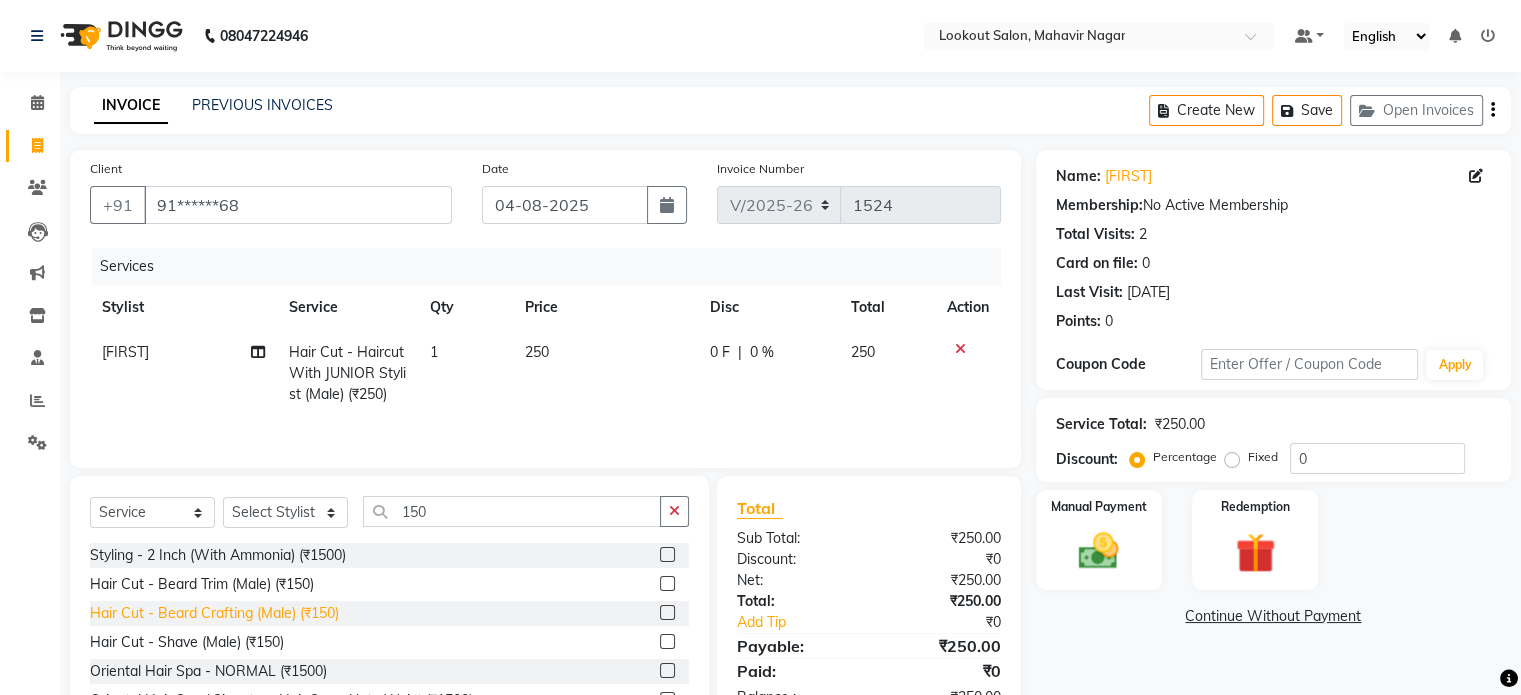 click on "Hair Cut - Beard Crafting (Male) (₹150)" 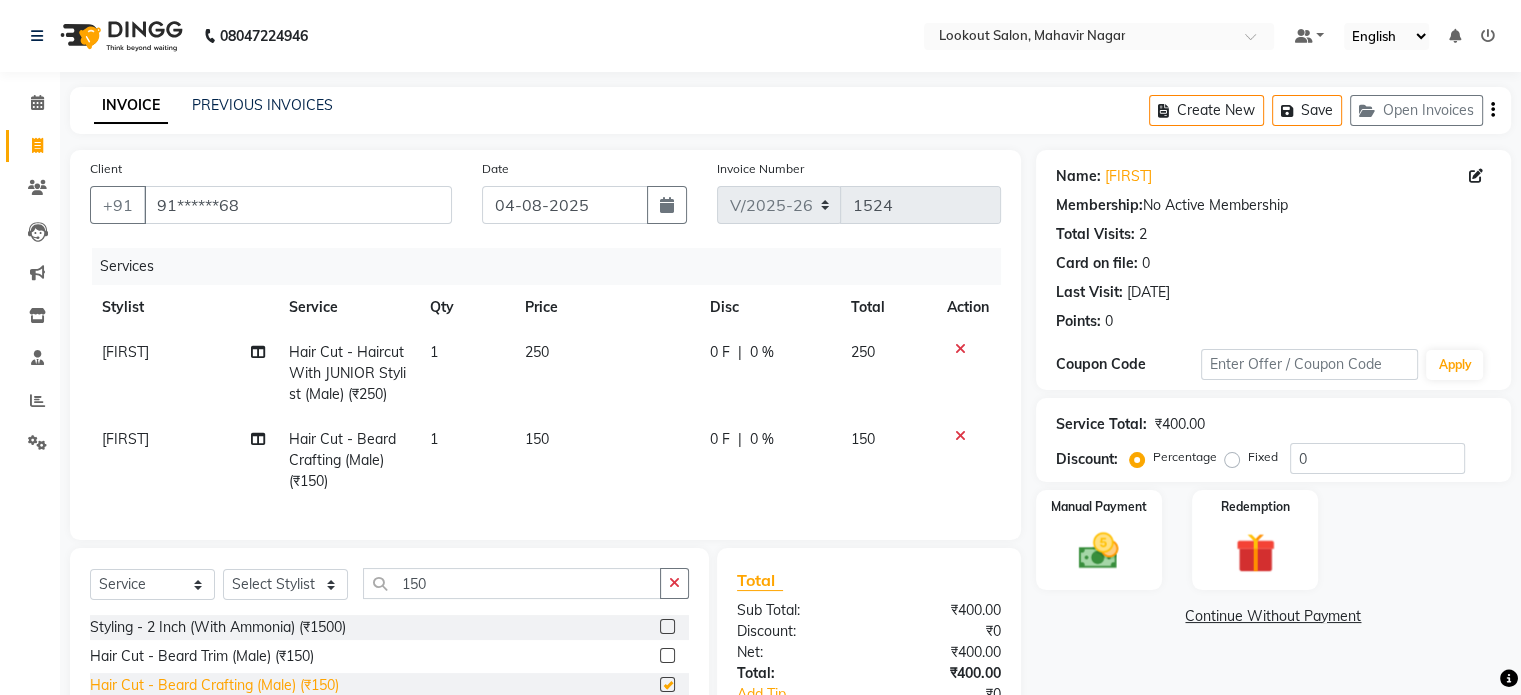 checkbox on "false" 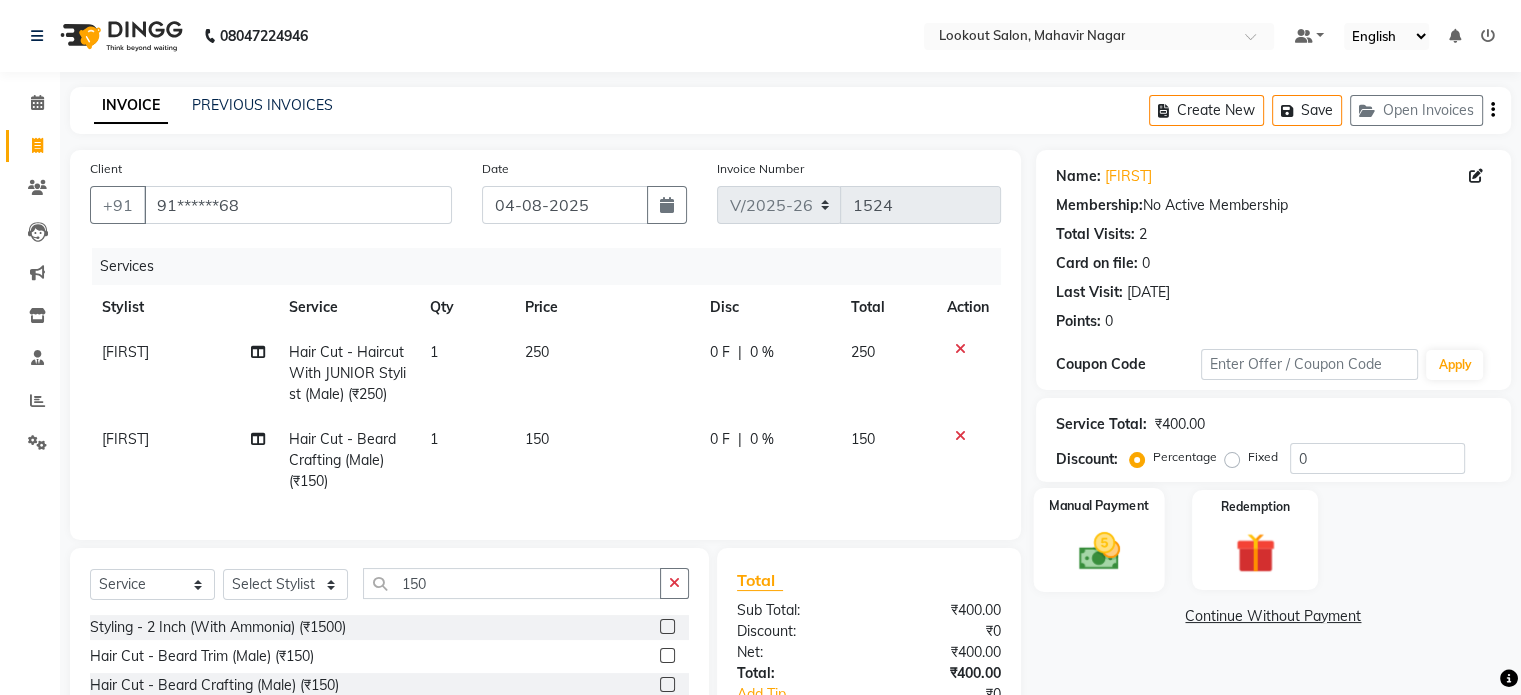 click 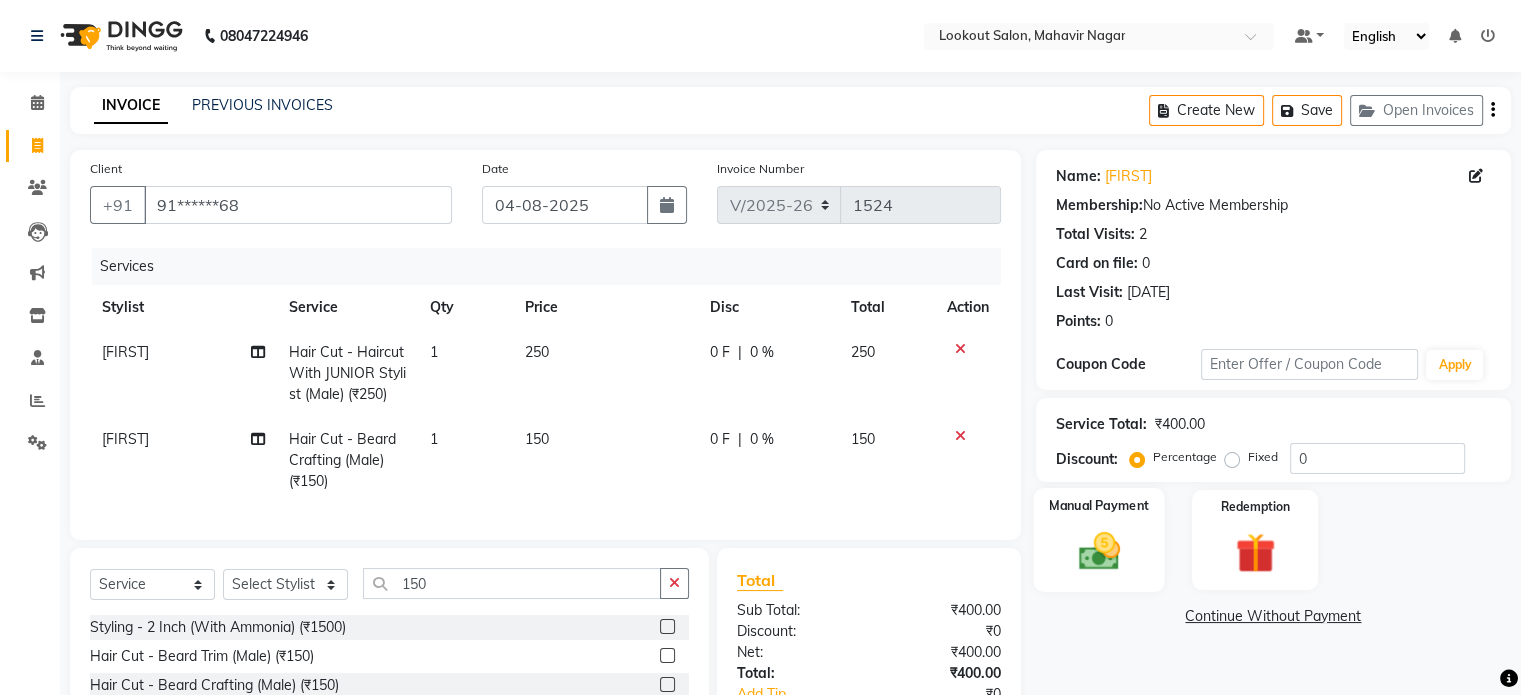 click 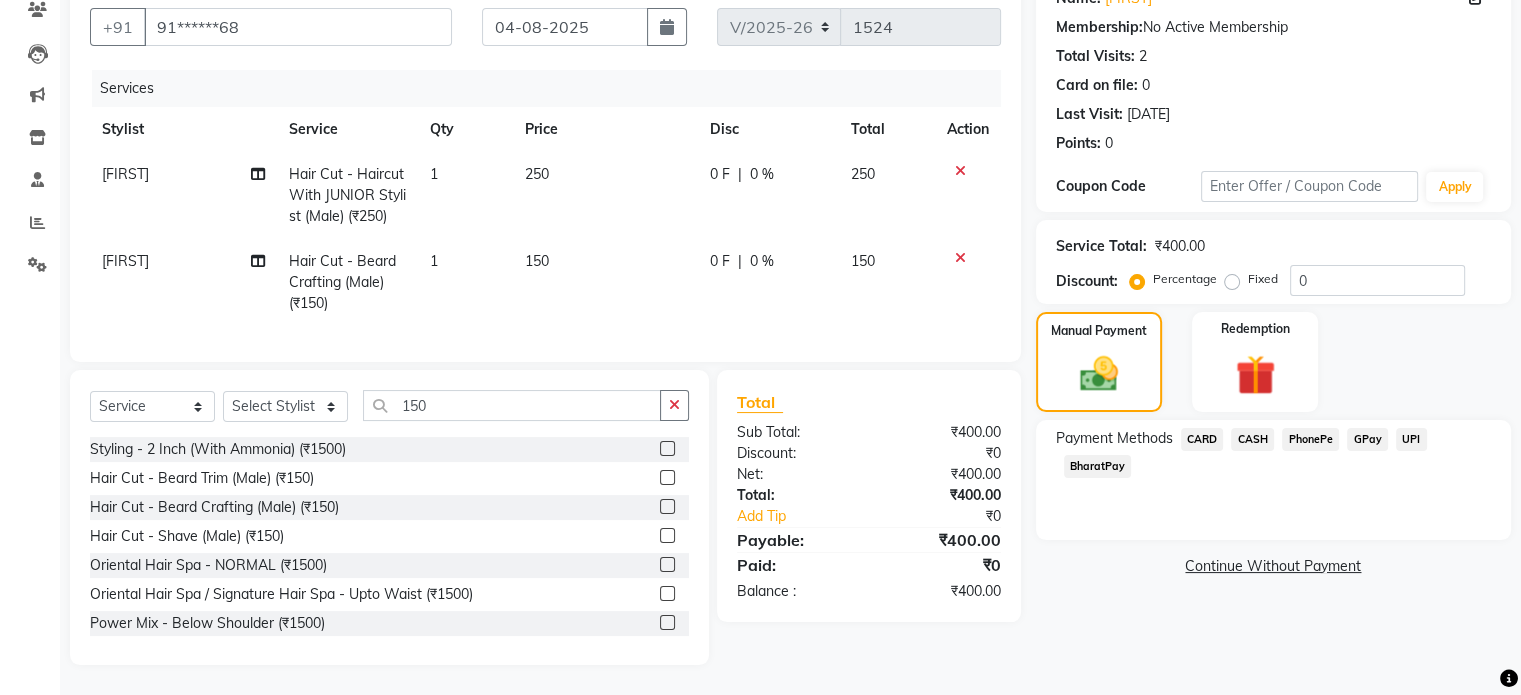 scroll, scrollTop: 193, scrollLeft: 0, axis: vertical 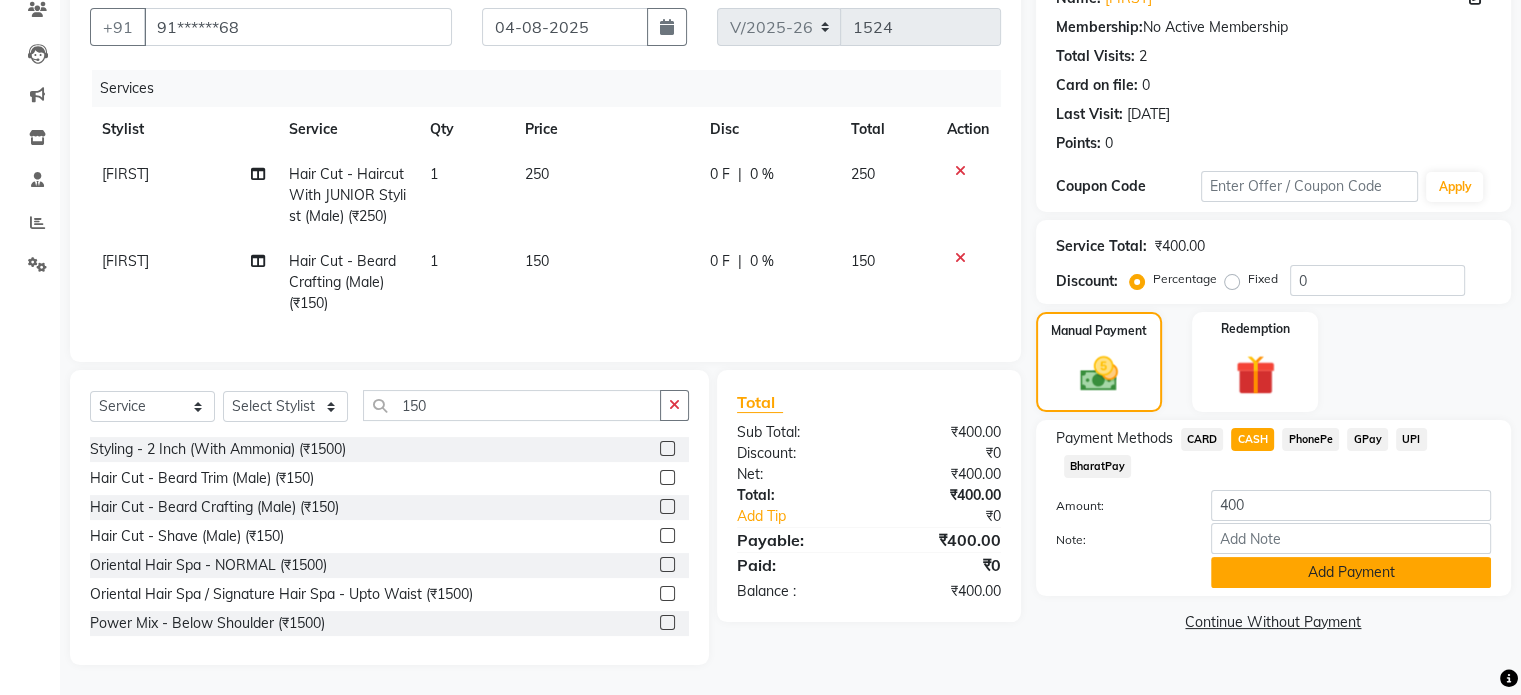click on "Add Payment" 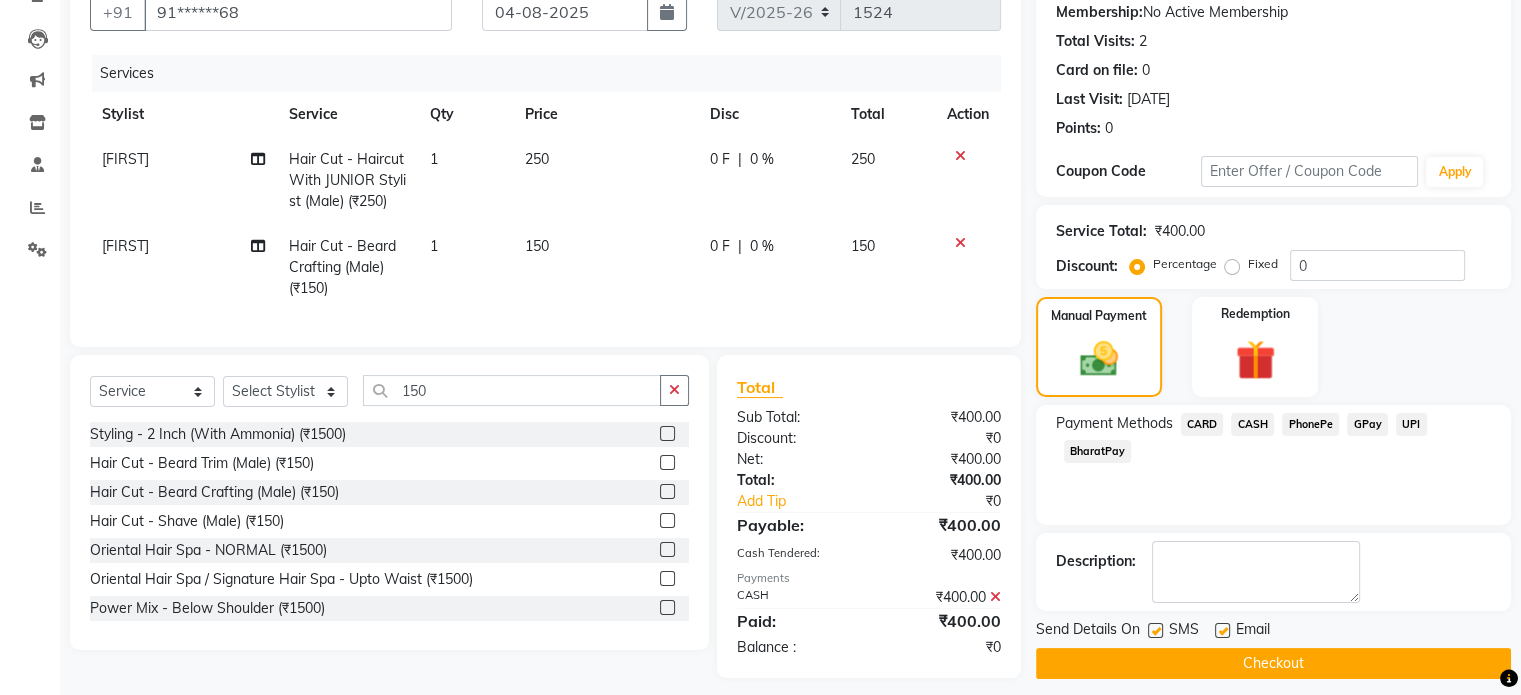scroll, scrollTop: 221, scrollLeft: 0, axis: vertical 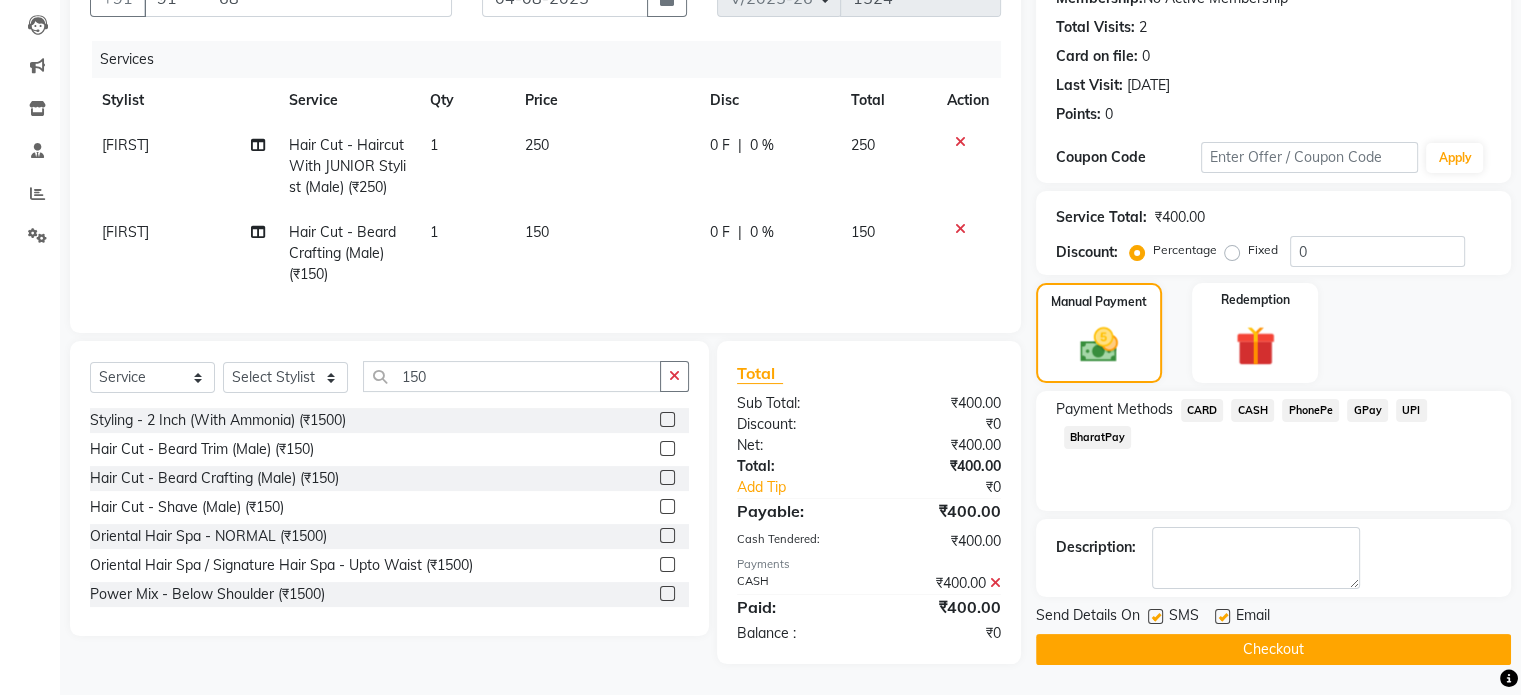 click on "Checkout" 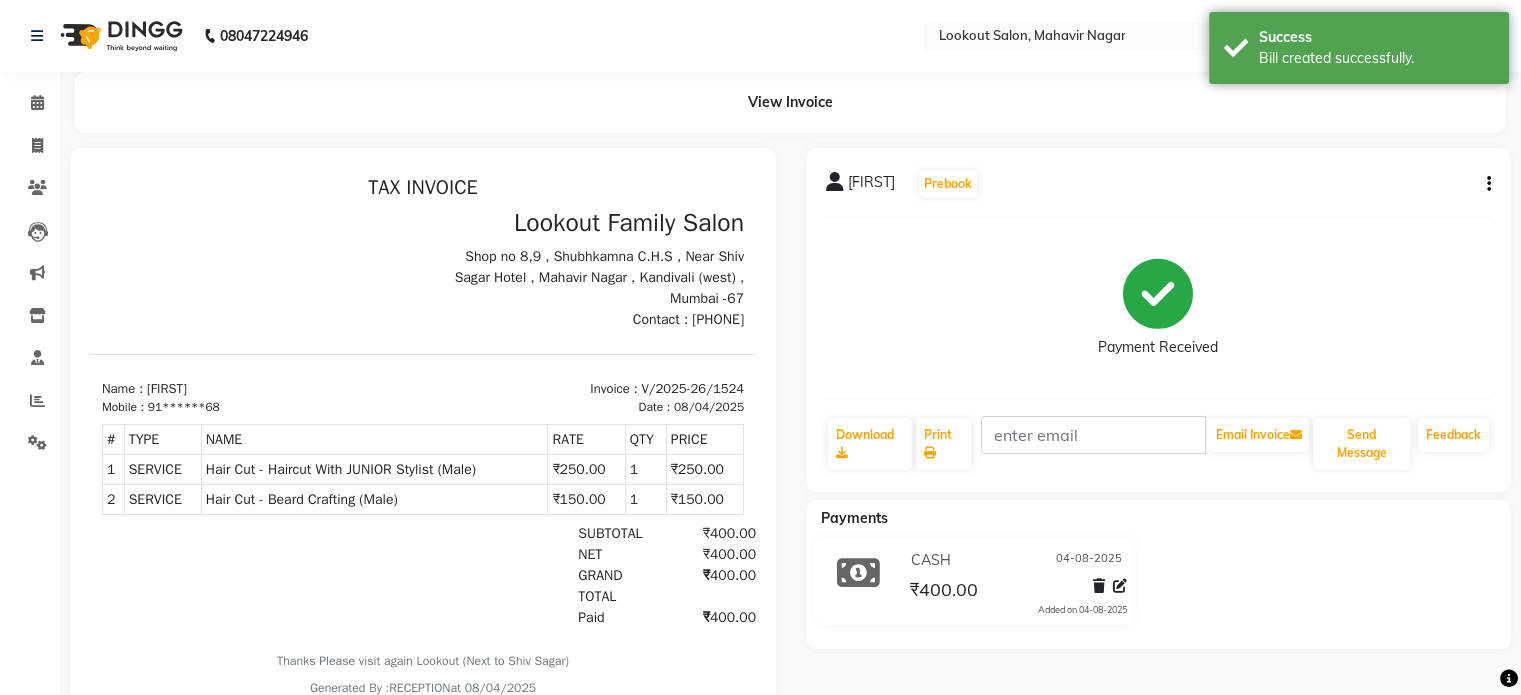 scroll, scrollTop: 0, scrollLeft: 0, axis: both 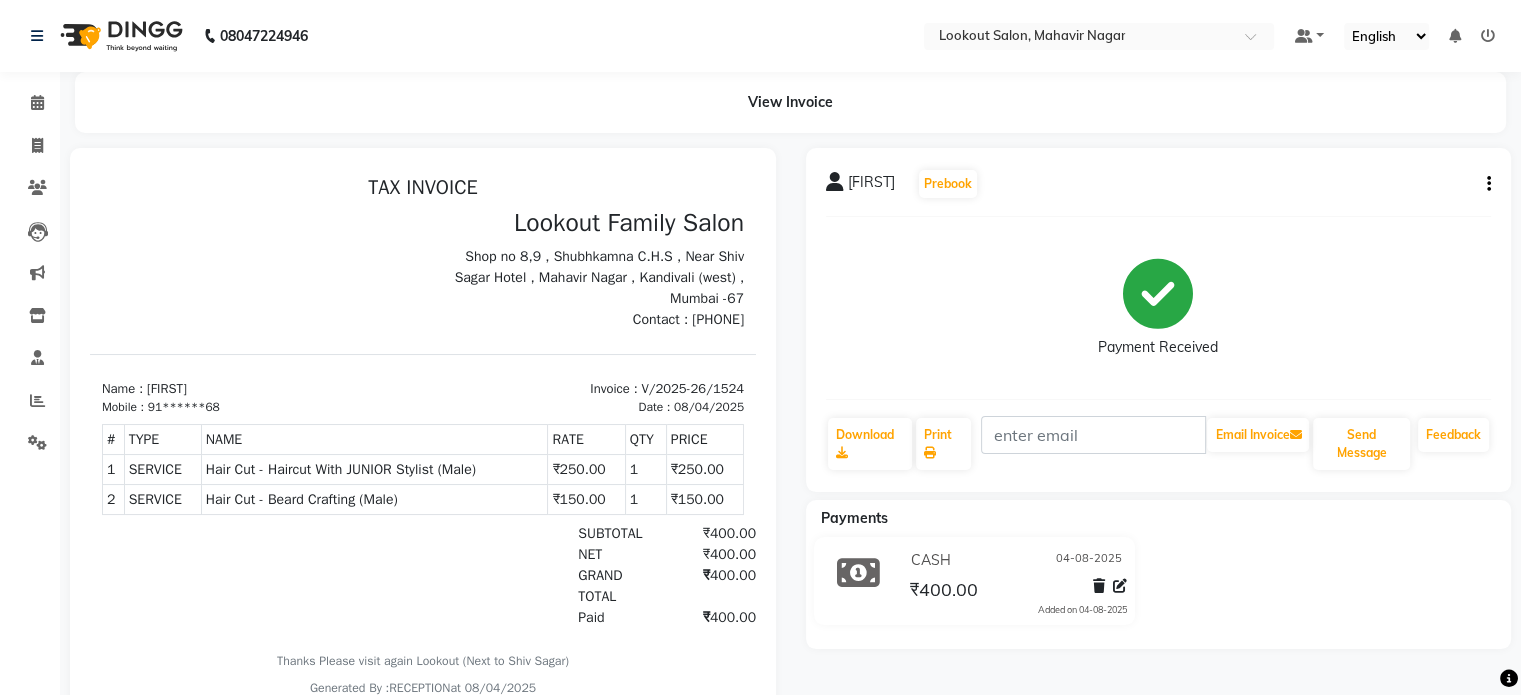 click on "CASH 04-08-2025 ₹400.00  Added on 04-08-2025" 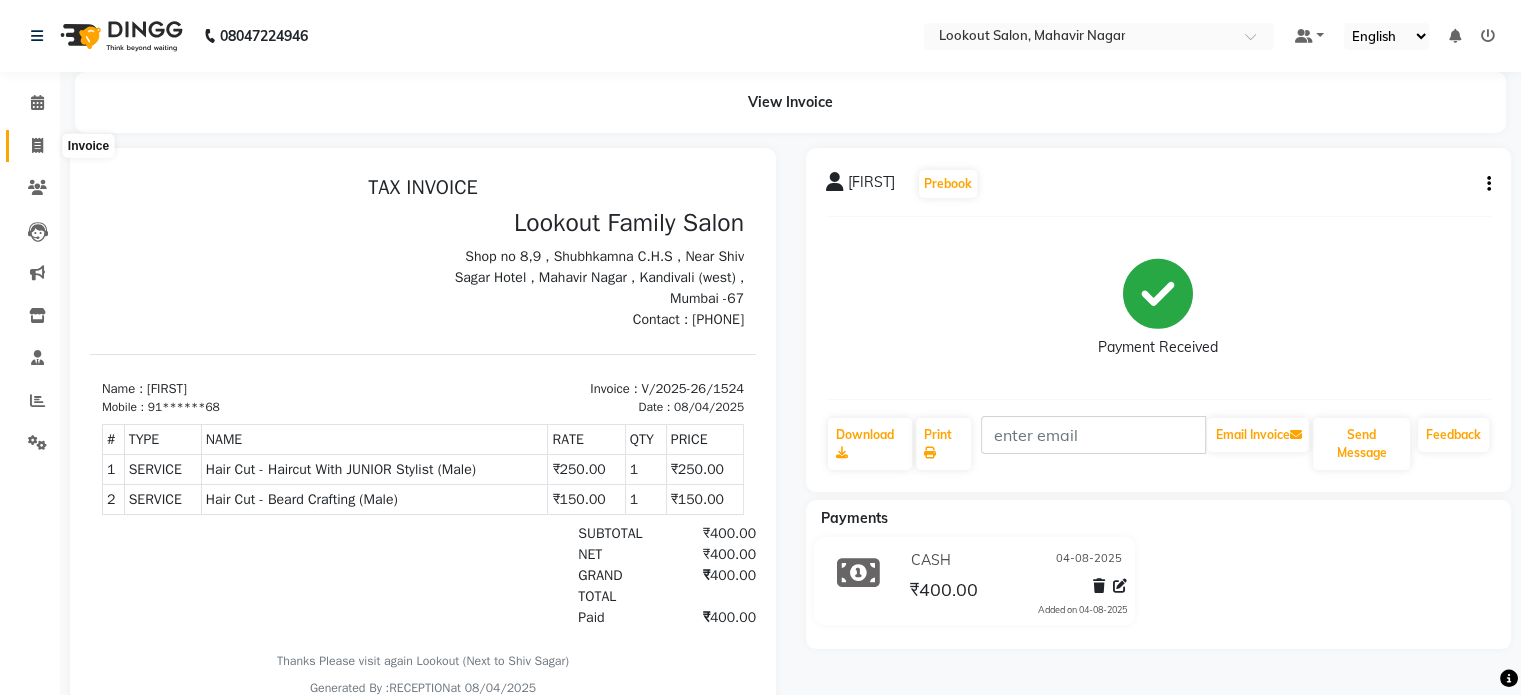 click 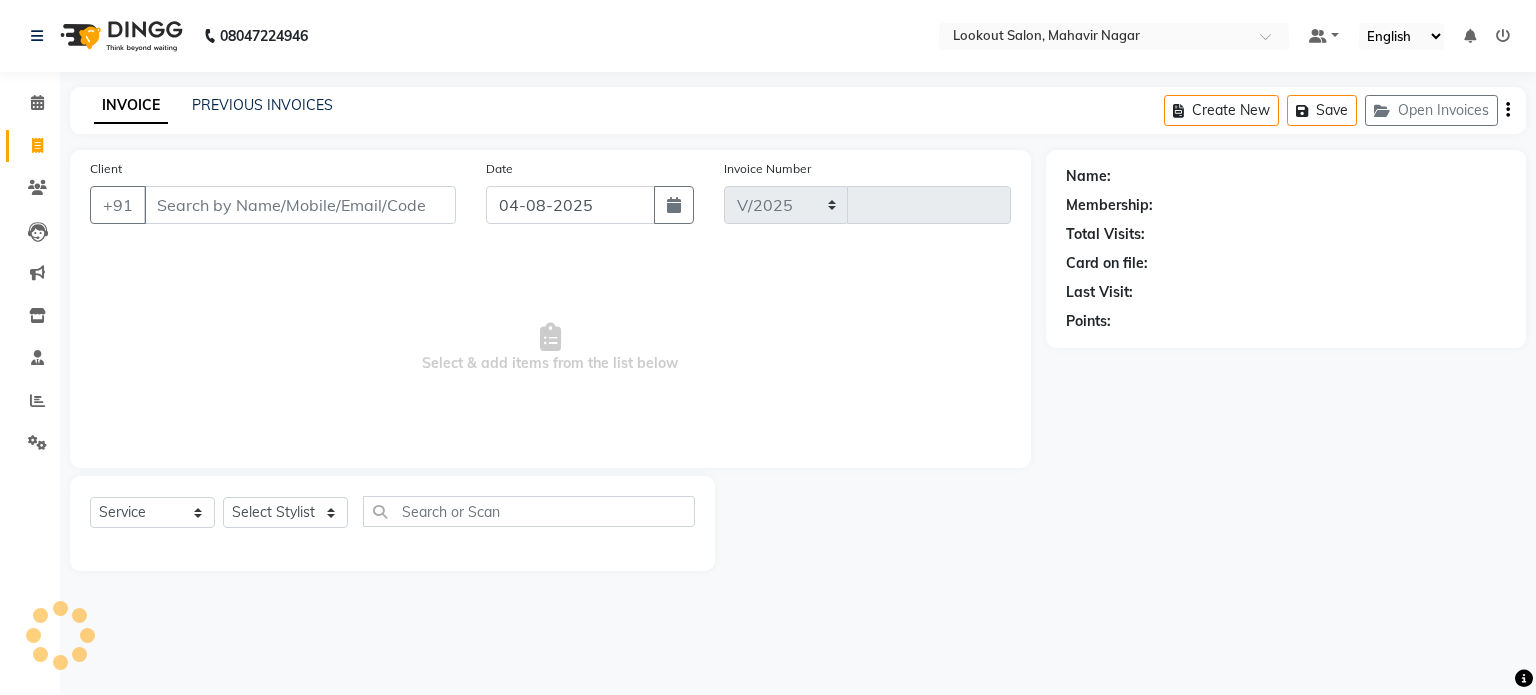 select on "150" 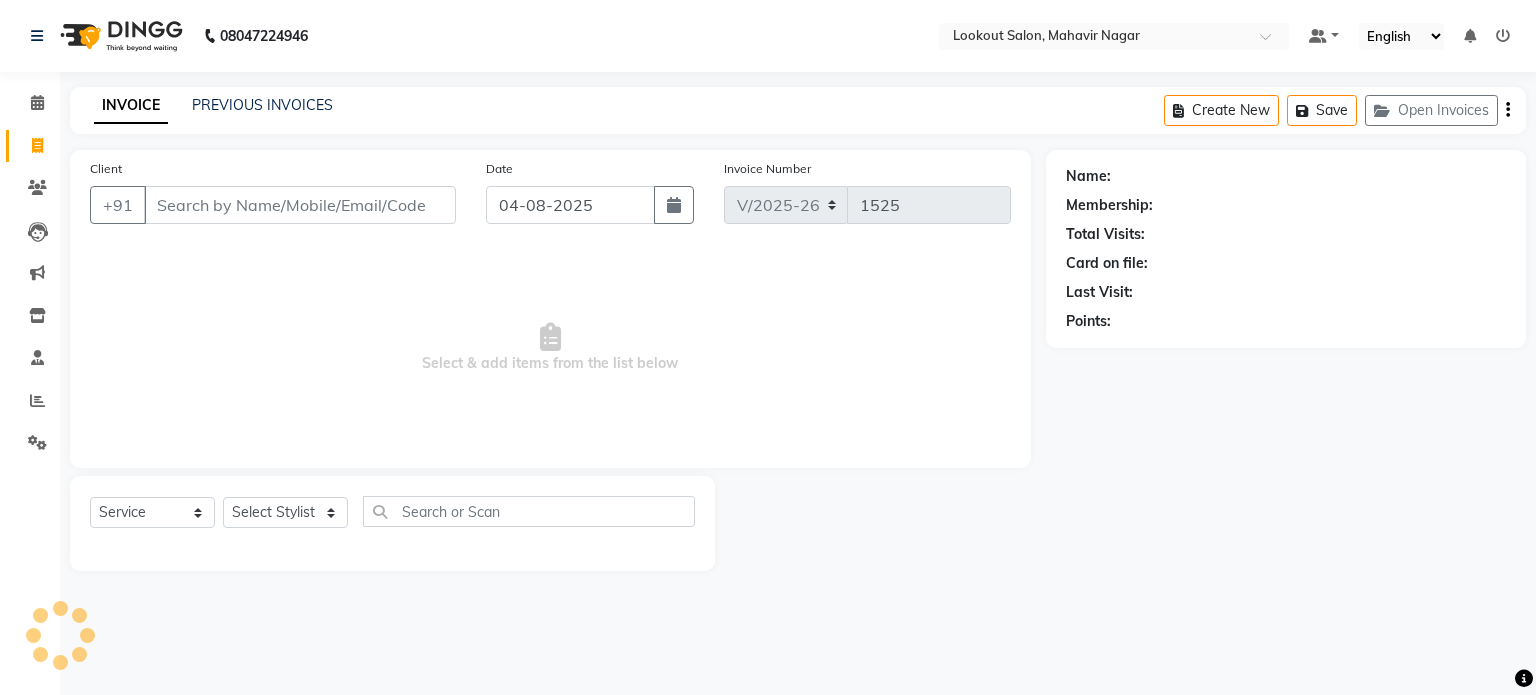 click on "Client +91" 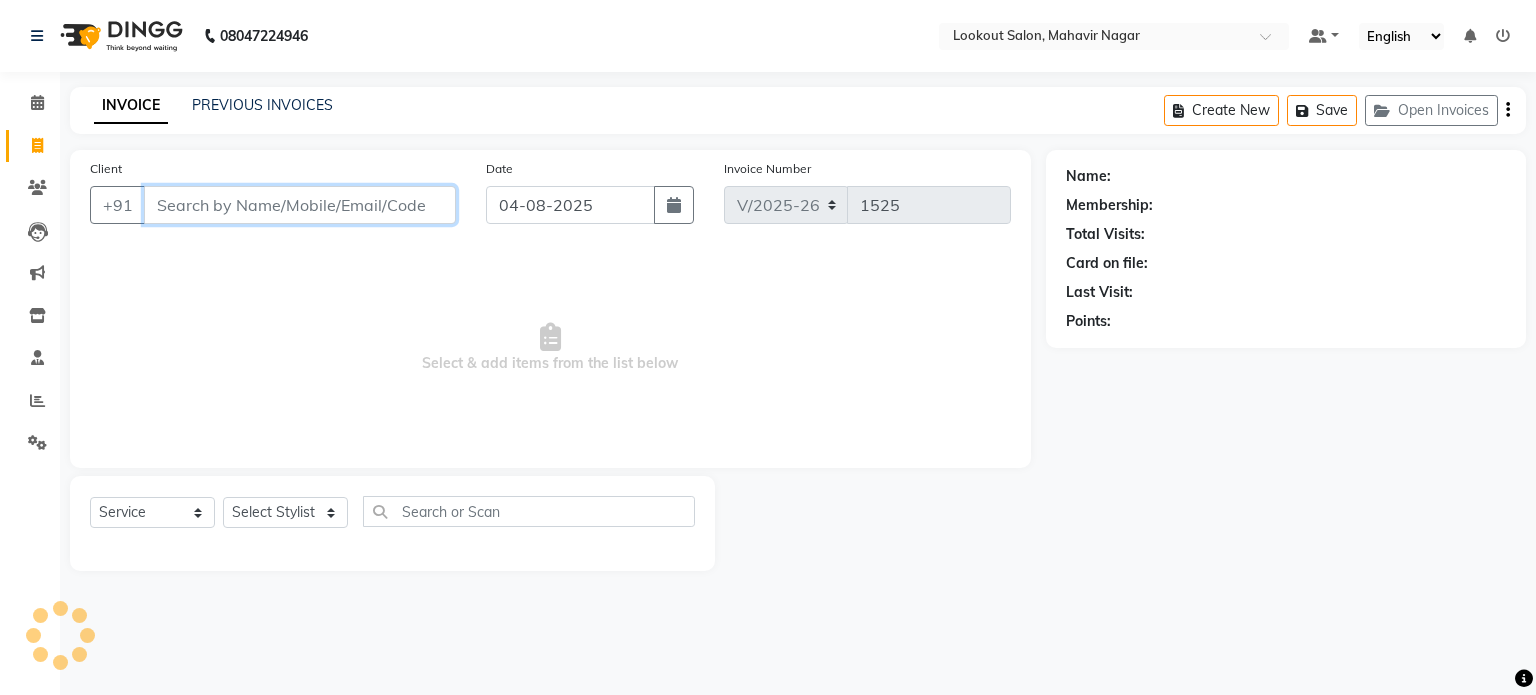 click on "Client" at bounding box center [300, 205] 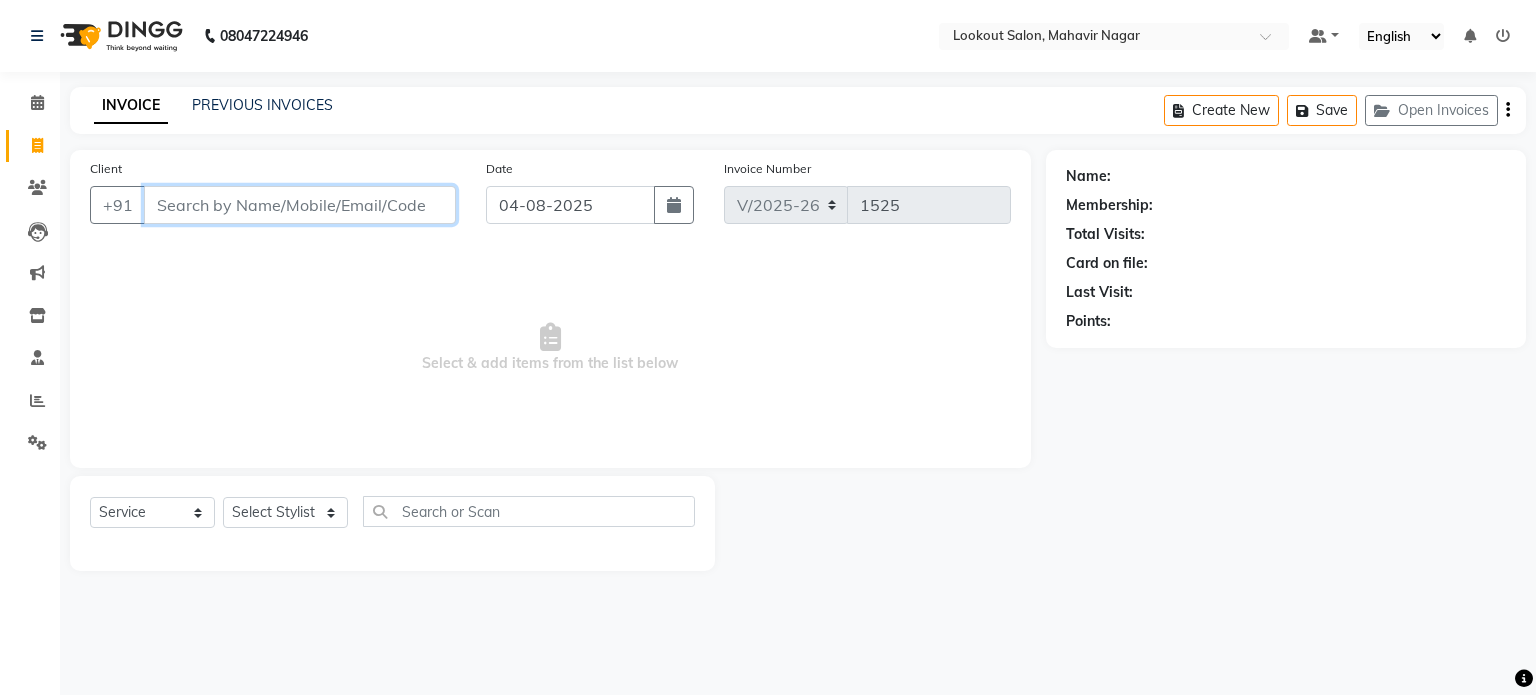 click on "Client" at bounding box center [300, 205] 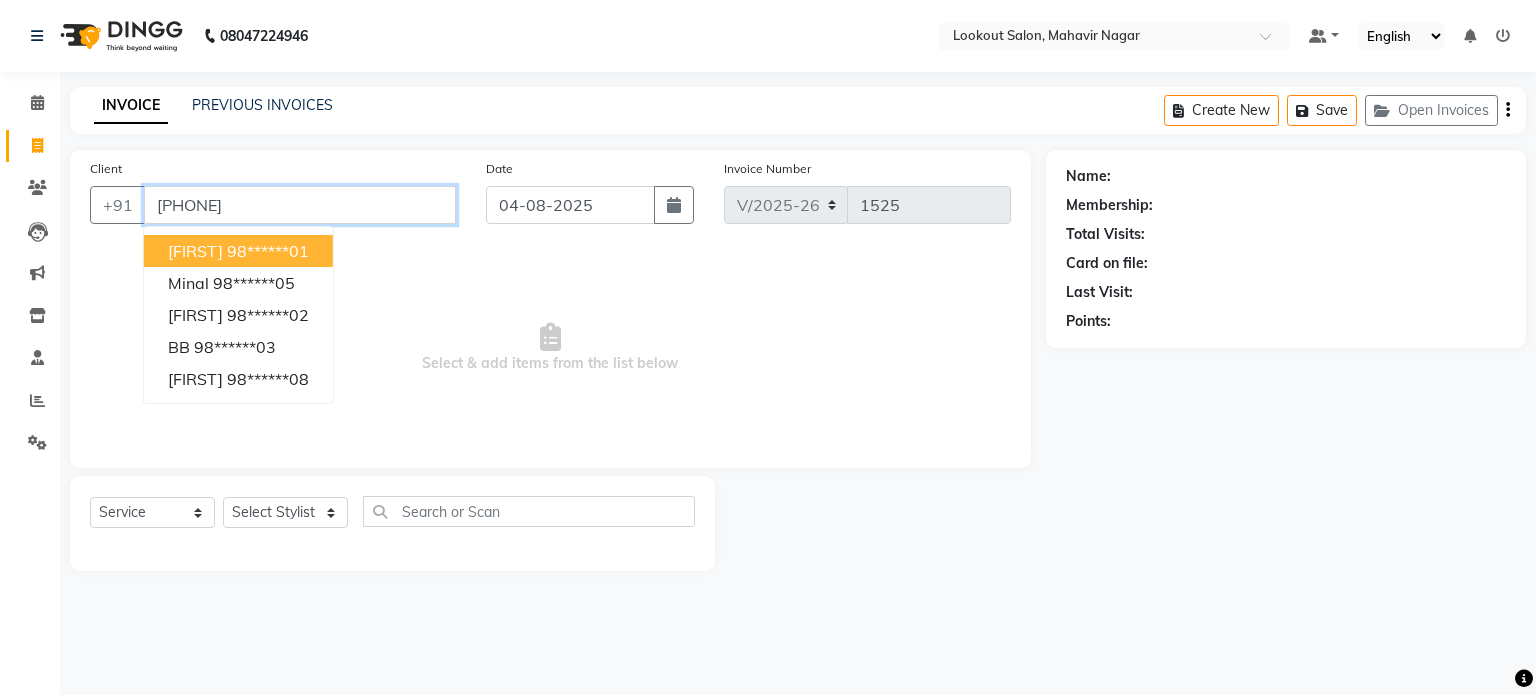 type on "9820991008" 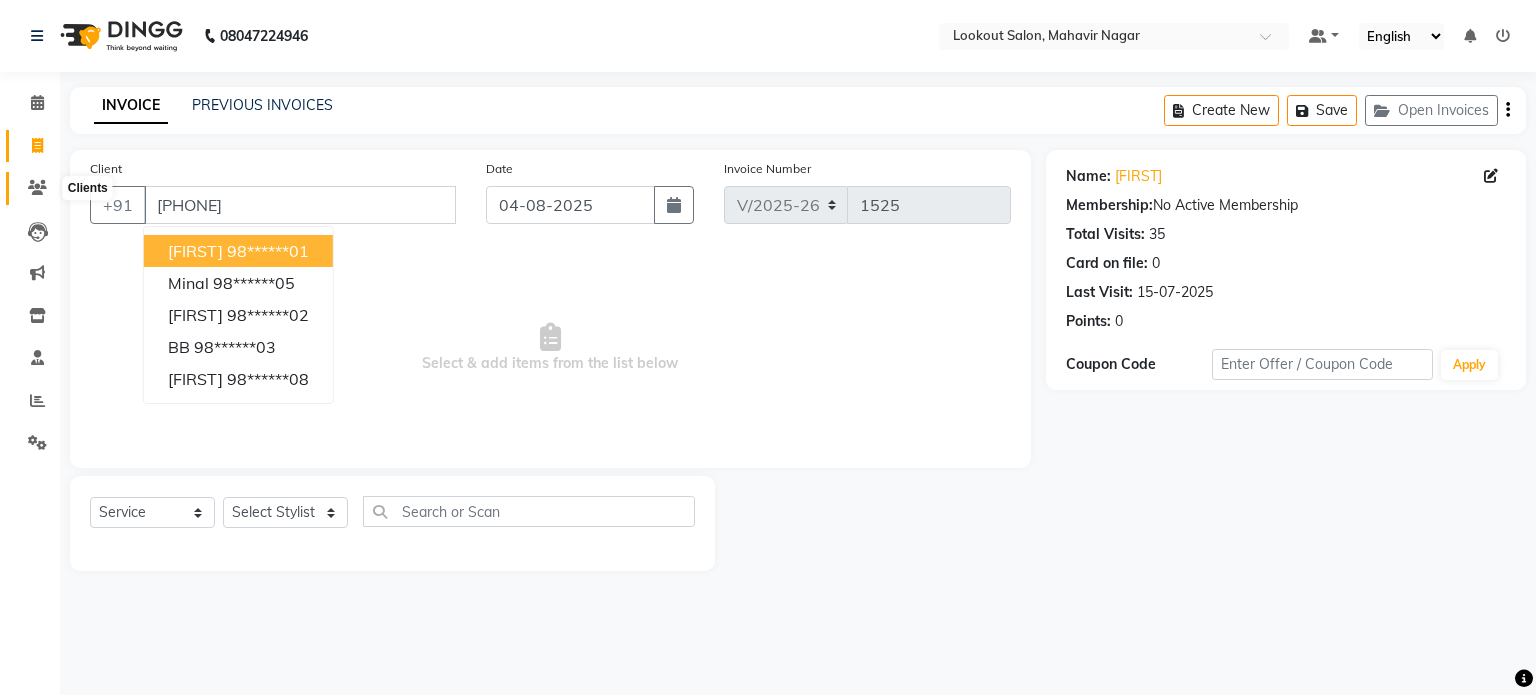 click 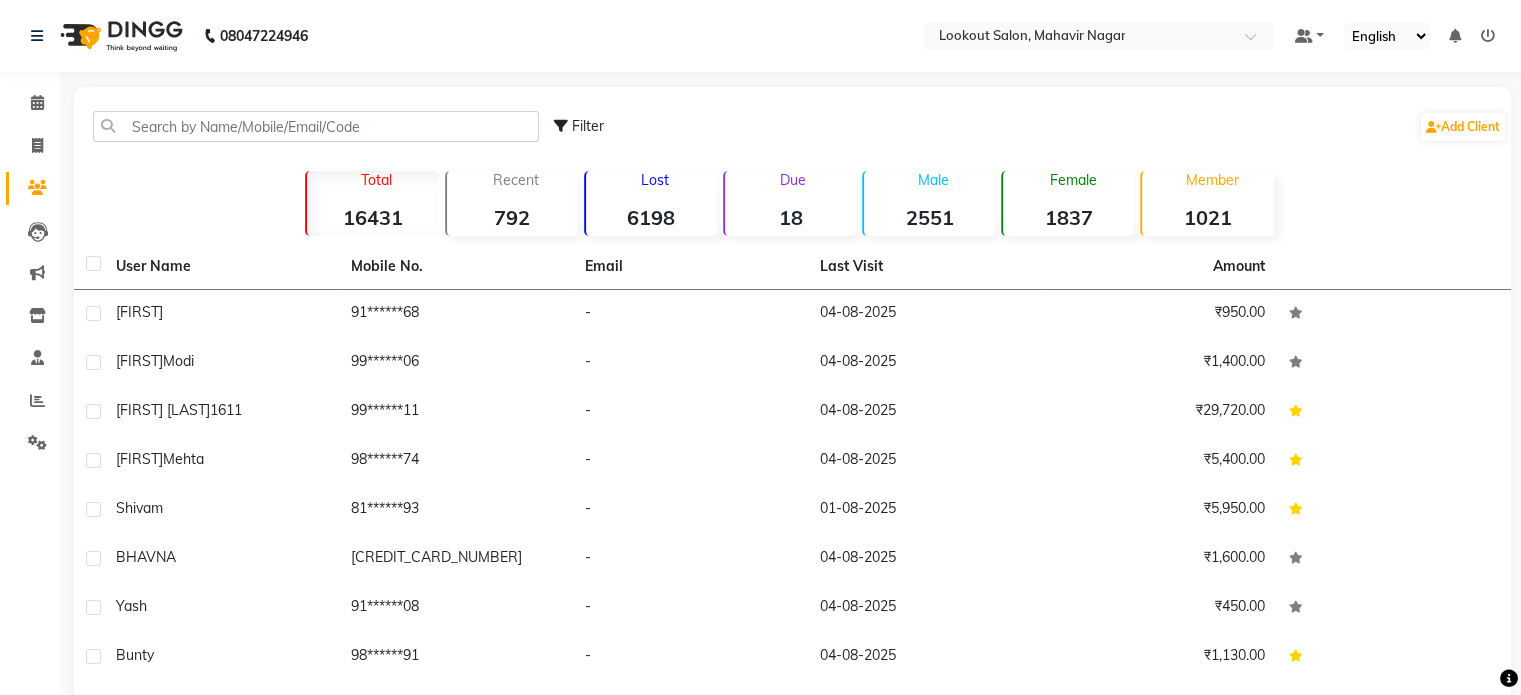 click on "18" 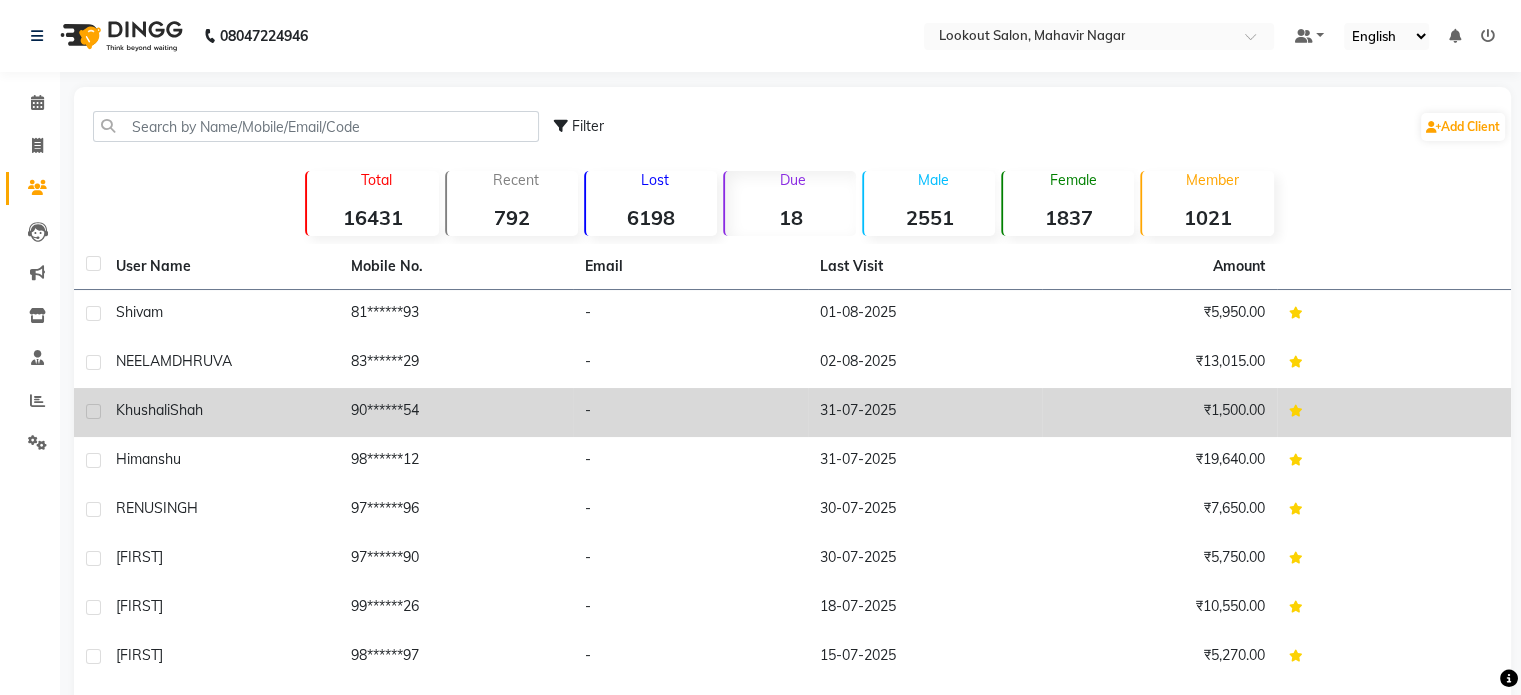 click on "-" 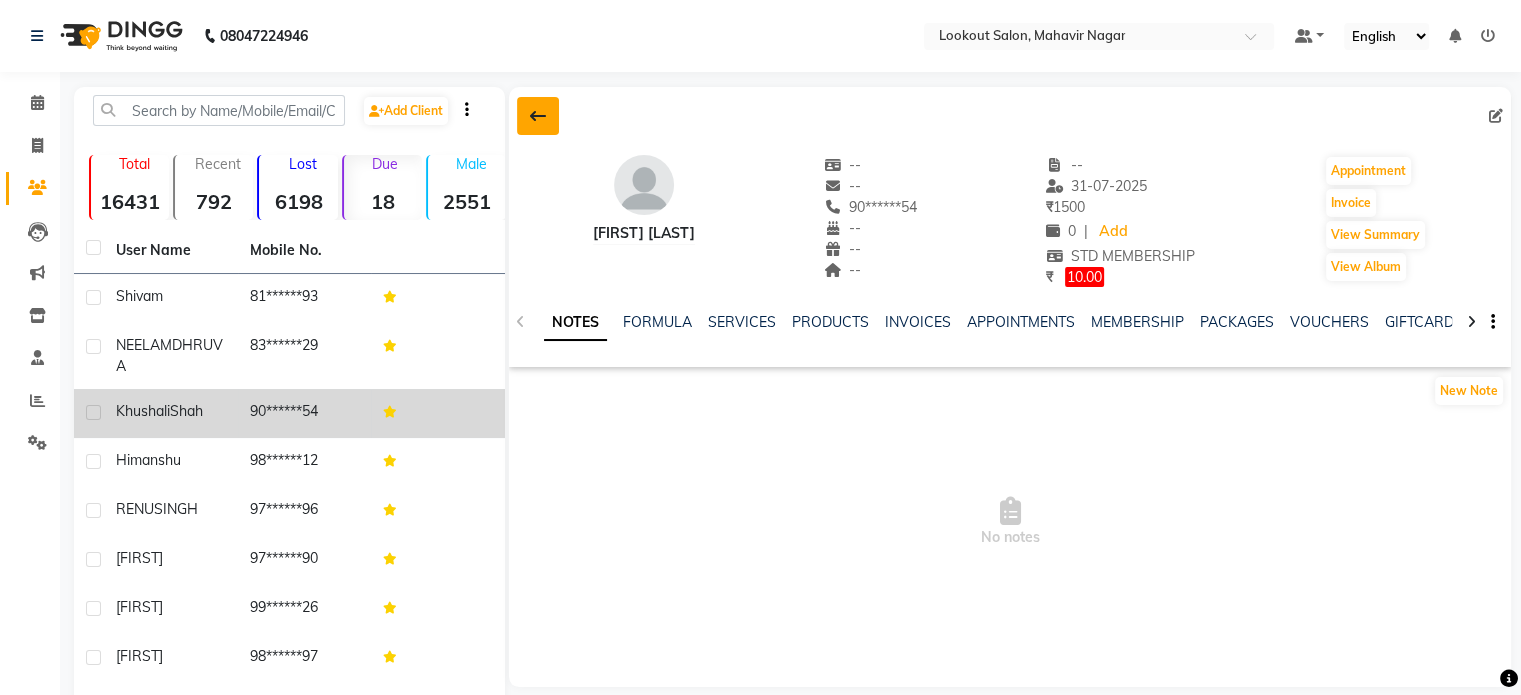 click 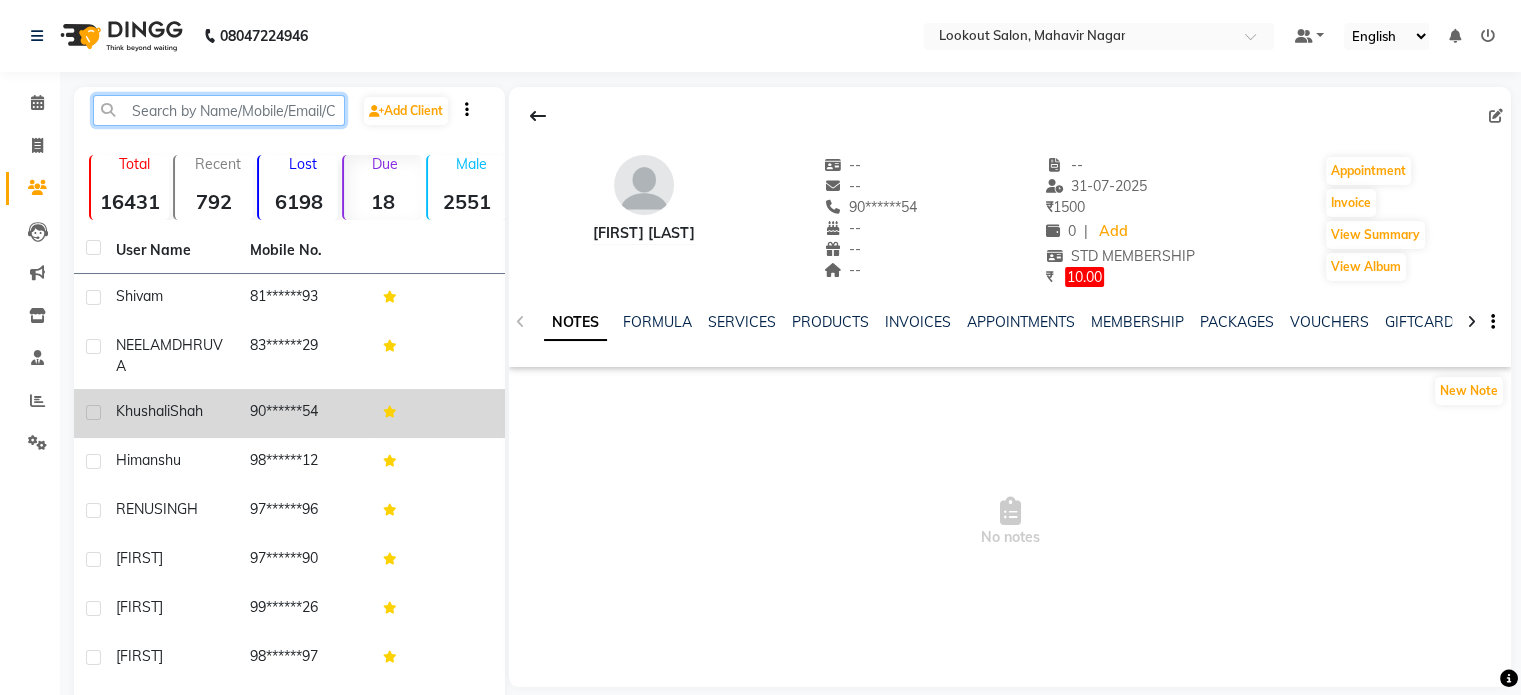 click 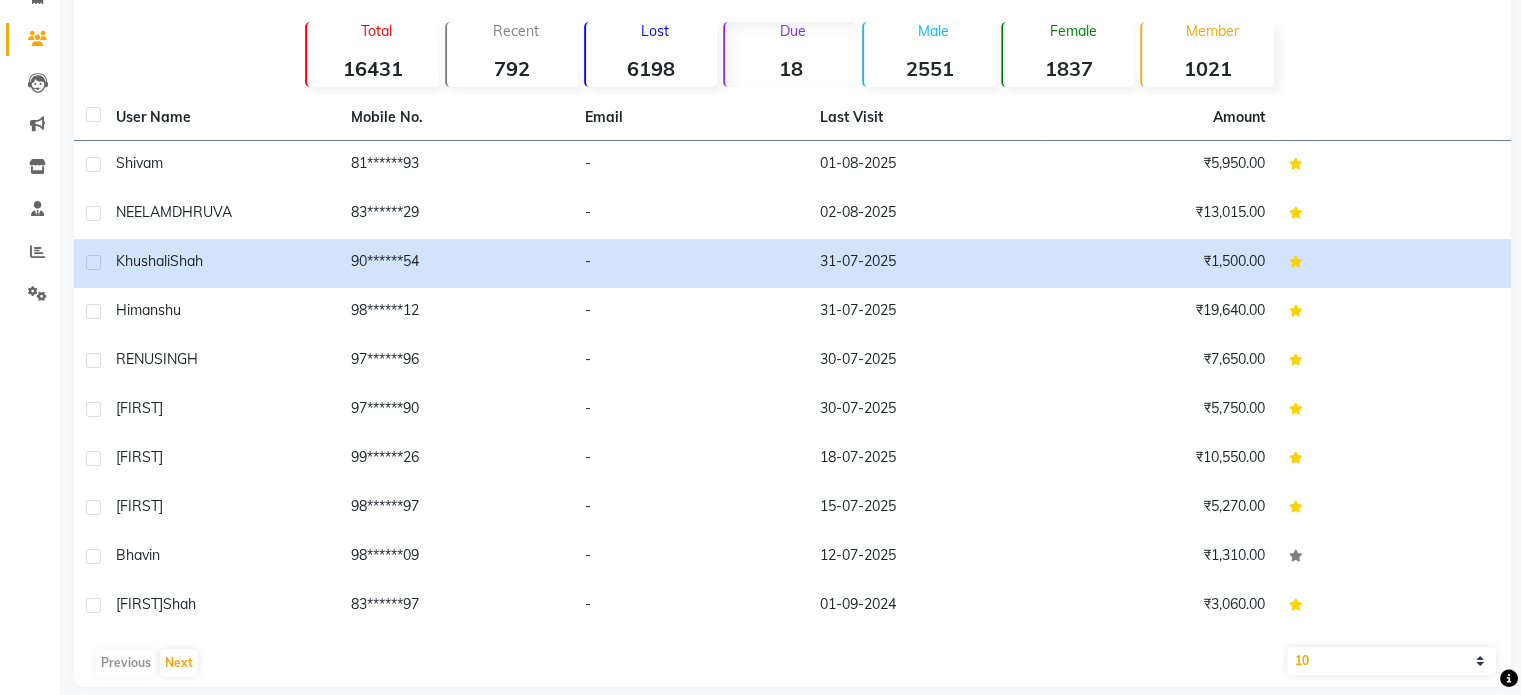scroll, scrollTop: 170, scrollLeft: 0, axis: vertical 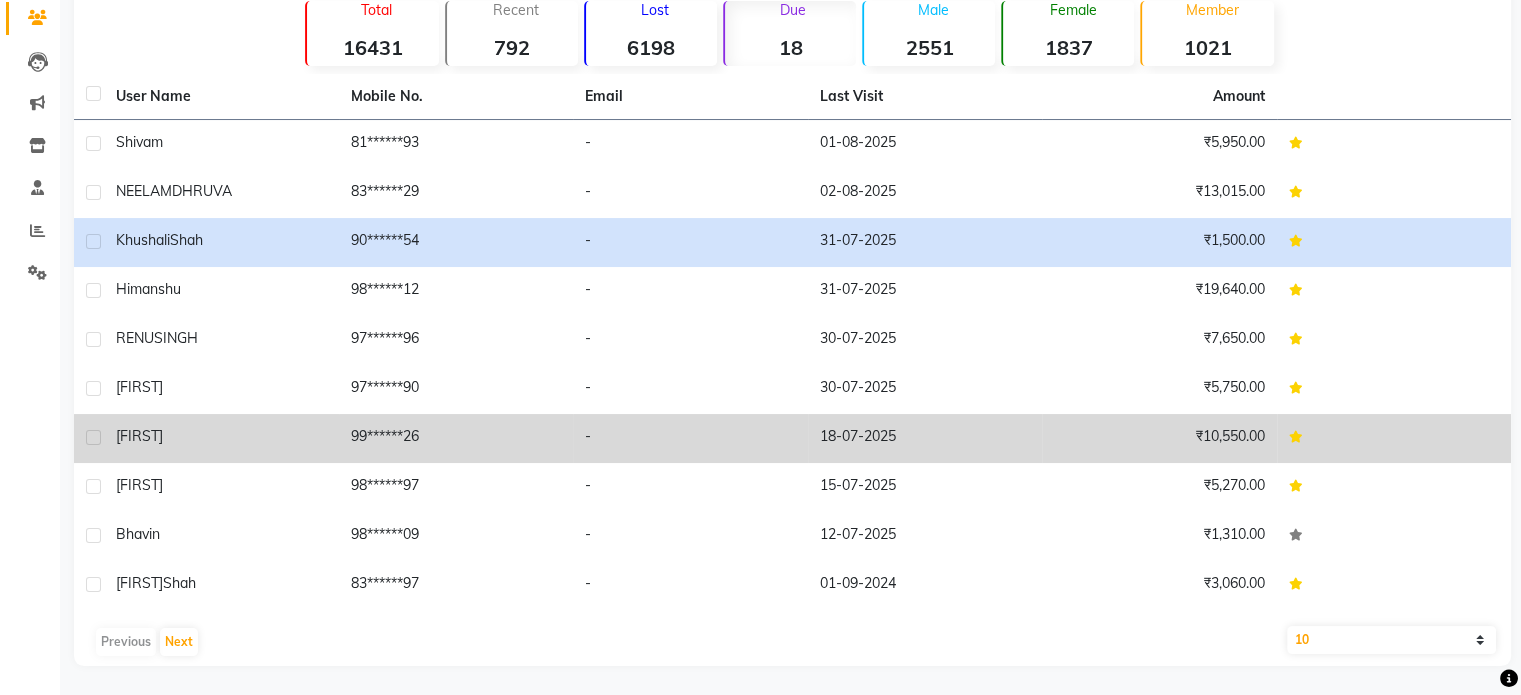 click on "99******26" 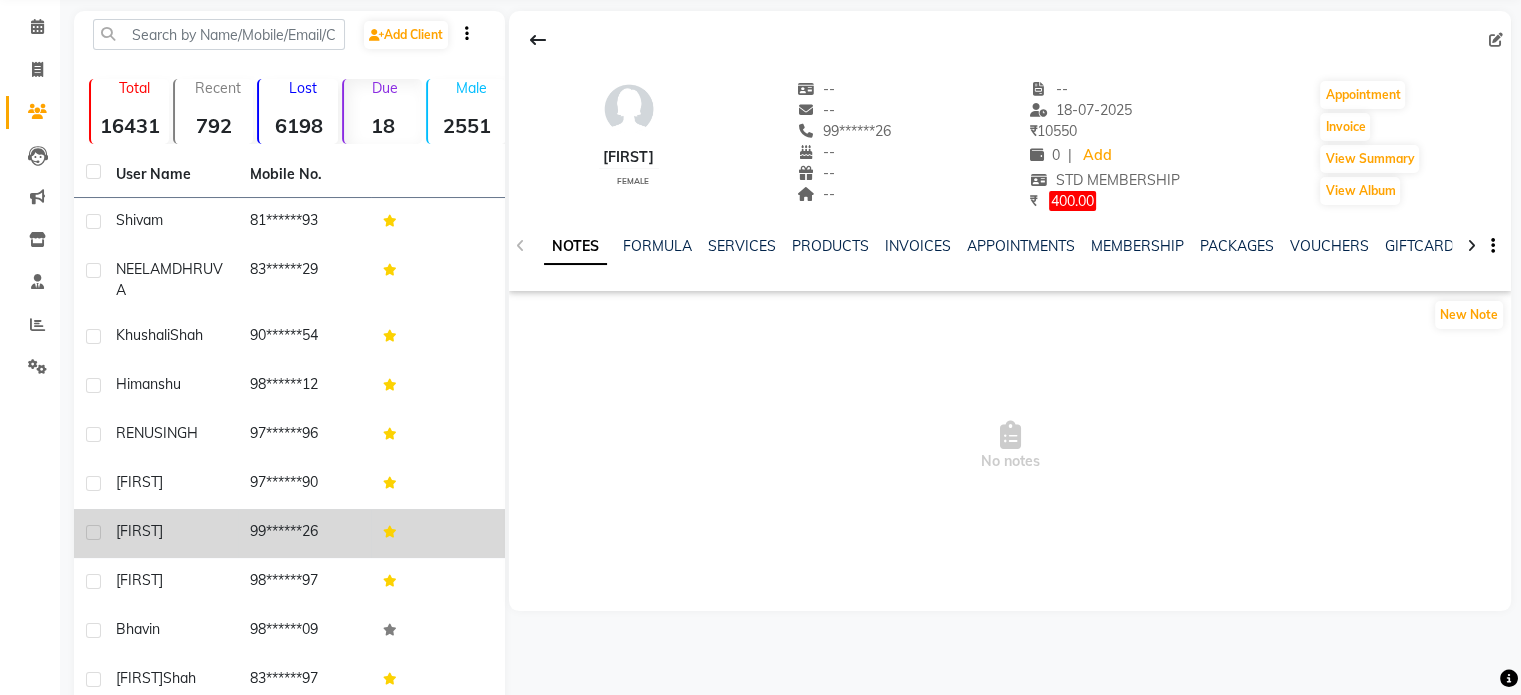 scroll, scrollTop: 172, scrollLeft: 0, axis: vertical 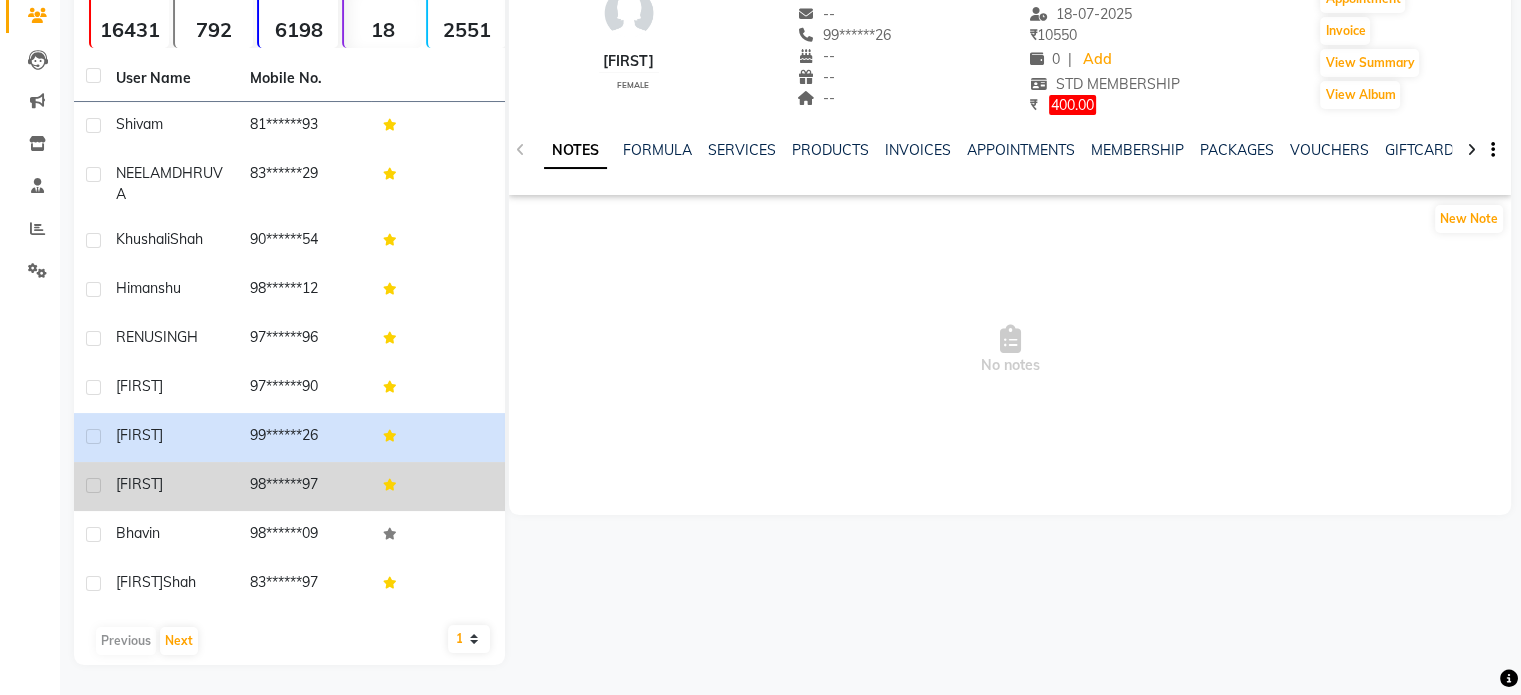 click on "98******97" 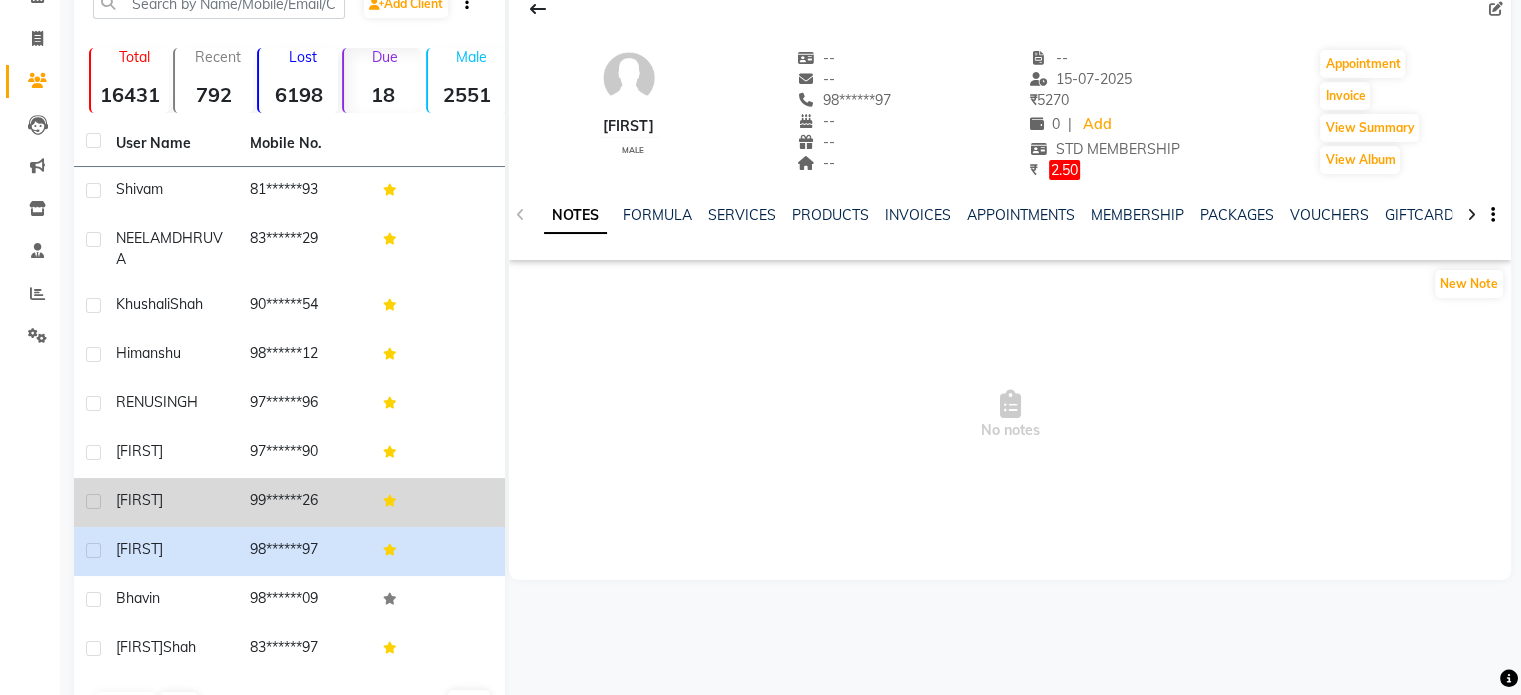 scroll, scrollTop: 172, scrollLeft: 0, axis: vertical 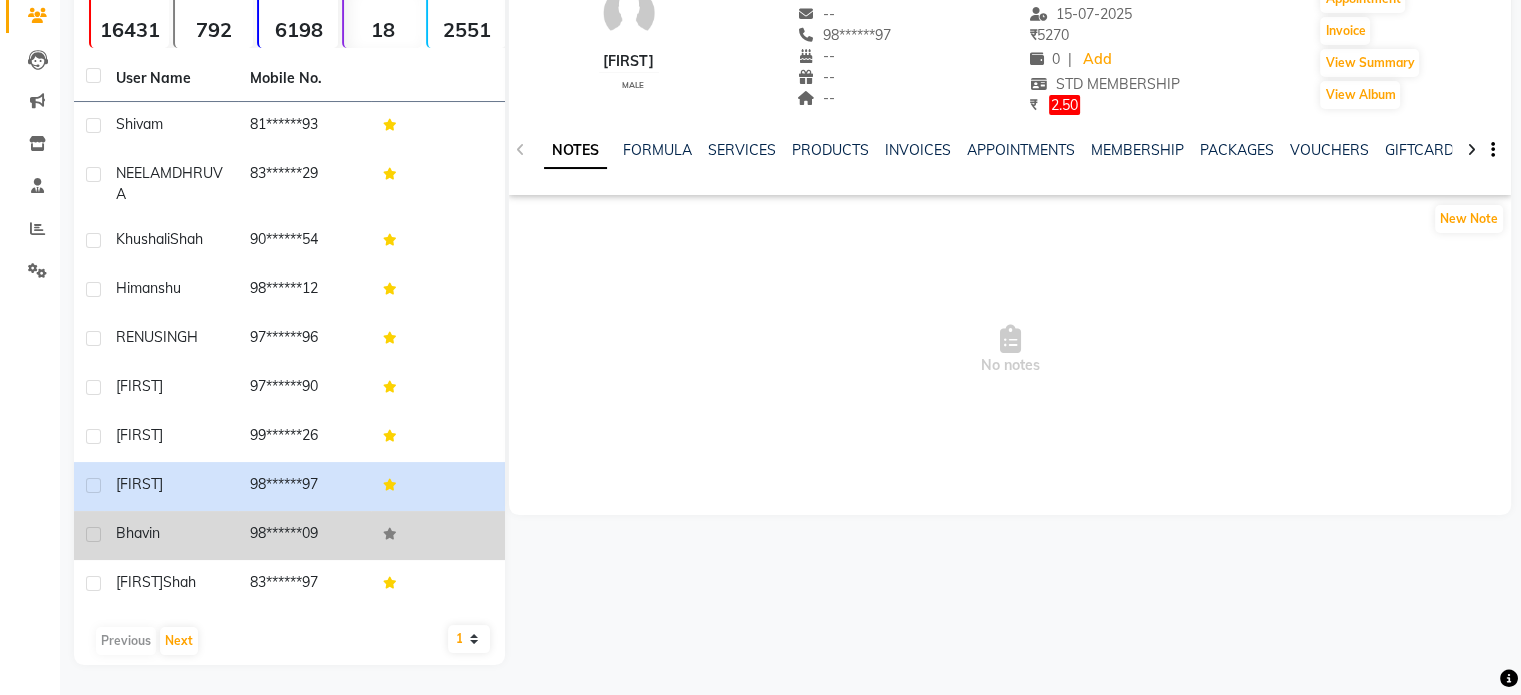 click on "98******09" 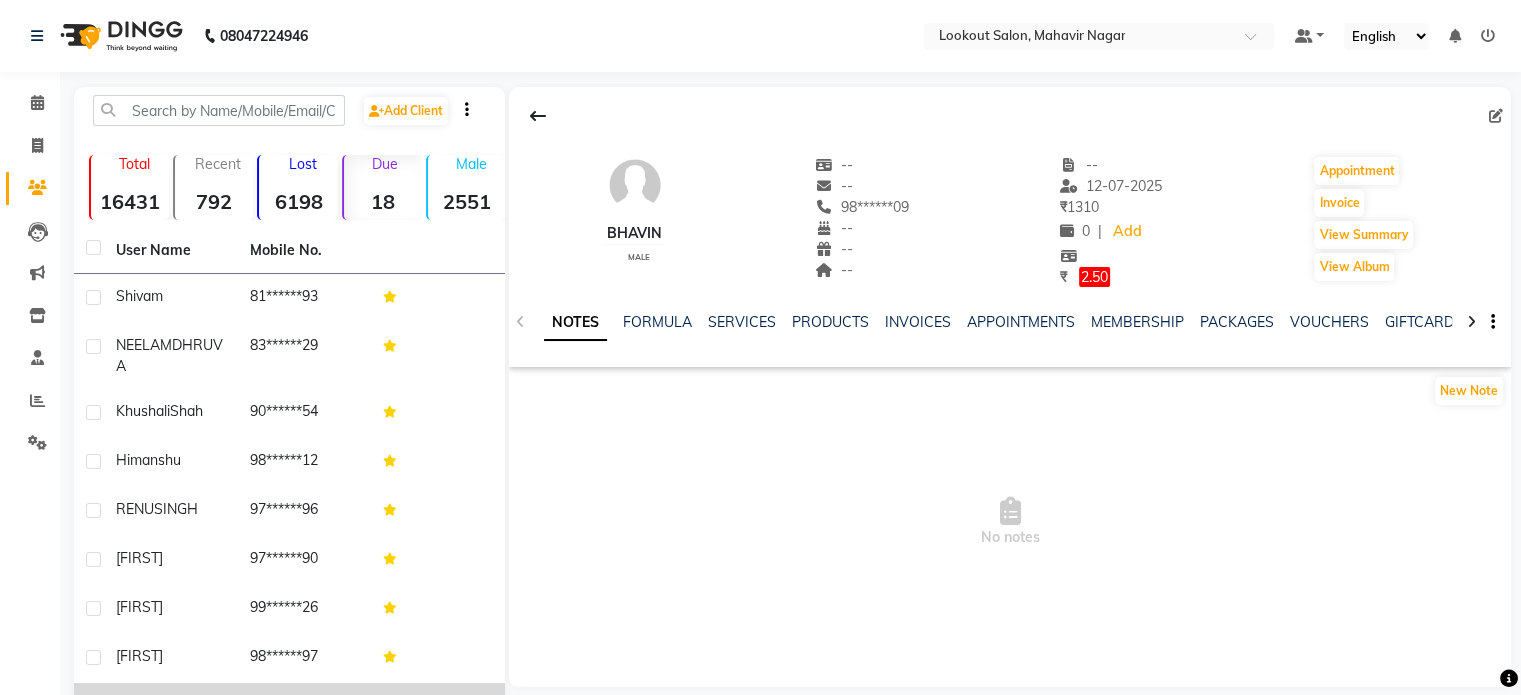 scroll, scrollTop: 172, scrollLeft: 0, axis: vertical 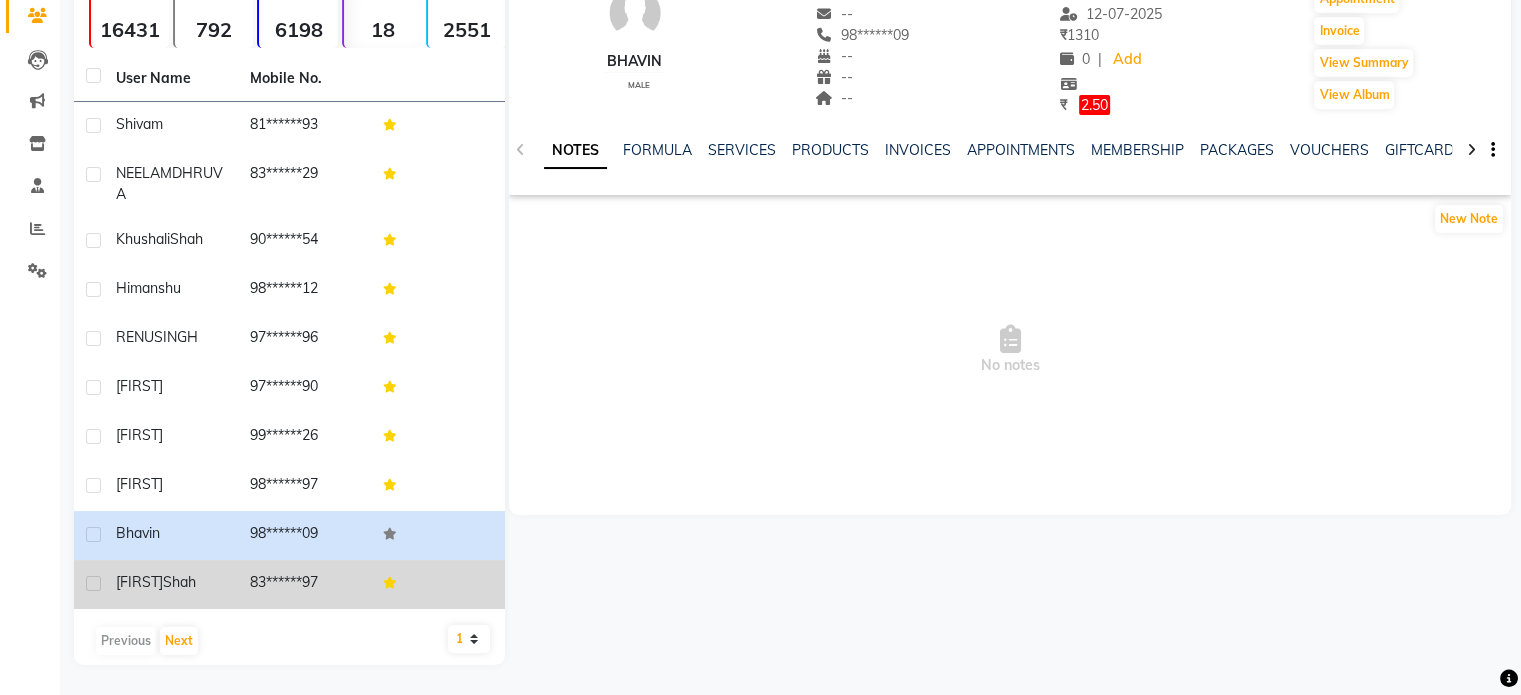 click on "83******97" 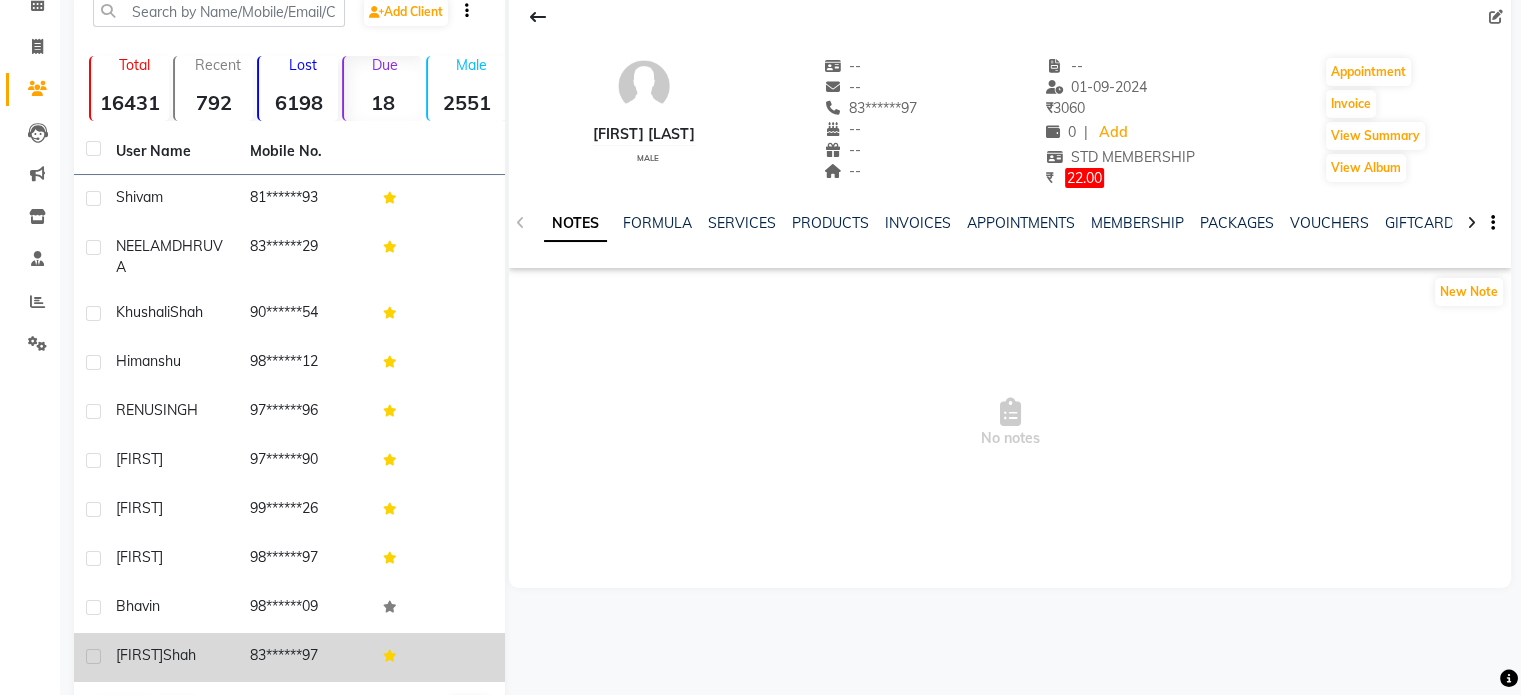 scroll, scrollTop: 172, scrollLeft: 0, axis: vertical 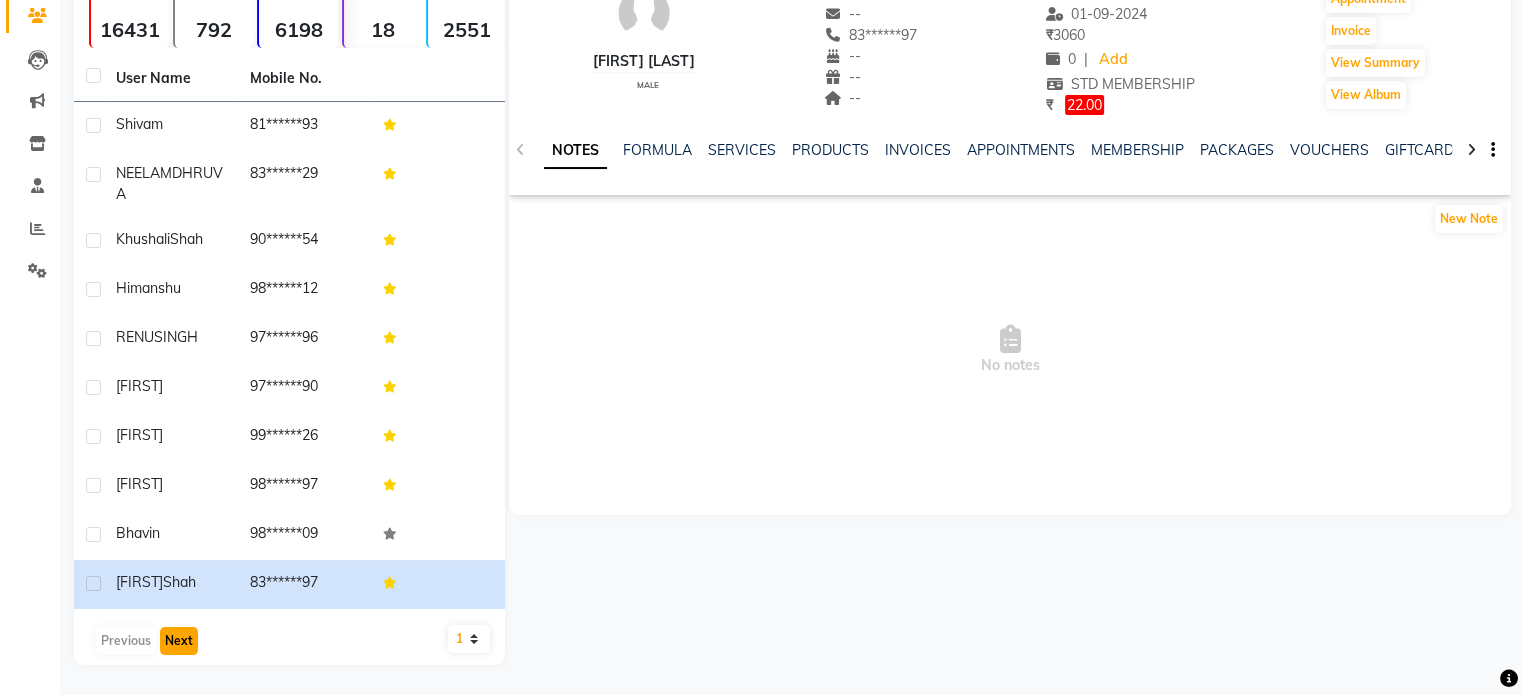 click on "Next" 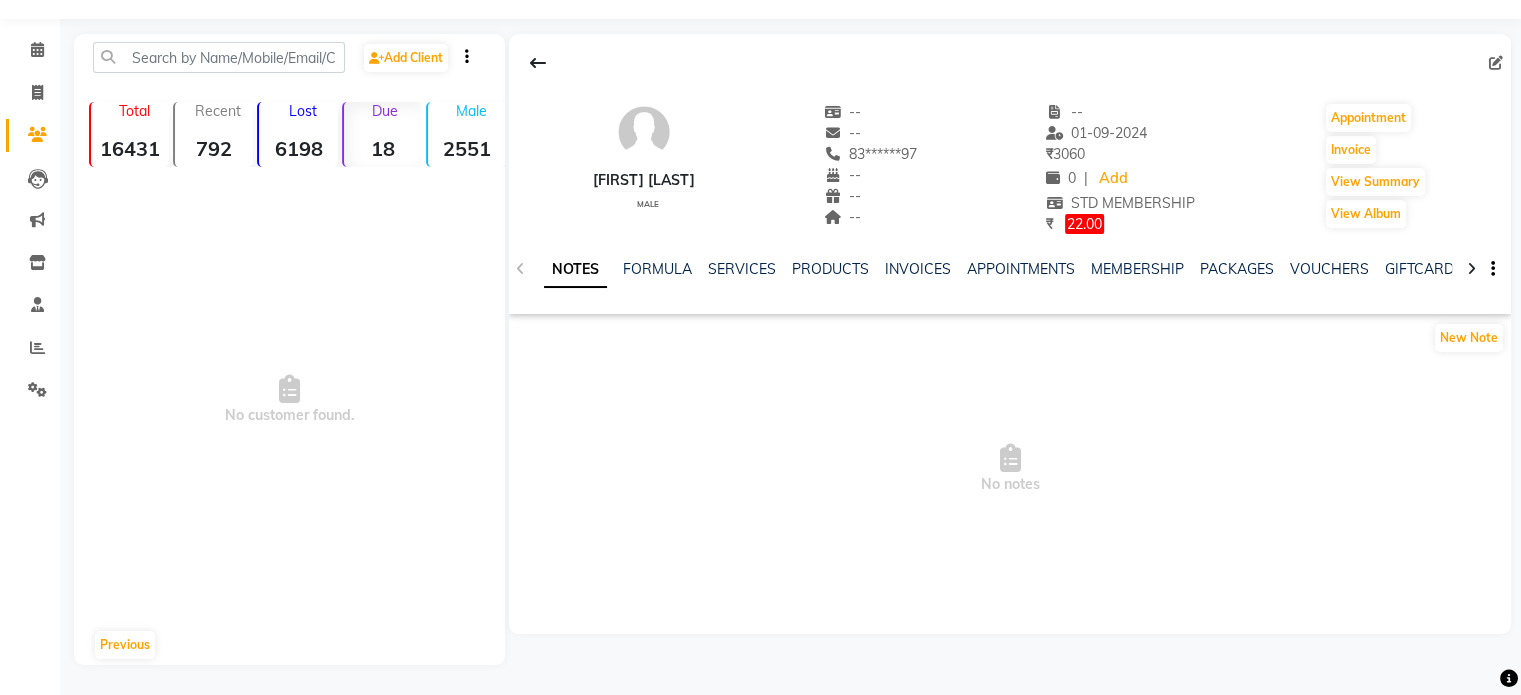 scroll, scrollTop: 52, scrollLeft: 0, axis: vertical 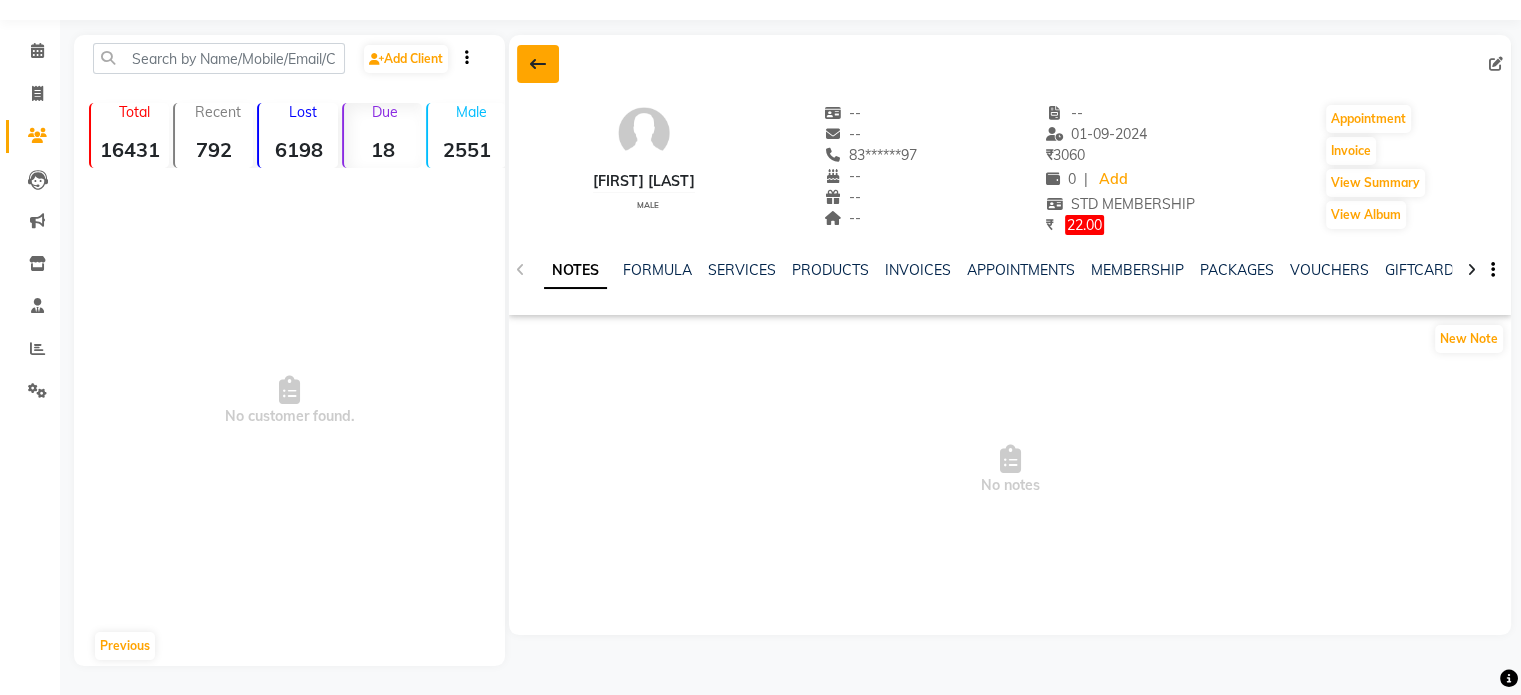 click 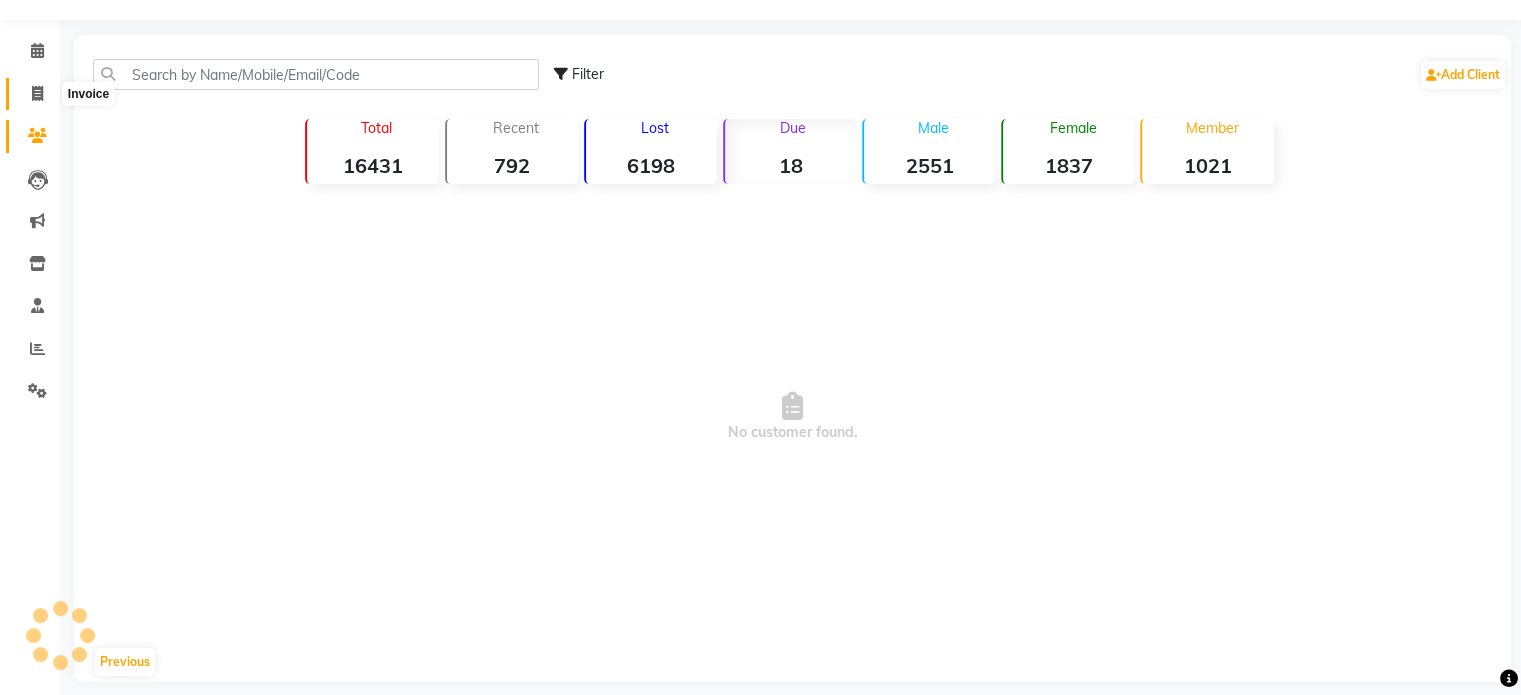 click 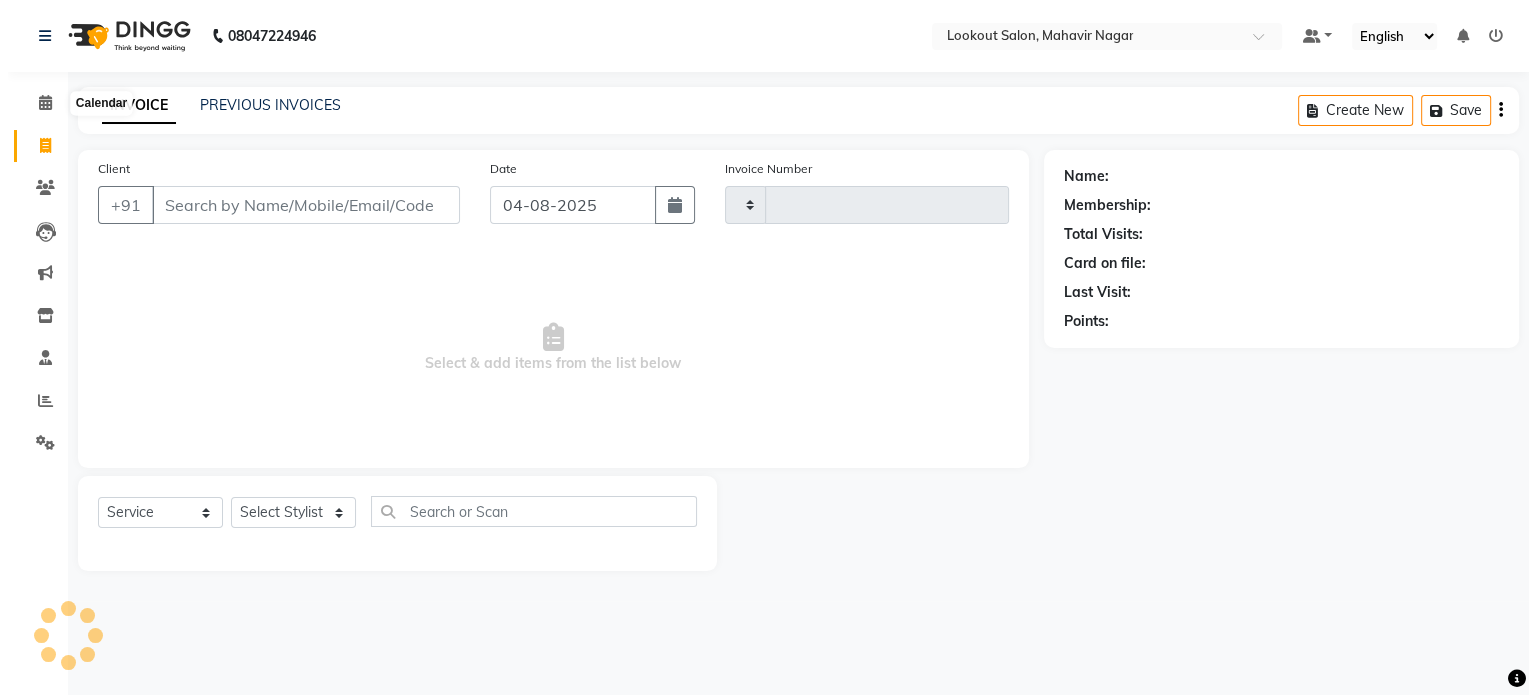 scroll, scrollTop: 0, scrollLeft: 0, axis: both 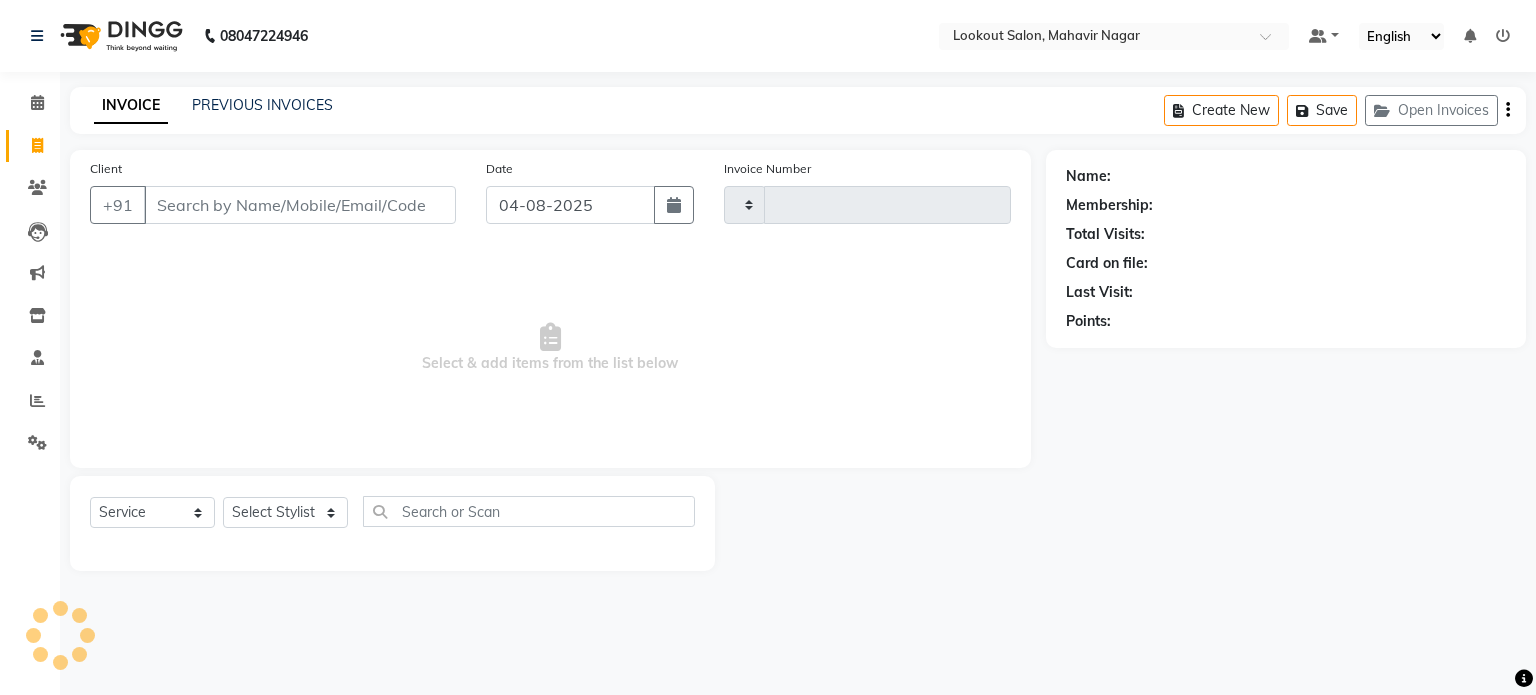 click on "Client" at bounding box center [300, 205] 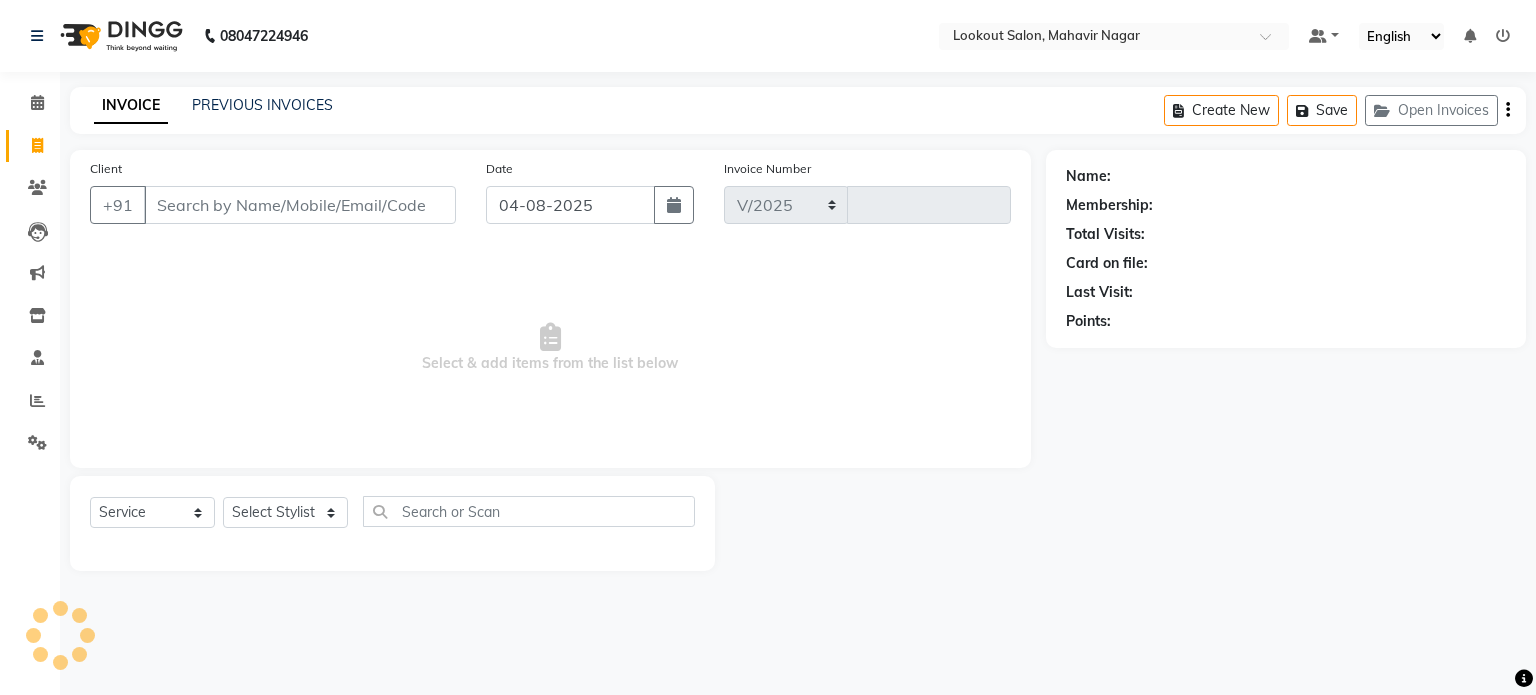select on "150" 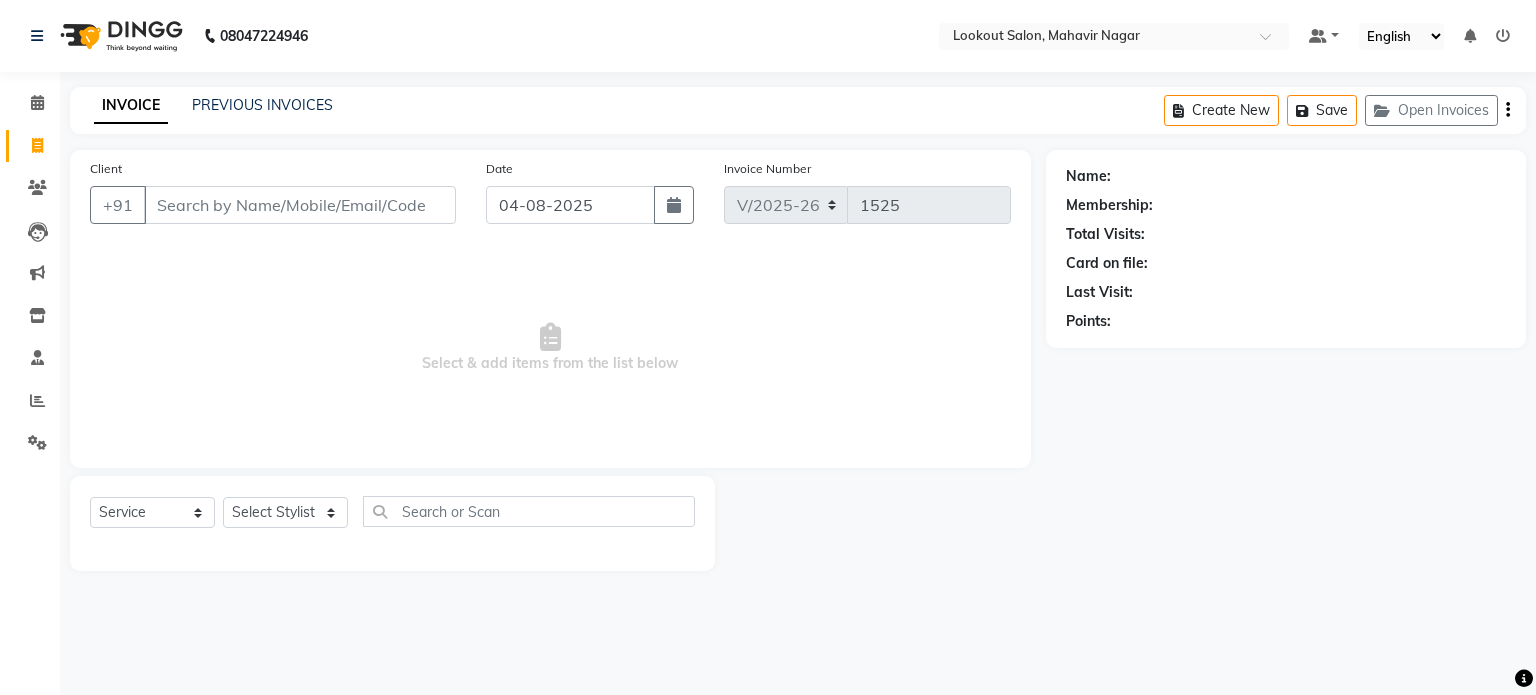 click on "Client" at bounding box center (300, 205) 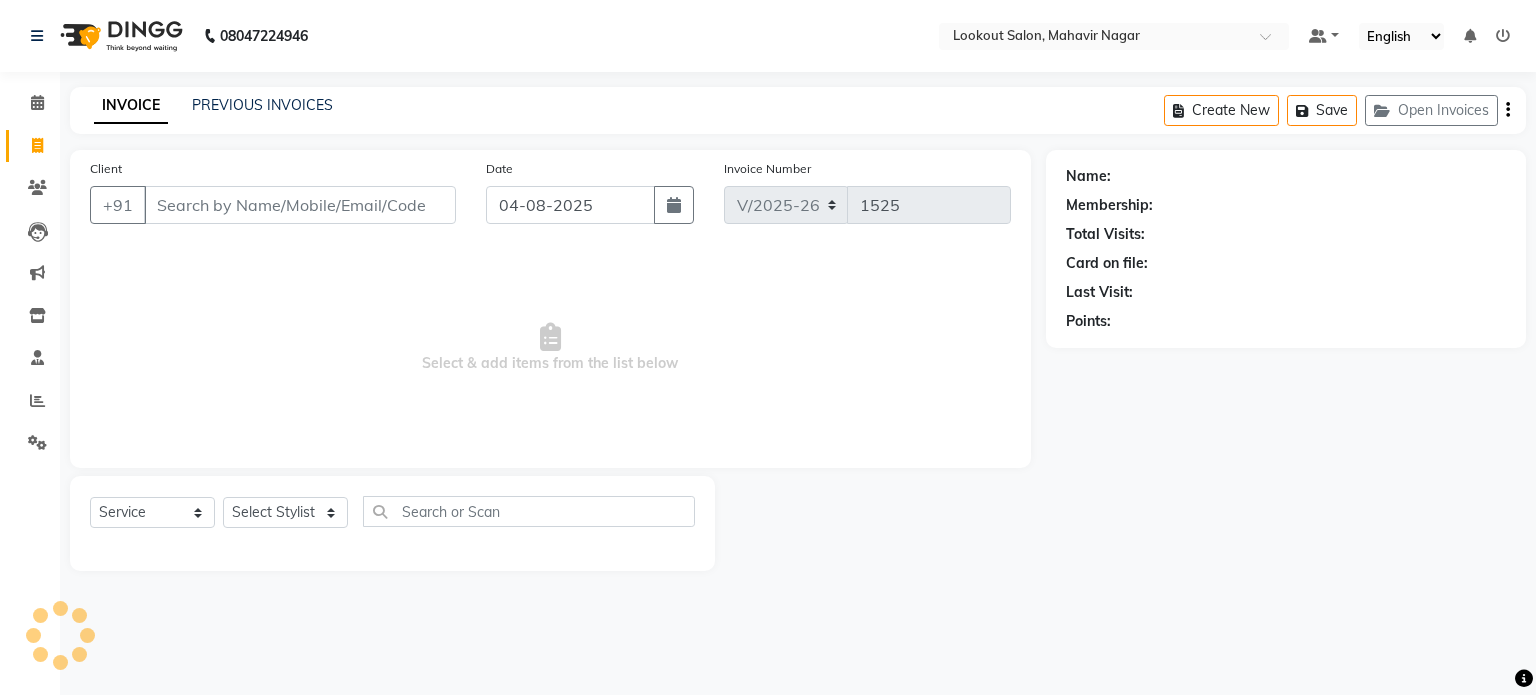 click on "Client" at bounding box center [300, 205] 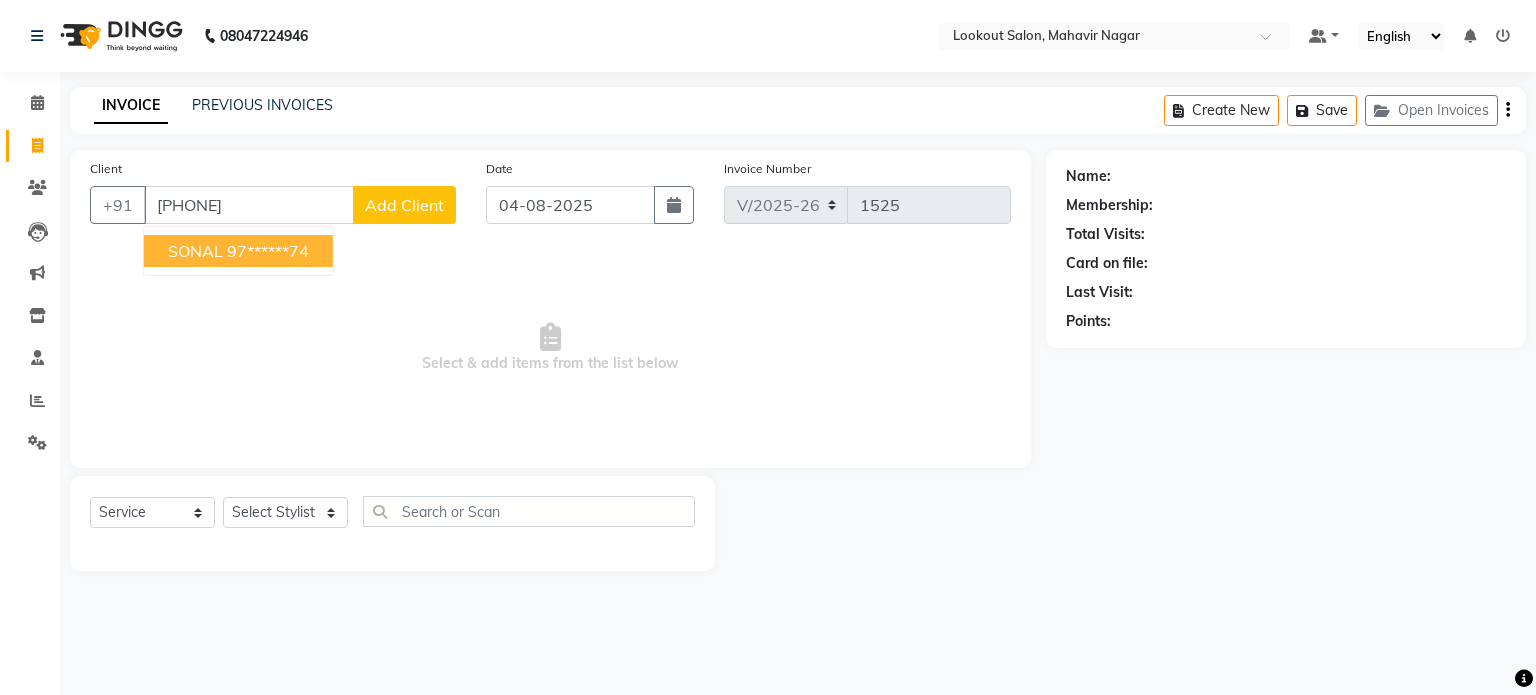 click on "SONAL  97******74" at bounding box center [238, 251] 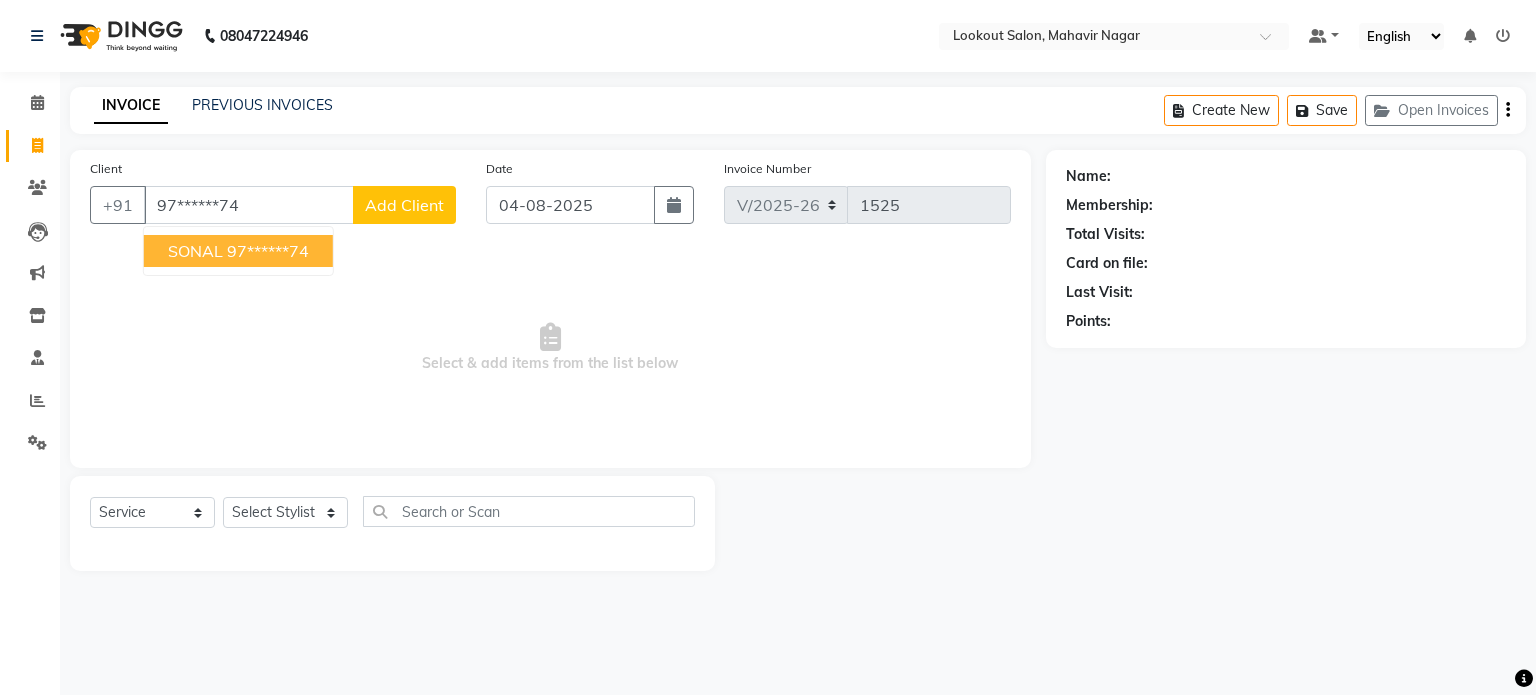 click on "Client +91 97******74 SONAL  97******74 Add Client" 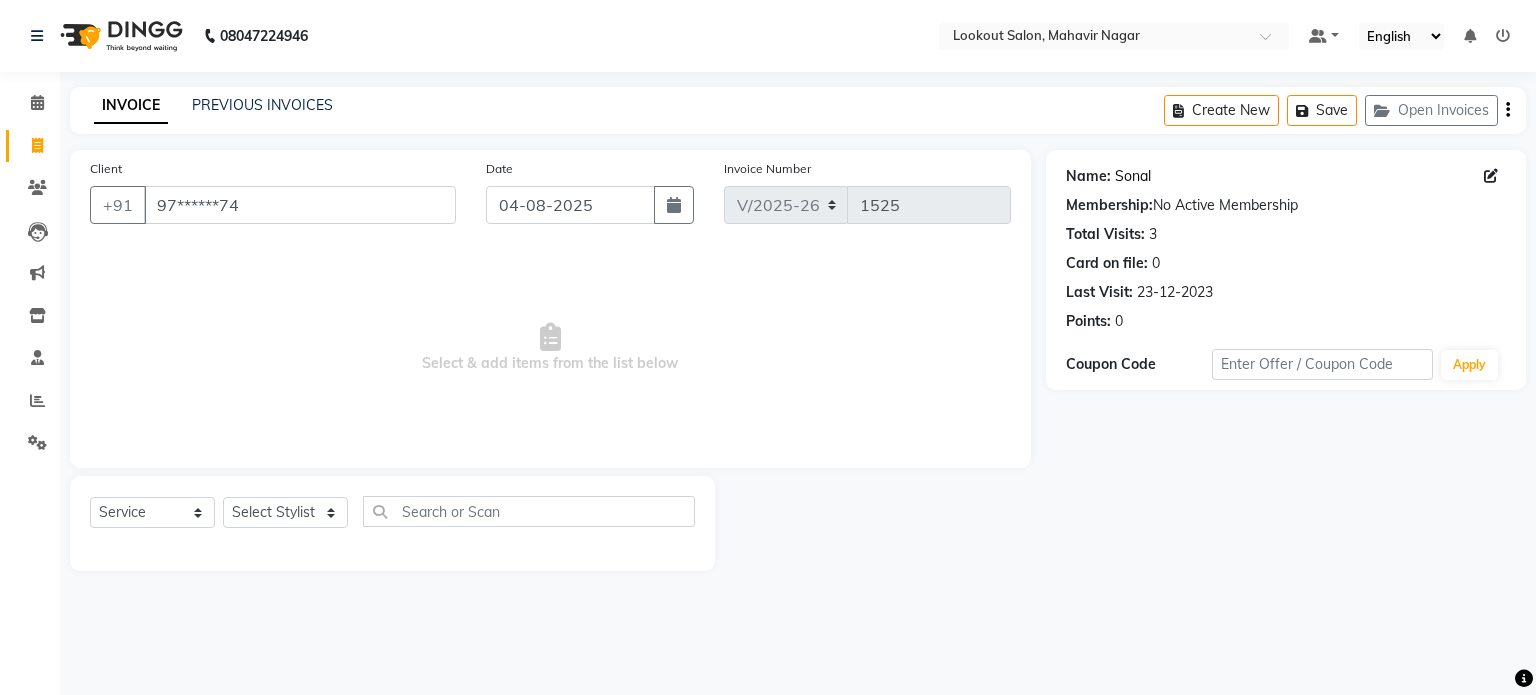 click on "Sonal" 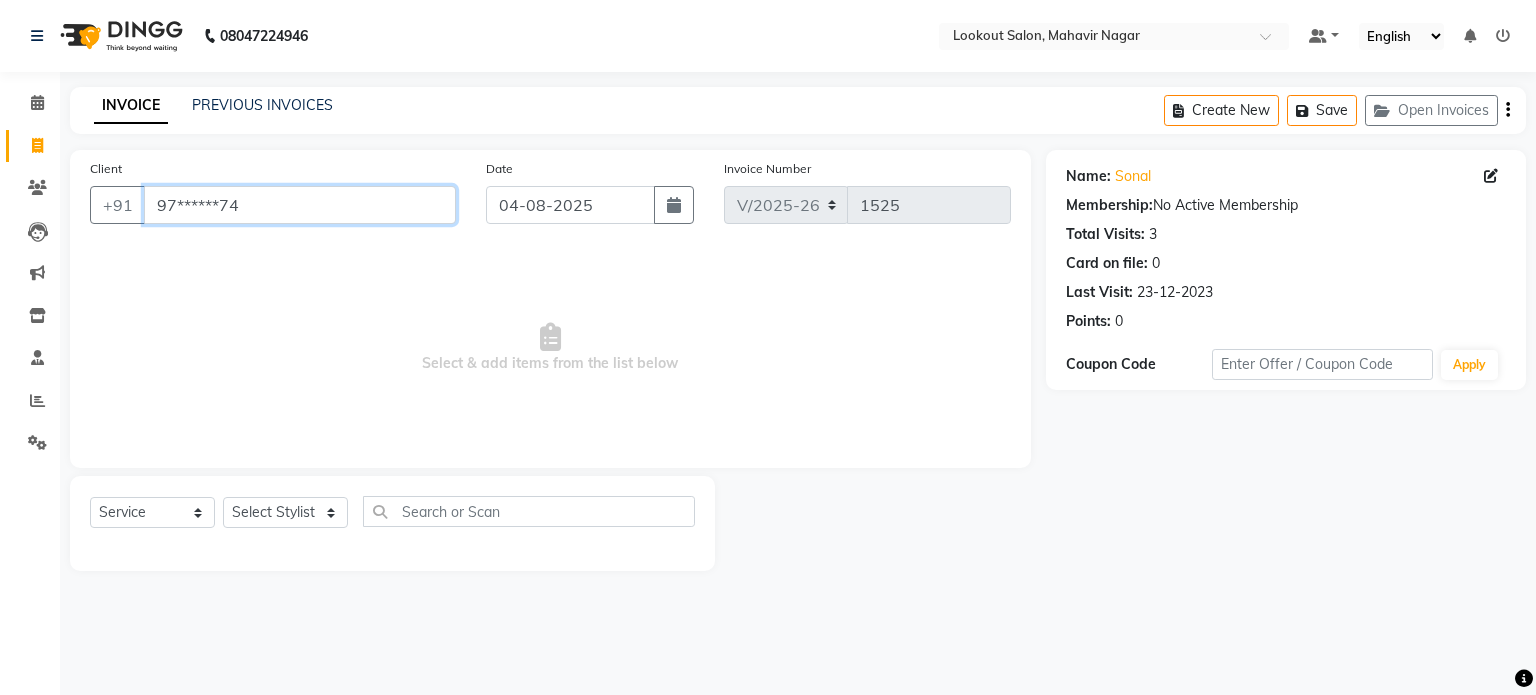 click on "97******74" at bounding box center [300, 205] 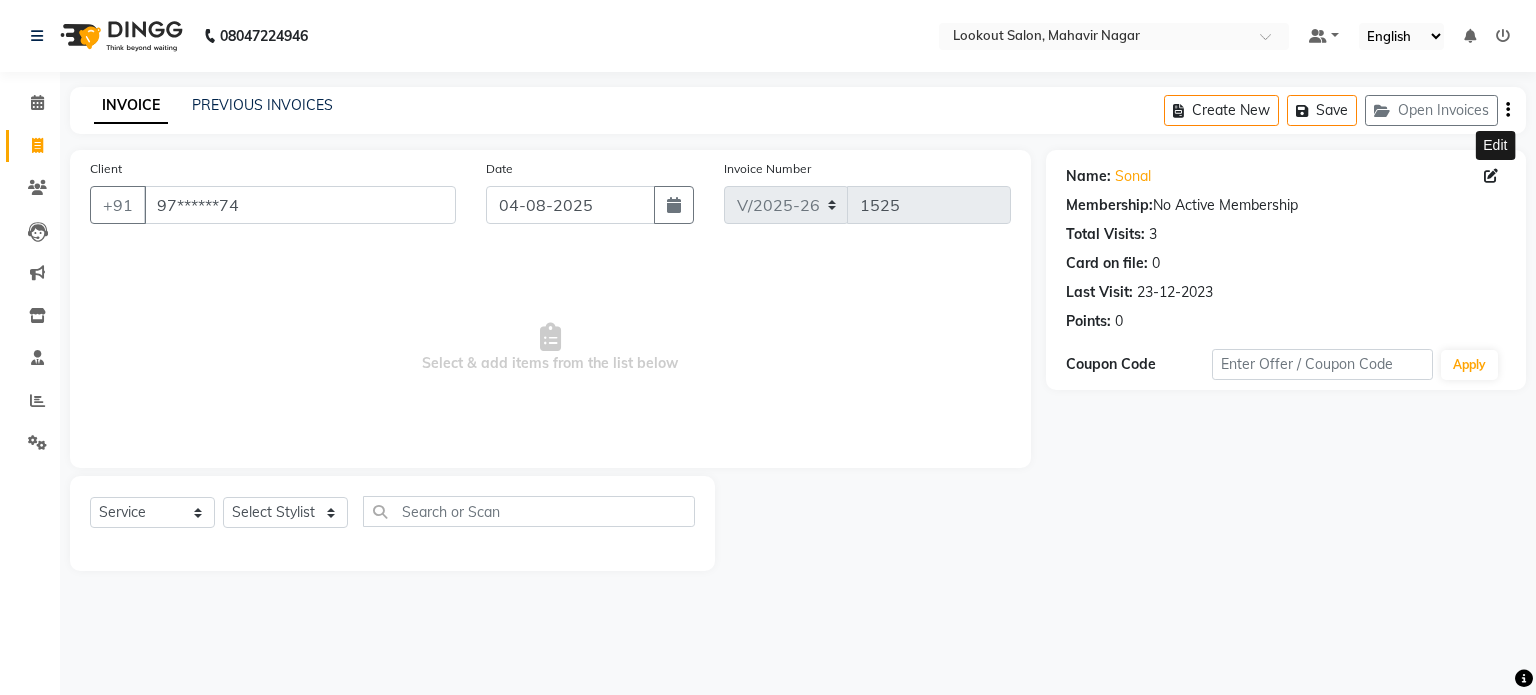 click 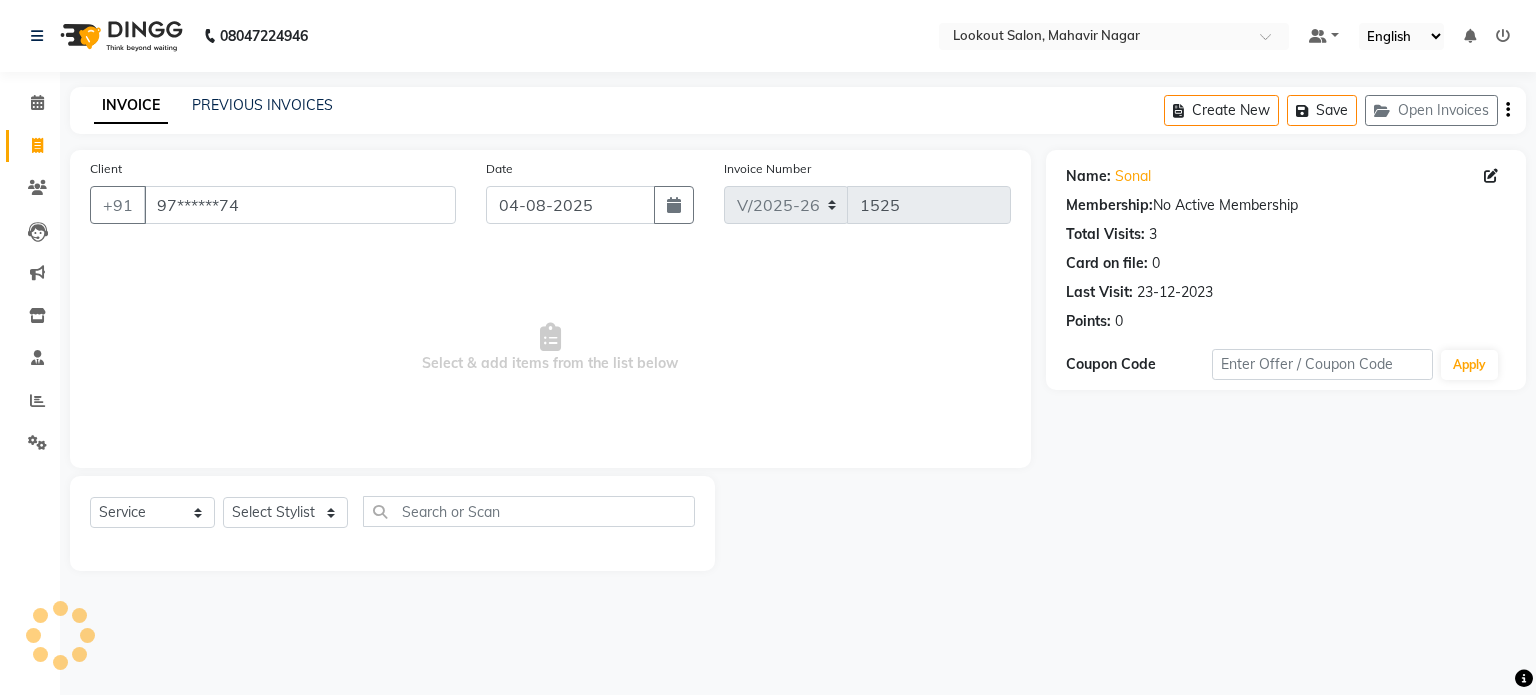 select on "22" 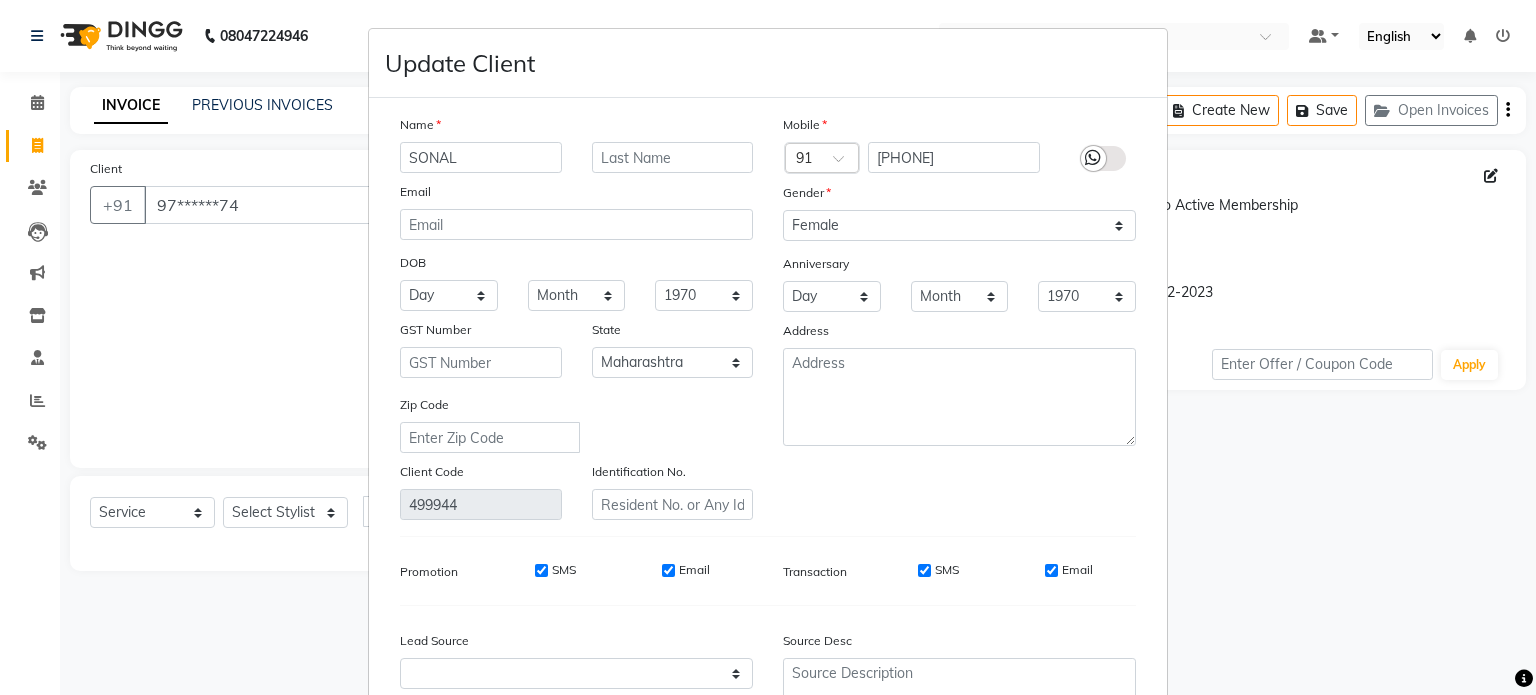 scroll, scrollTop: 202, scrollLeft: 0, axis: vertical 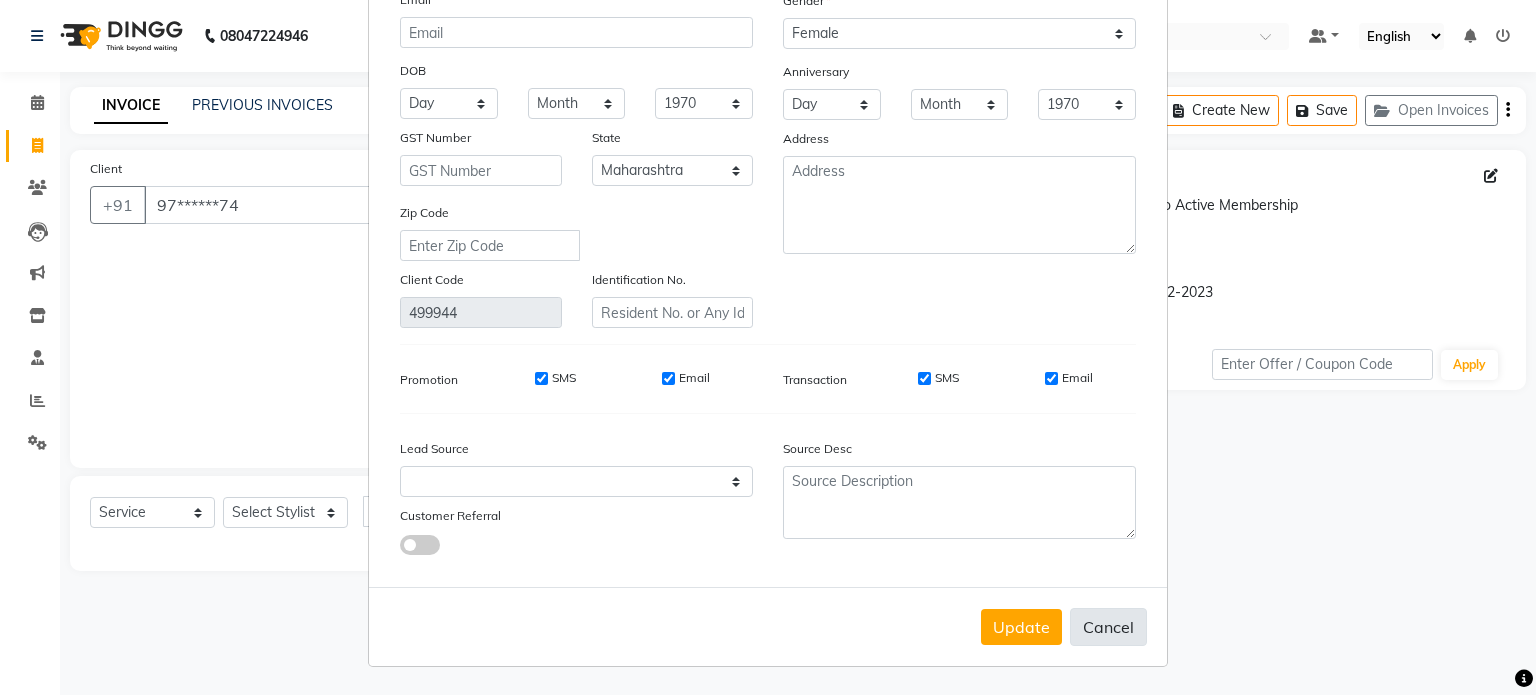 click on "Cancel" at bounding box center (1108, 627) 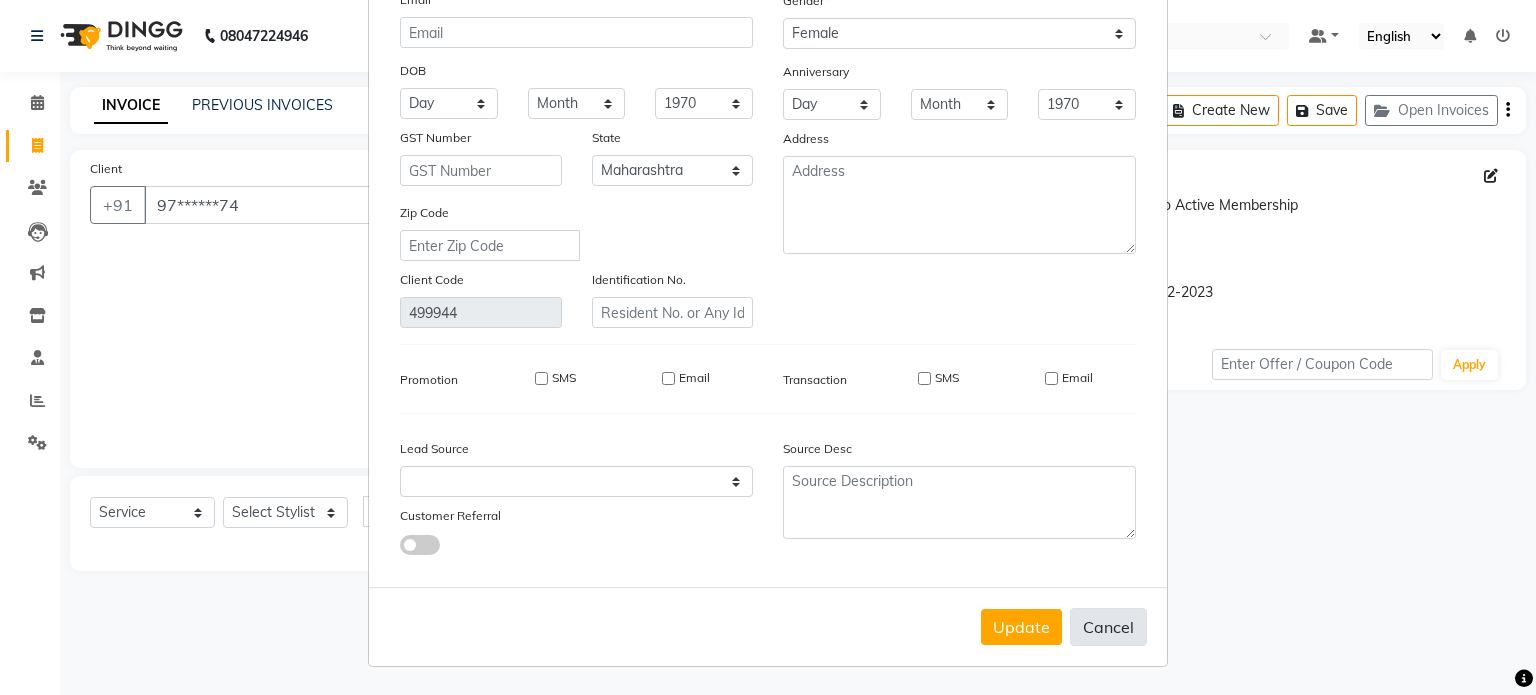 type 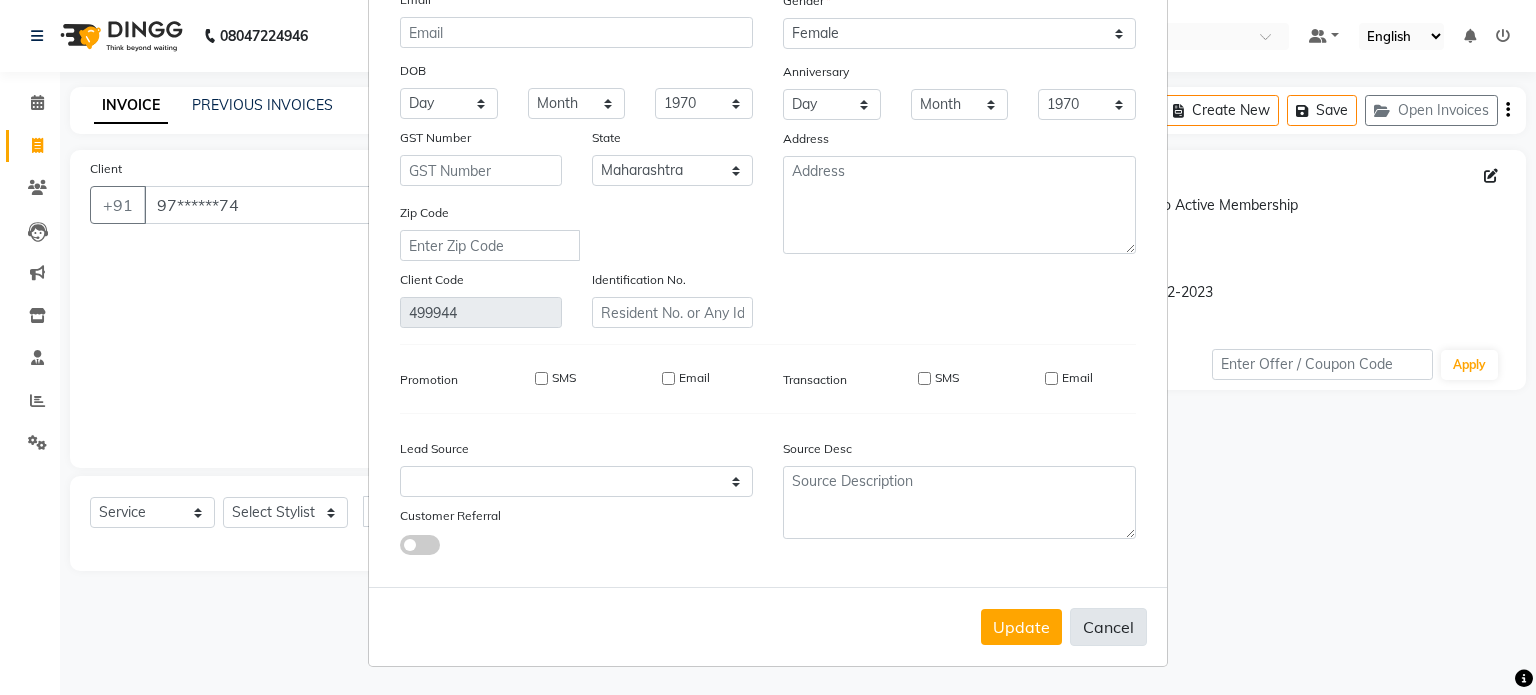 select 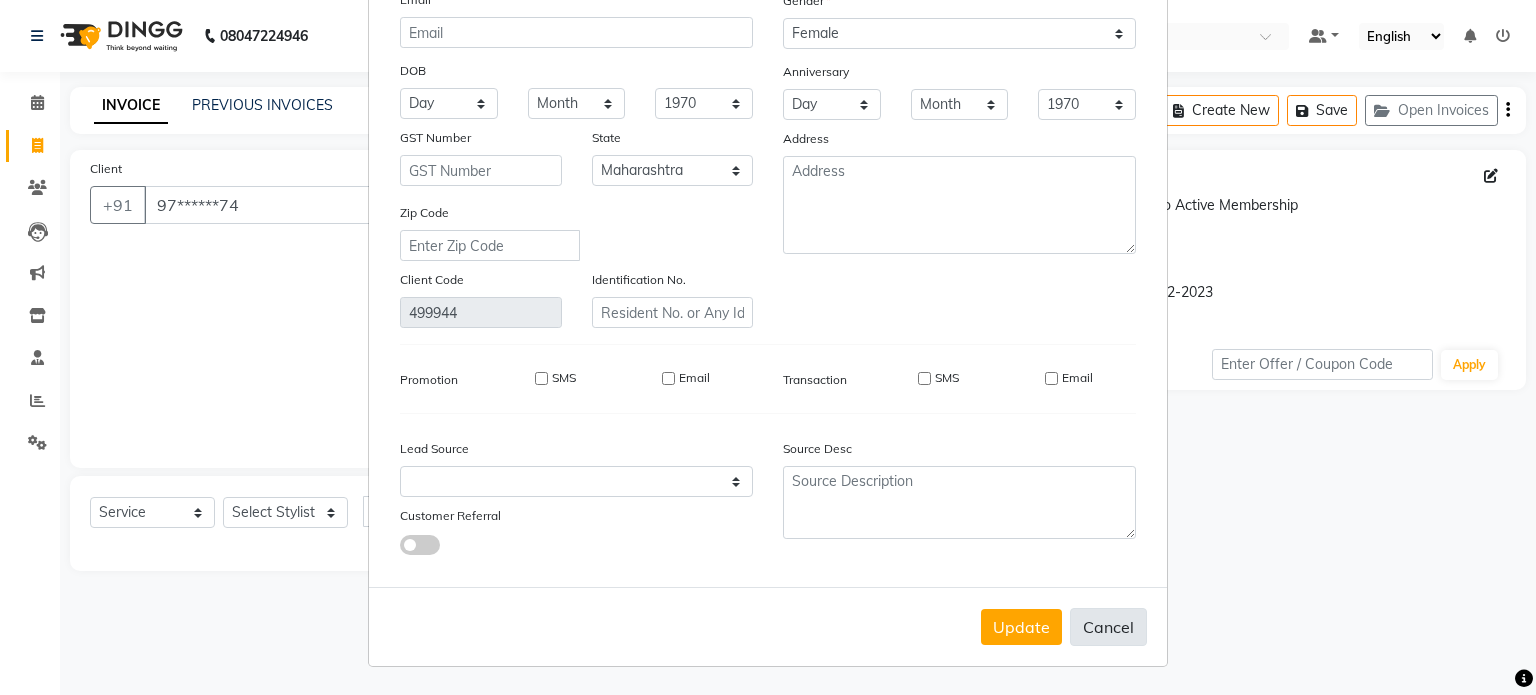 select 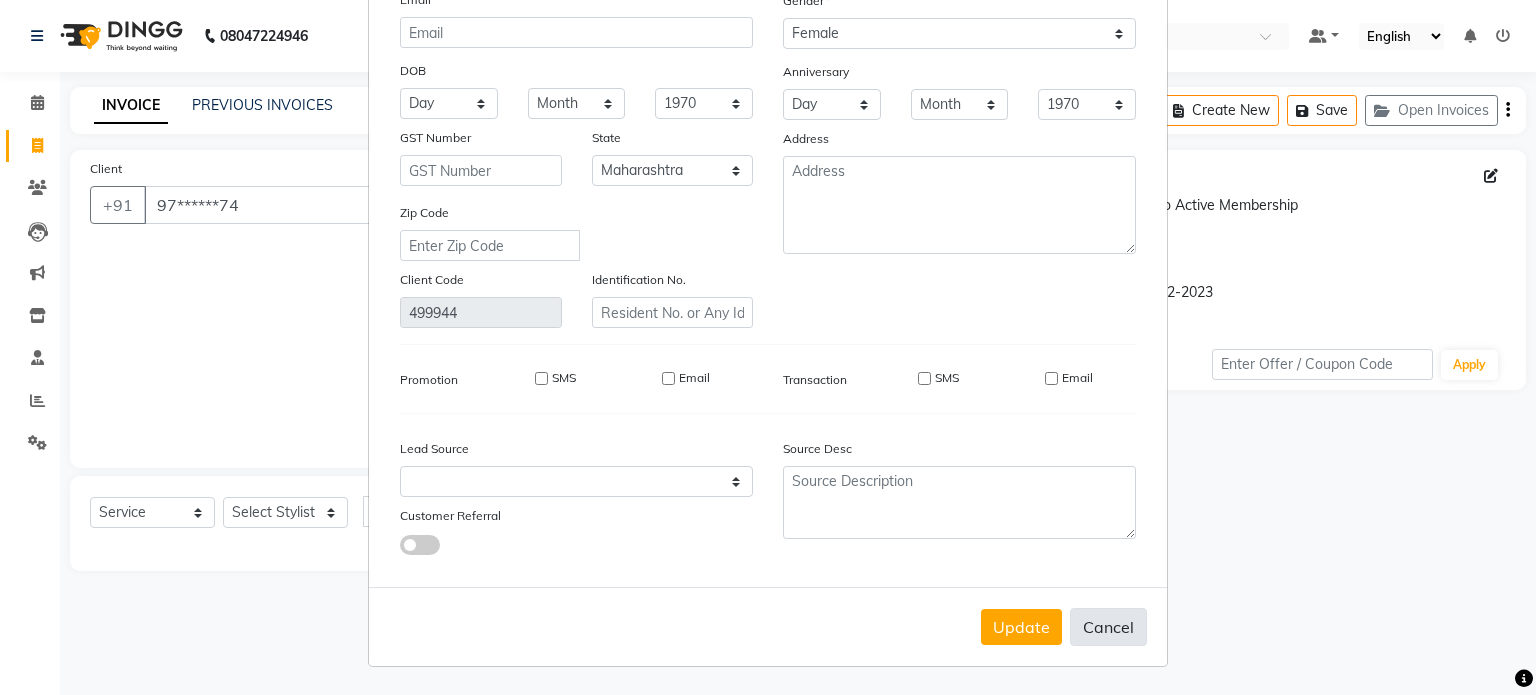 checkbox on "false" 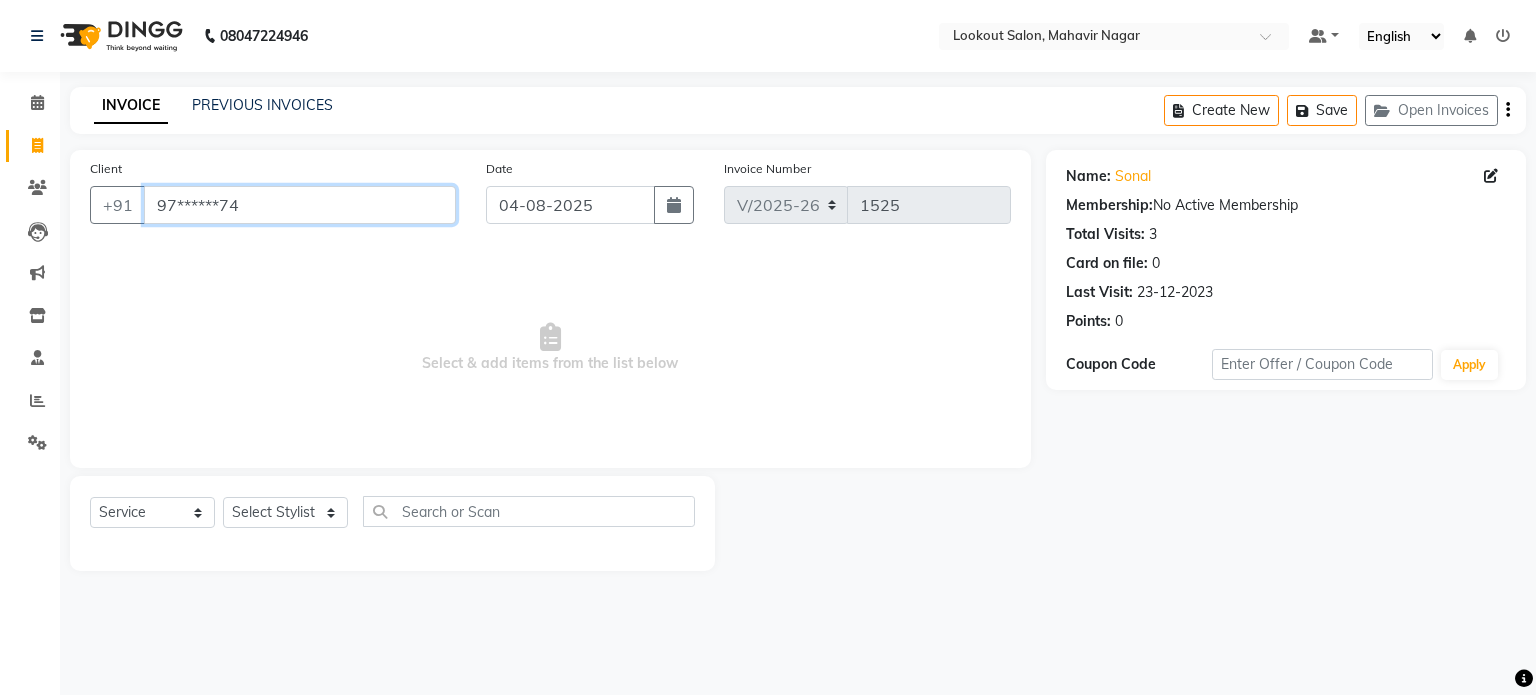 click on "97******74" at bounding box center (300, 205) 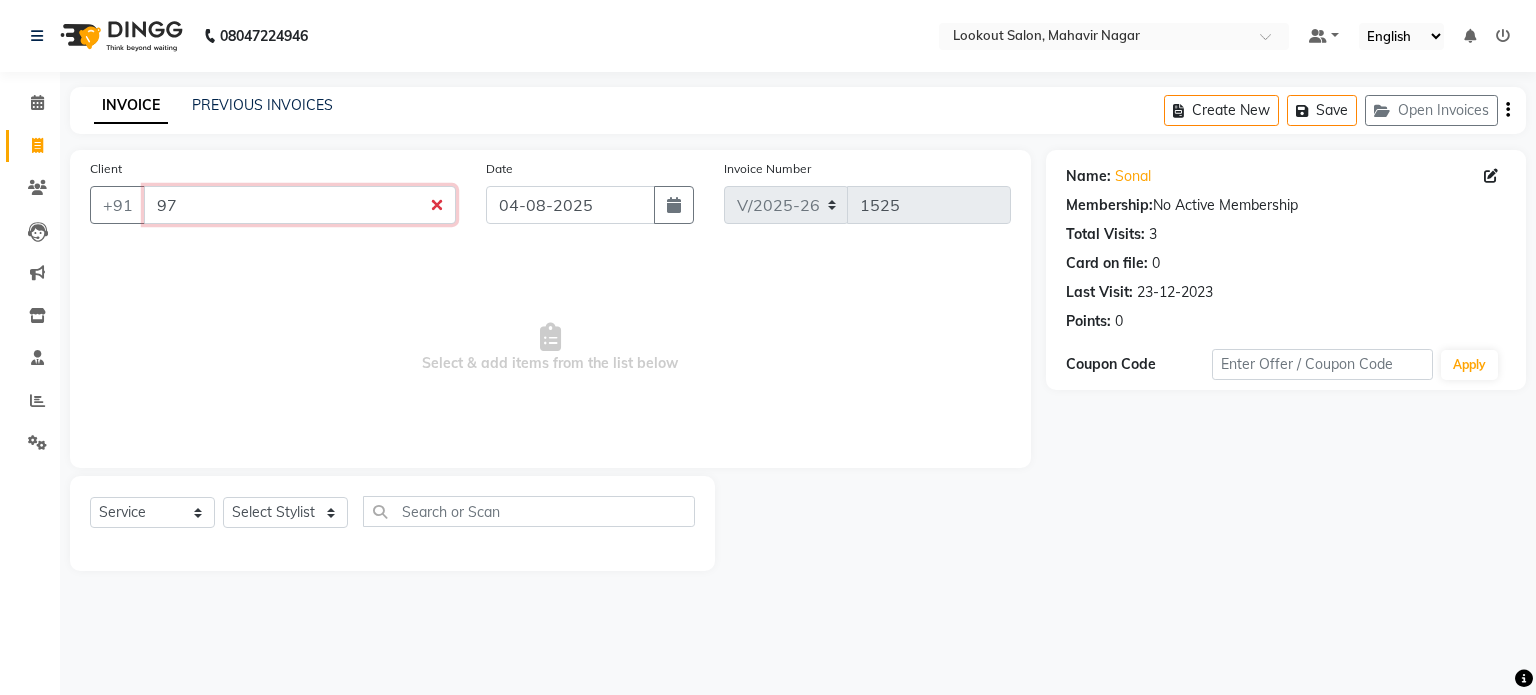 type on "9" 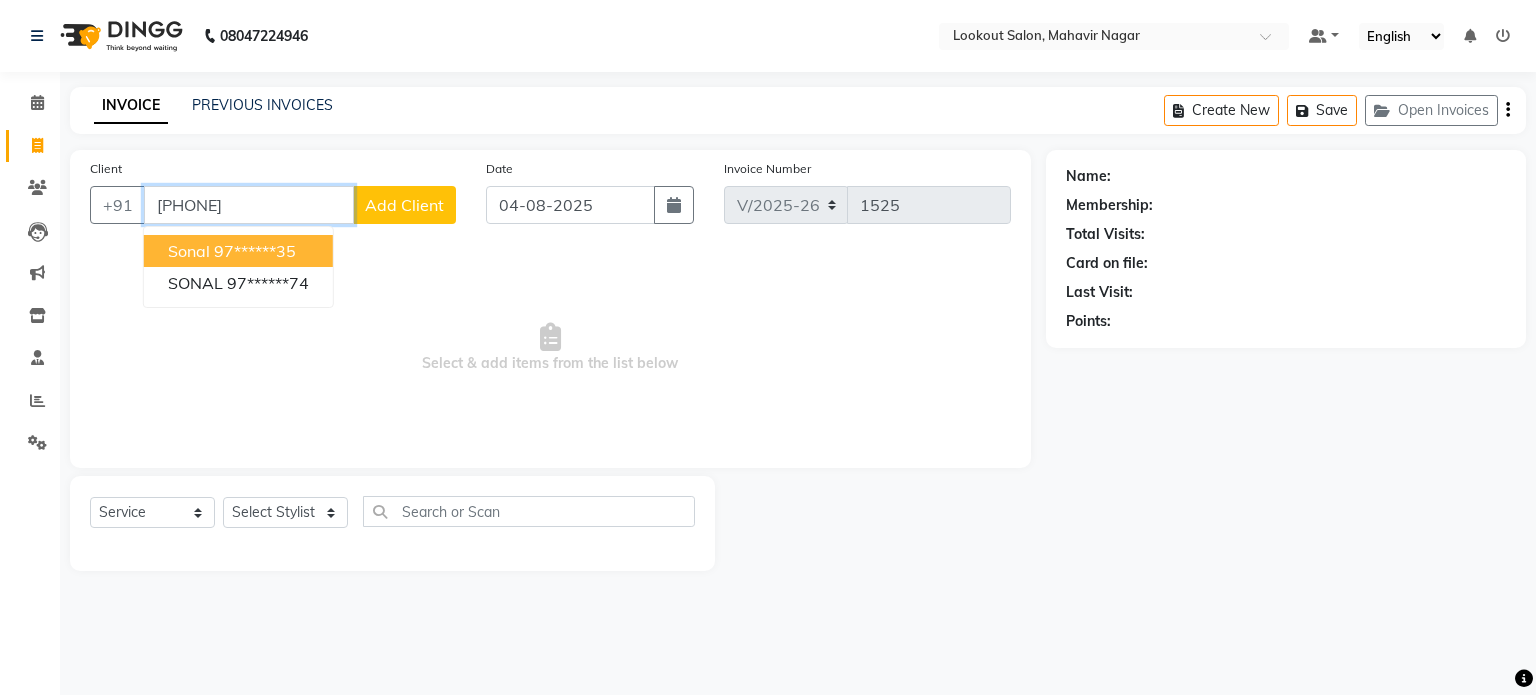 click on "97******35" at bounding box center [255, 251] 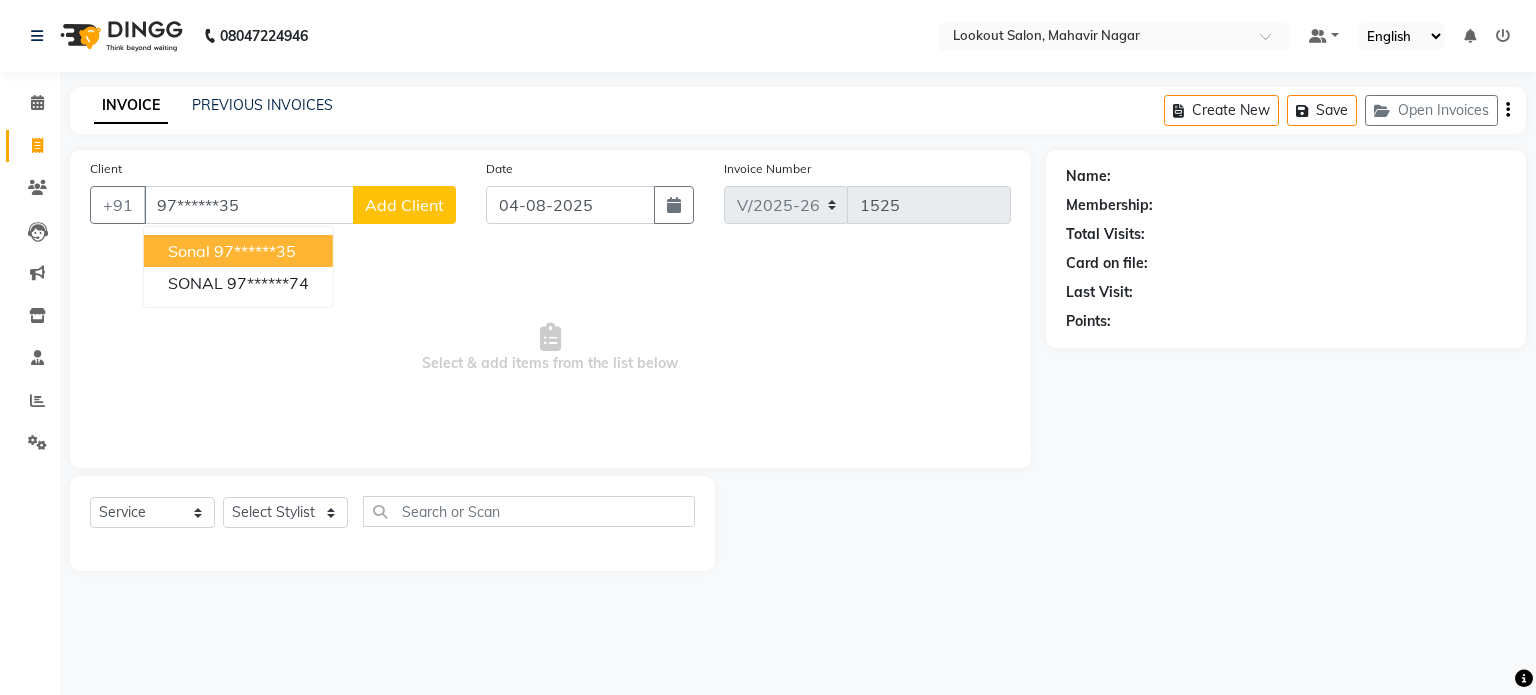 click on "Select & add items from the list below" at bounding box center [550, 348] 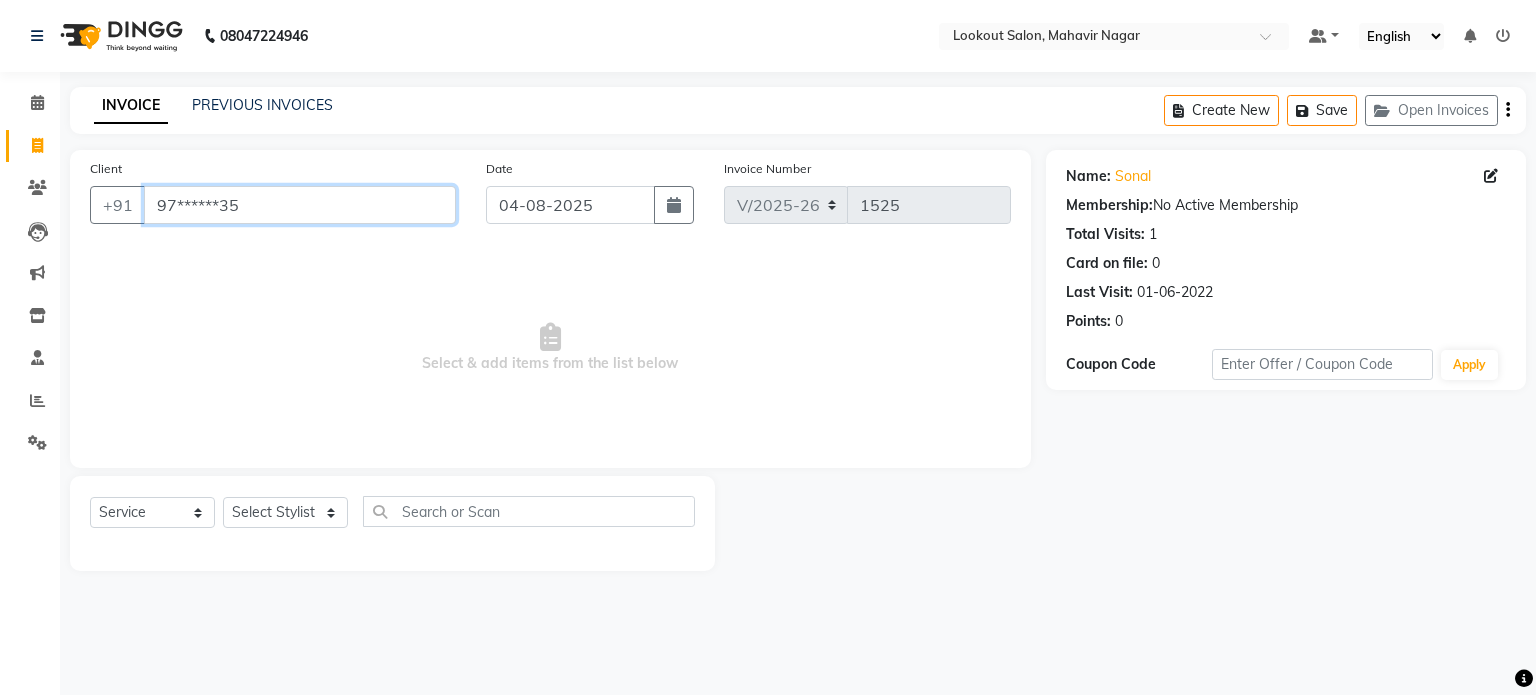 click on "97******35" at bounding box center (300, 205) 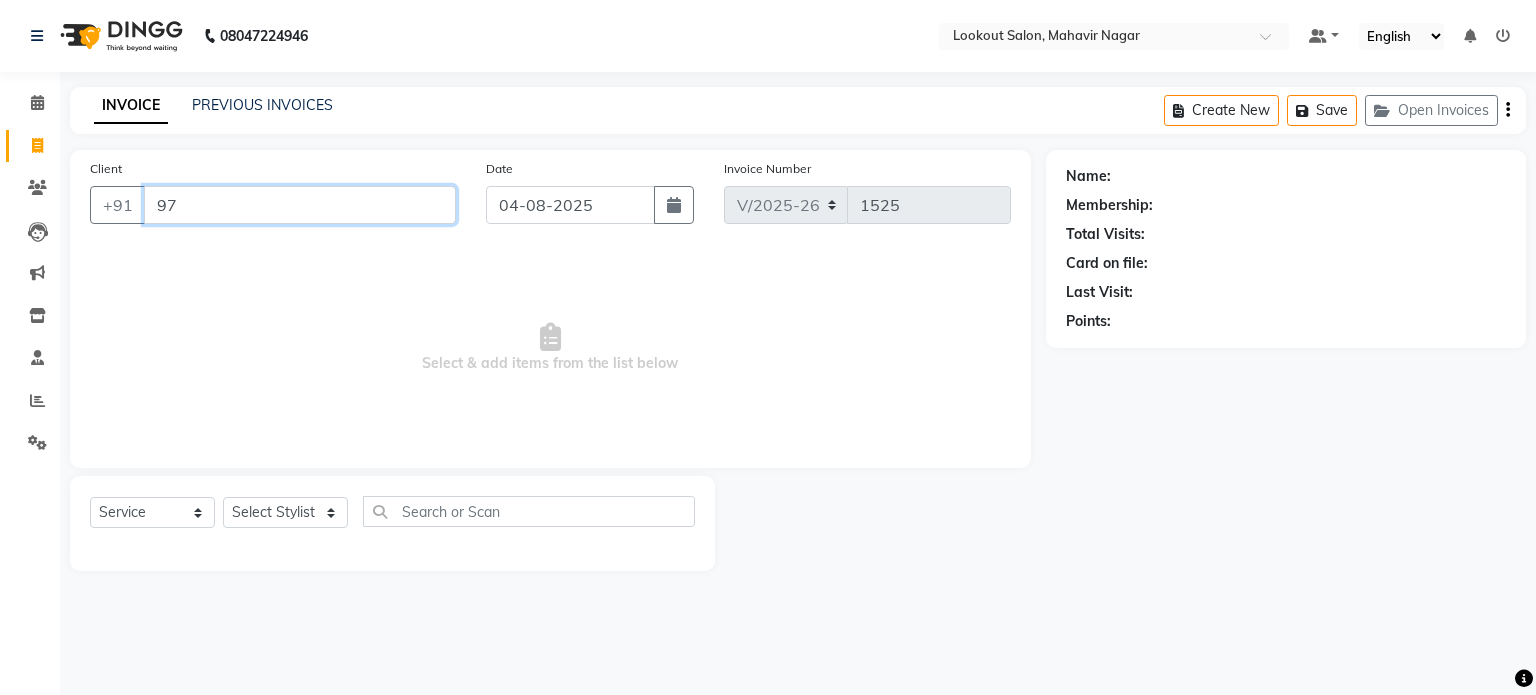 type on "9" 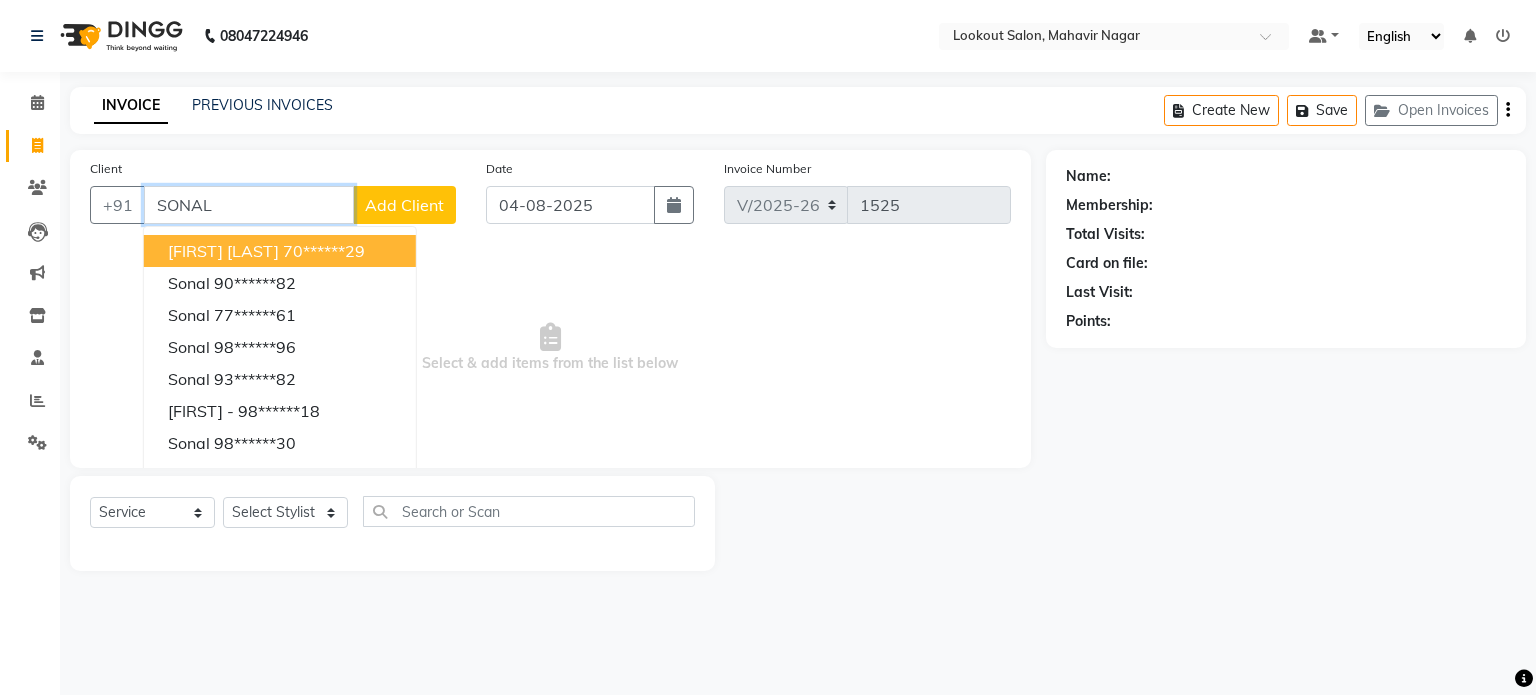 click on "SONAL" at bounding box center (249, 205) 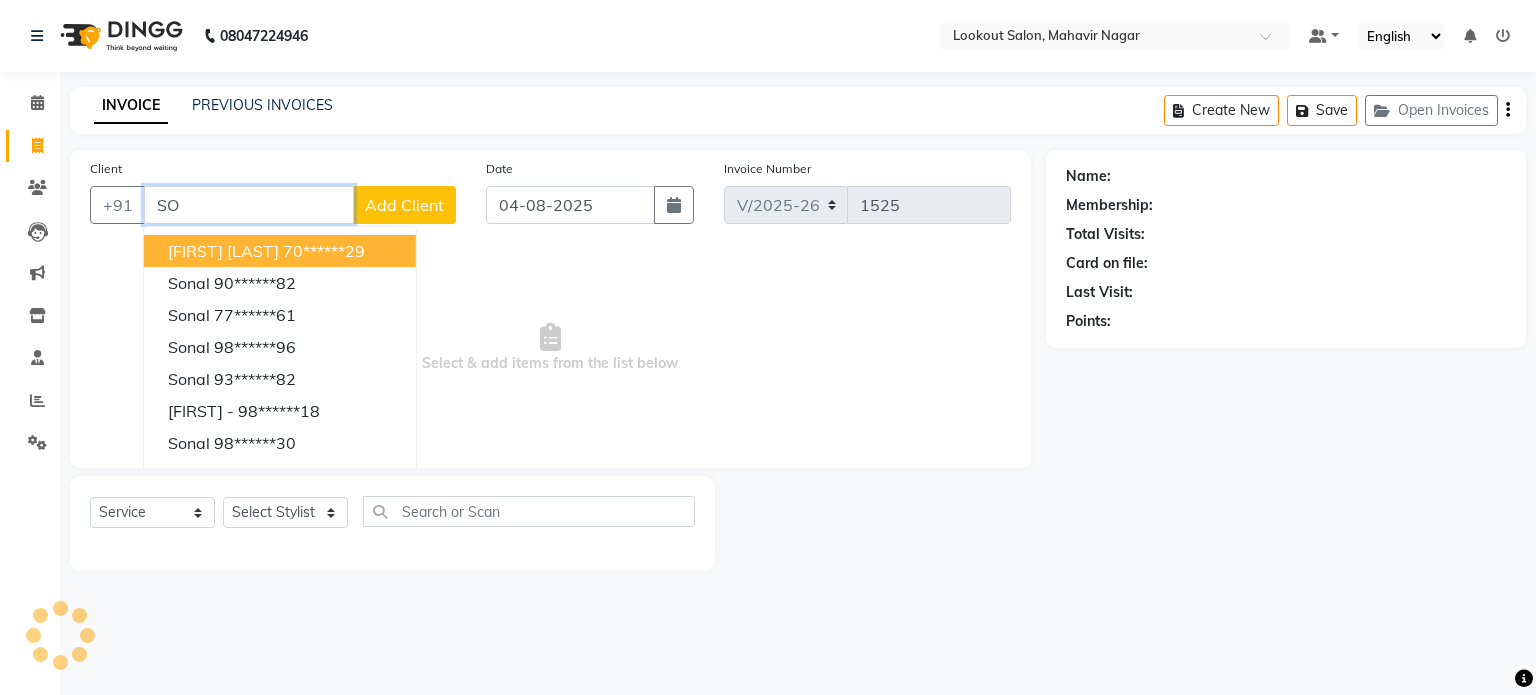 type on "S" 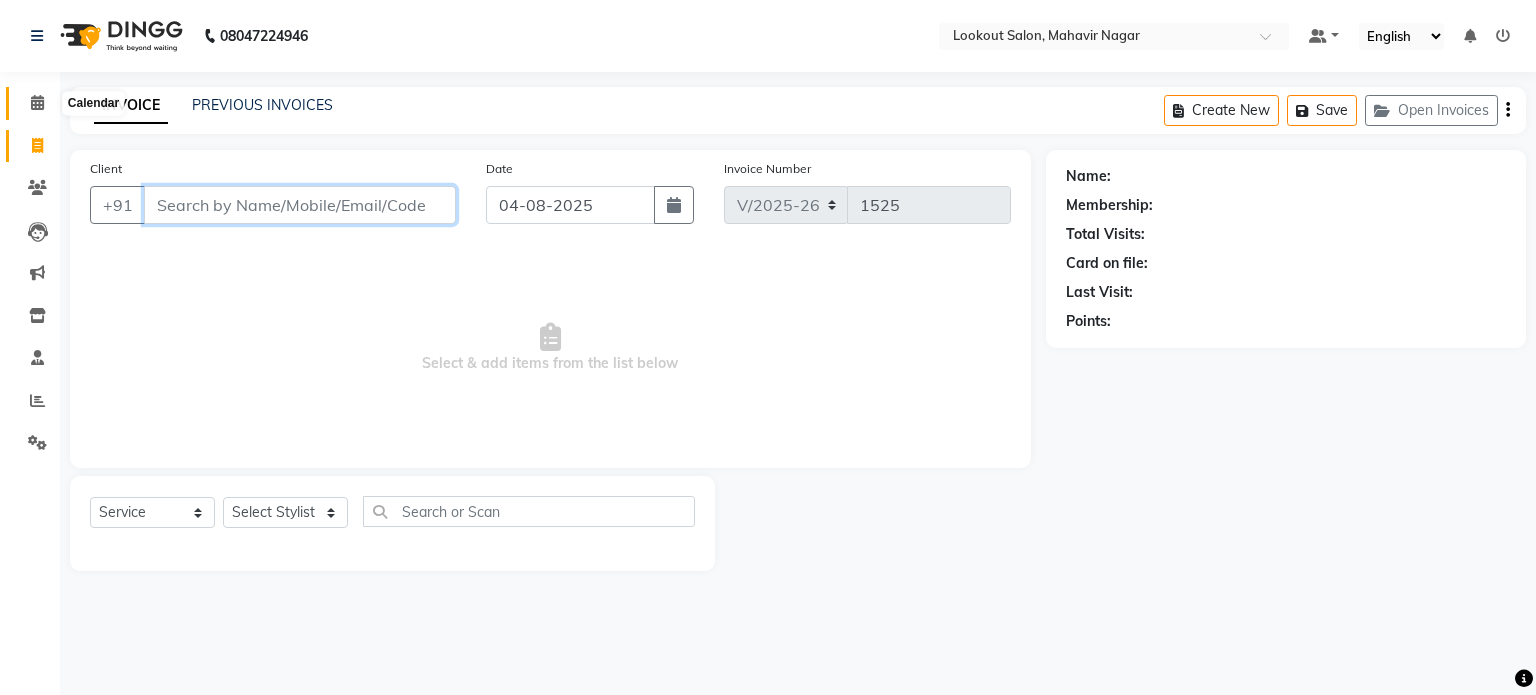 type 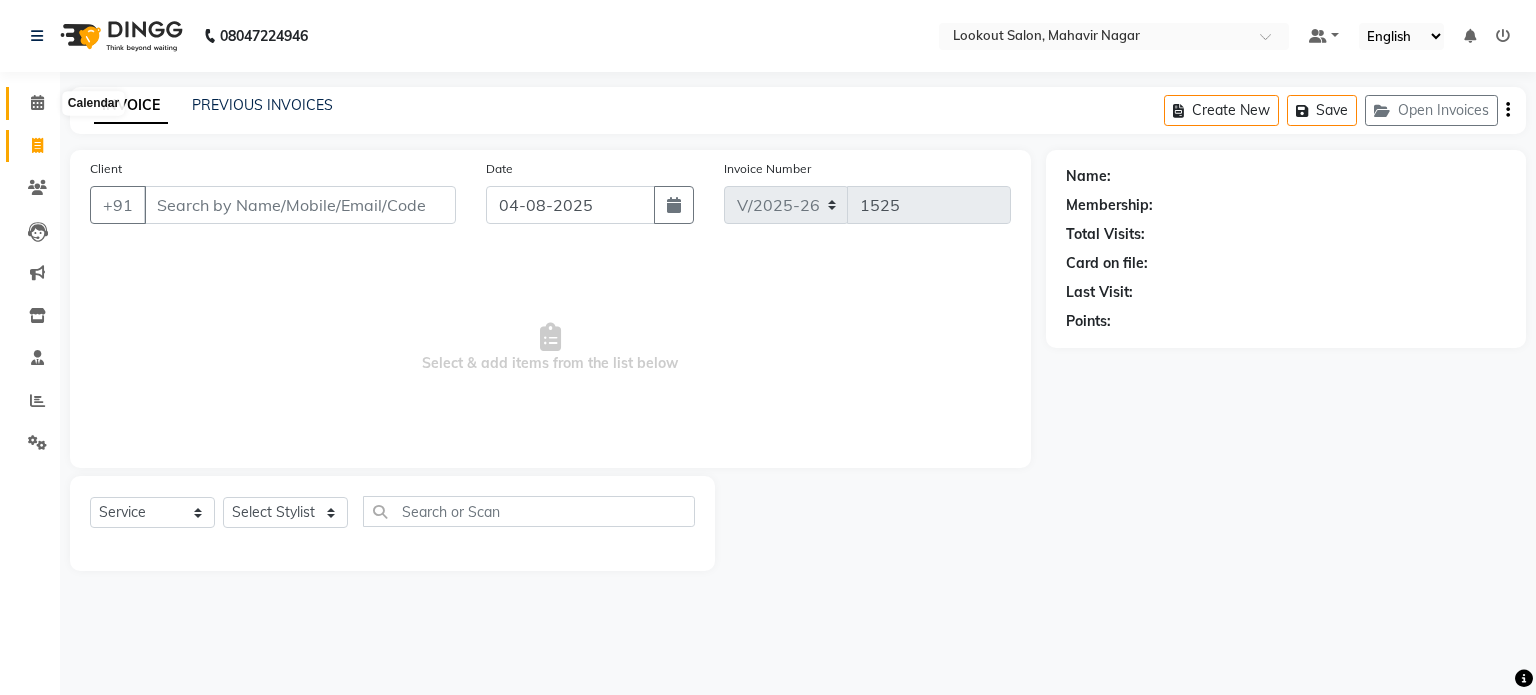 click 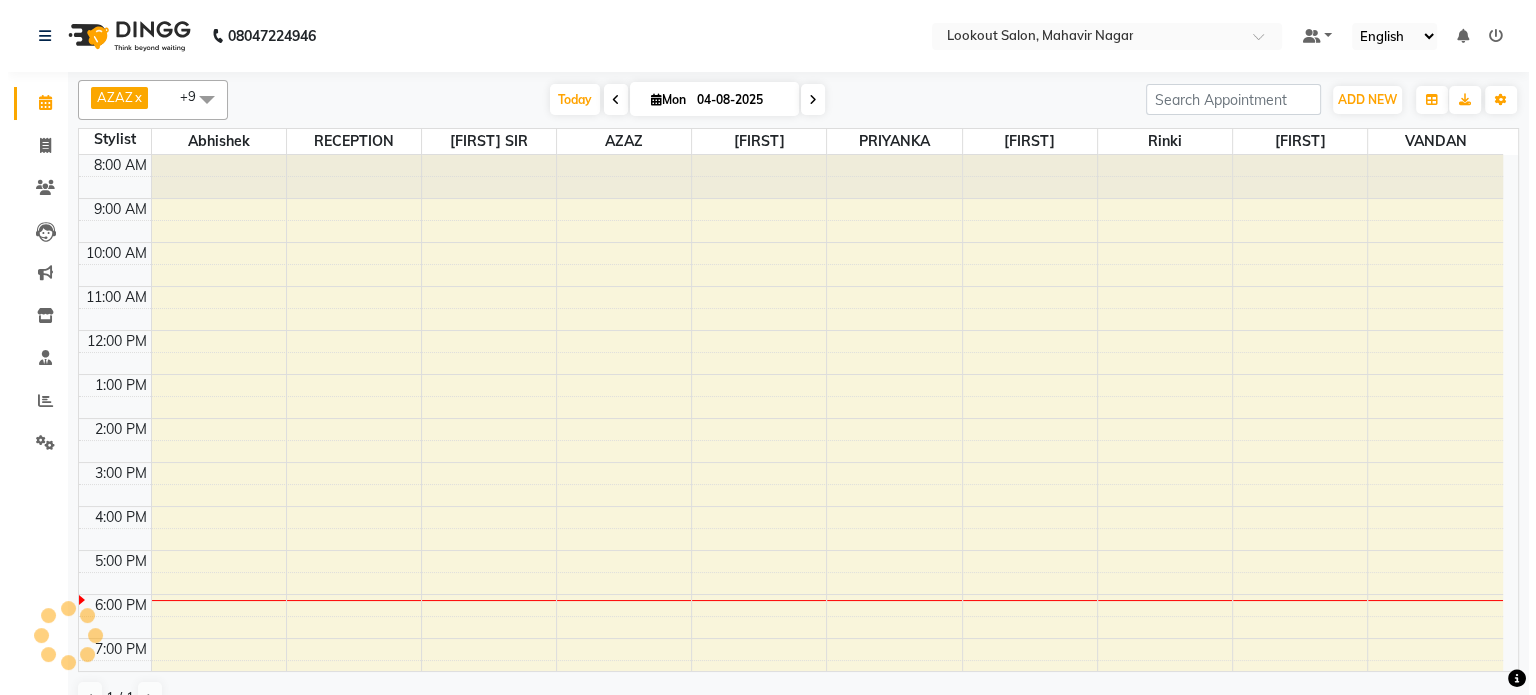 scroll, scrollTop: 0, scrollLeft: 0, axis: both 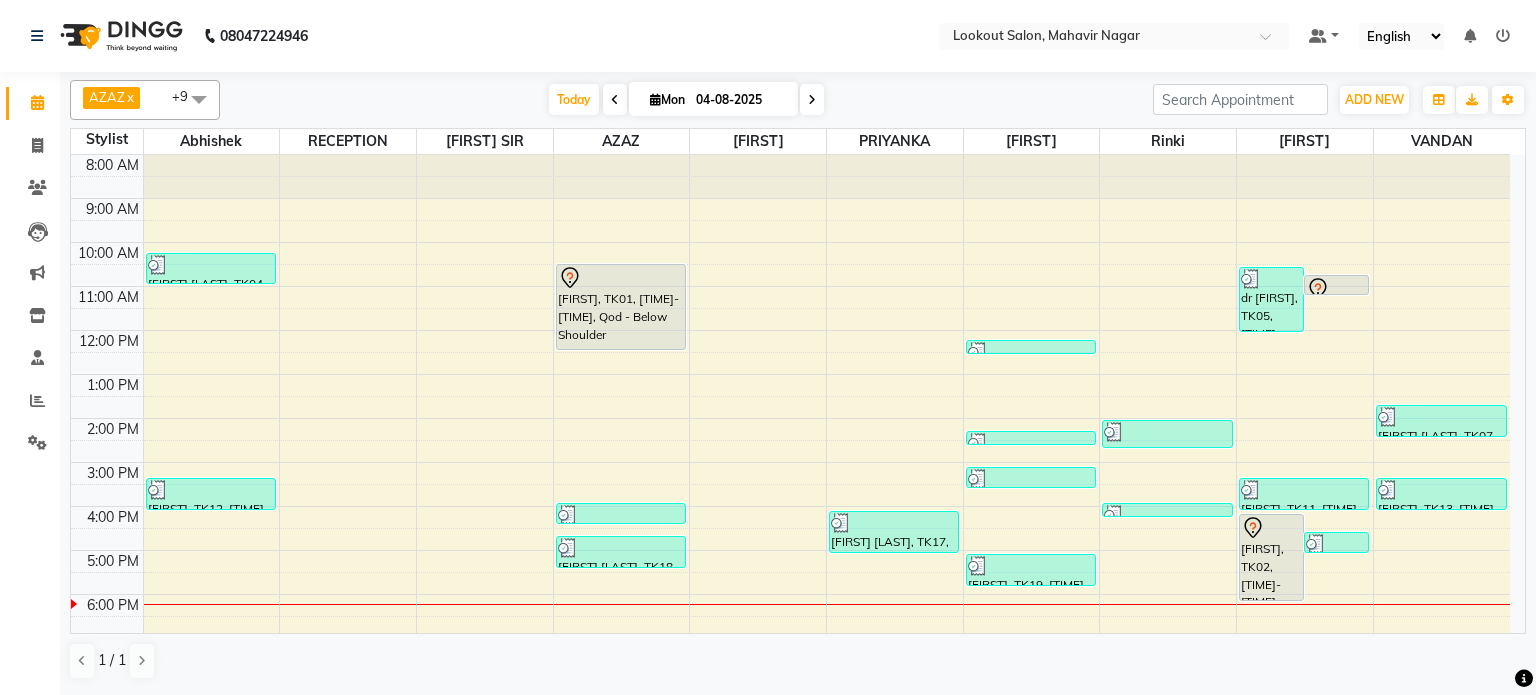 click on "8:00 AM 9:00 AM 10:00 AM 11:00 AM 12:00 PM 1:00 PM 2:00 PM 3:00 PM 4:00 PM 5:00 PM 6:00 PM 7:00 PM 8:00 PM 9:00 PM 10:00 PM     xama padhiar, TK04, 10:15 AM-11:00 AM, Hair Cut - Haircut With JUNIOR Stylist (Male) (₹250),Hair Cut - Beard Trim (Male) (₹150)     BHAVNA, TK12, 03:25 PM-04:10 PM, Hair Cut - Haircut & Wash With Stylist (Female) (₹800)             Shivam, TK01, 10:30 AM-12:30 PM, Qod - Below Shoulder     Gorav Mehta, TK15, 04:00 PM-04:30 PM, Hair Cut - Haircut With Senior Stylist (Male) (₹300)     suneet modi, TK18, 04:45 PM-05:30 PM, Hair Cut - Haircut With Senior Stylist (Male) (₹300),Hair Cut - Beard Trim (Male) (₹150)     manisha shah 1611, TK17, 04:10 PM-05:10 PM, Moroccan Oil Spa - Below Shoulder (₹2500)     het, TK06, 12:15 PM-12:30 PM, Hair Cut - Beard Trim (Male) (₹150)     disha, TK08, 02:20 PM-02:35 PM, Hair Cut - Hairwash & Blast Dry (Female) (₹300)     bunty, TK10, 03:10 PM-03:40 PM, Styling - Upto Shoulder (Crimping / Tongs) (₹700)" at bounding box center [790, 484] 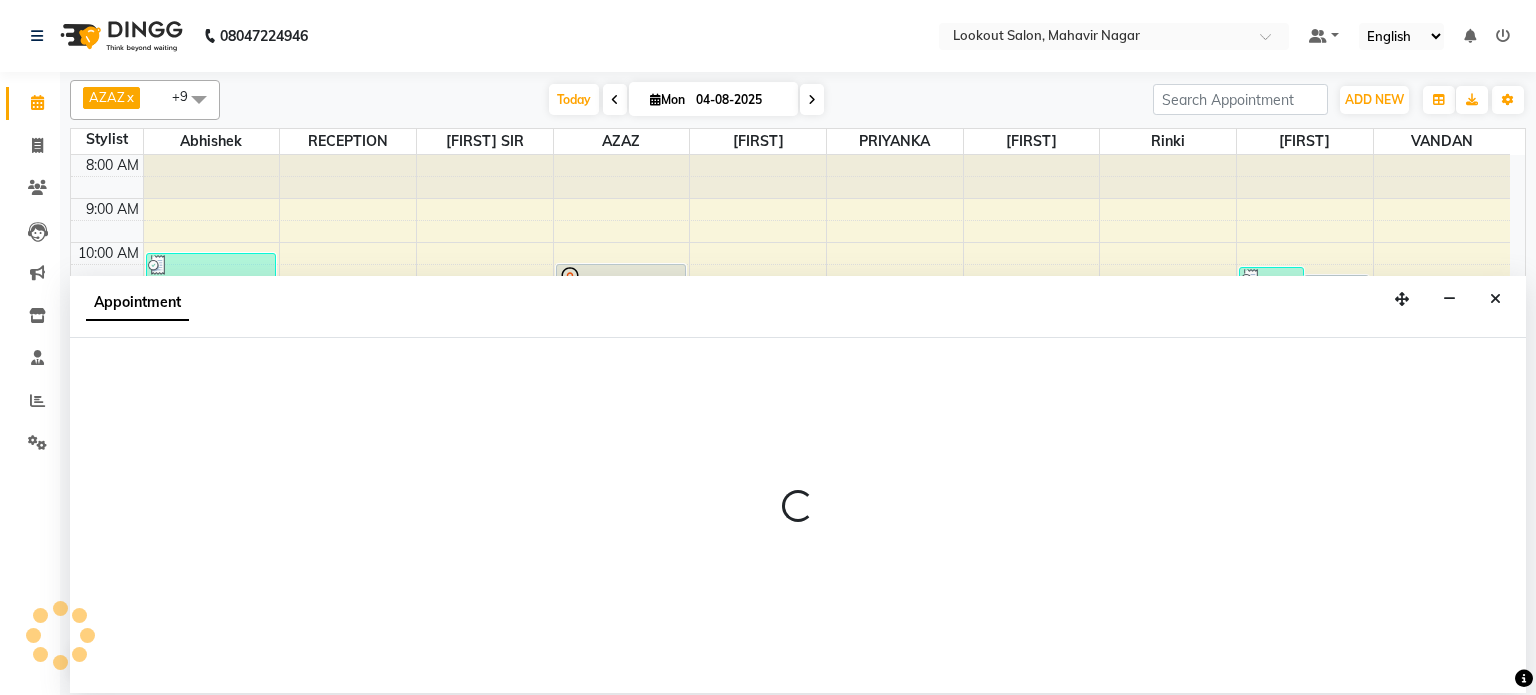 select on "43154" 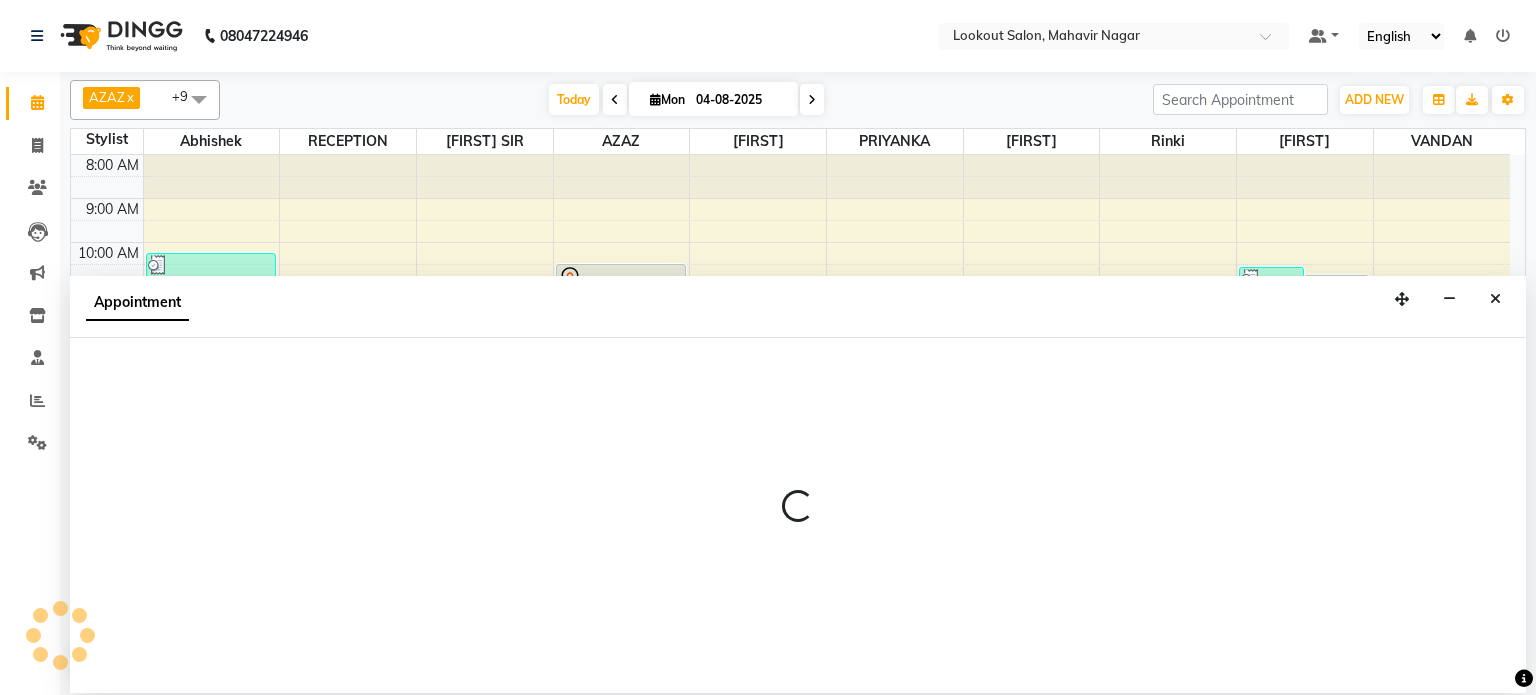 select on "tentative" 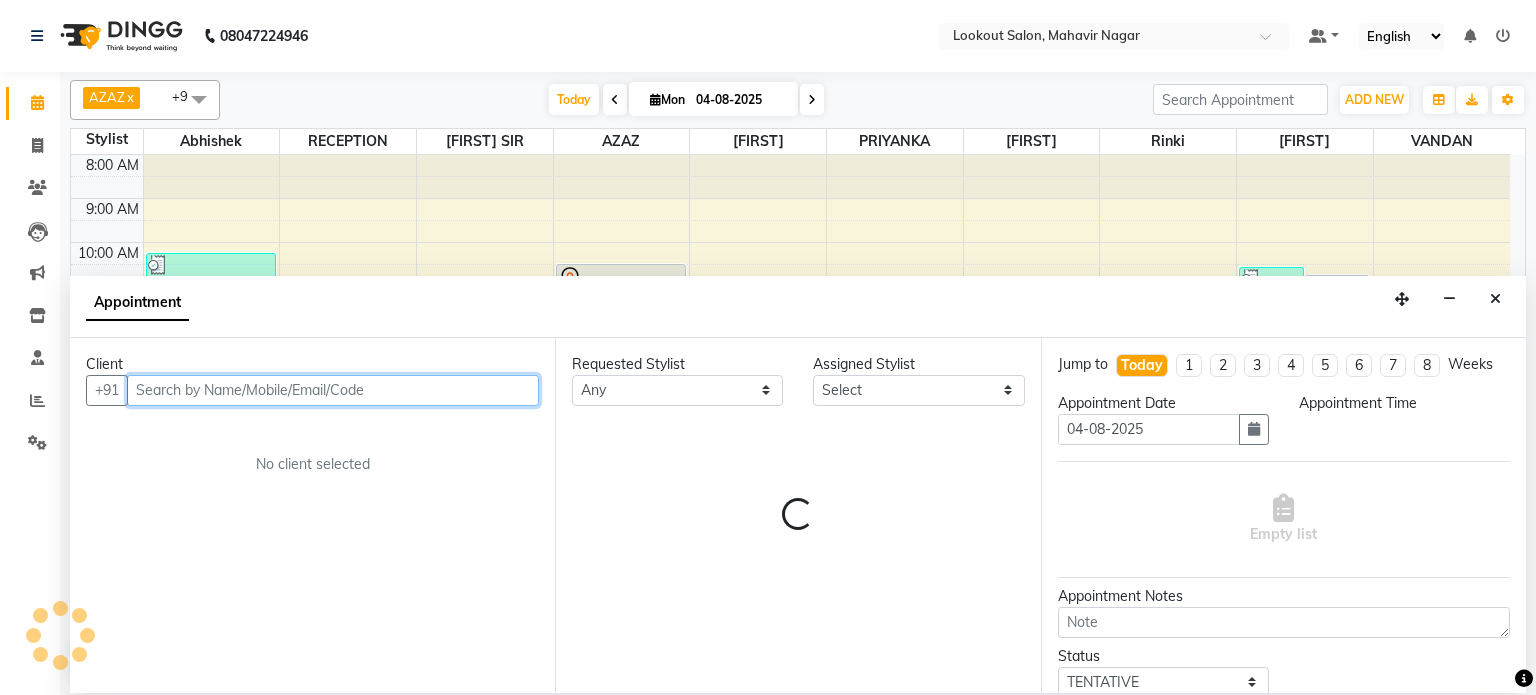 select on "660" 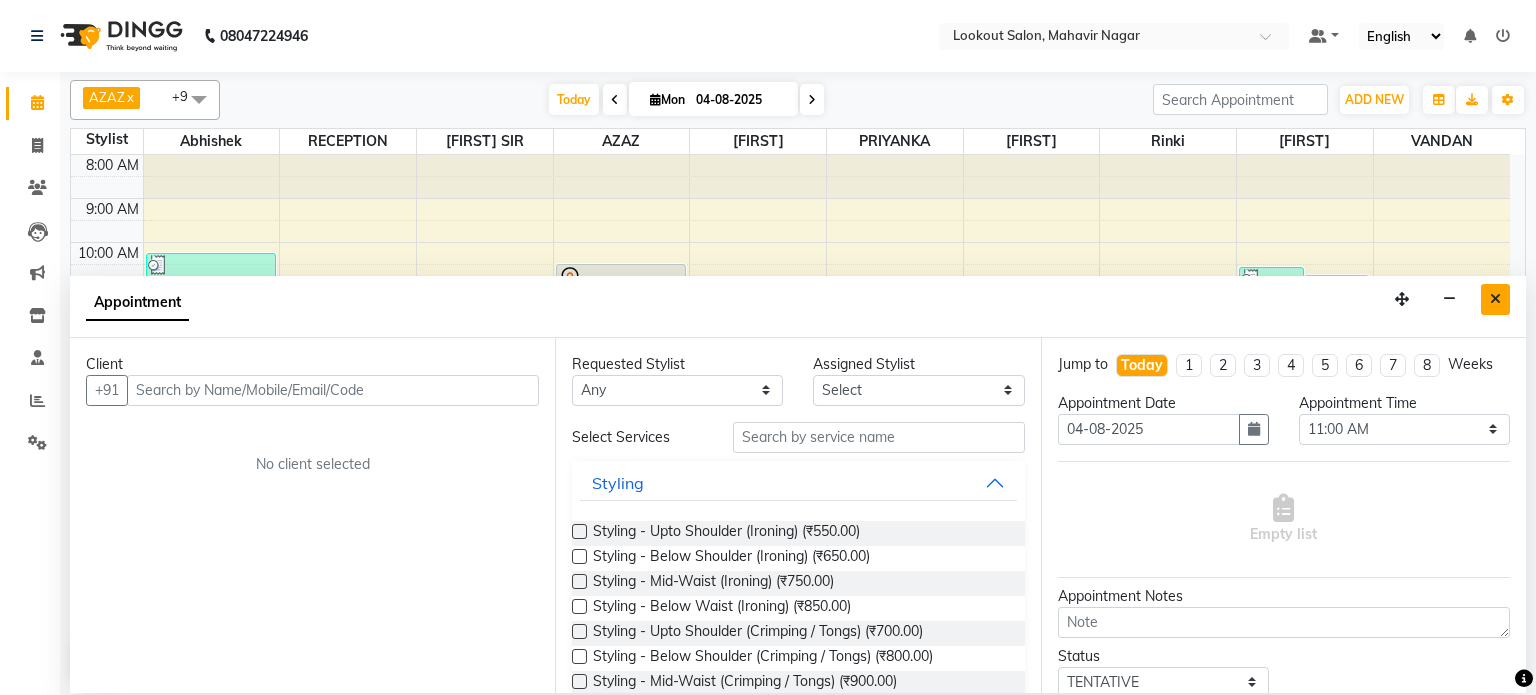 click at bounding box center (1495, 299) 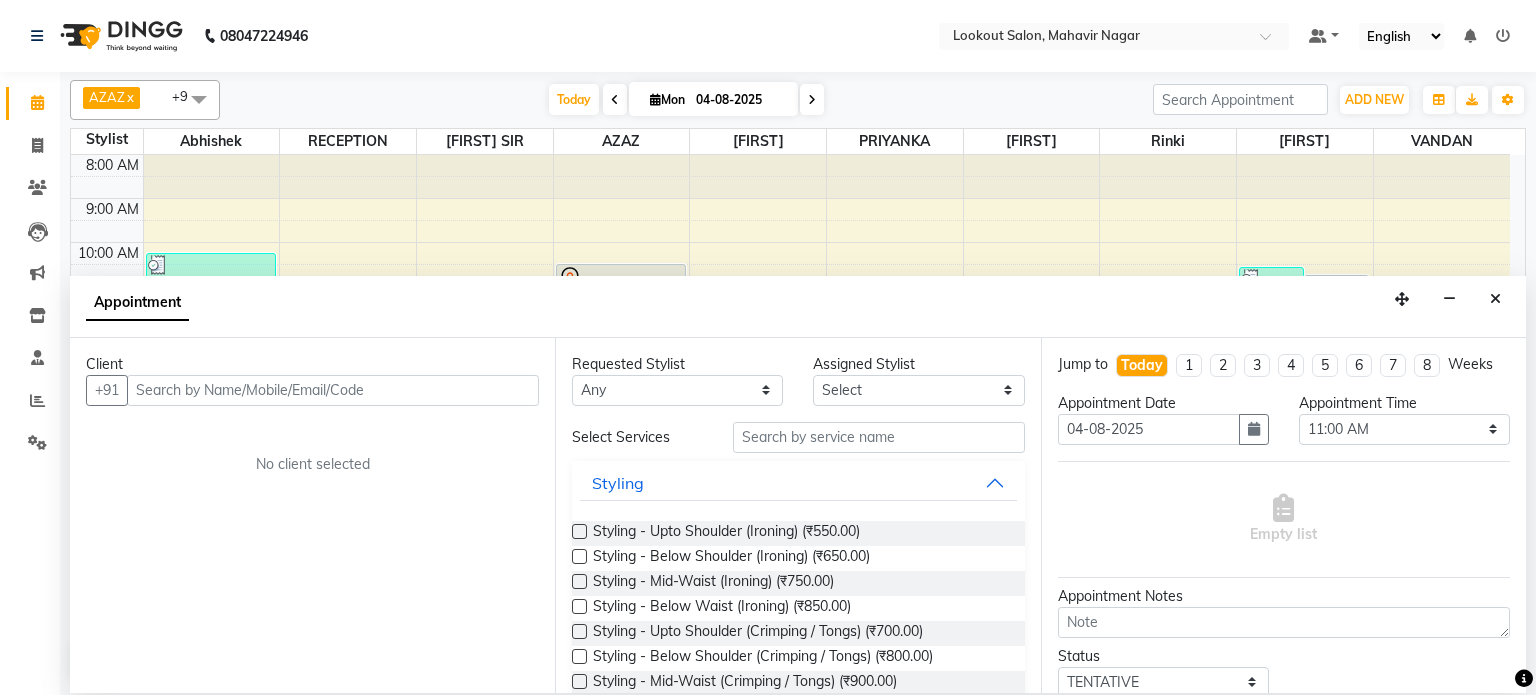 click on "8:00 AM 9:00 AM 10:00 AM 11:00 AM 12:00 PM 1:00 PM 2:00 PM 3:00 PM 4:00 PM 5:00 PM 6:00 PM 7:00 PM 8:00 PM 9:00 PM 10:00 PM     xama padhiar, TK04, 10:15 AM-11:00 AM, Hair Cut - Haircut With JUNIOR Stylist (Male) (₹250),Hair Cut - Beard Trim (Male) (₹150)     BHAVNA, TK12, 03:25 PM-04:10 PM, Hair Cut - Haircut & Wash With Stylist (Female) (₹800)             Shivam, TK01, 10:30 AM-12:30 PM, Qod - Below Shoulder     Gorav Mehta, TK15, 04:00 PM-04:30 PM, Hair Cut - Haircut With Senior Stylist (Male) (₹300)     suneet modi, TK18, 04:45 PM-05:30 PM, Hair Cut - Haircut With Senior Stylist (Male) (₹300),Hair Cut - Beard Trim (Male) (₹150)     manisha shah 1611, TK17, 04:10 PM-05:10 PM, Moroccan Oil Spa - Below Shoulder (₹2500)     het, TK06, 12:15 PM-12:30 PM, Hair Cut - Beard Trim (Male) (₹150)     disha, TK08, 02:20 PM-02:35 PM, Hair Cut - Hairwash & Blast Dry (Female) (₹300)     bunty, TK10, 03:10 PM-03:40 PM, Styling - Upto Shoulder (Crimping / Tongs) (₹700)" at bounding box center (790, 484) 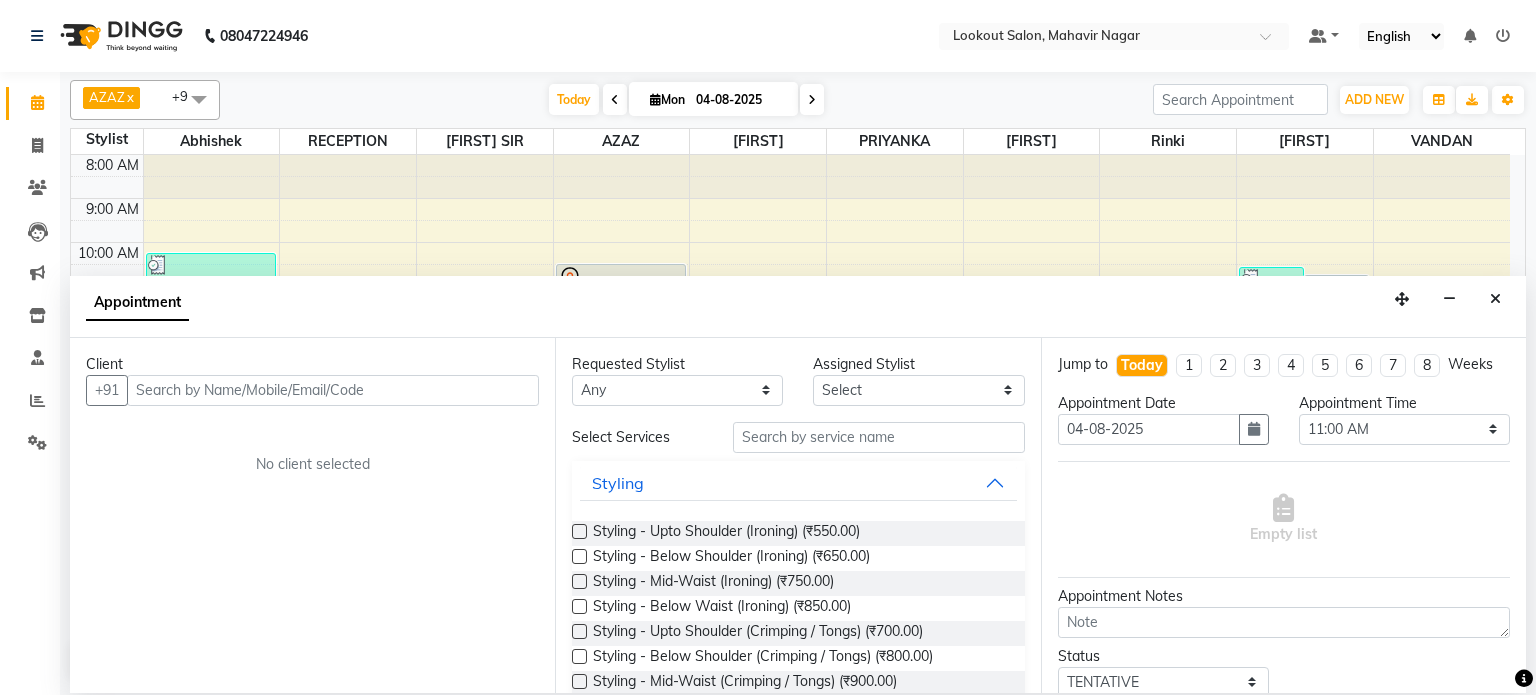 select on "85691" 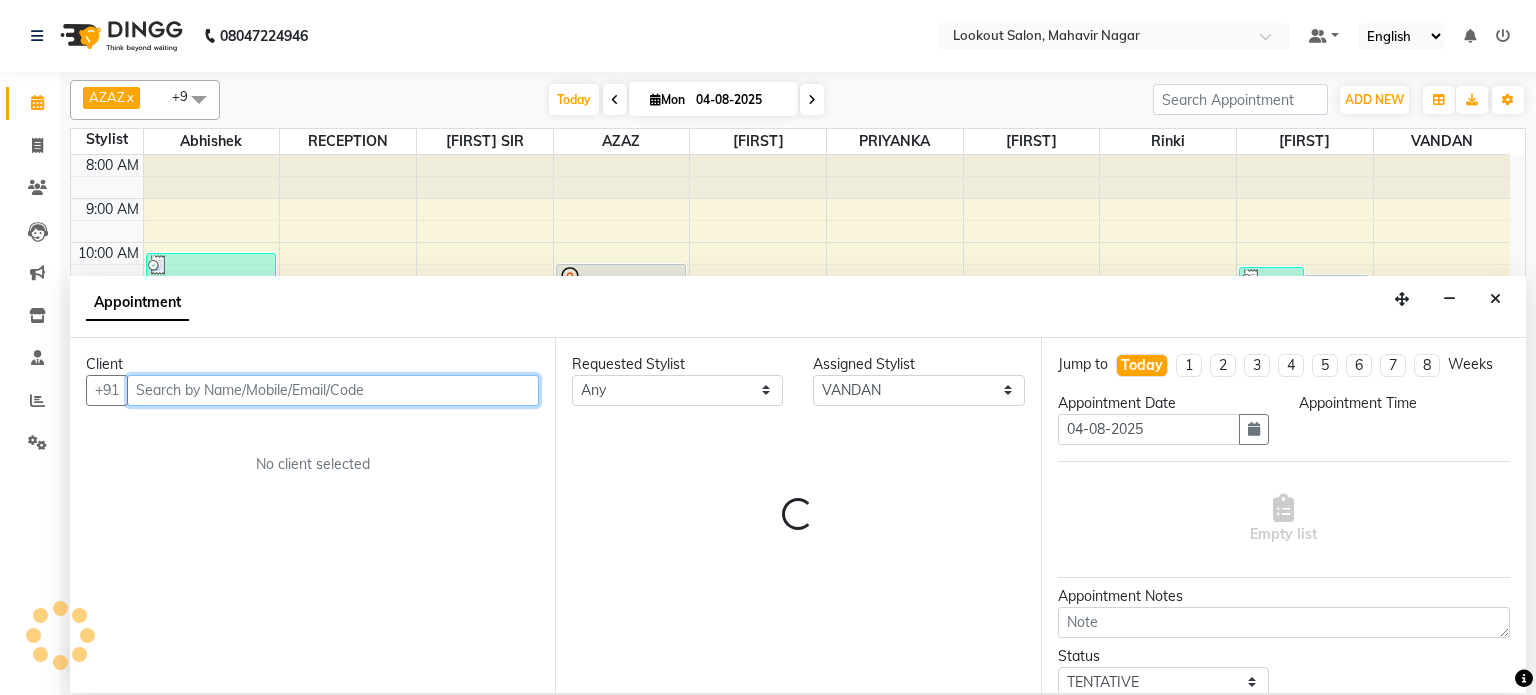 select on "660" 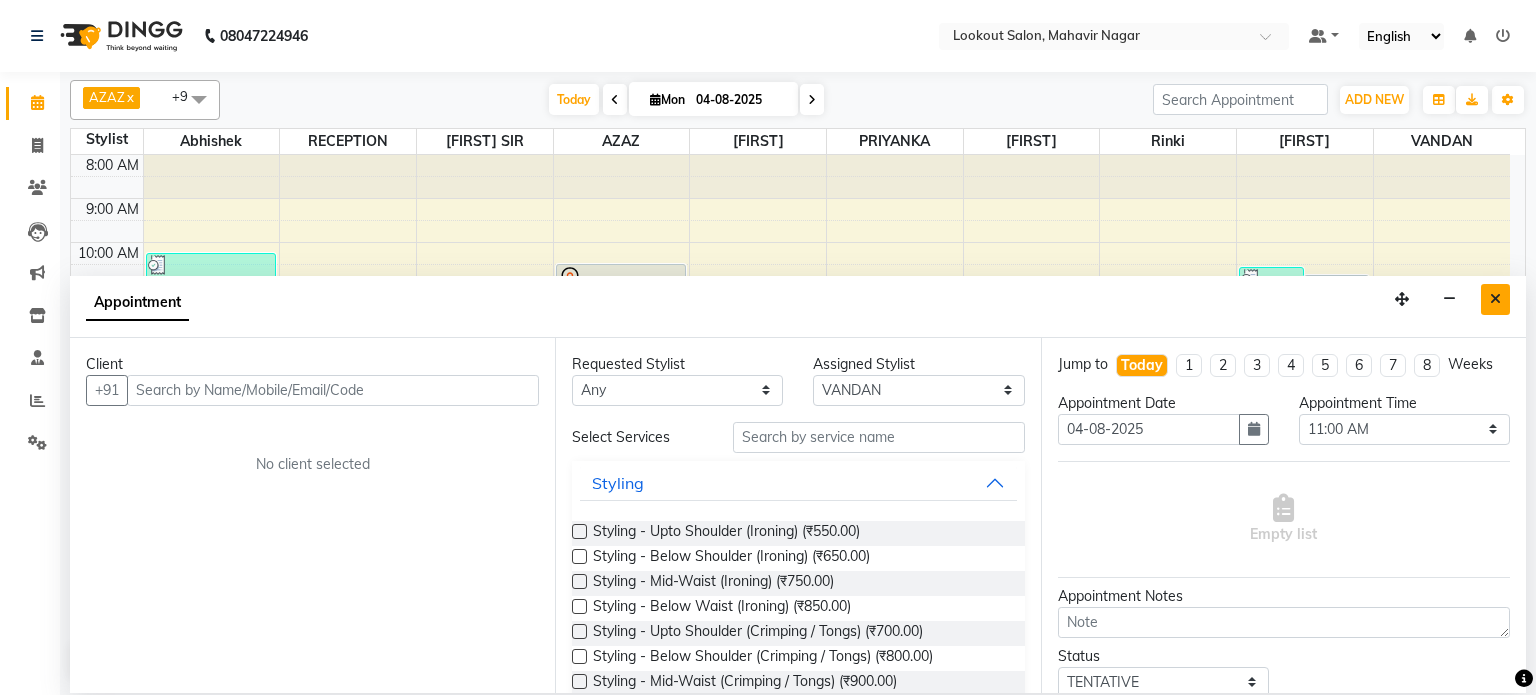 click at bounding box center (1495, 299) 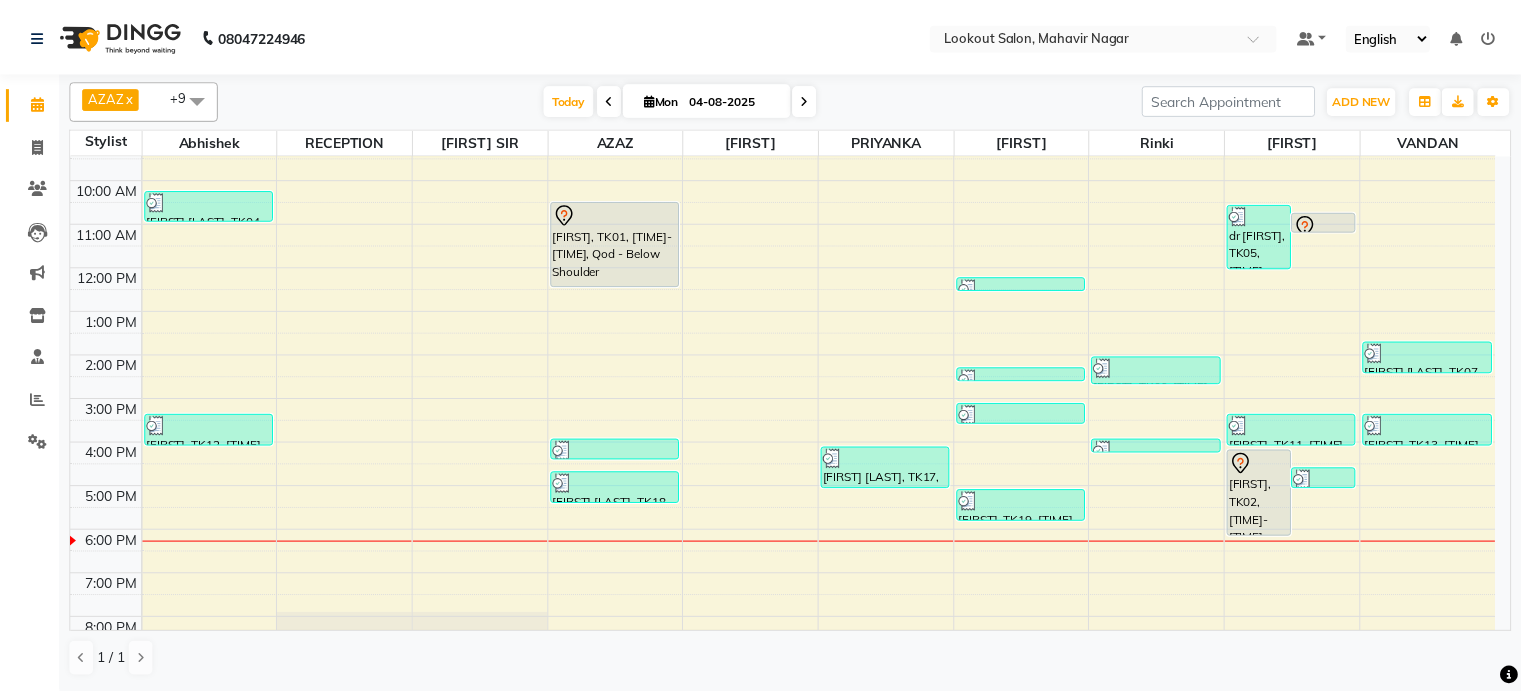 scroll, scrollTop: 0, scrollLeft: 0, axis: both 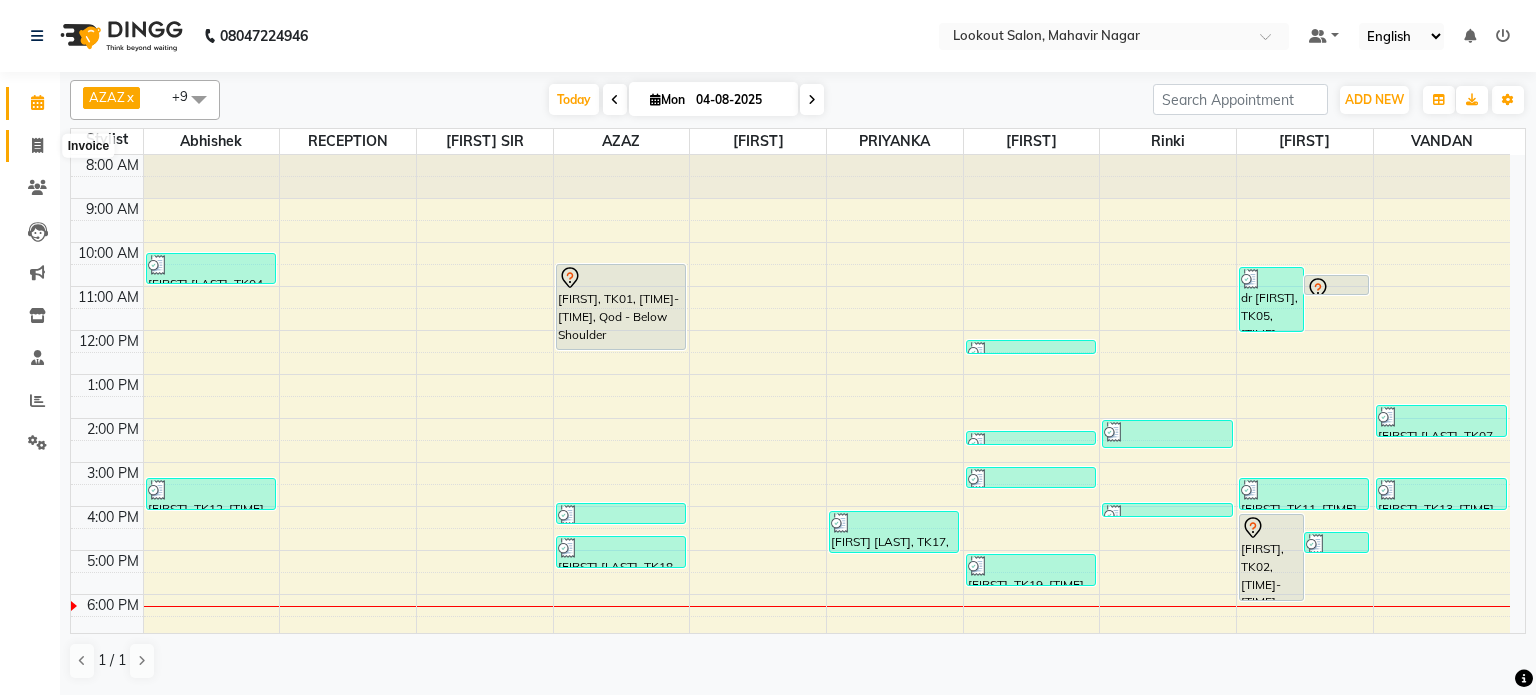 click 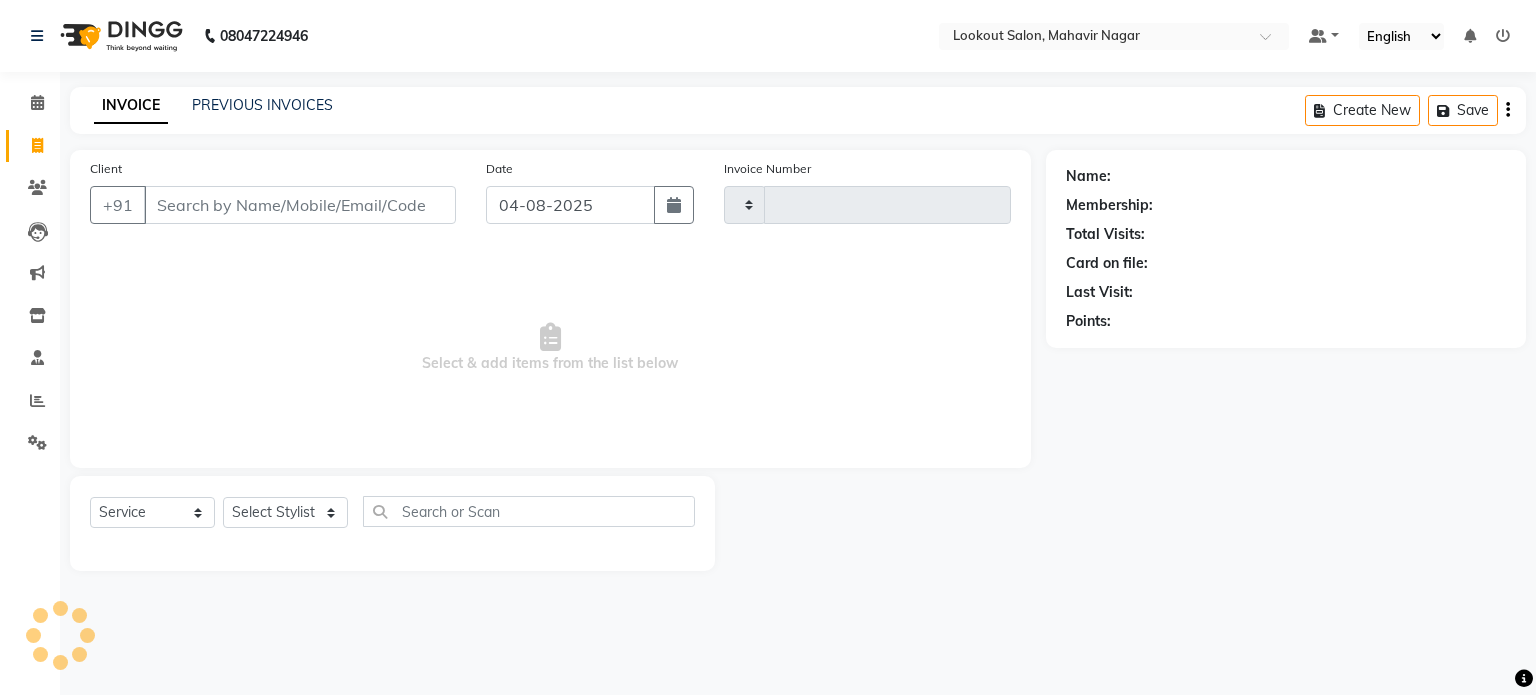 type on "1525" 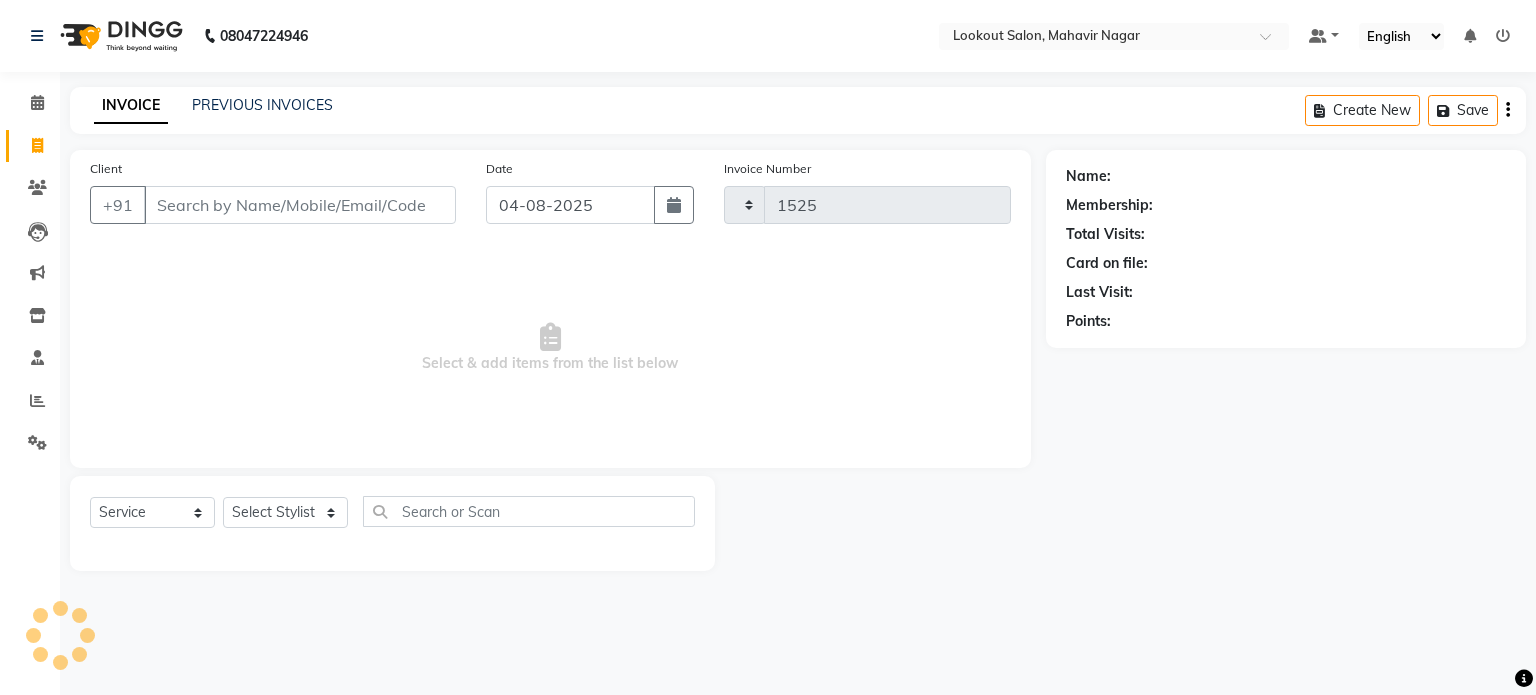 select on "150" 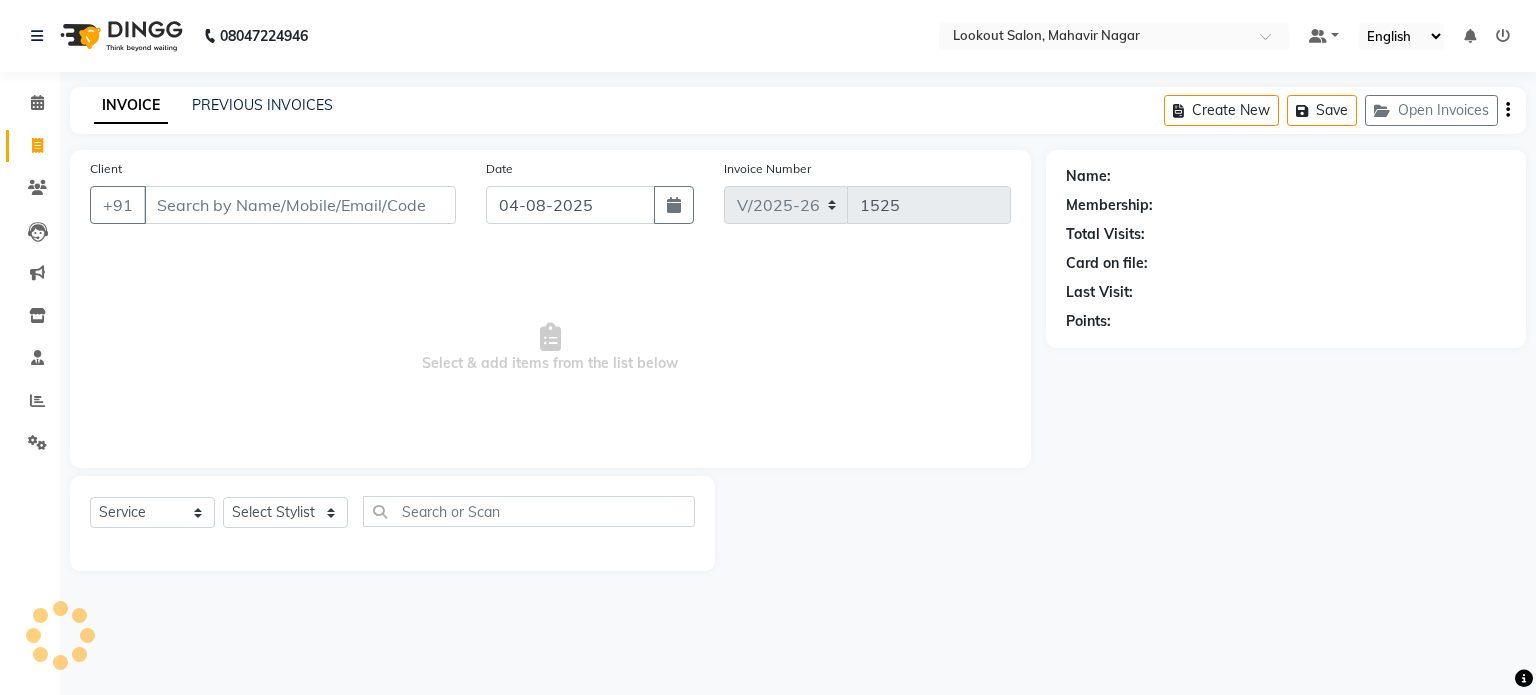 click on "Client" at bounding box center [300, 205] 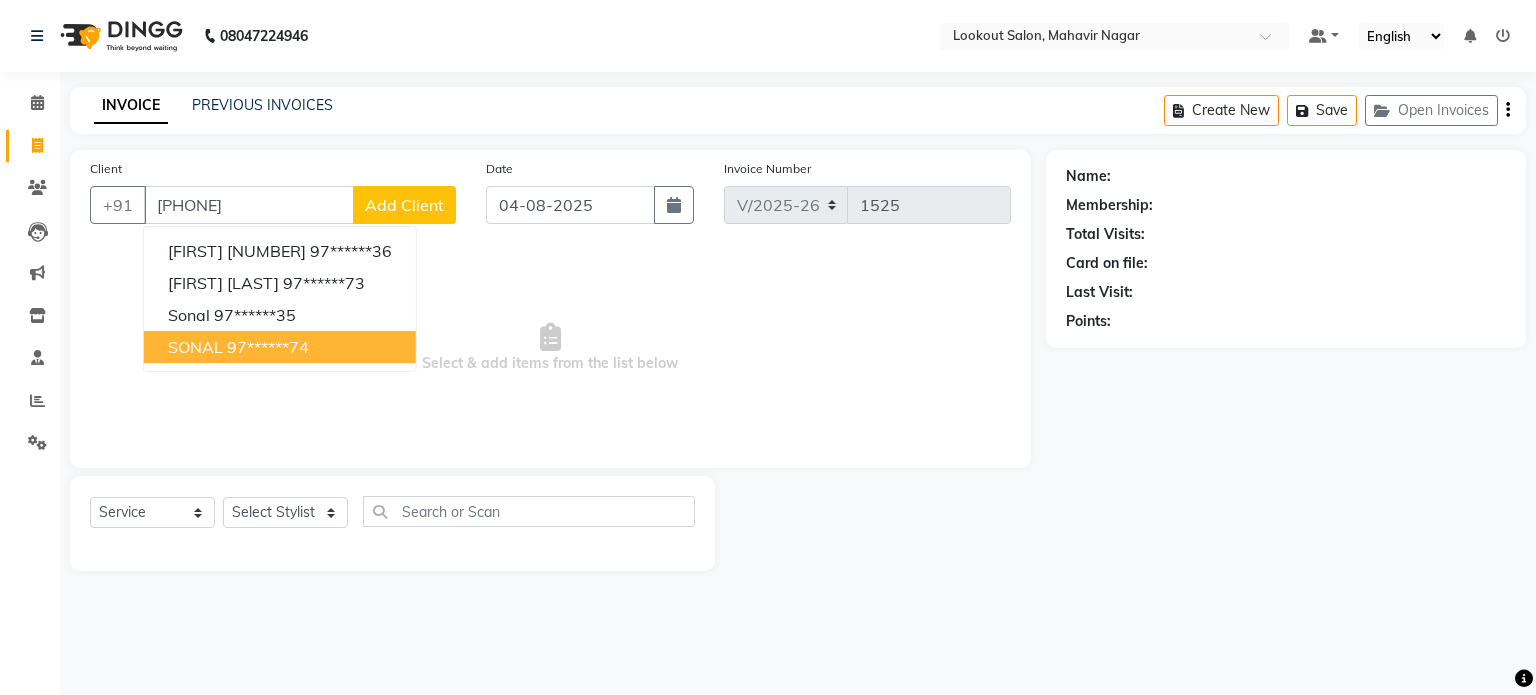 click on "97******74" at bounding box center [268, 347] 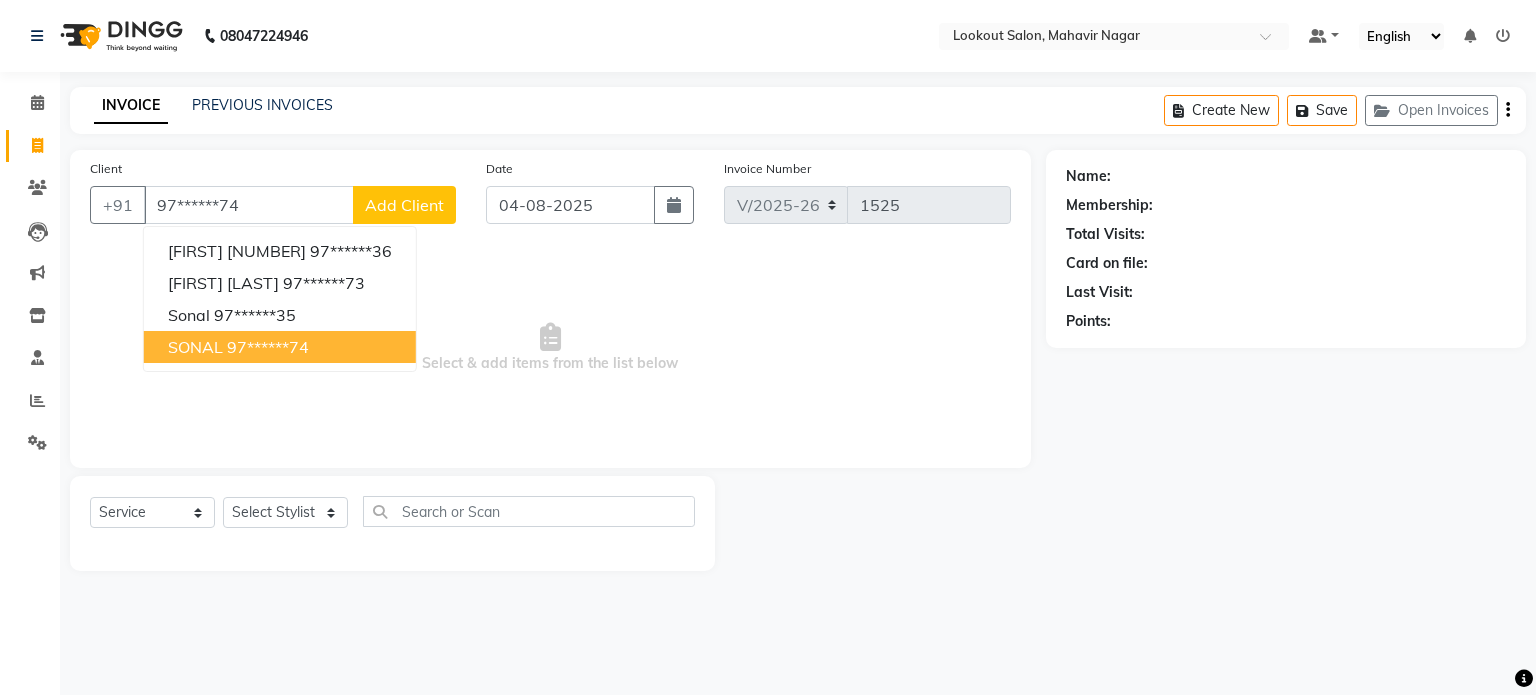click on "Select & add items from the list below" at bounding box center (550, 348) 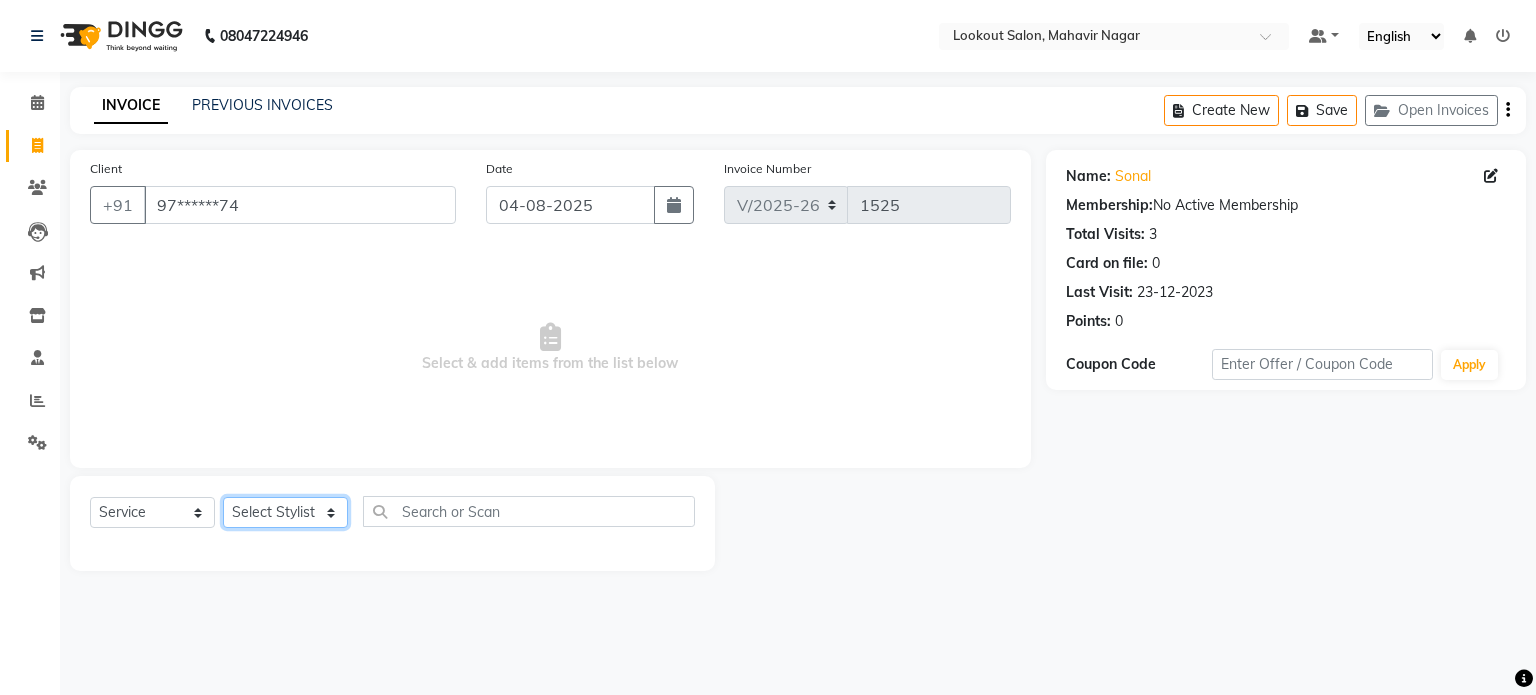 click on "Select Stylist abhishek Asfaak AZAZ DHARMESH SIR kARAN PRIYANKA RECEPTION rinki  shailendar VANDAN" 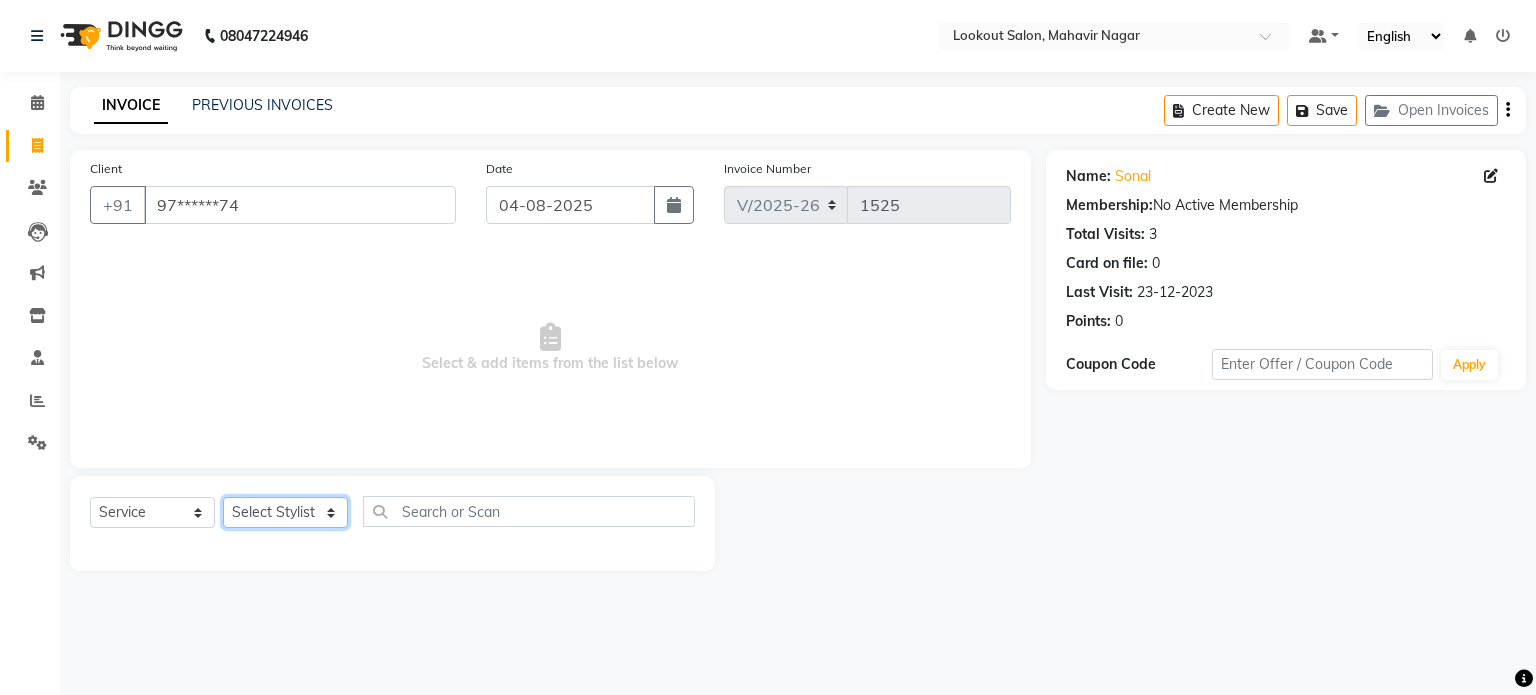 select on "11446" 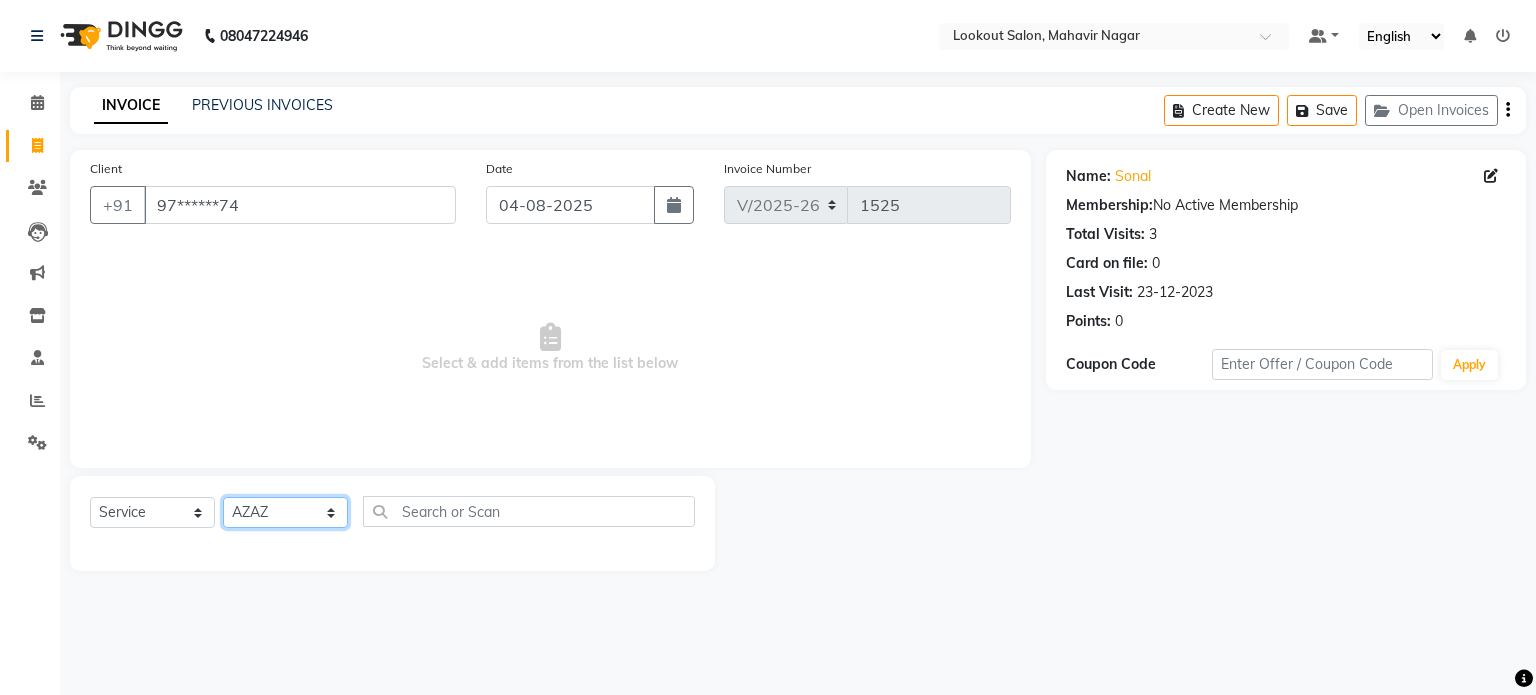 click on "Select Stylist abhishek Asfaak AZAZ DHARMESH SIR kARAN PRIYANKA RECEPTION rinki  shailendar VANDAN" 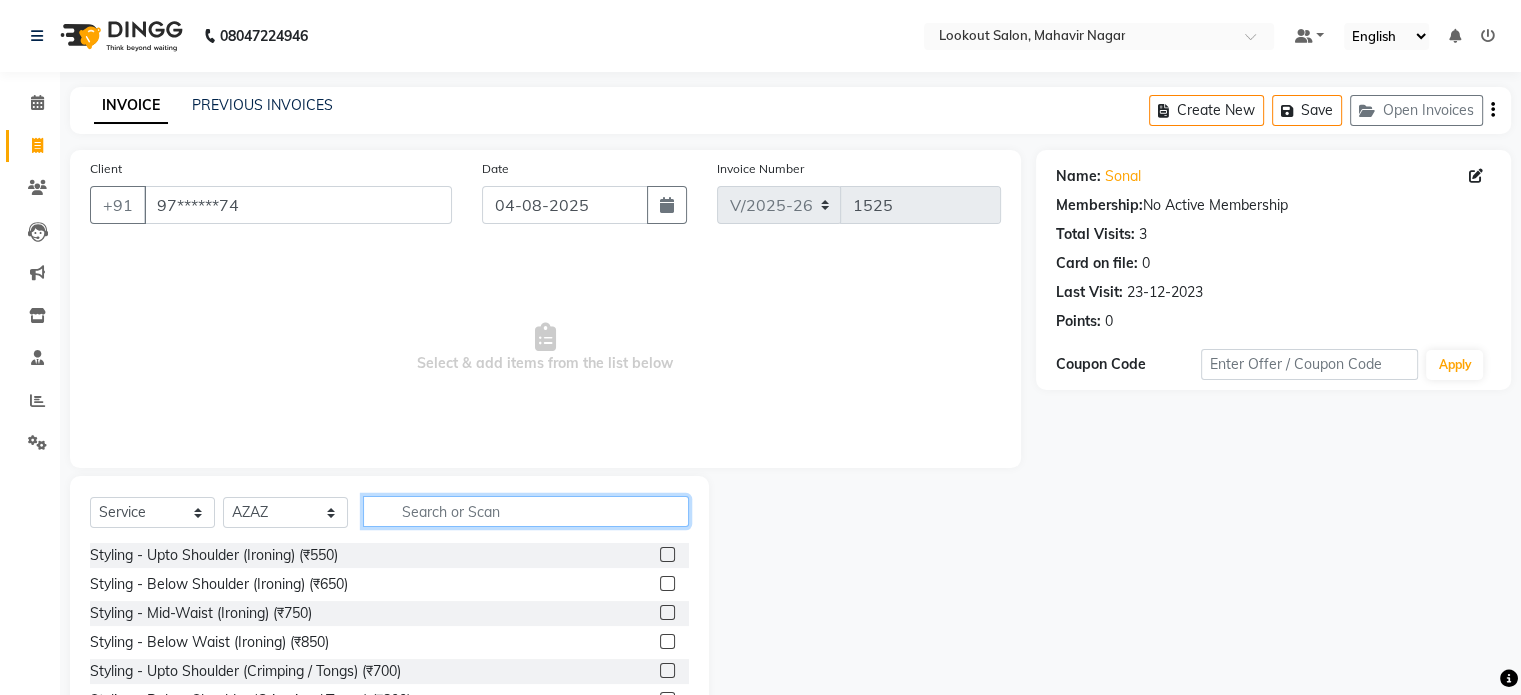 click 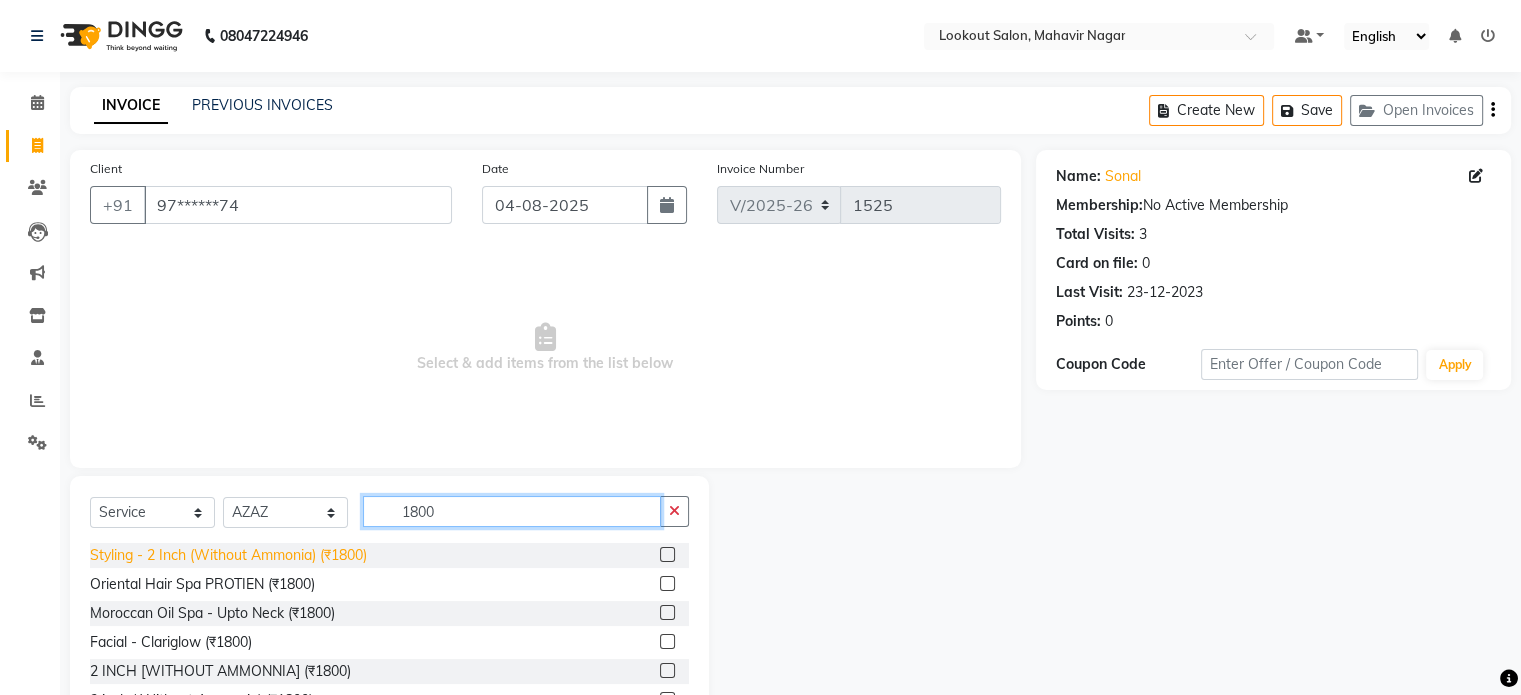type on "1800" 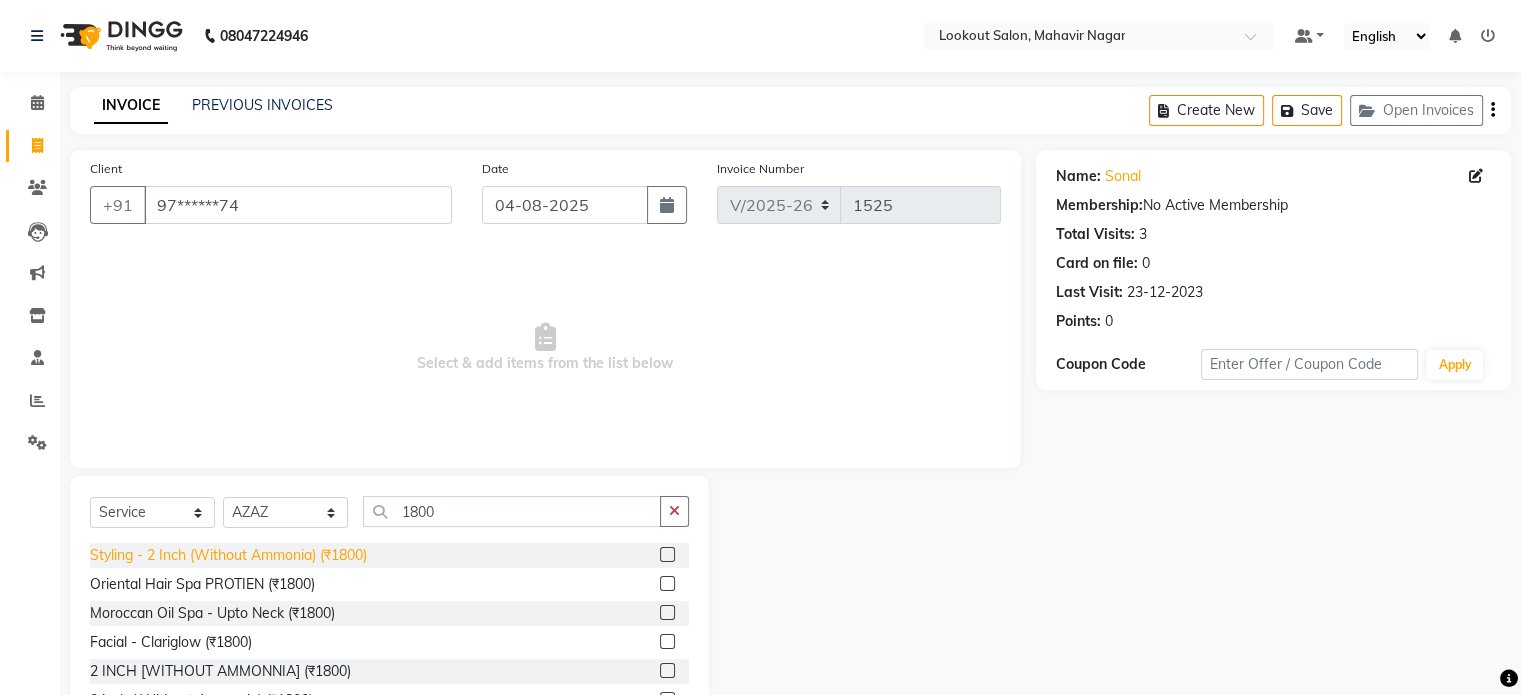 click on "Styling - 2 Inch (Without Ammonia) (₹1800)" 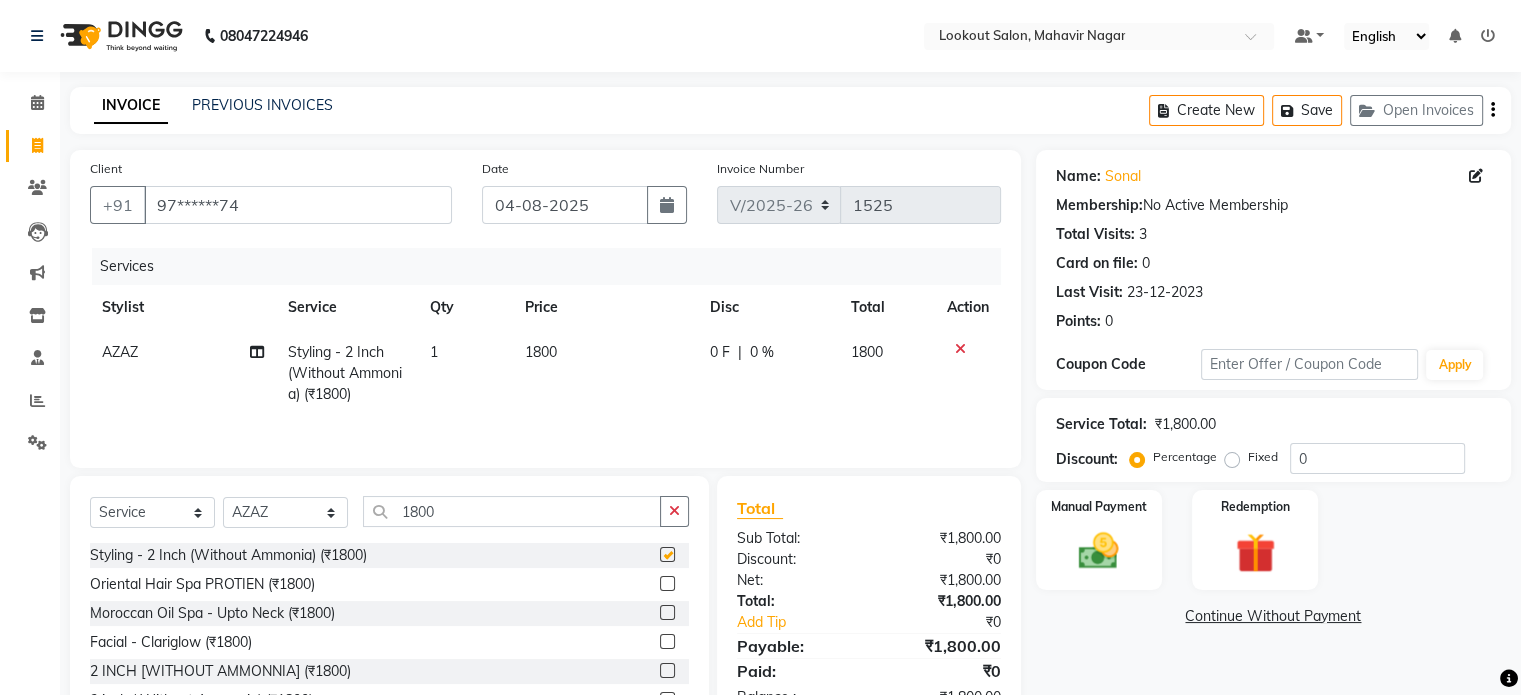 checkbox on "false" 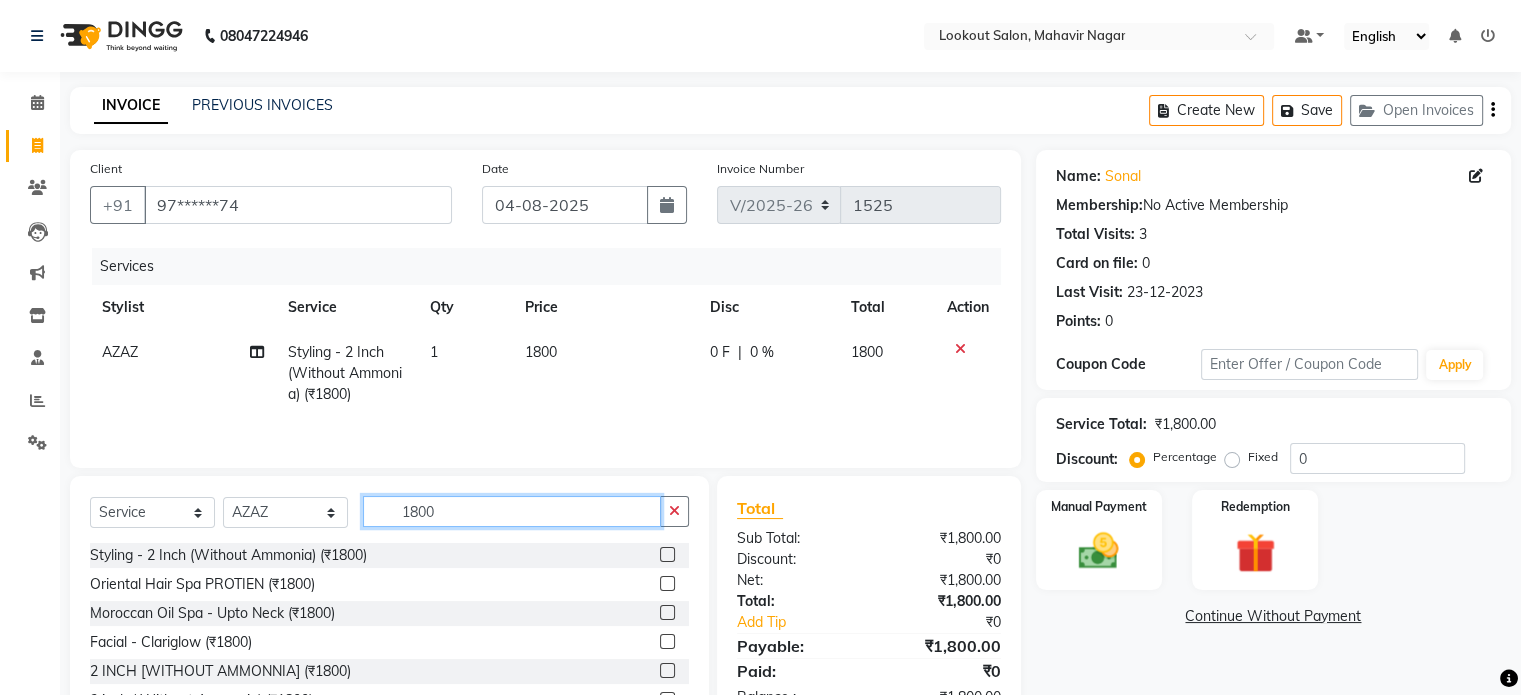 click on "1800" 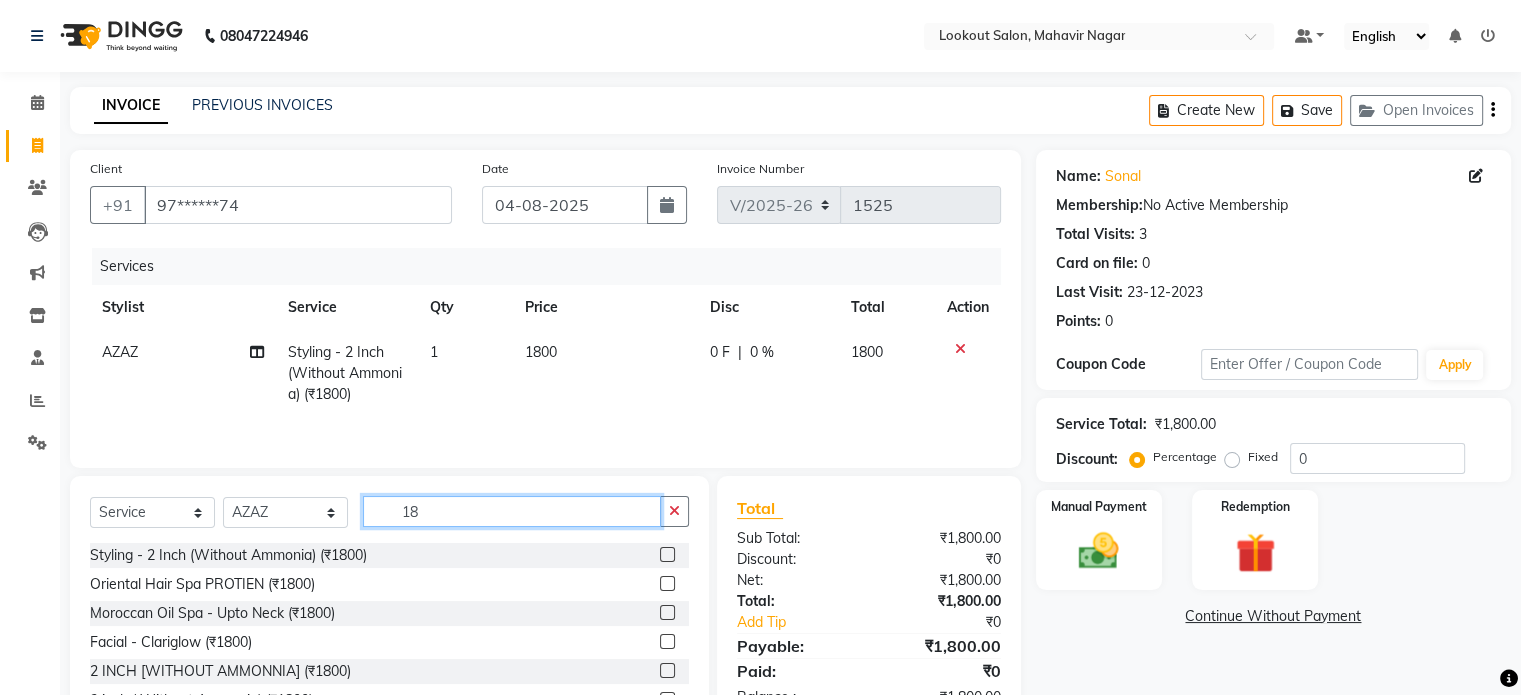 type on "1" 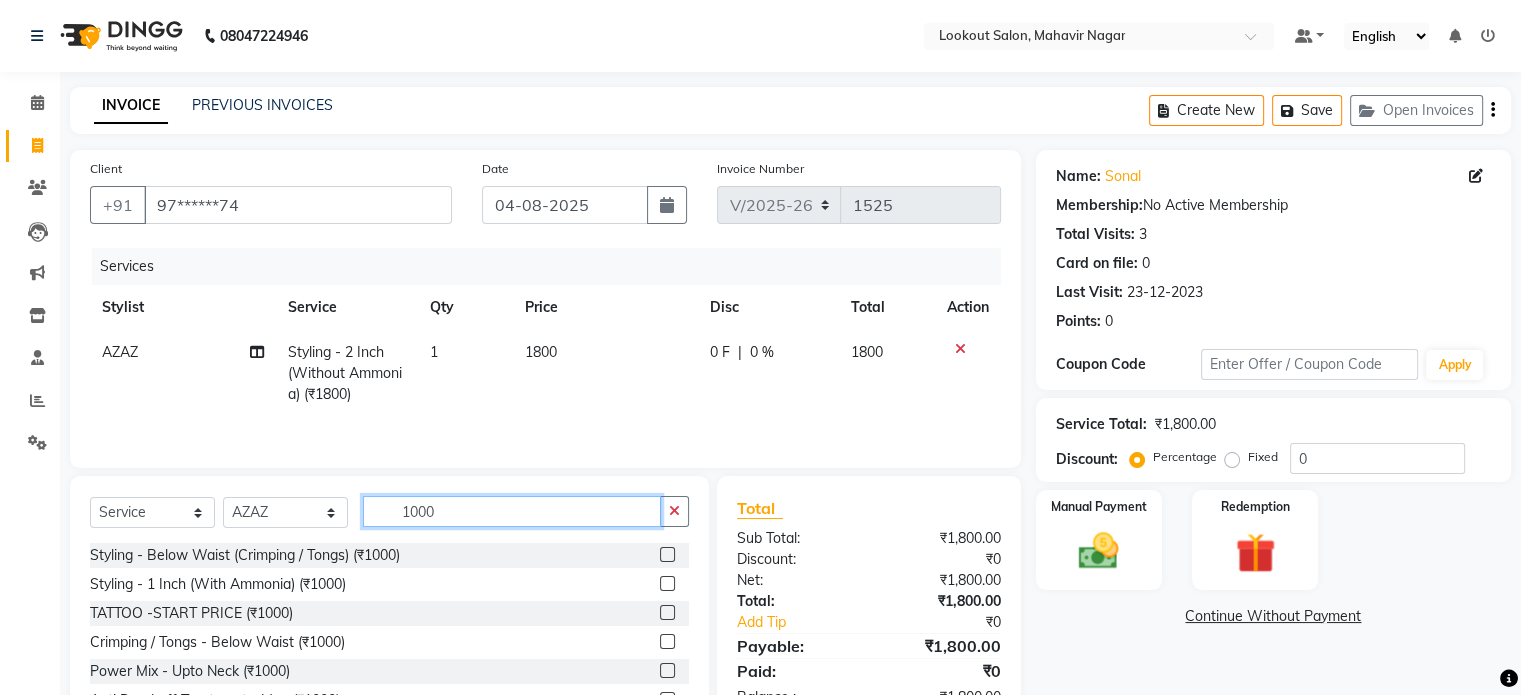 scroll, scrollTop: 100, scrollLeft: 0, axis: vertical 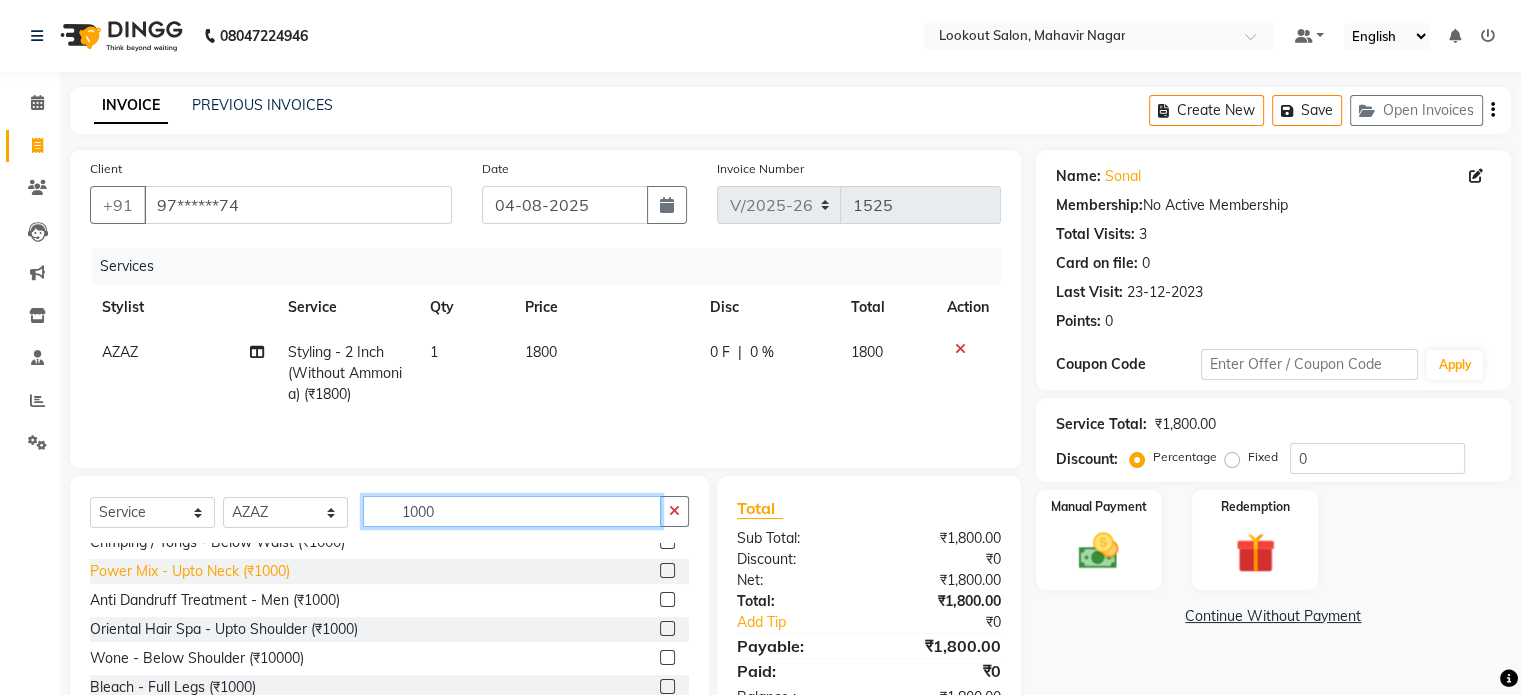 type on "1000" 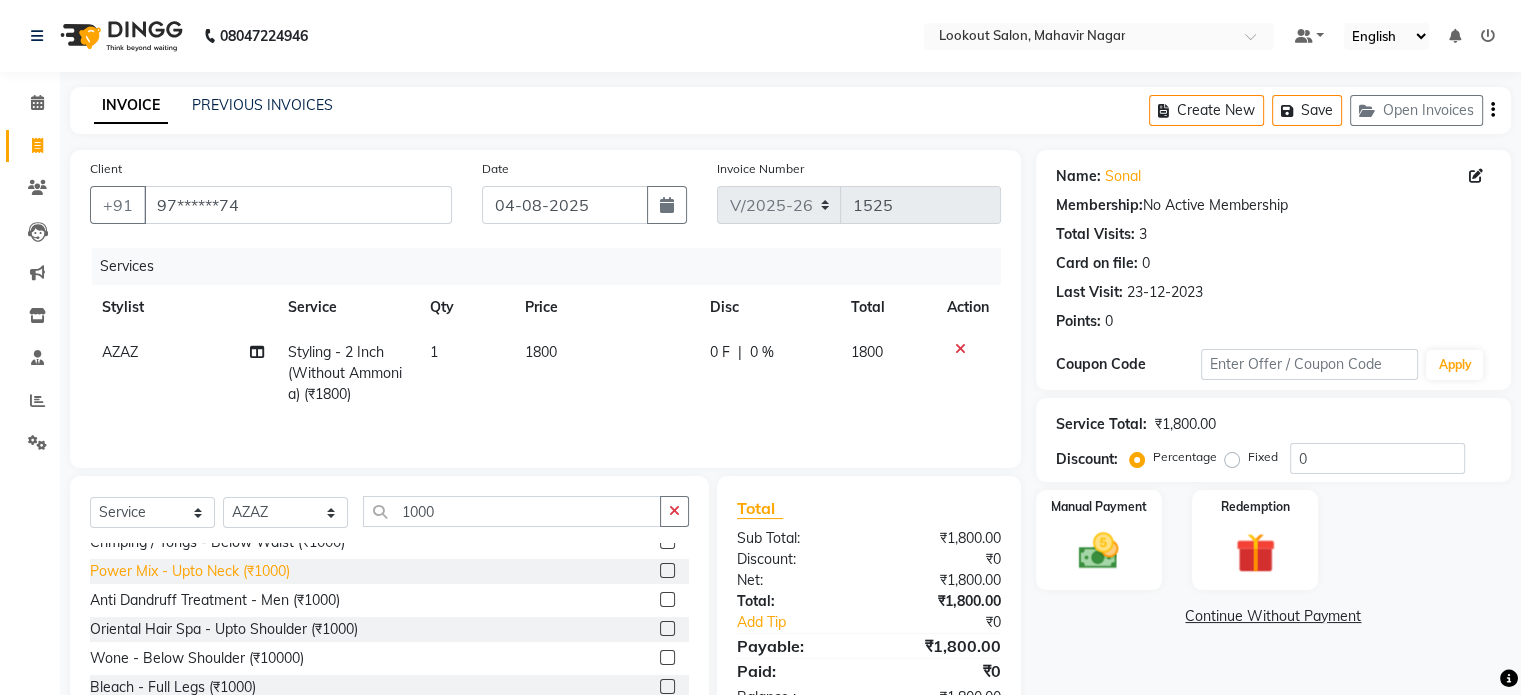 click on "Power Mix - Upto Neck (₹1000)" 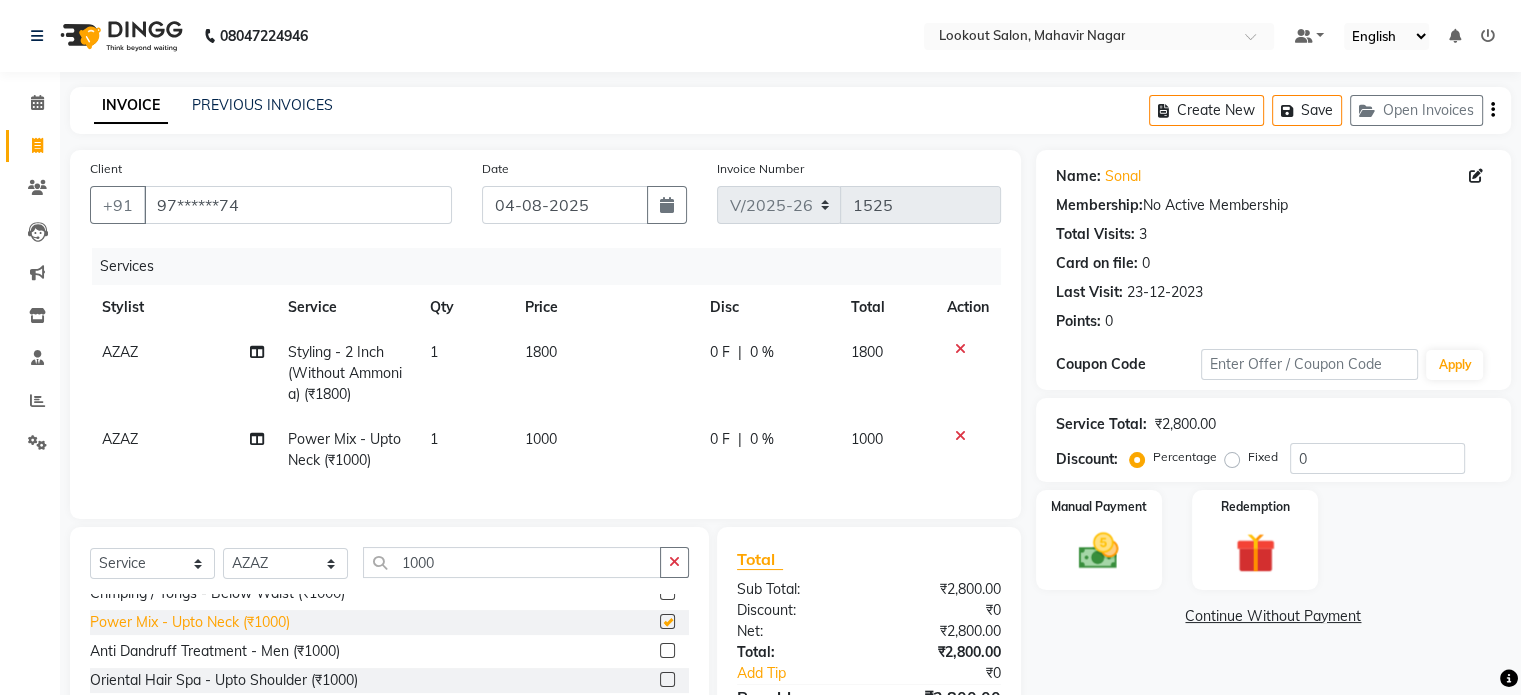 checkbox on "false" 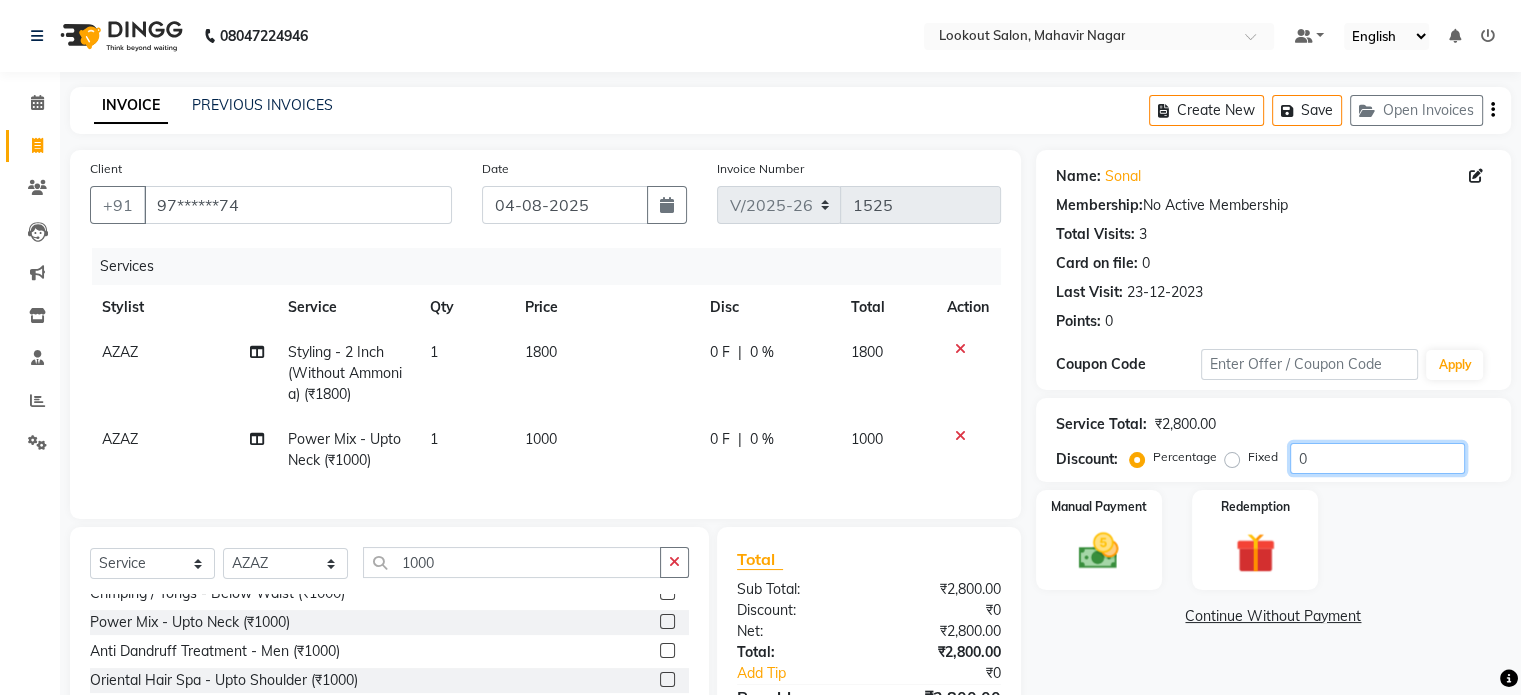 click on "0" 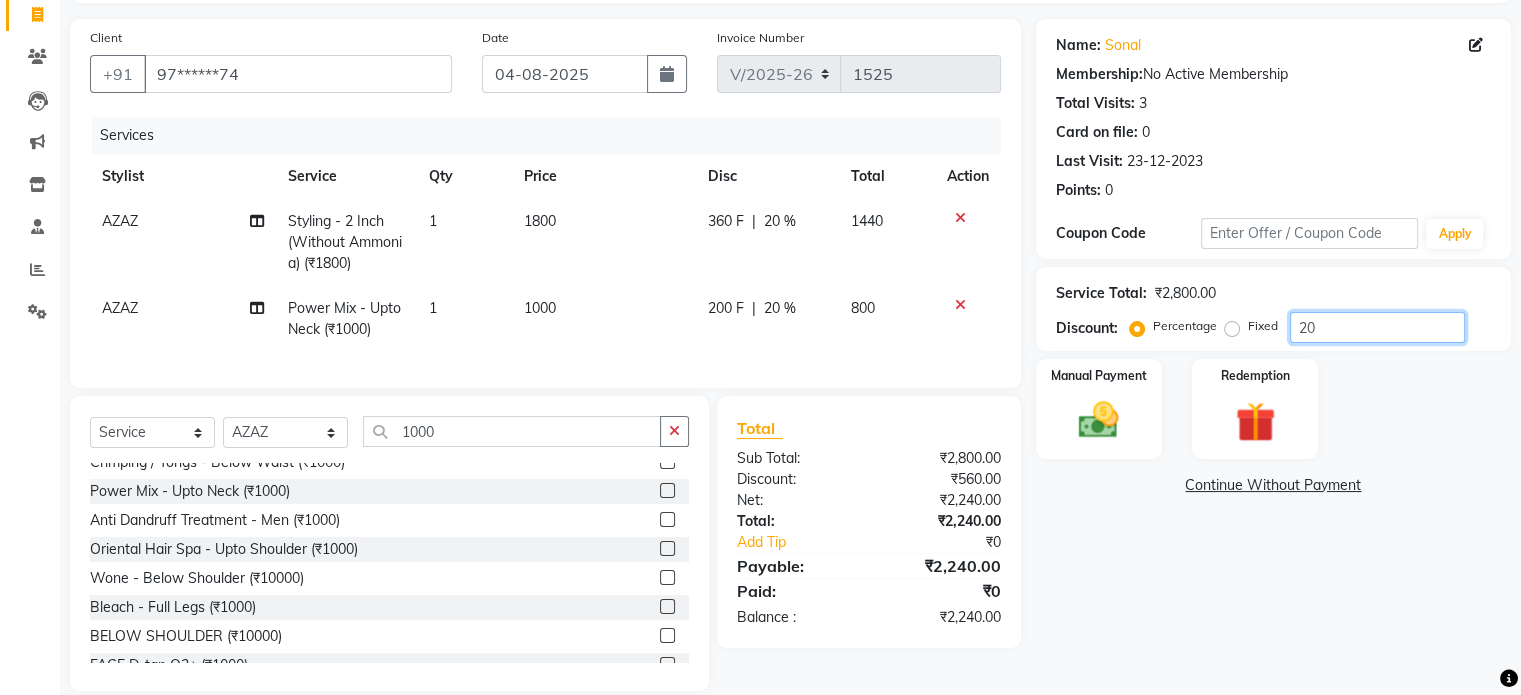 scroll, scrollTop: 172, scrollLeft: 0, axis: vertical 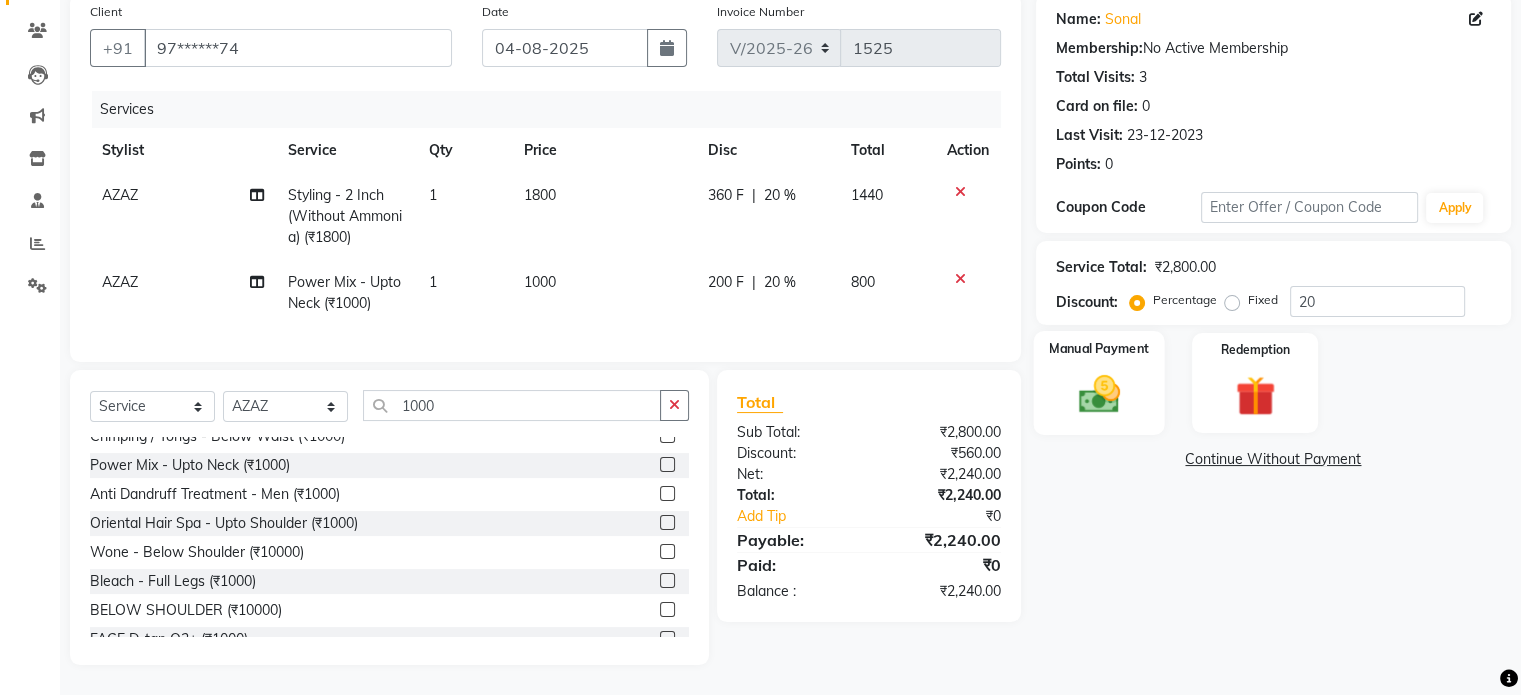 click 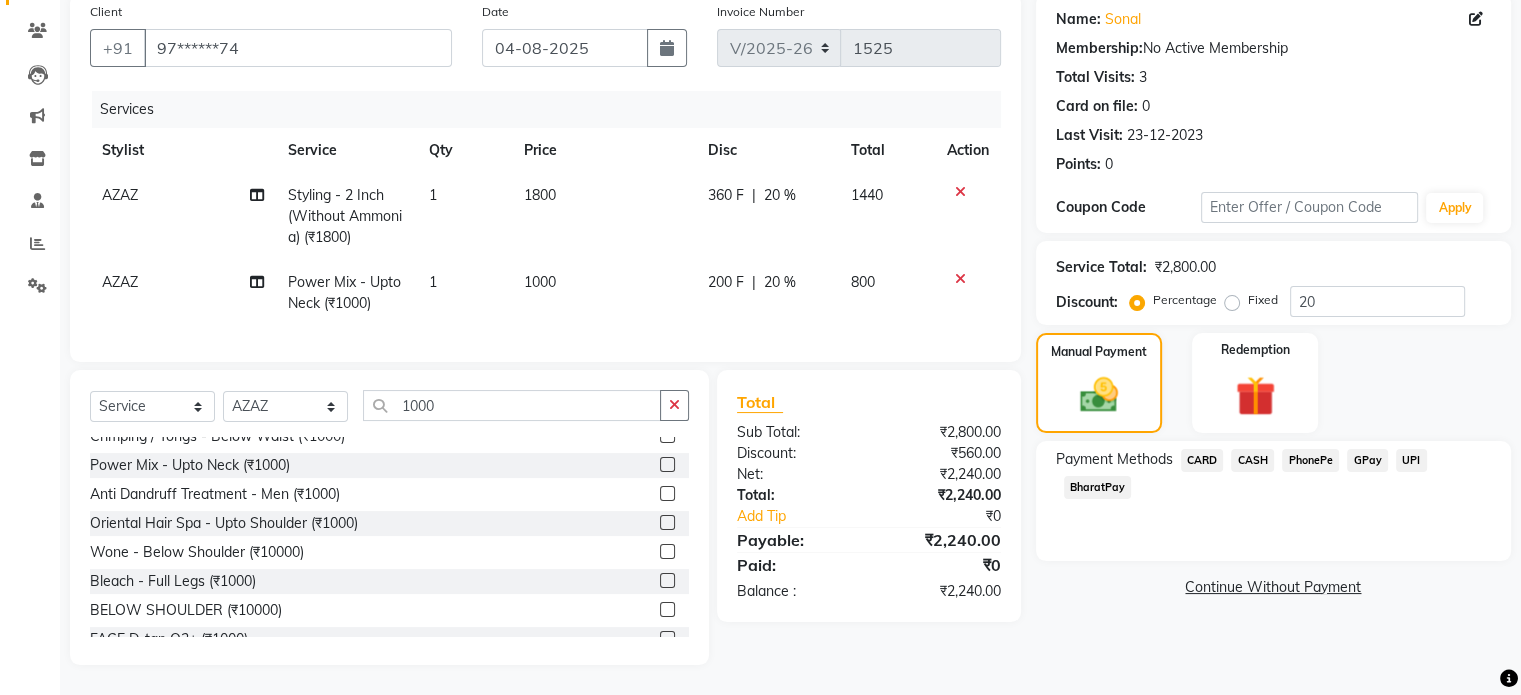 click on "PhonePe" 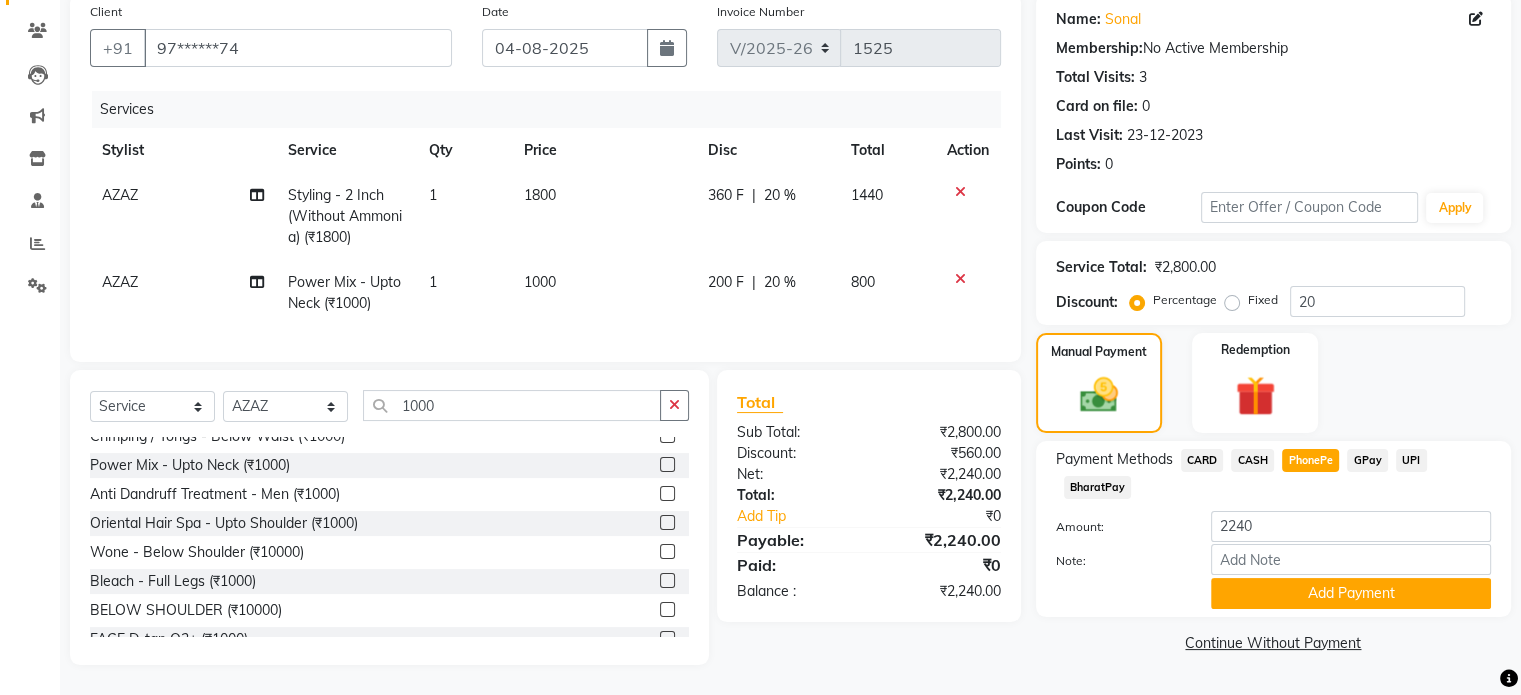 click on "CASH" 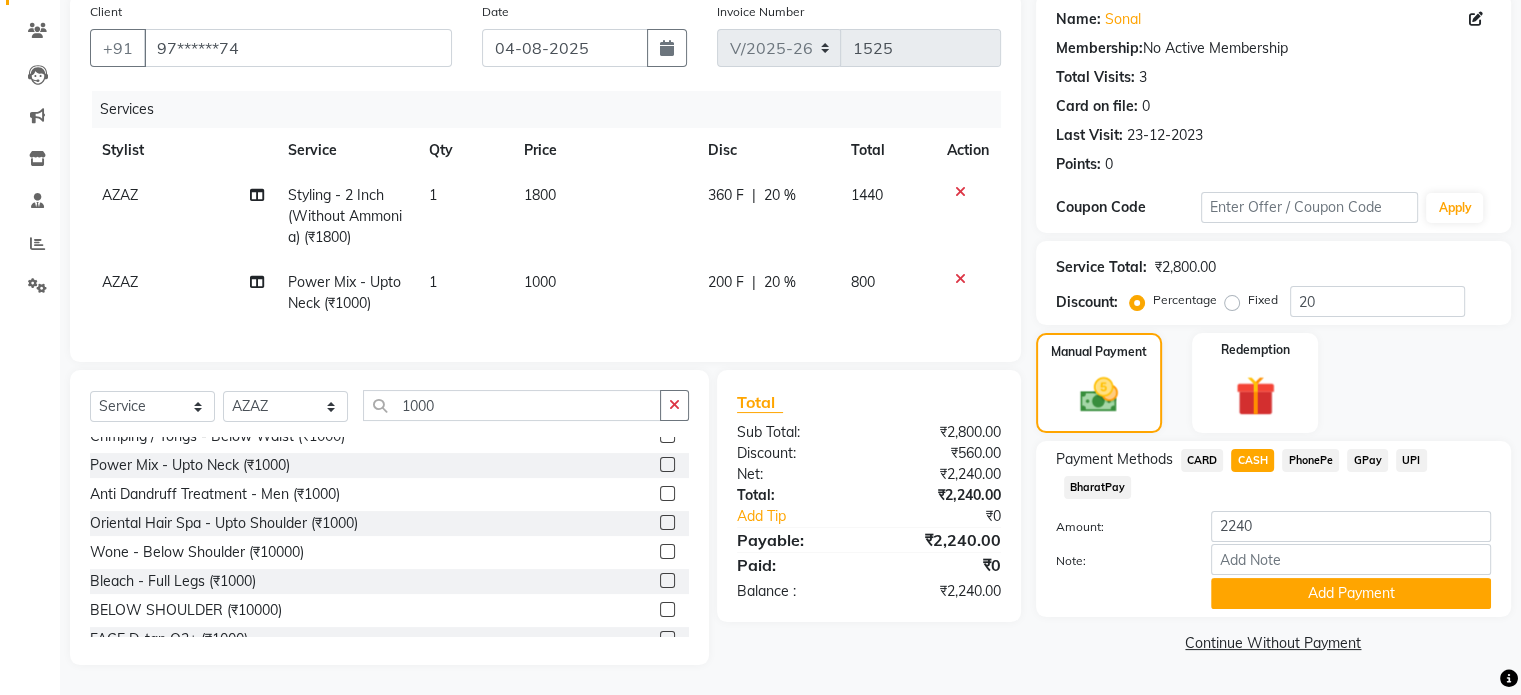 click on "CARD" 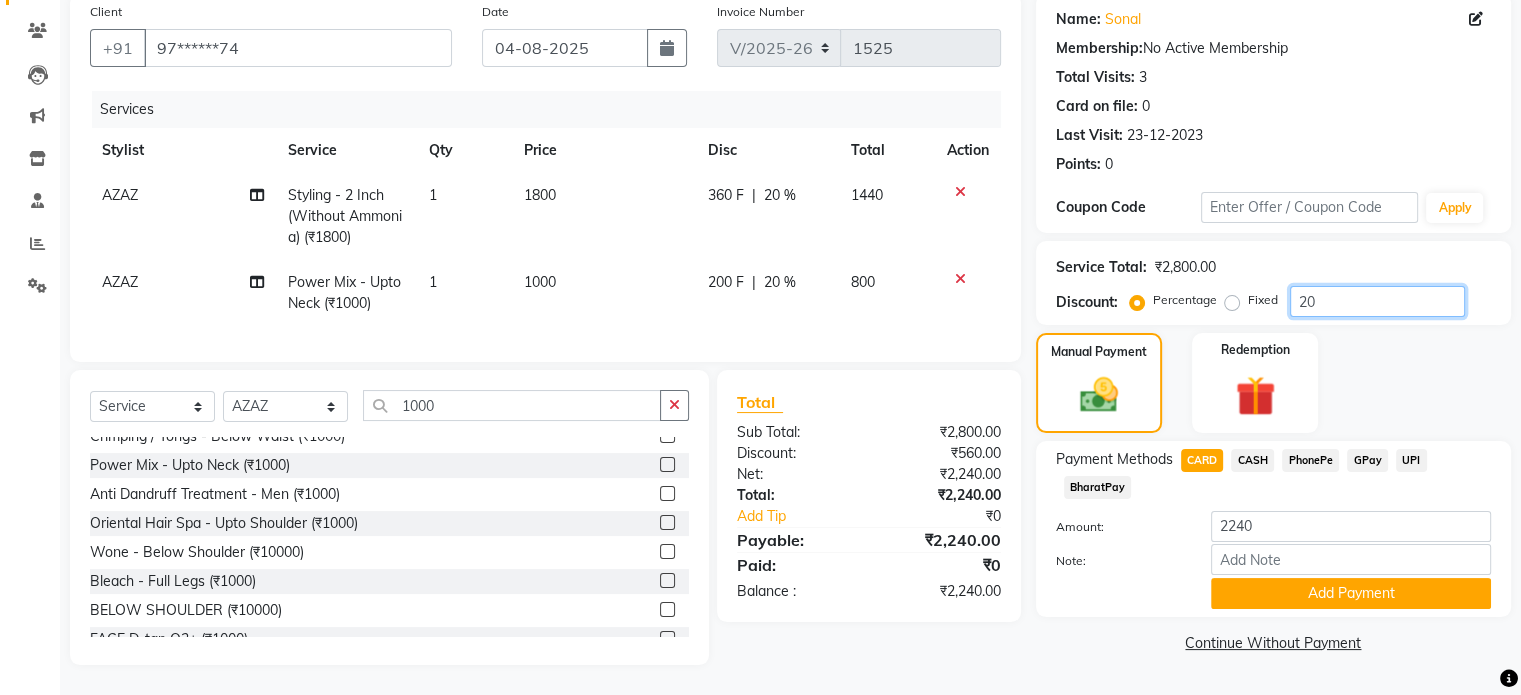click on "20" 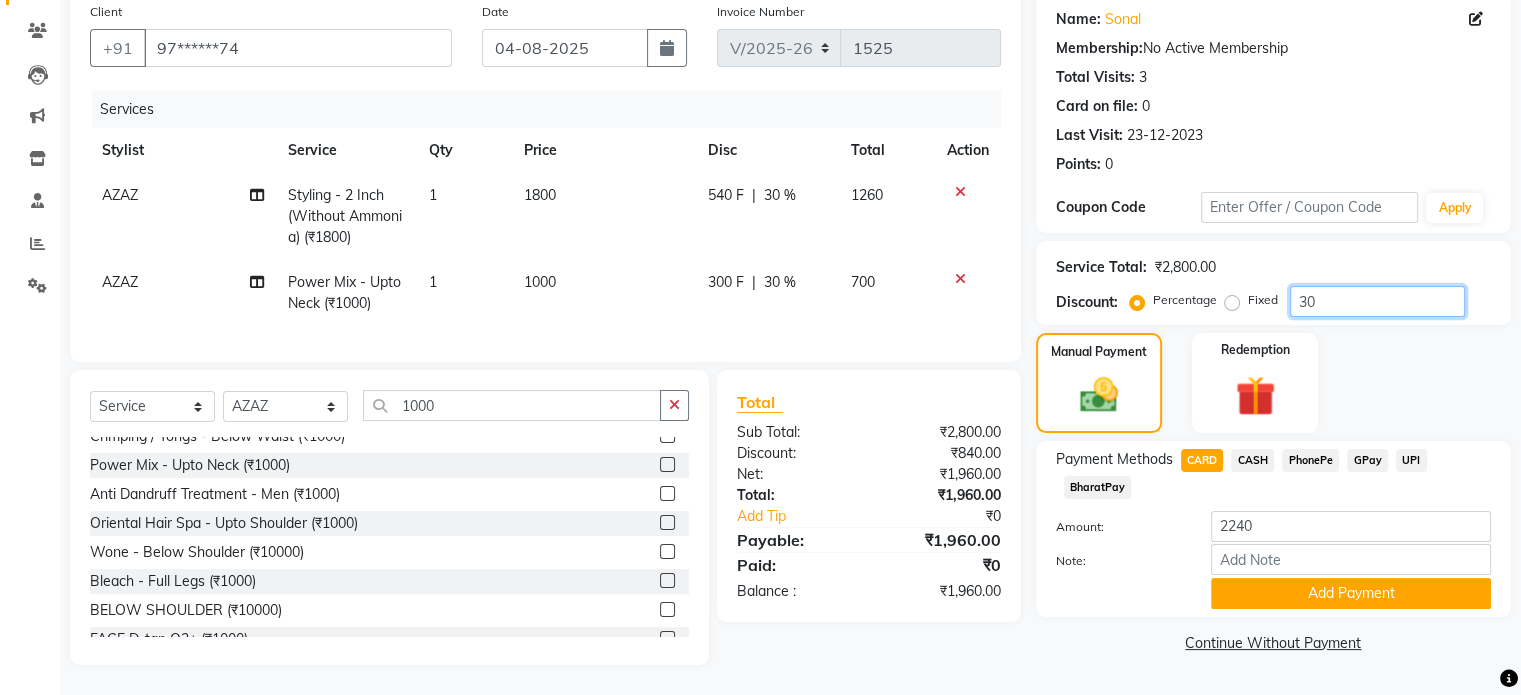 type on "30" 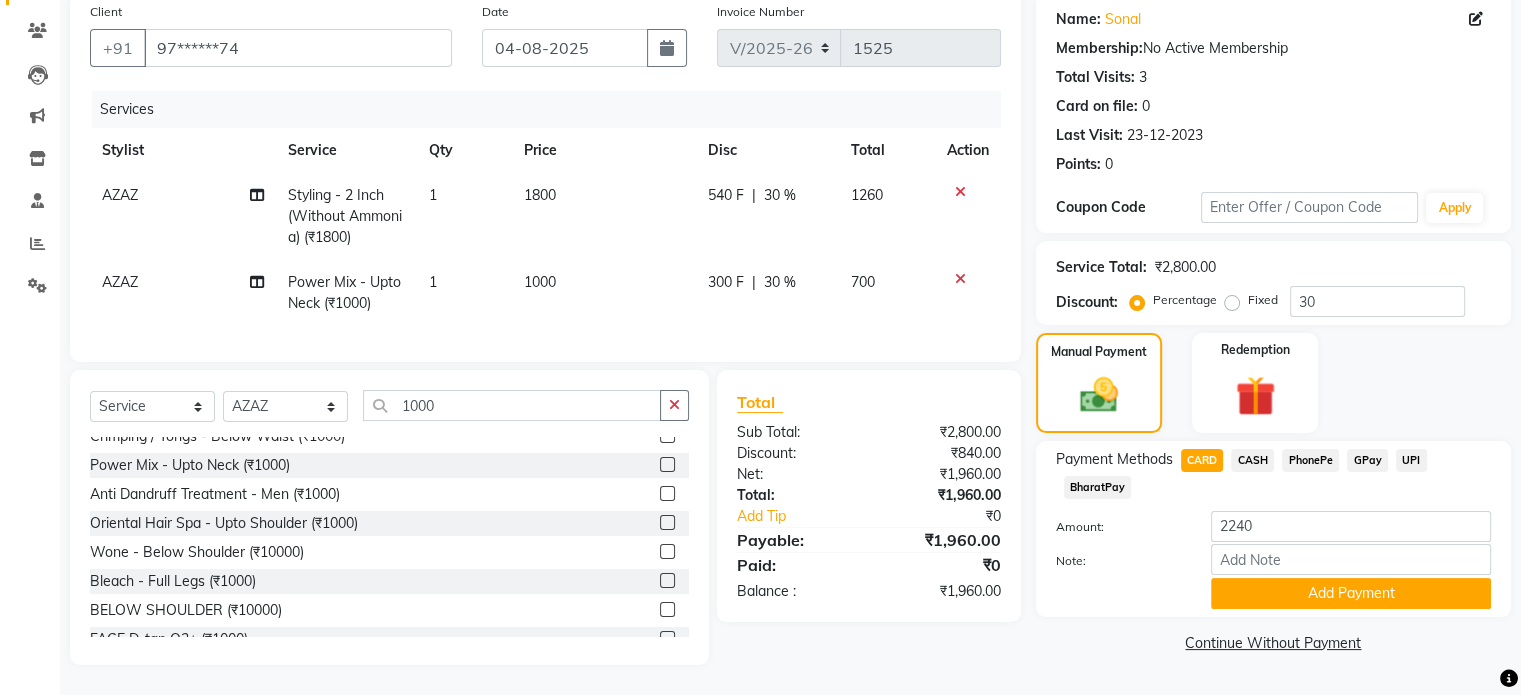 click on "CASH" 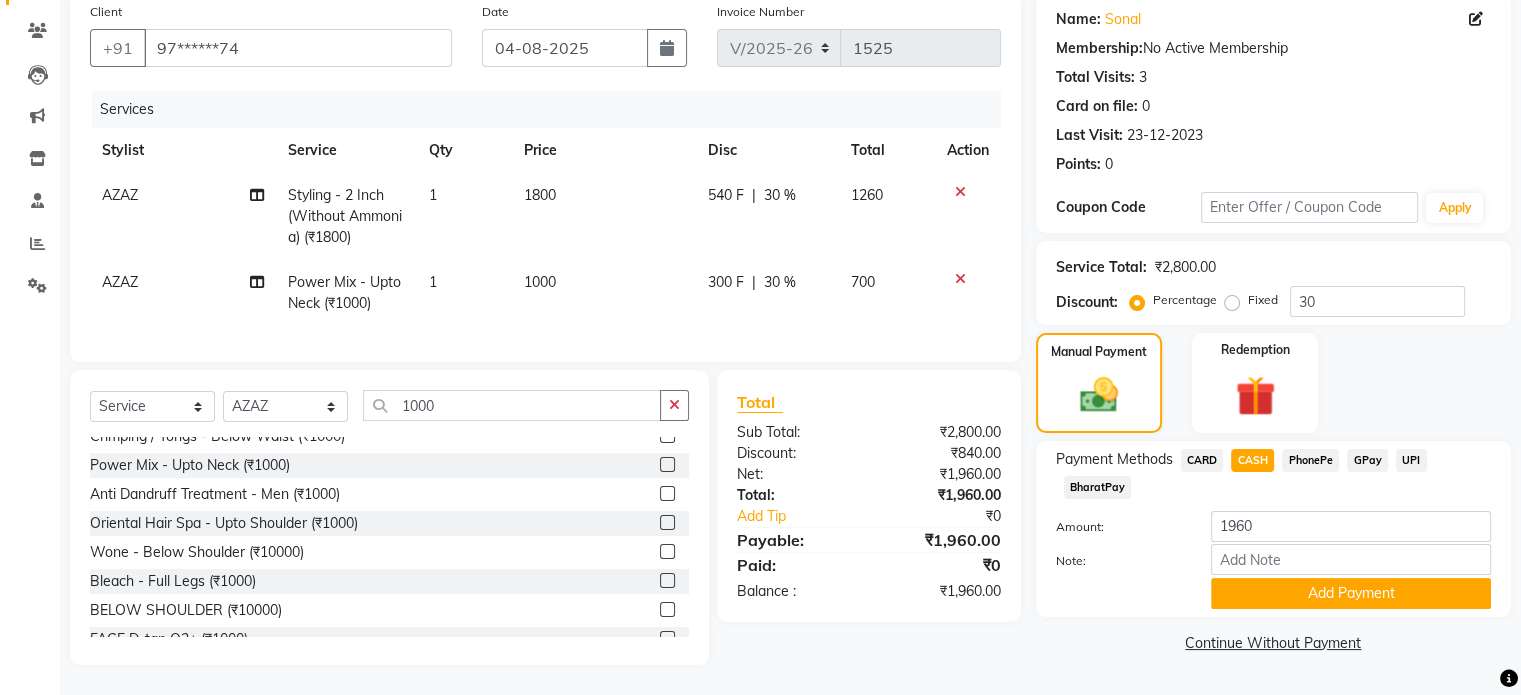 click on "Note:" 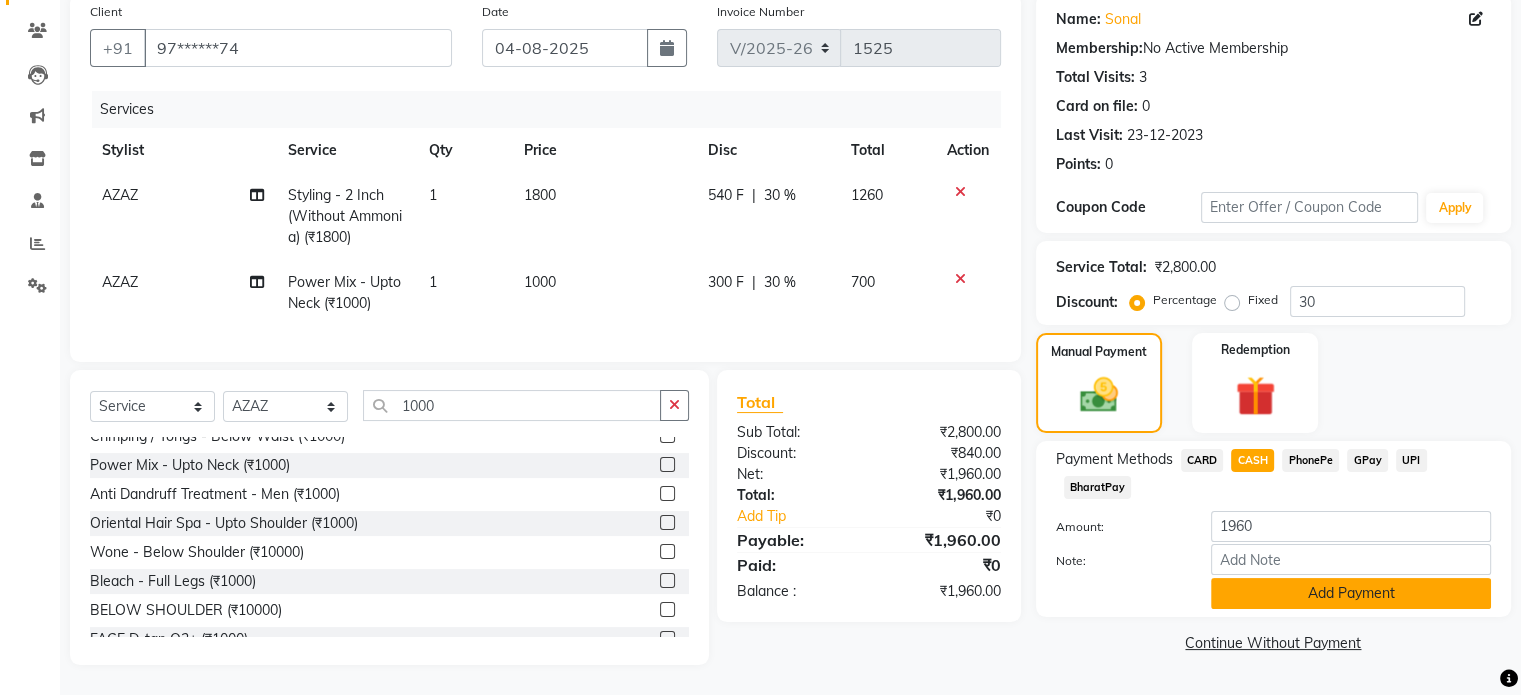 click on "Add Payment" 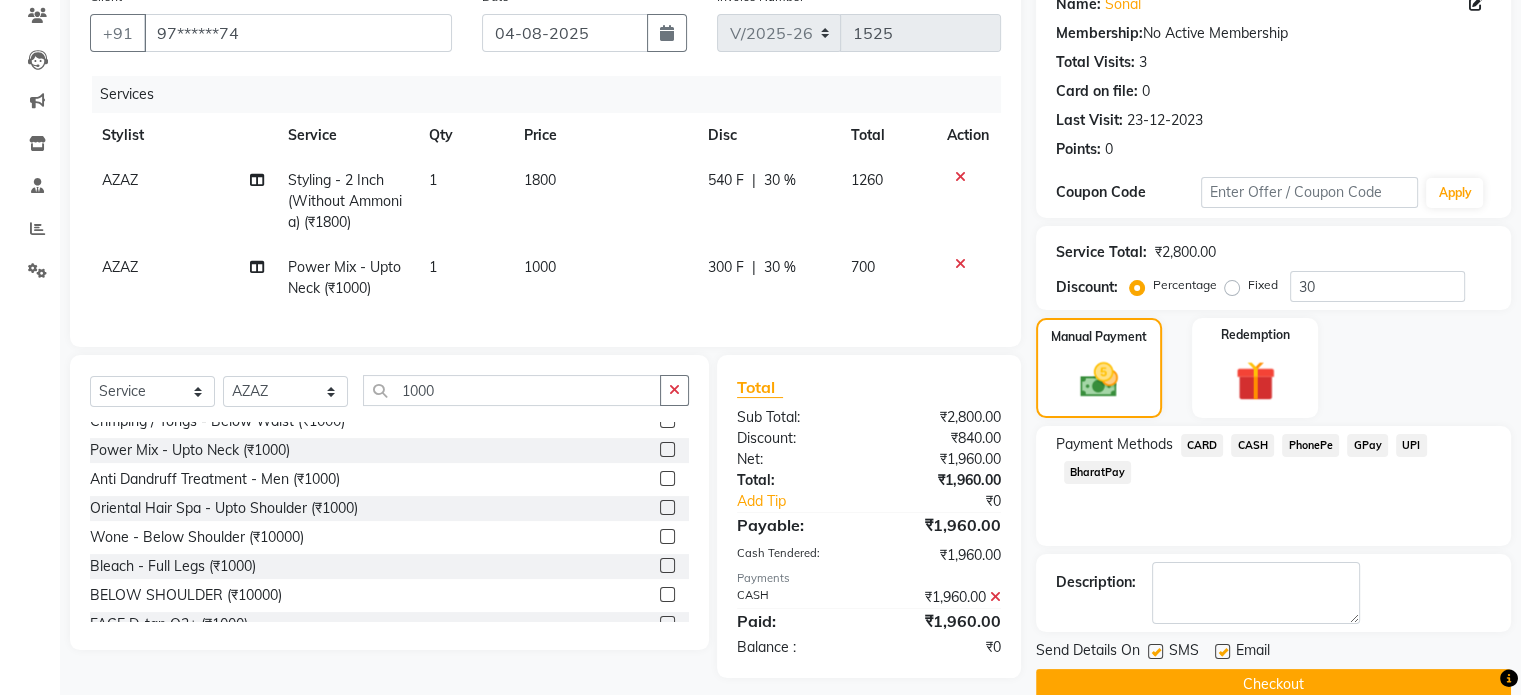 scroll, scrollTop: 205, scrollLeft: 0, axis: vertical 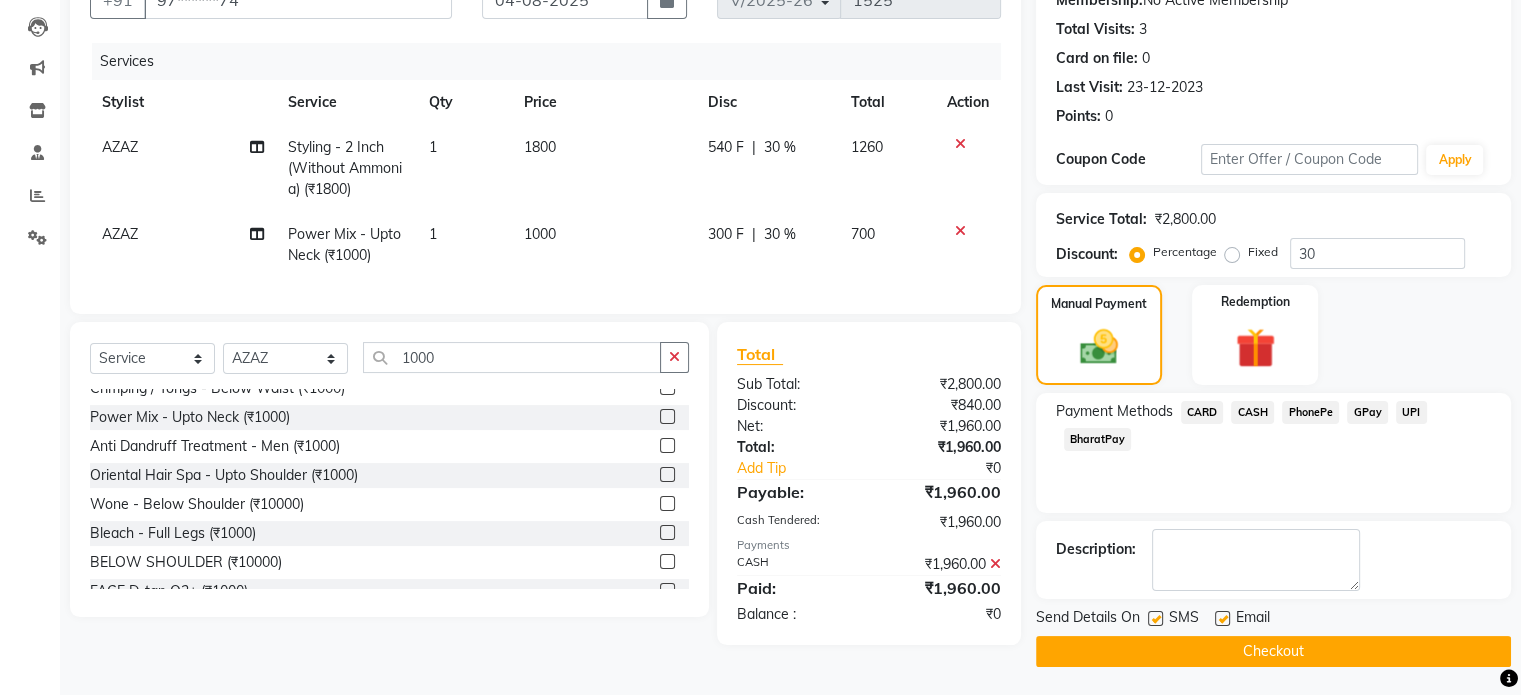 click on "Checkout" 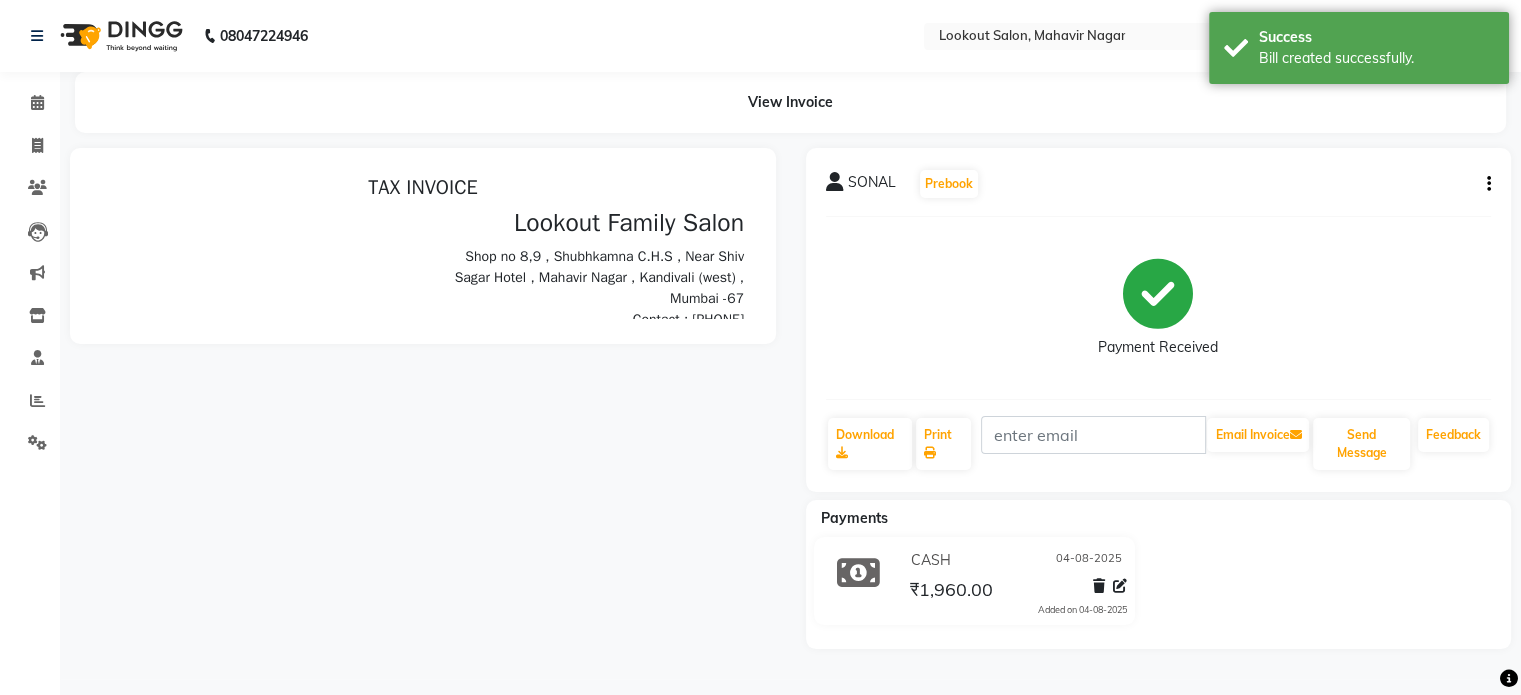 scroll, scrollTop: 0, scrollLeft: 0, axis: both 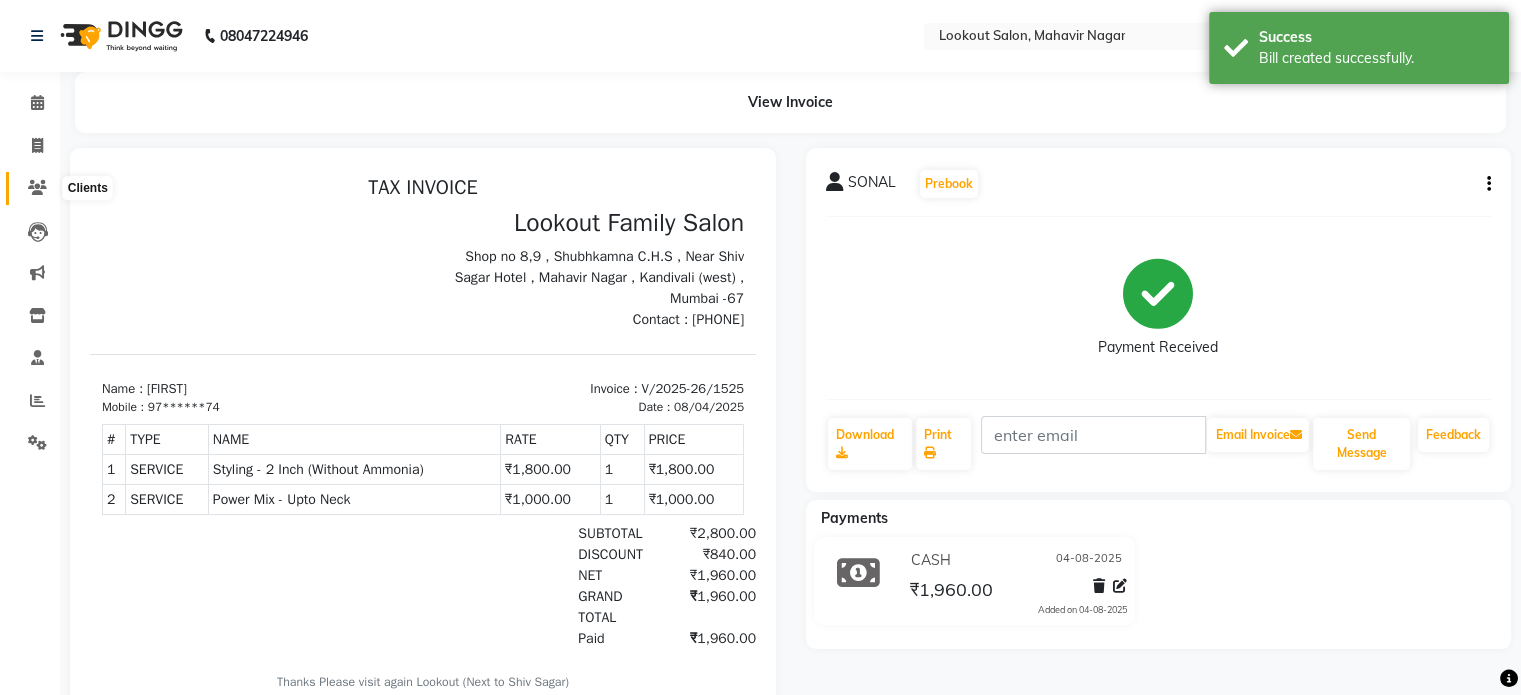 click 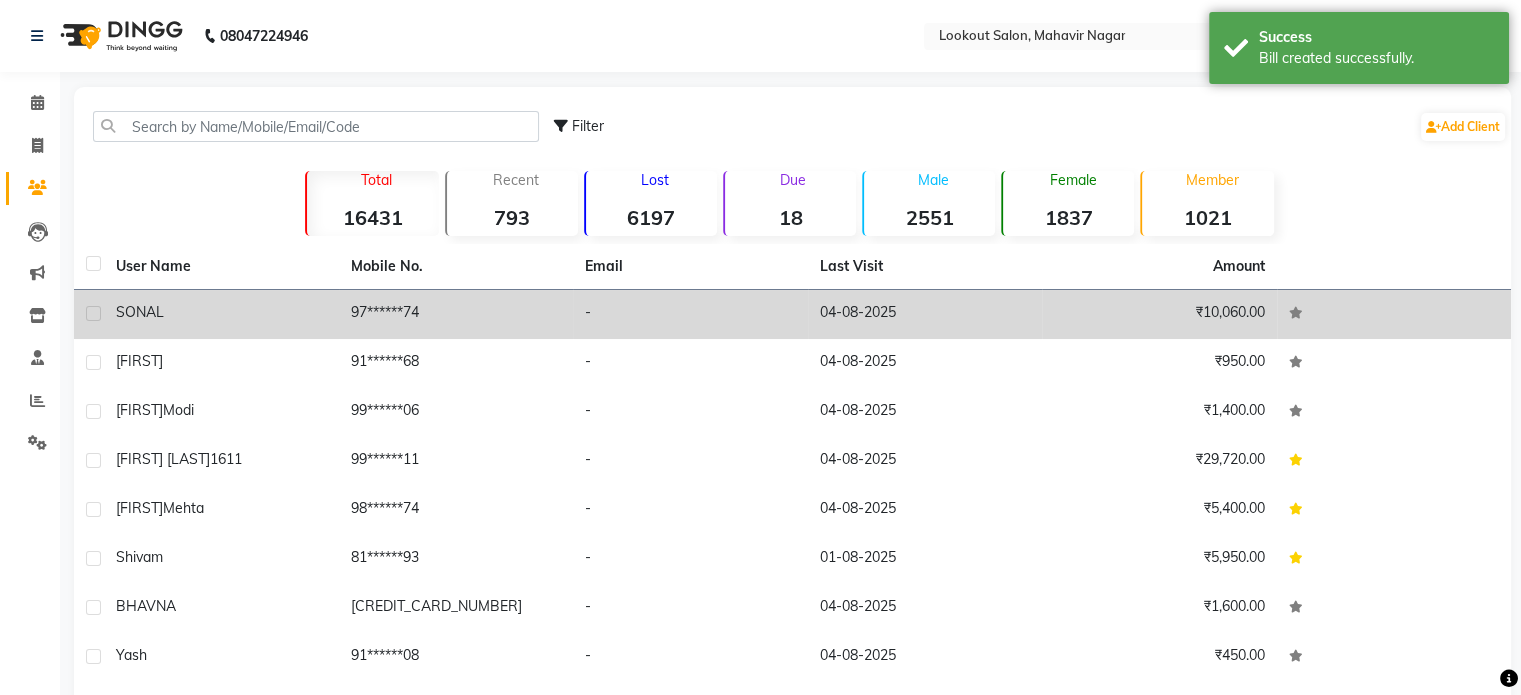 click on "SONAL" 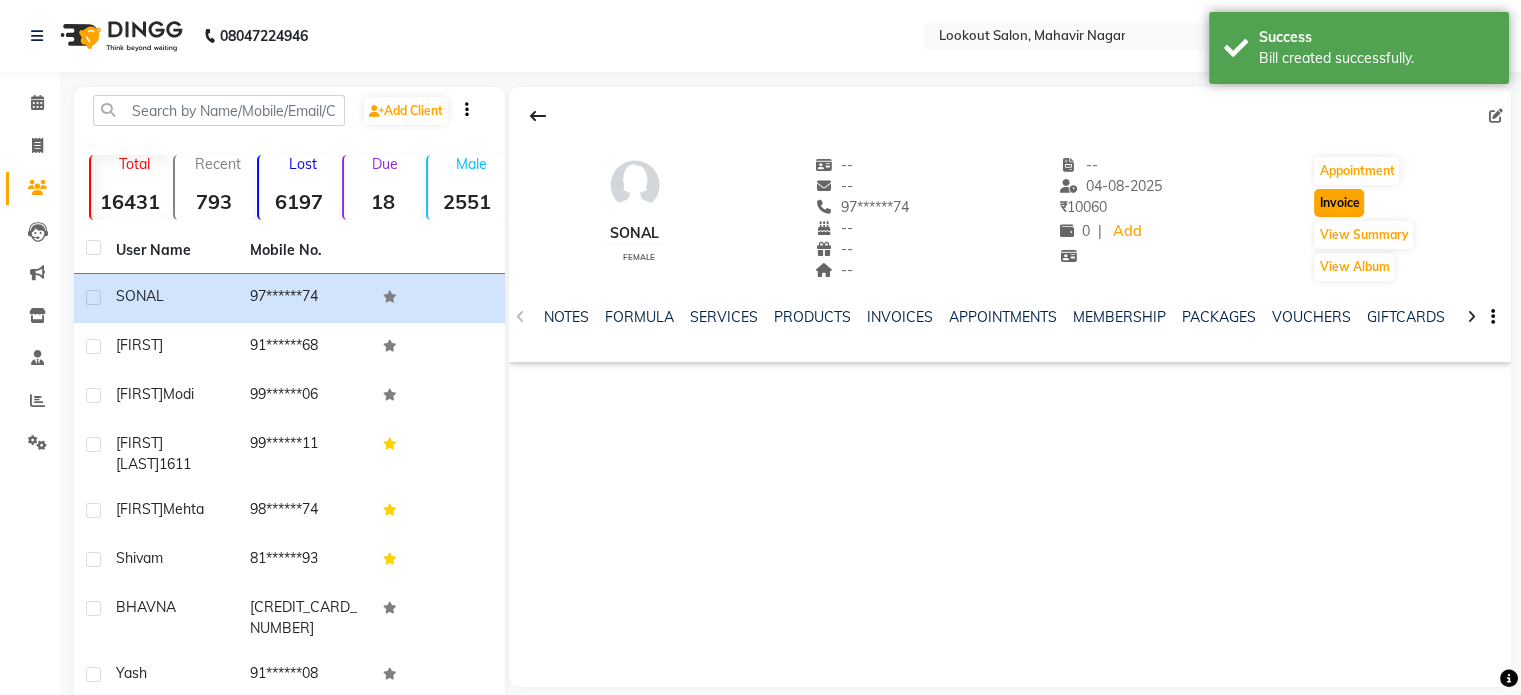 click on "Invoice" 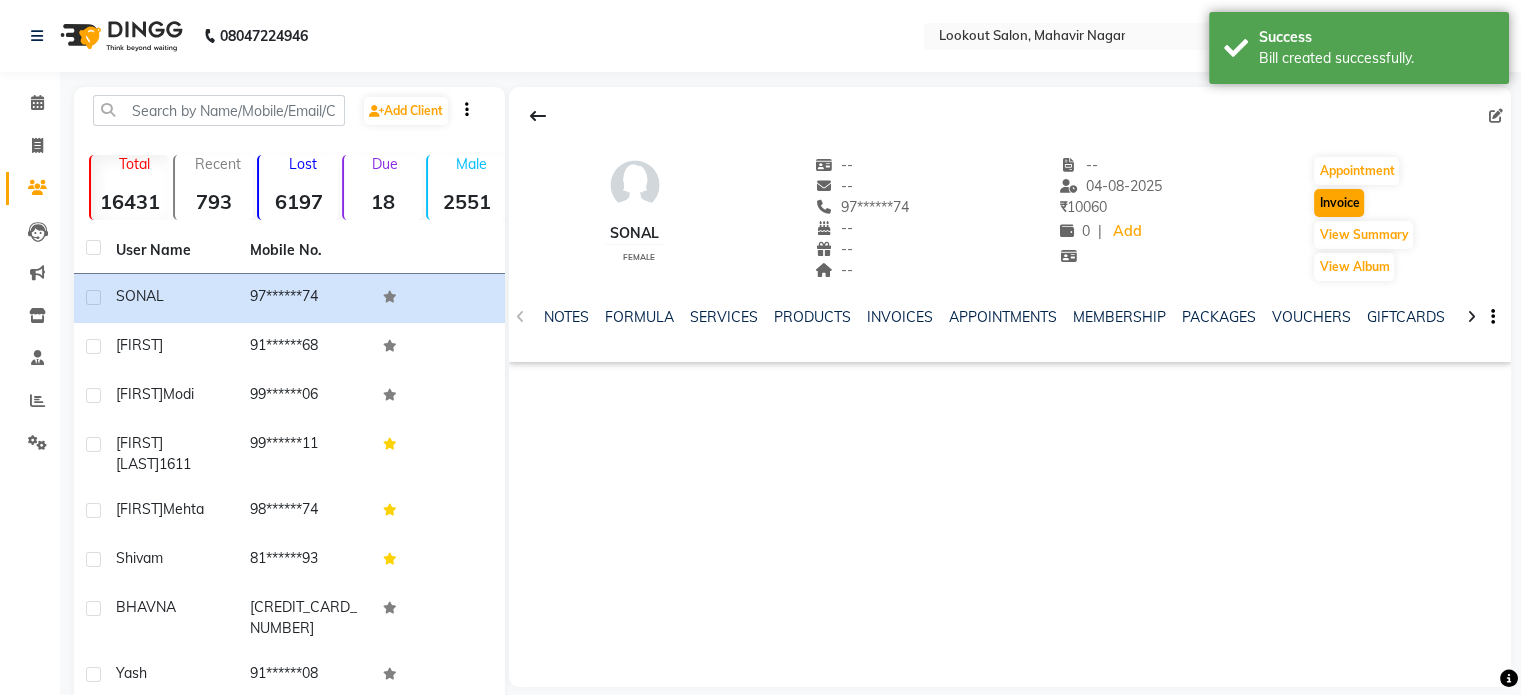 select on "service" 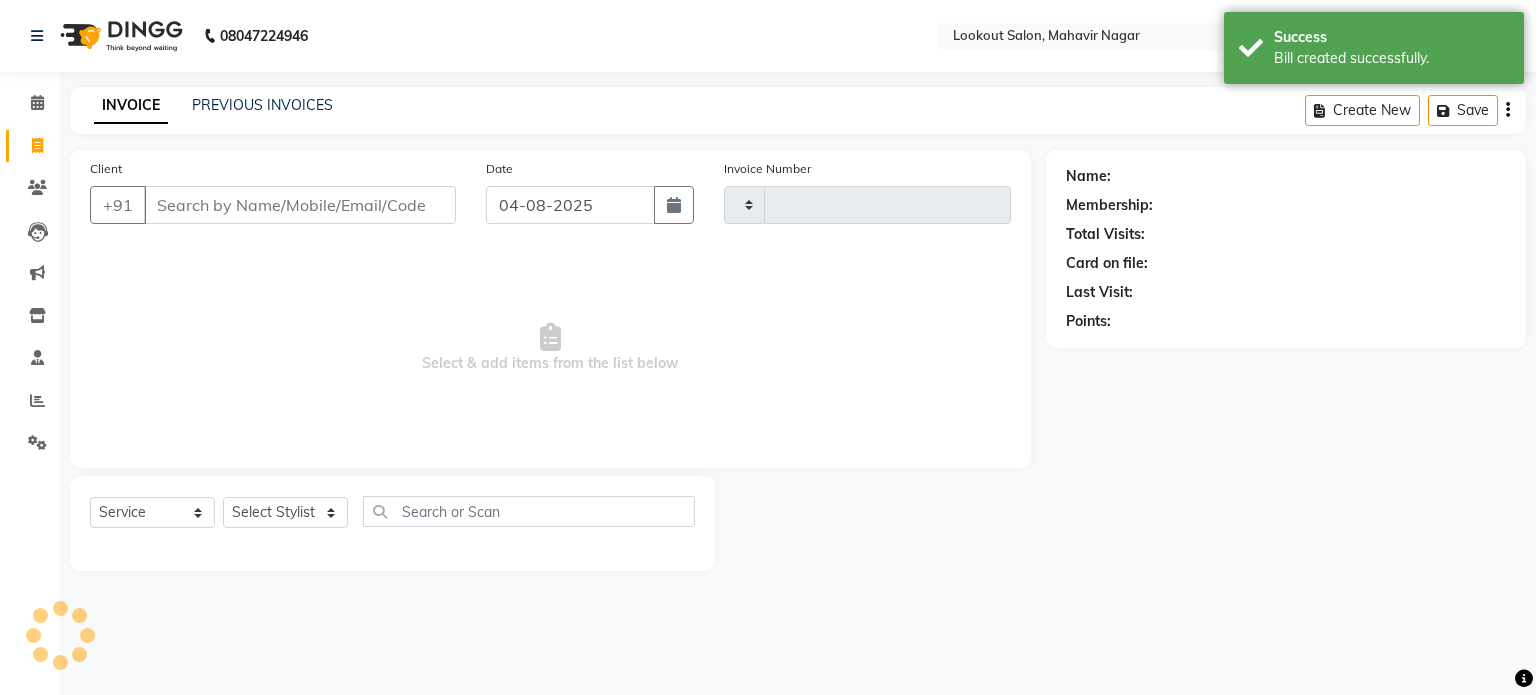 type on "1526" 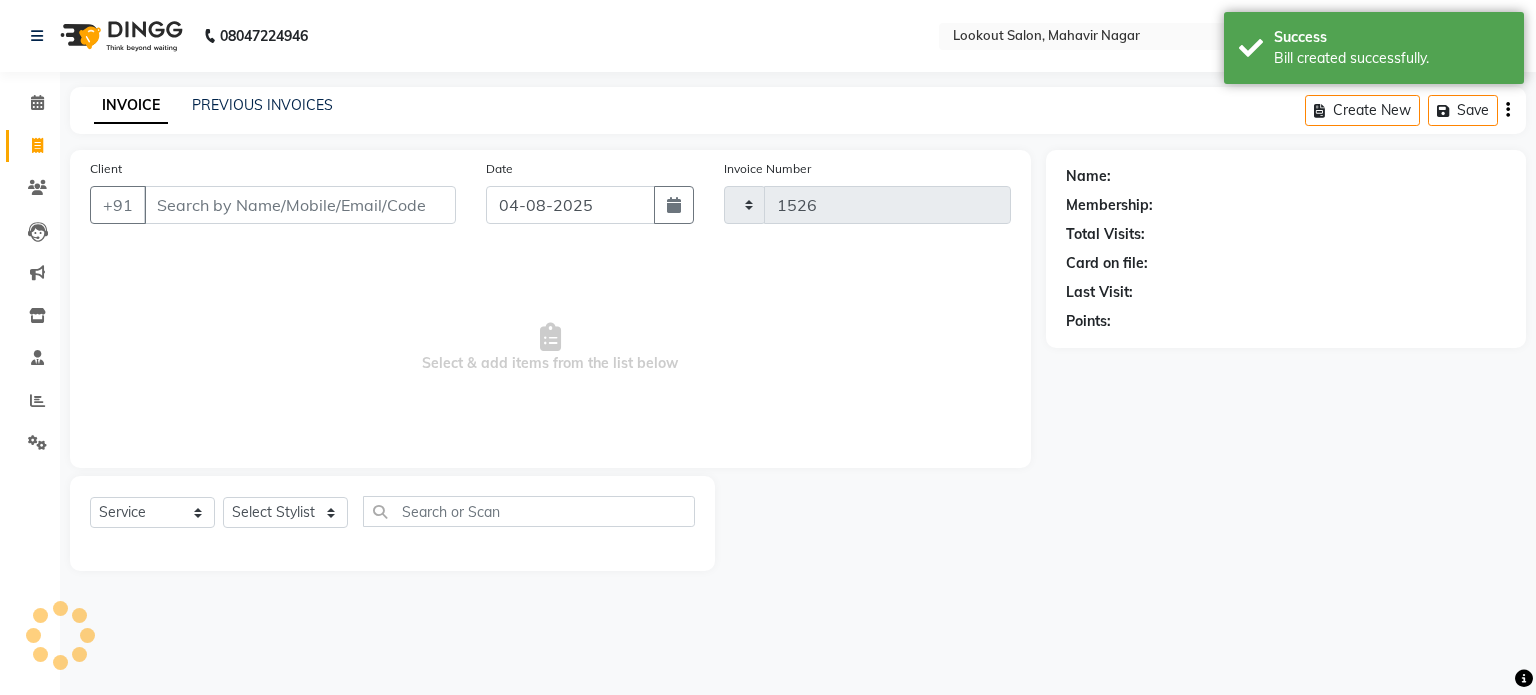 select on "150" 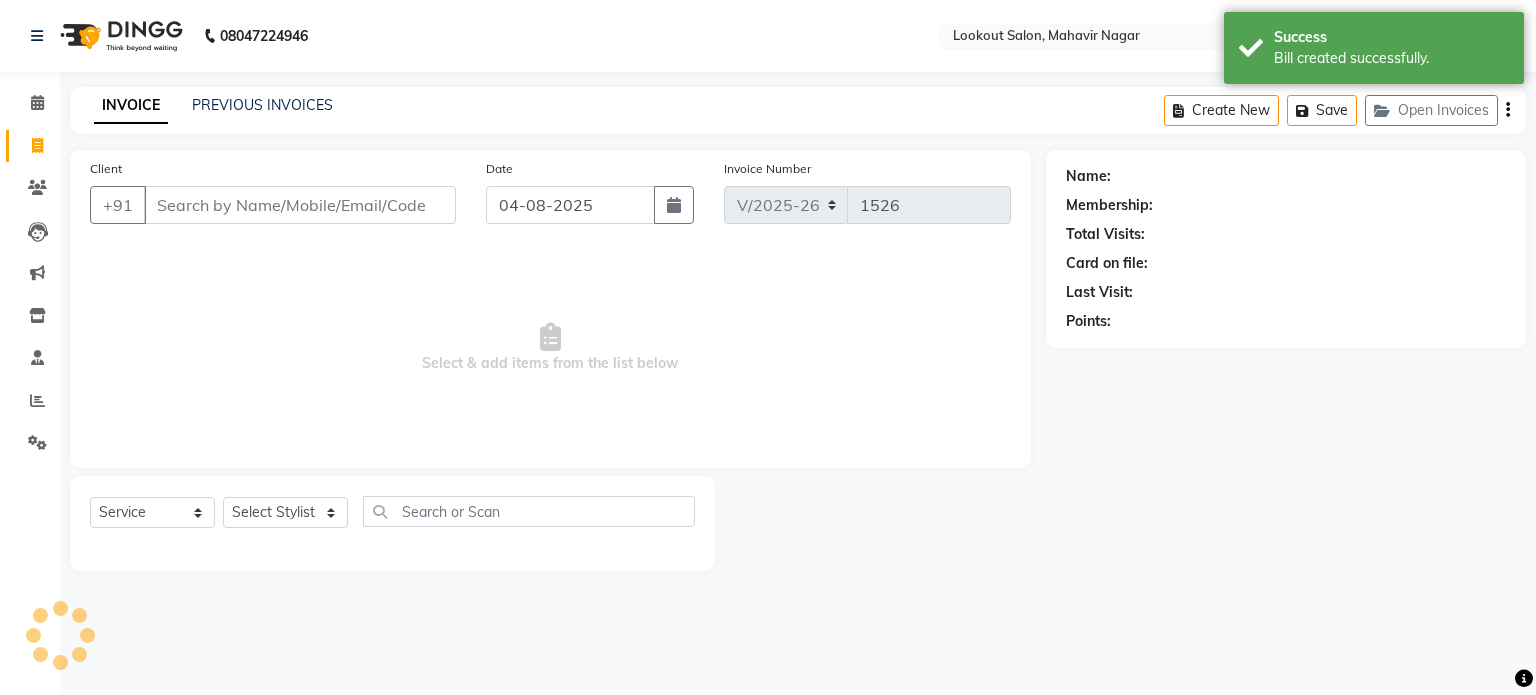 type on "97******74" 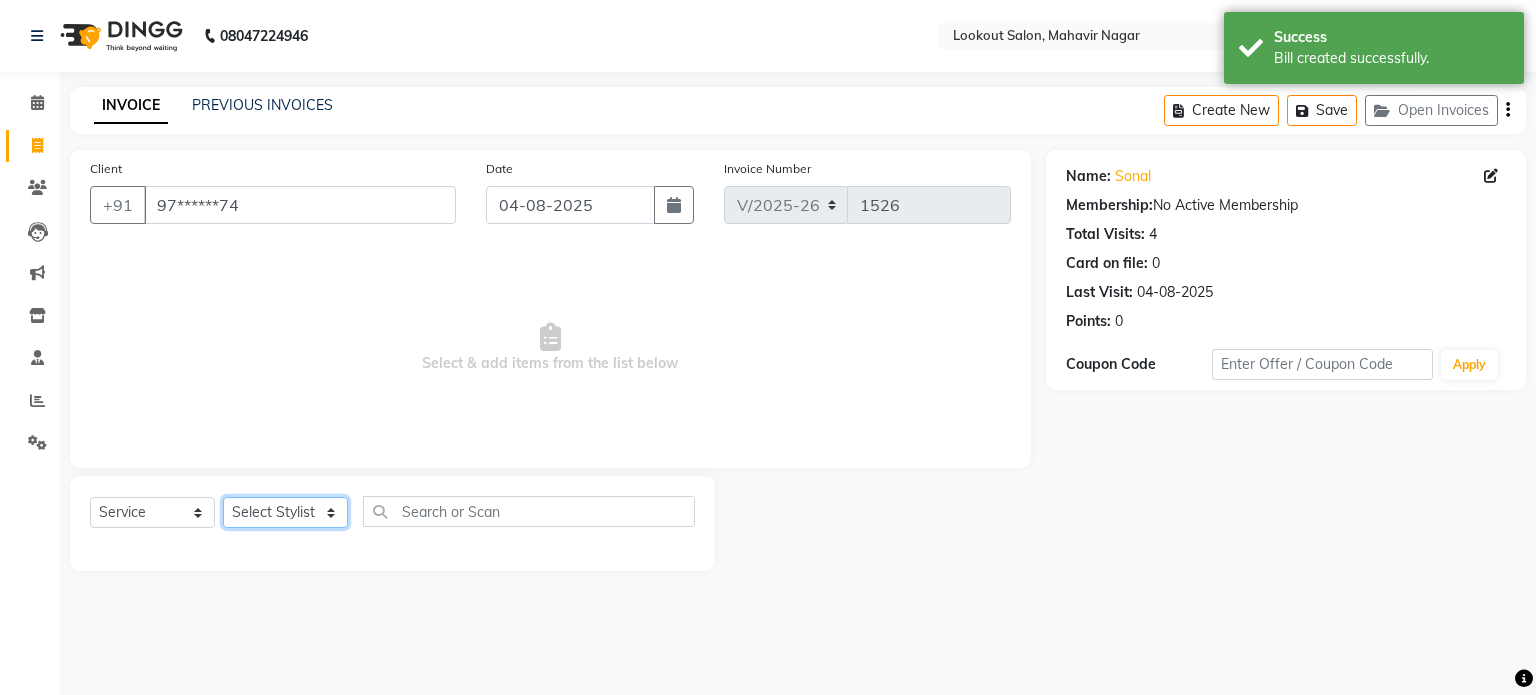 click on "Select Stylist abhishek Asfaak AZAZ DHARMESH SIR kARAN PRIYANKA RECEPTION rinki  shailendar VANDAN" 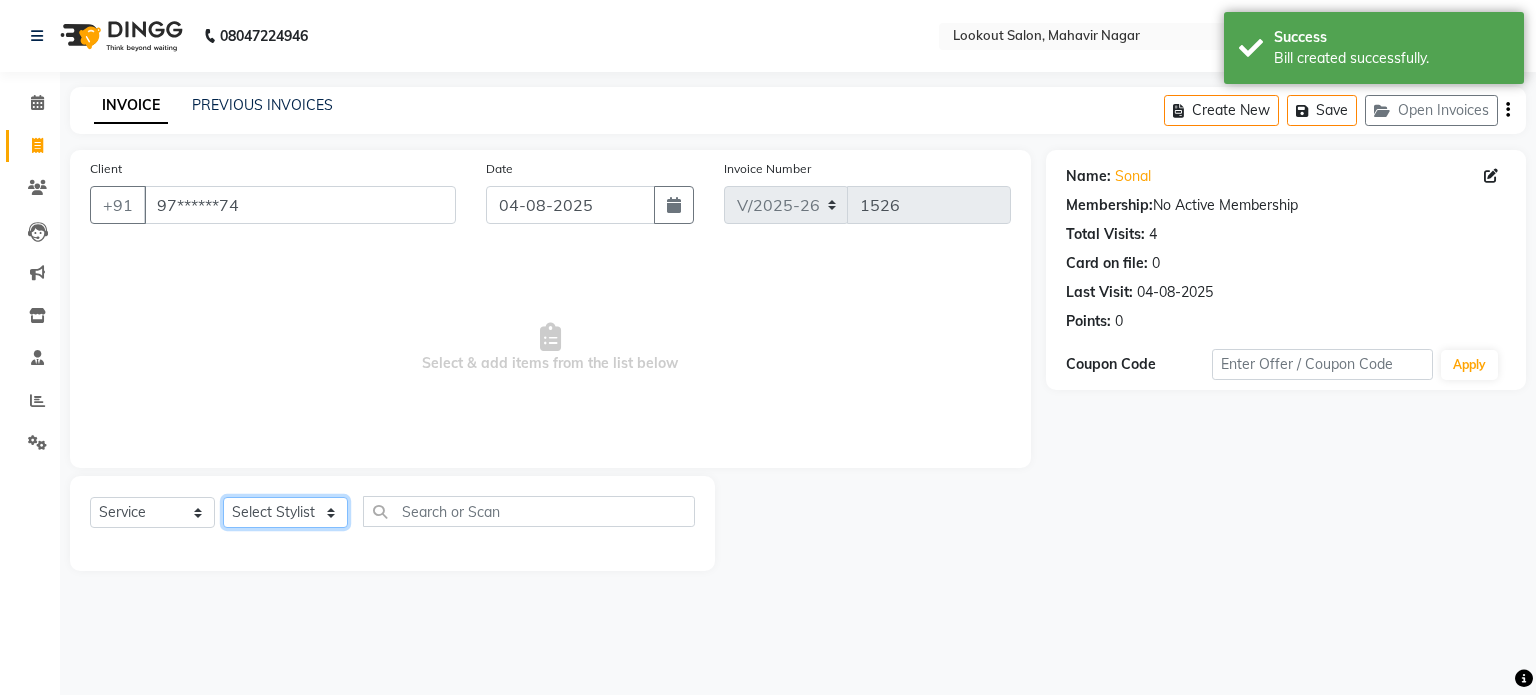 select on "16862" 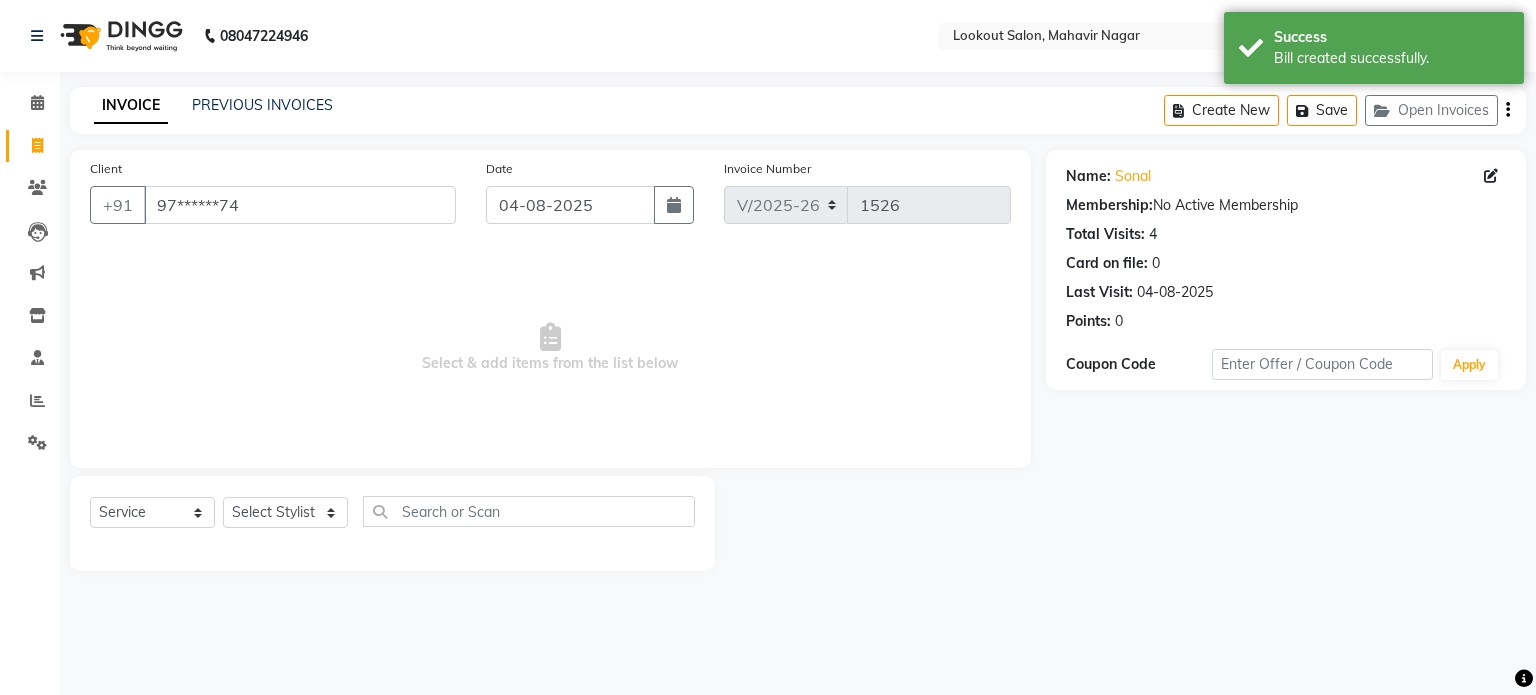 click on "Select & add items from the list below" at bounding box center [550, 348] 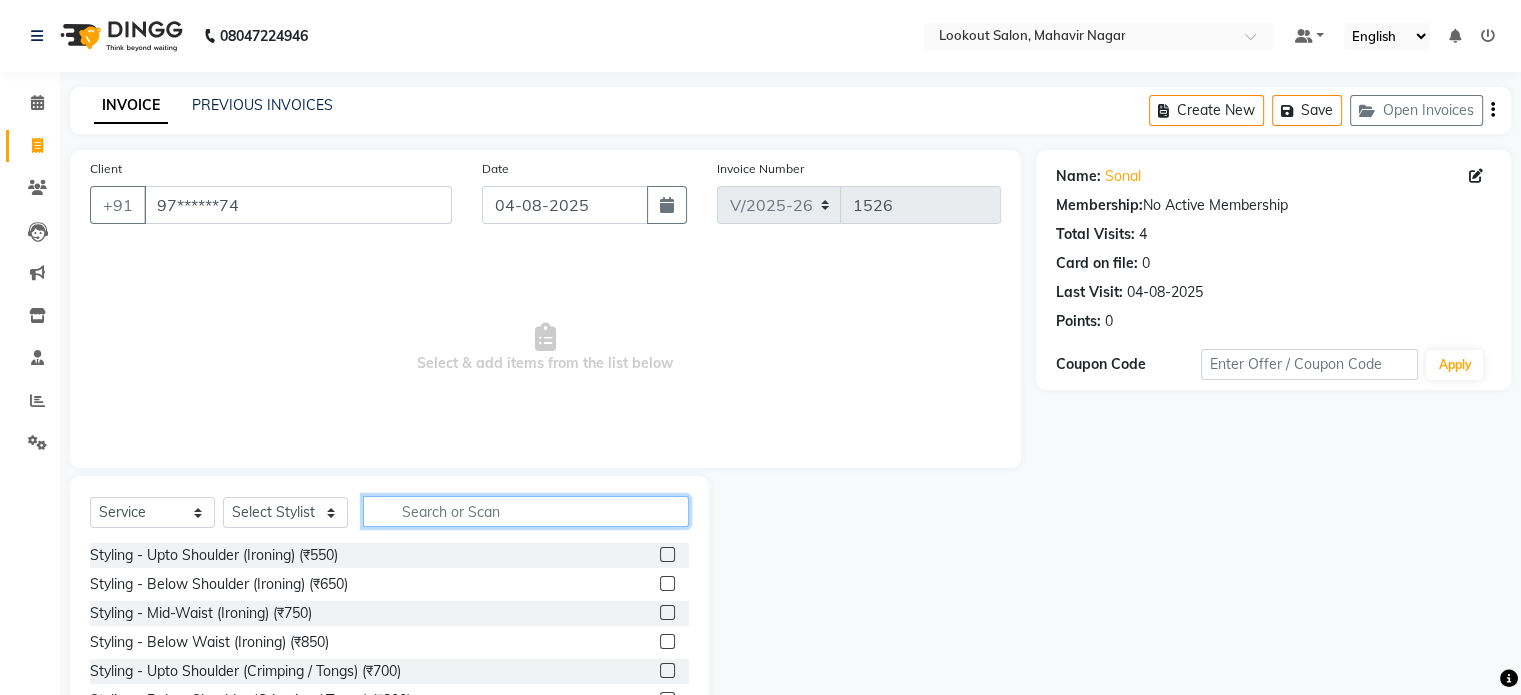 click 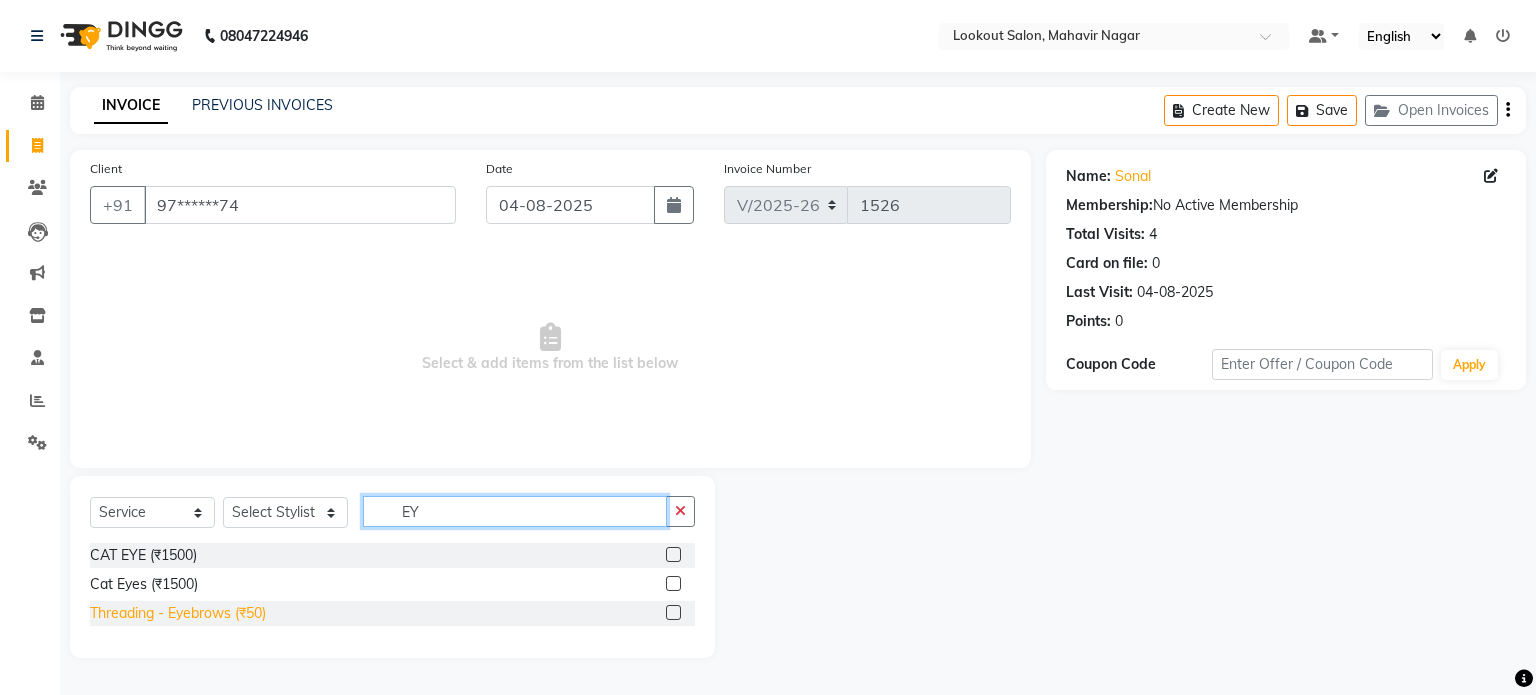 type on "EY" 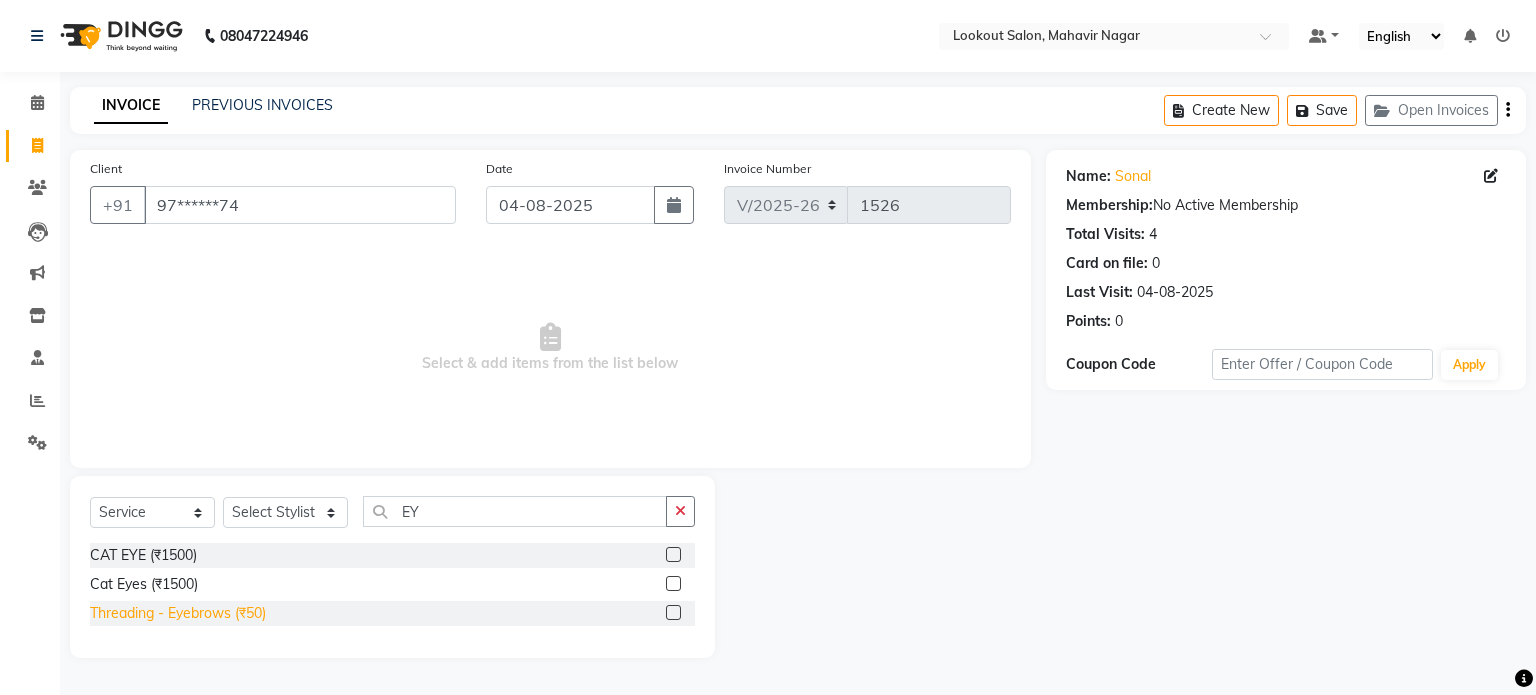 click on "Threading - Eyebrows (₹50)" 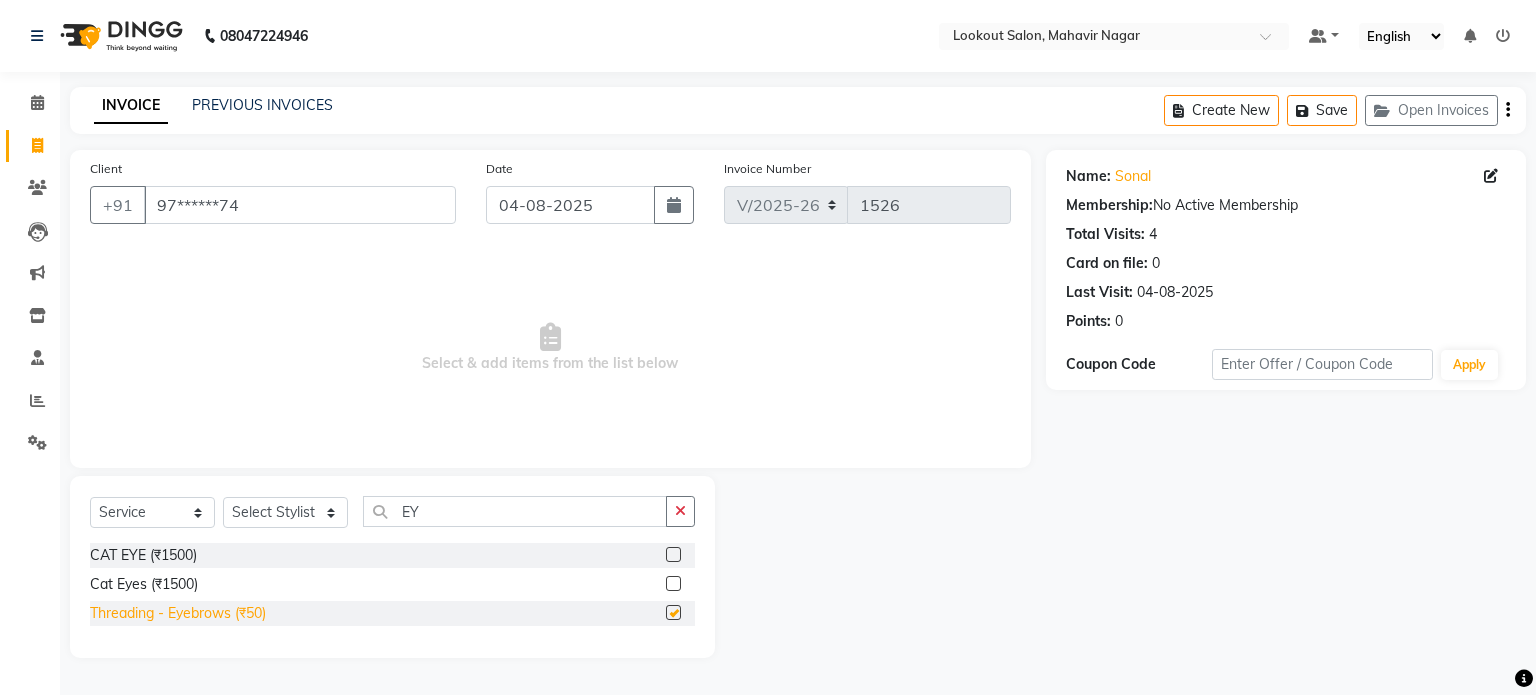 click on "Threading - Eyebrows (₹50)" 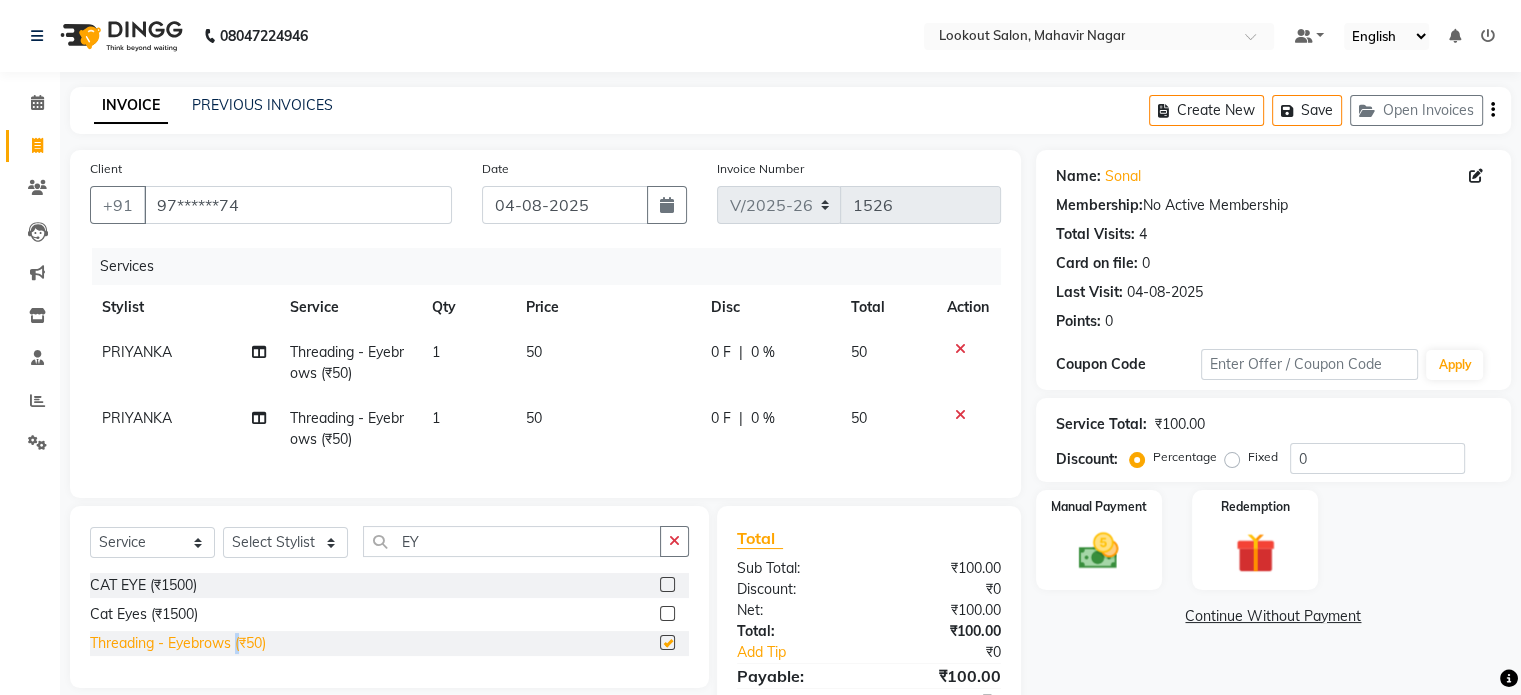 checkbox on "false" 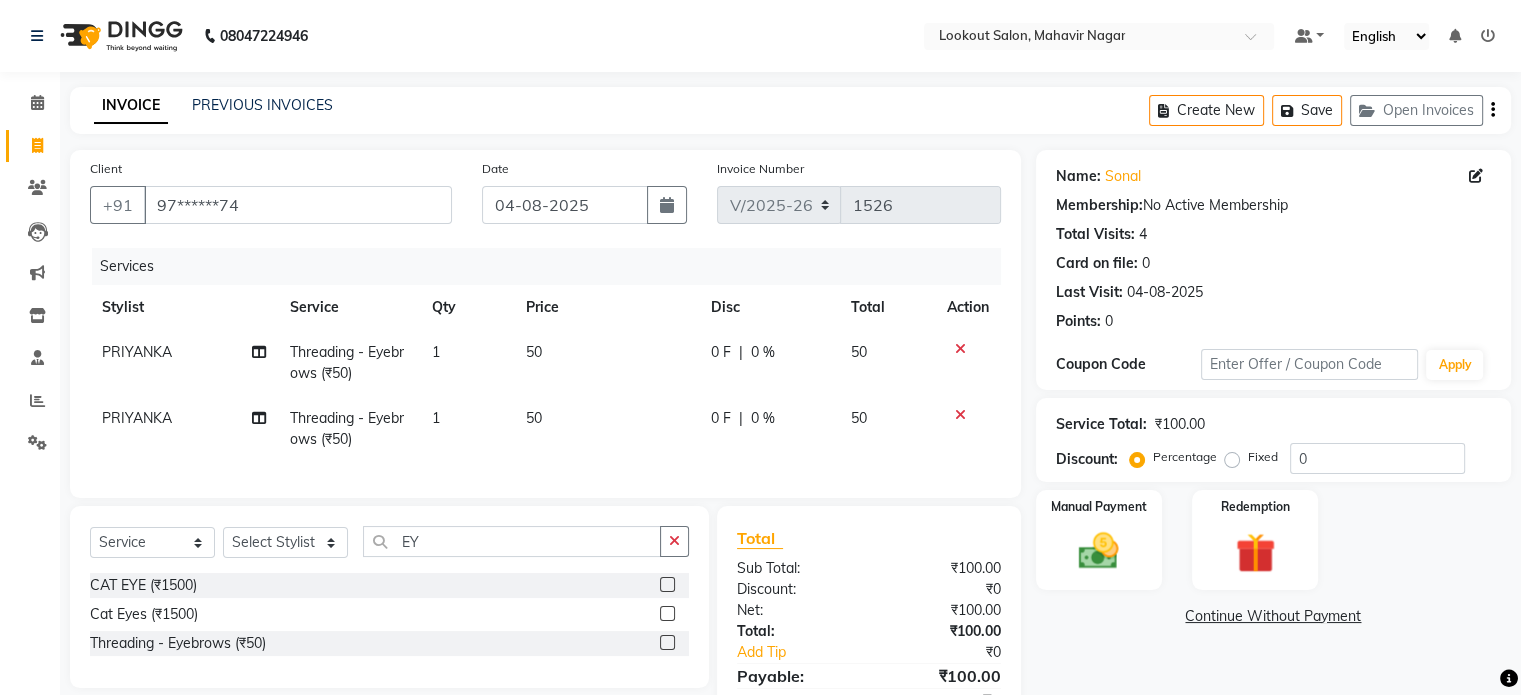 click 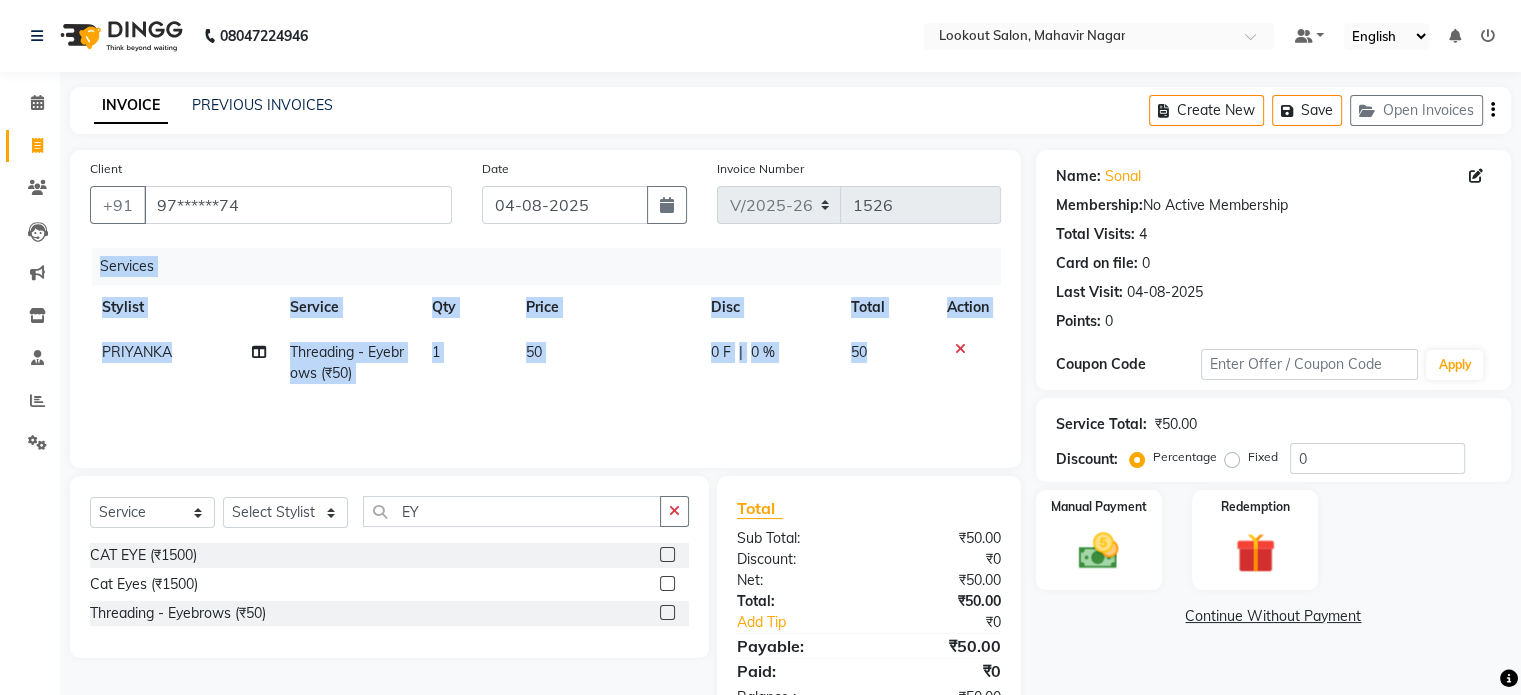 scroll, scrollTop: 63, scrollLeft: 0, axis: vertical 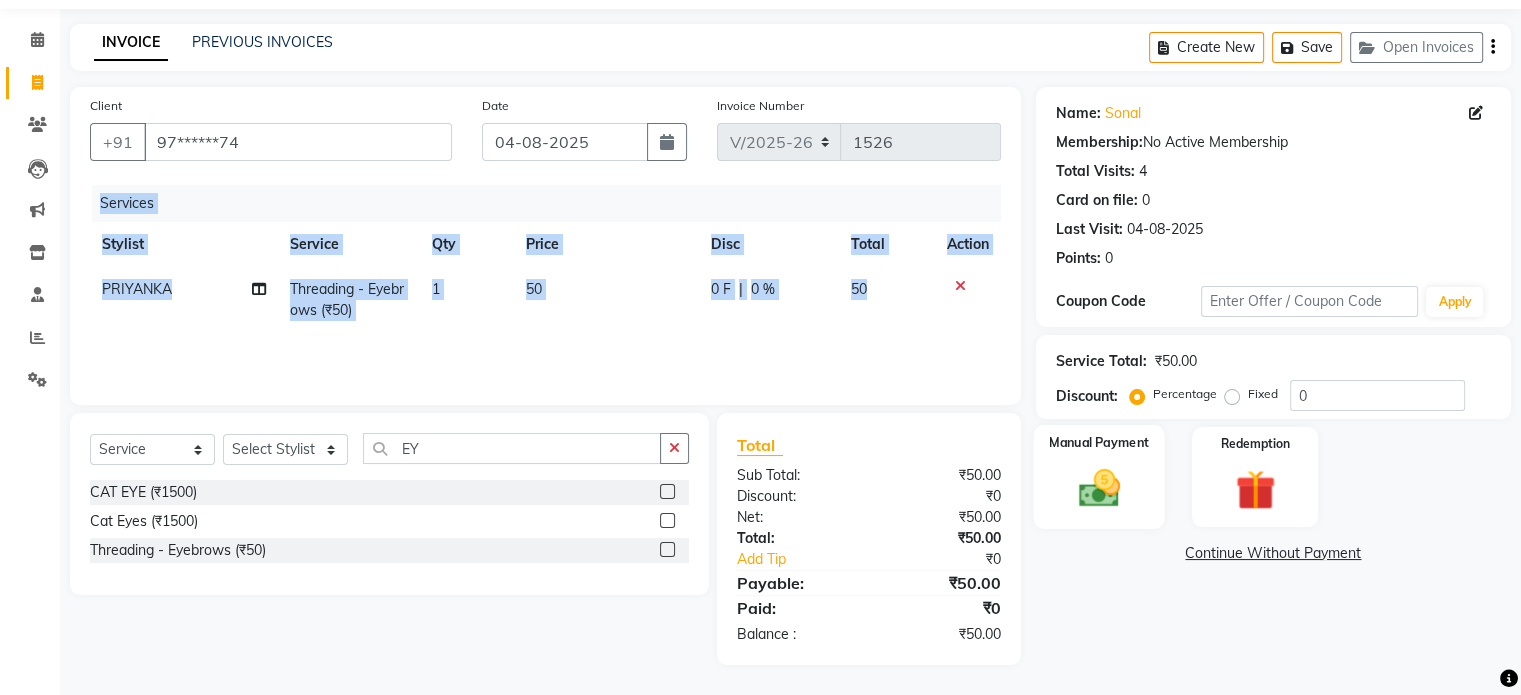 click 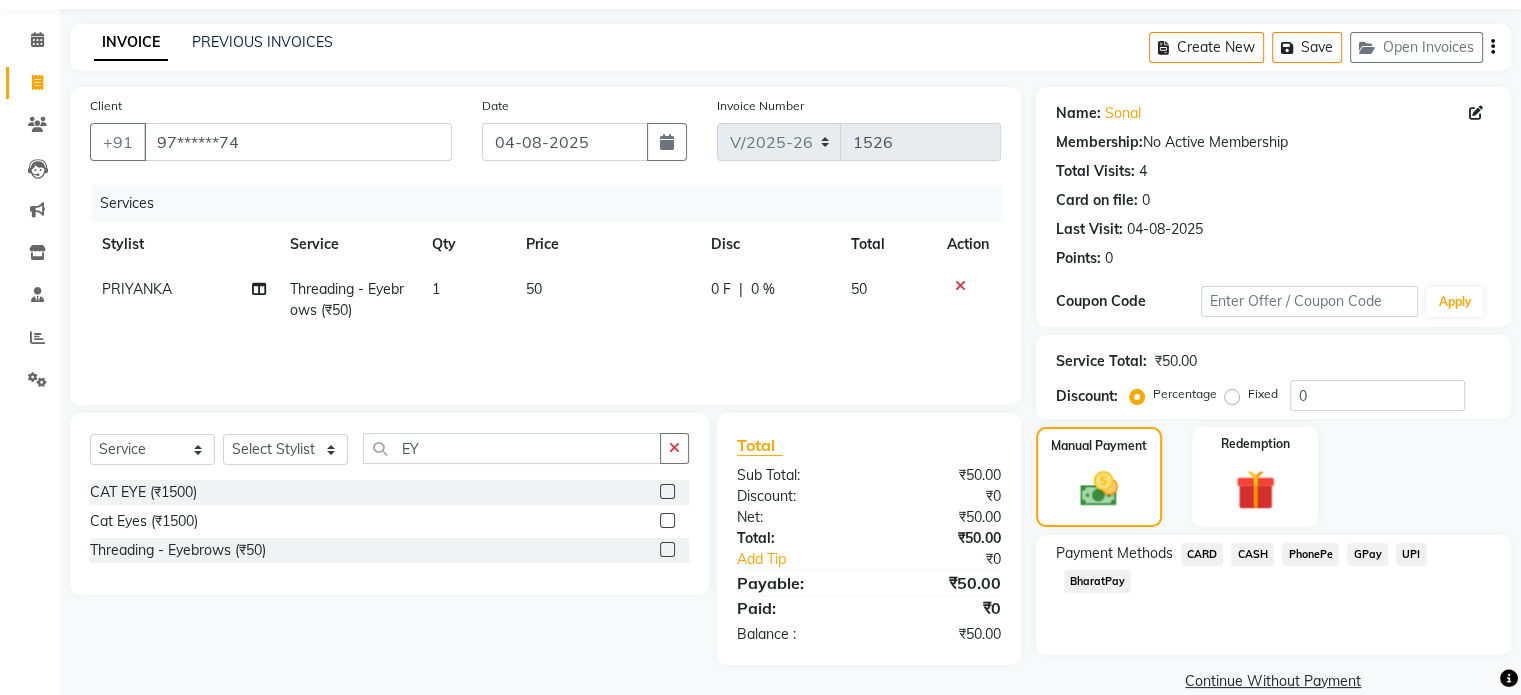 click on "CASH" 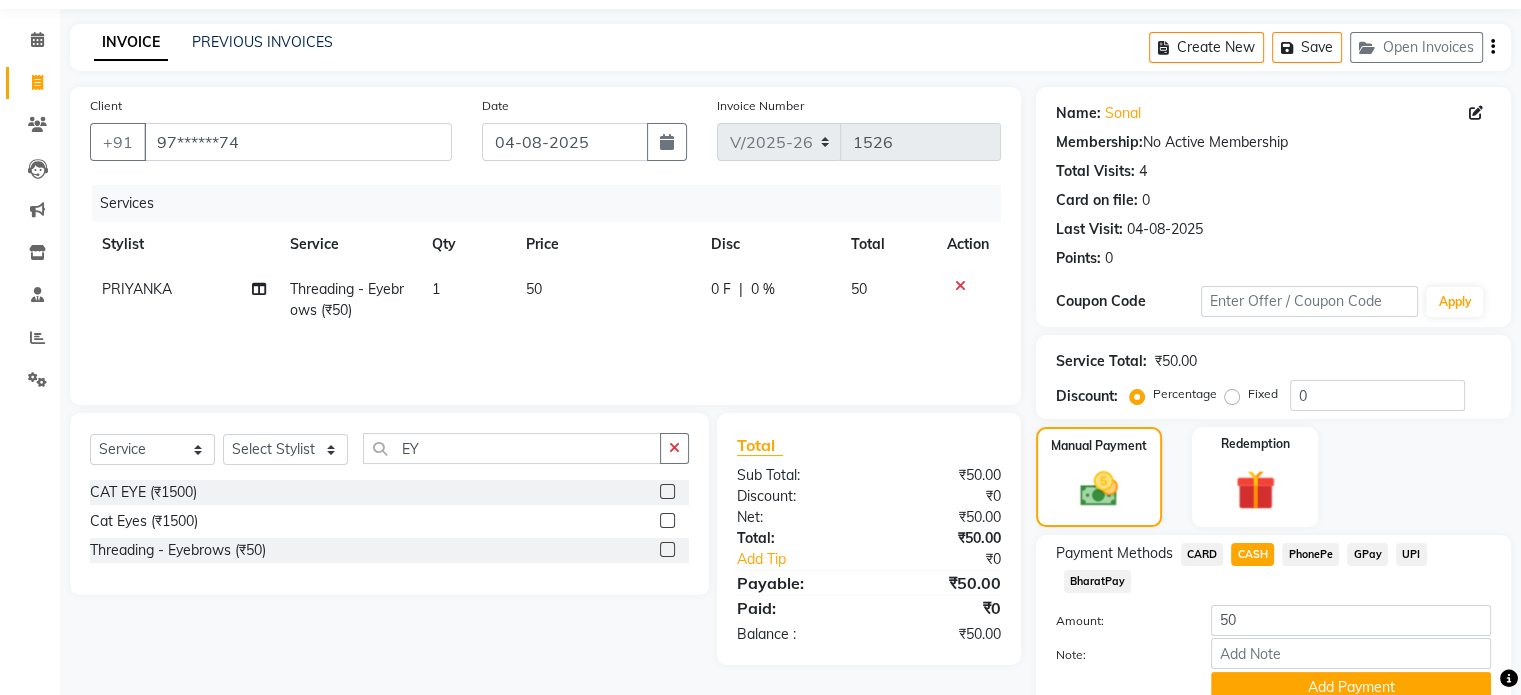 scroll, scrollTop: 152, scrollLeft: 0, axis: vertical 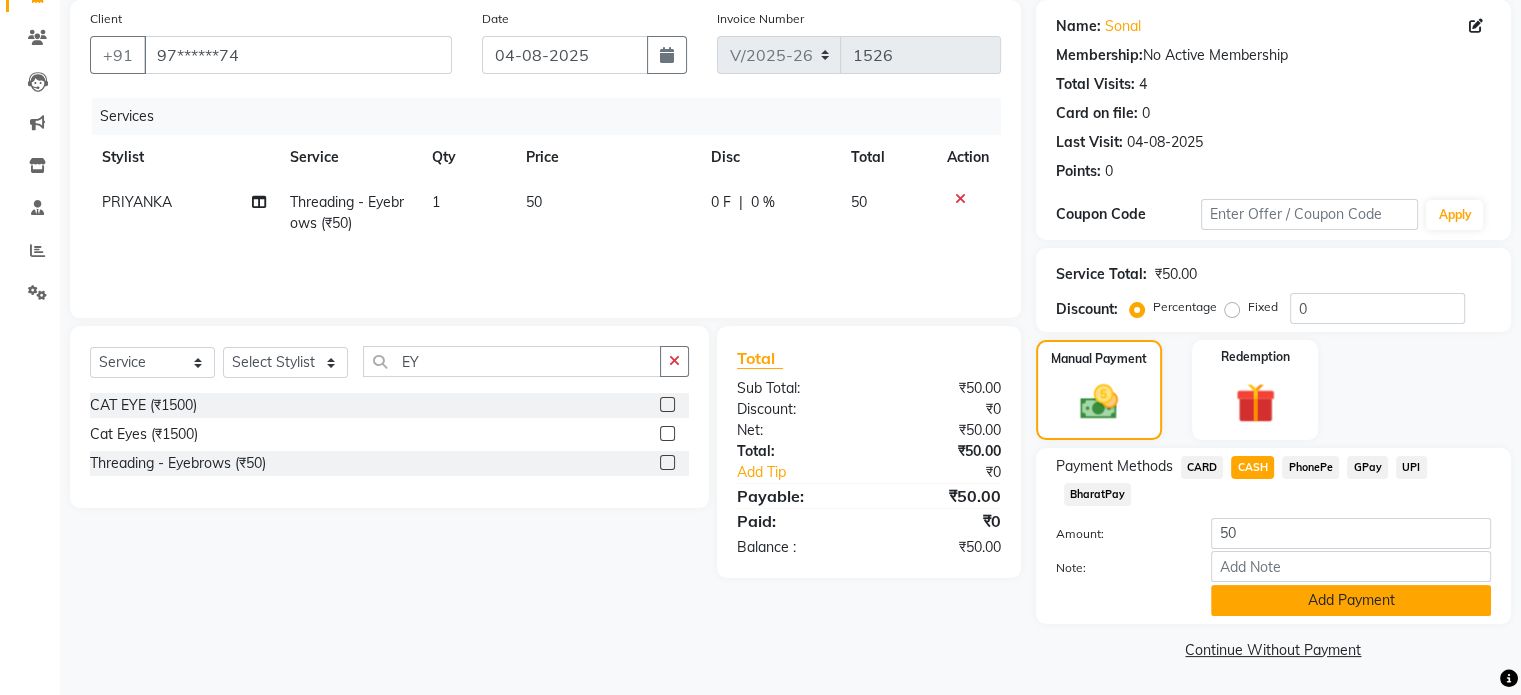 click on "Add Payment" 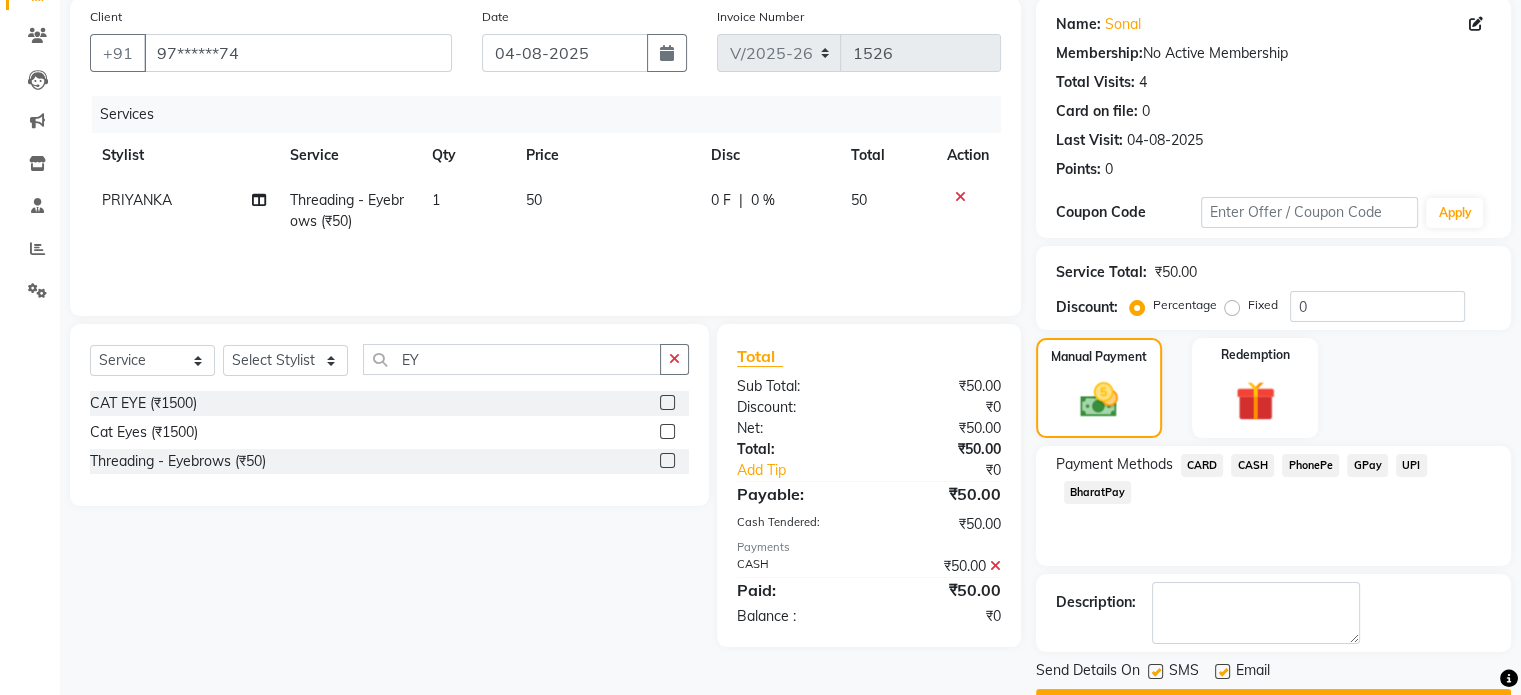 scroll, scrollTop: 205, scrollLeft: 0, axis: vertical 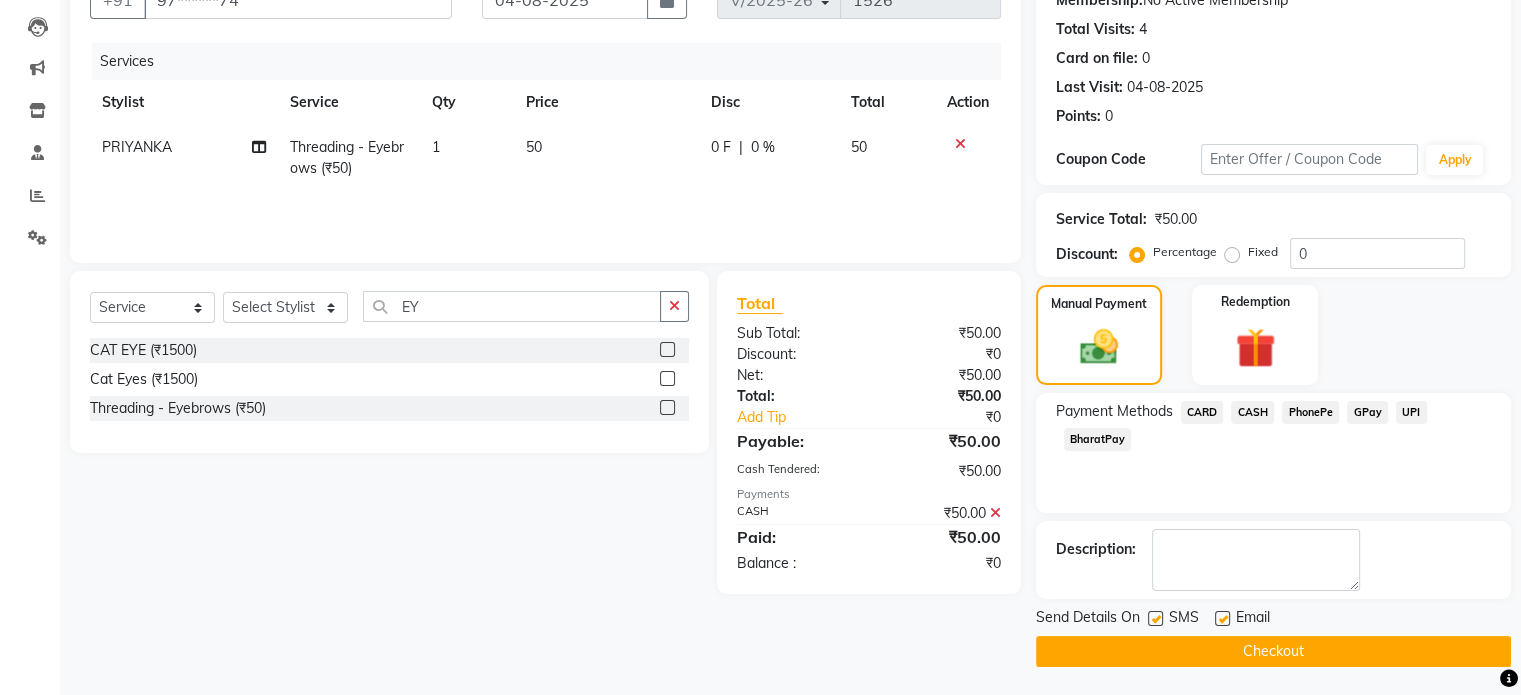 click on "Checkout" 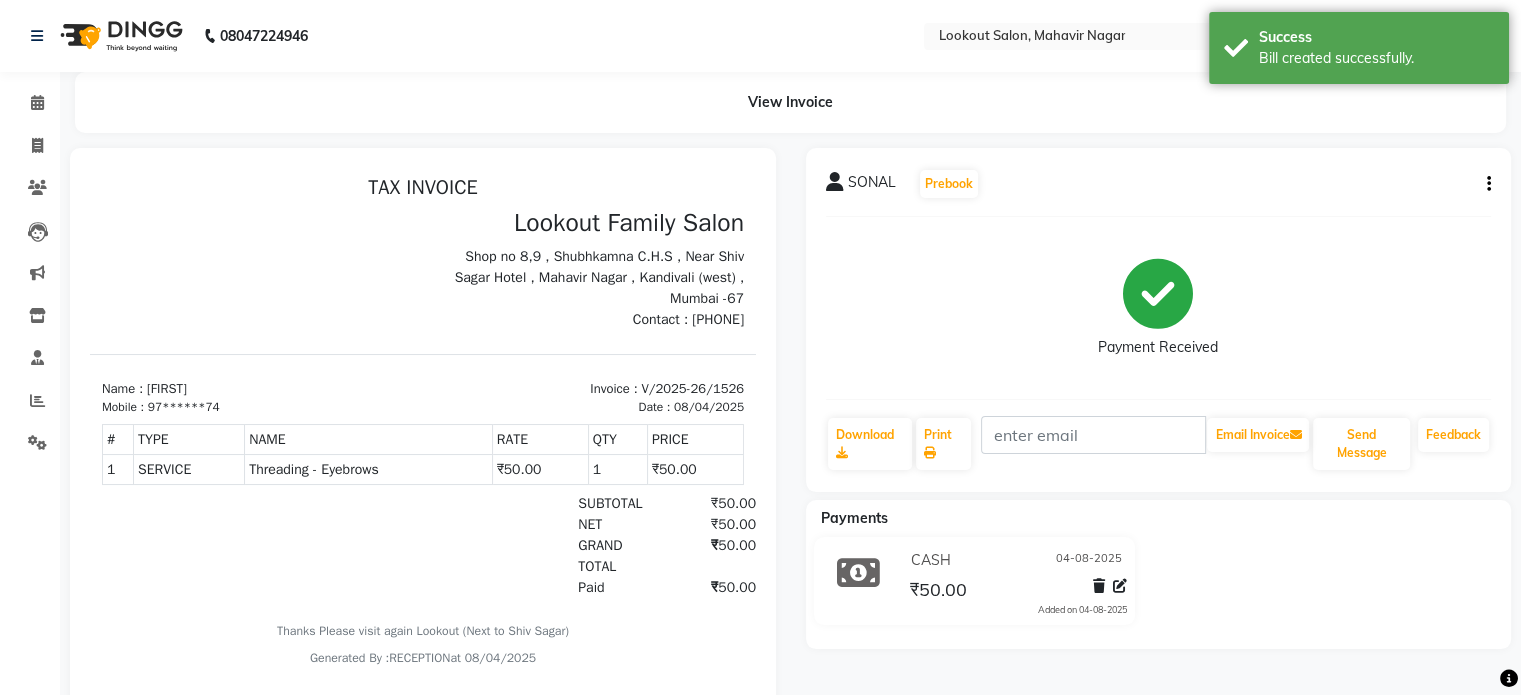 scroll, scrollTop: 0, scrollLeft: 0, axis: both 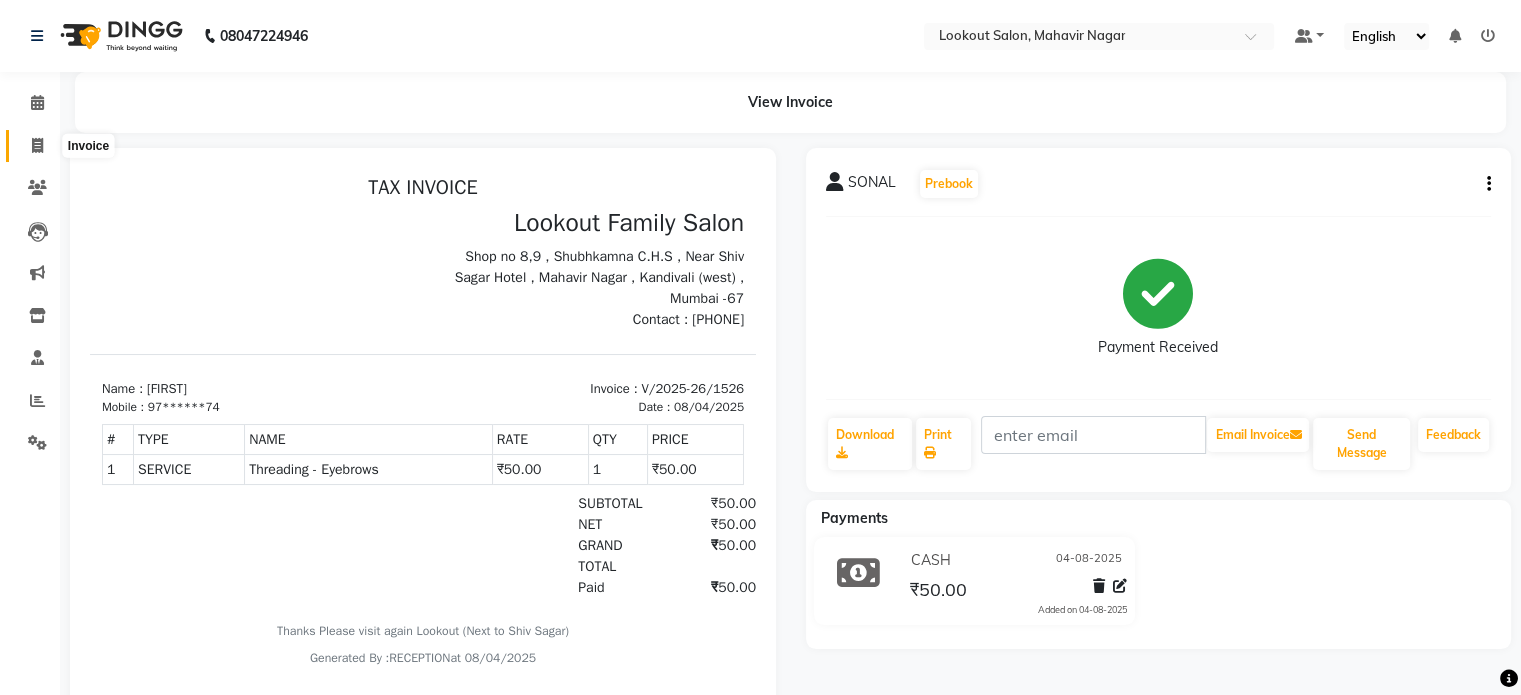 click 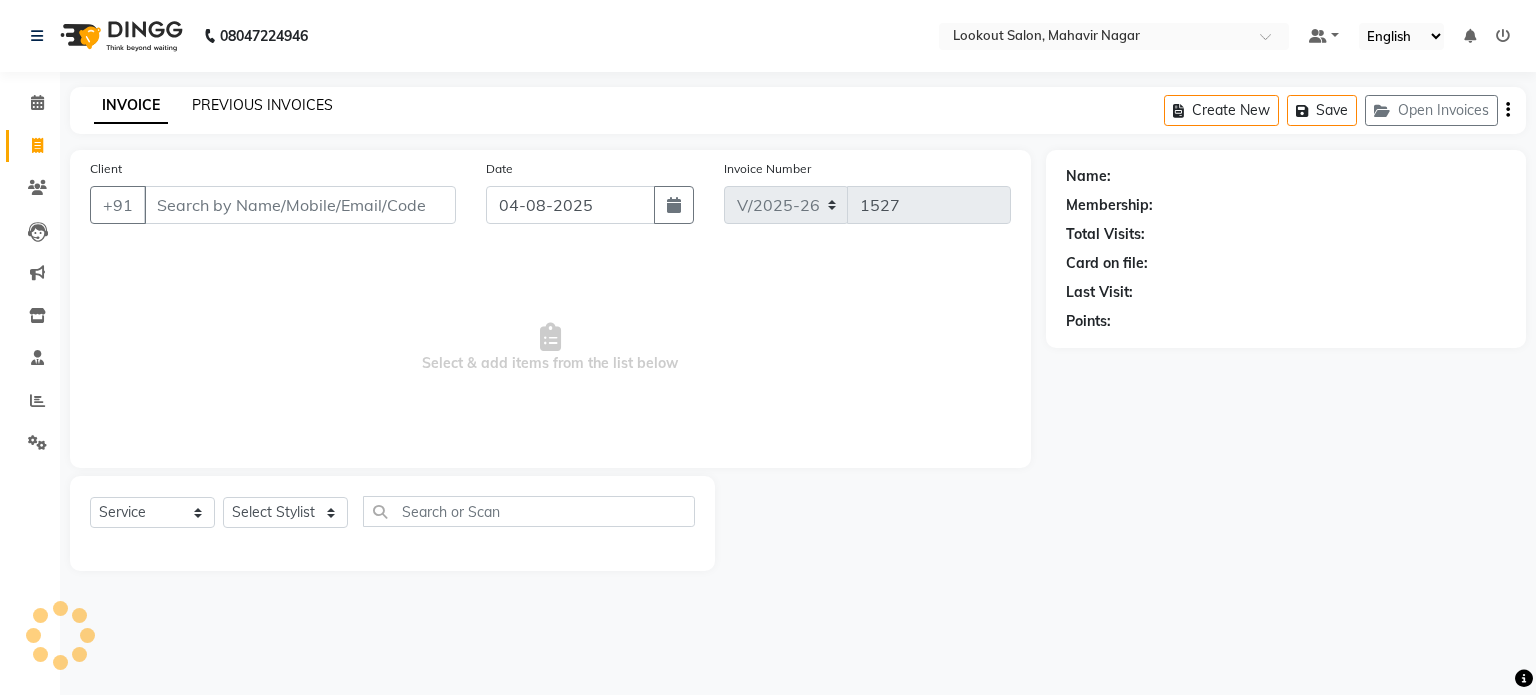 click on "PREVIOUS INVOICES" 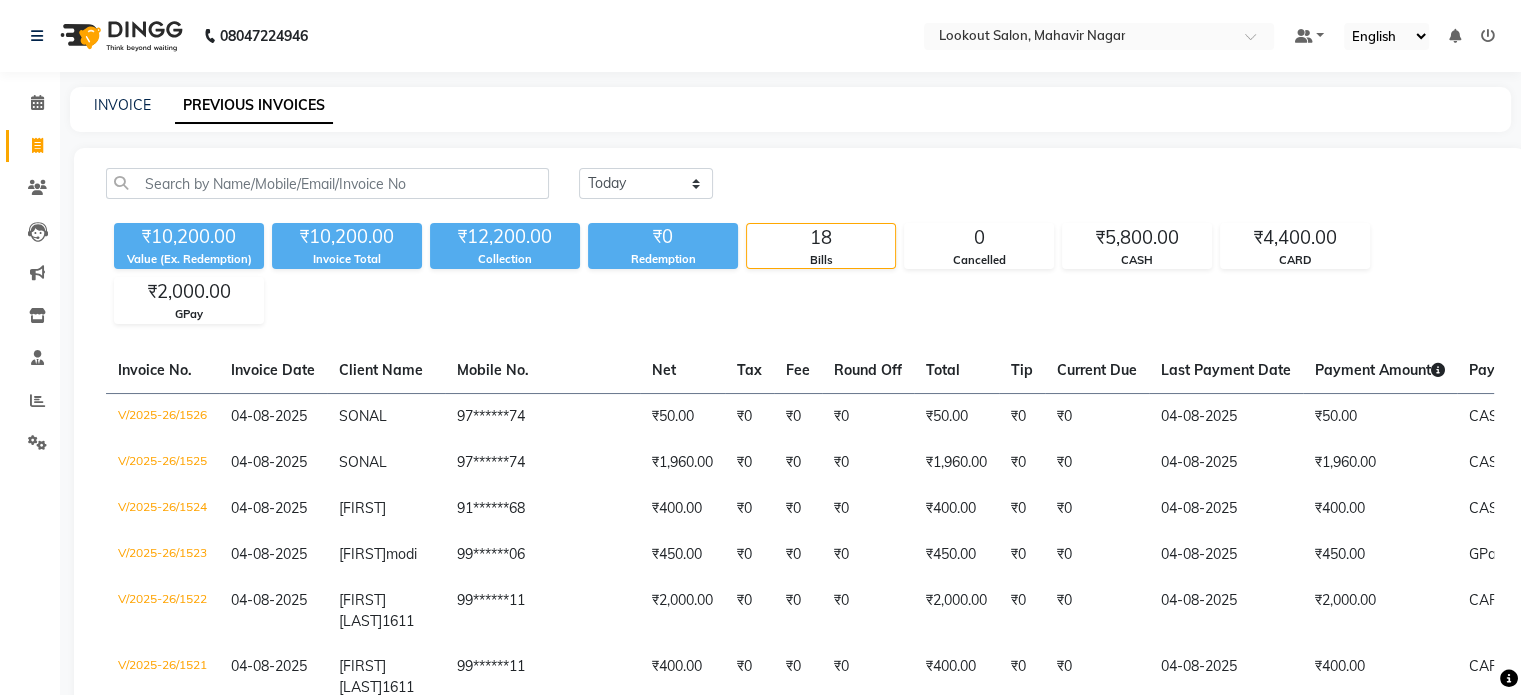 click on "INVOICE PREVIOUS INVOICES" 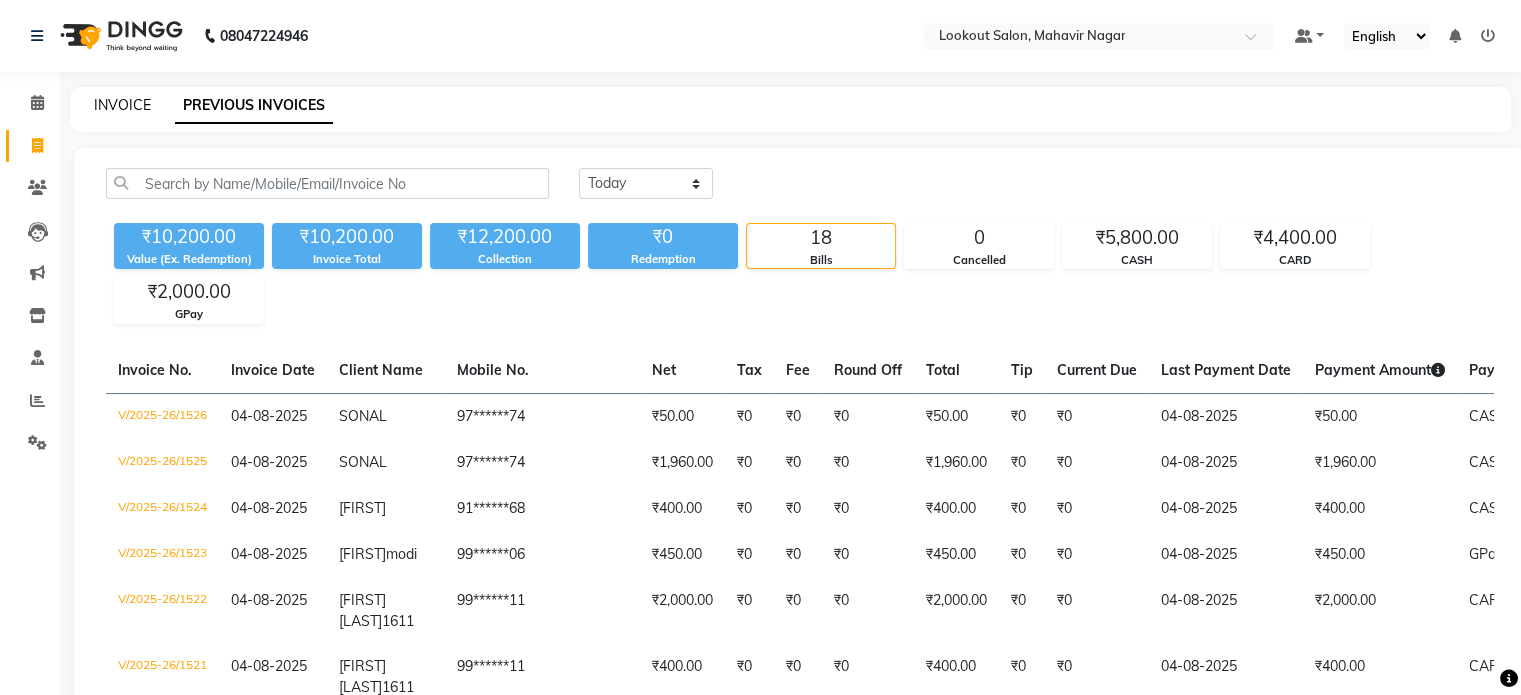 click on "INVOICE" 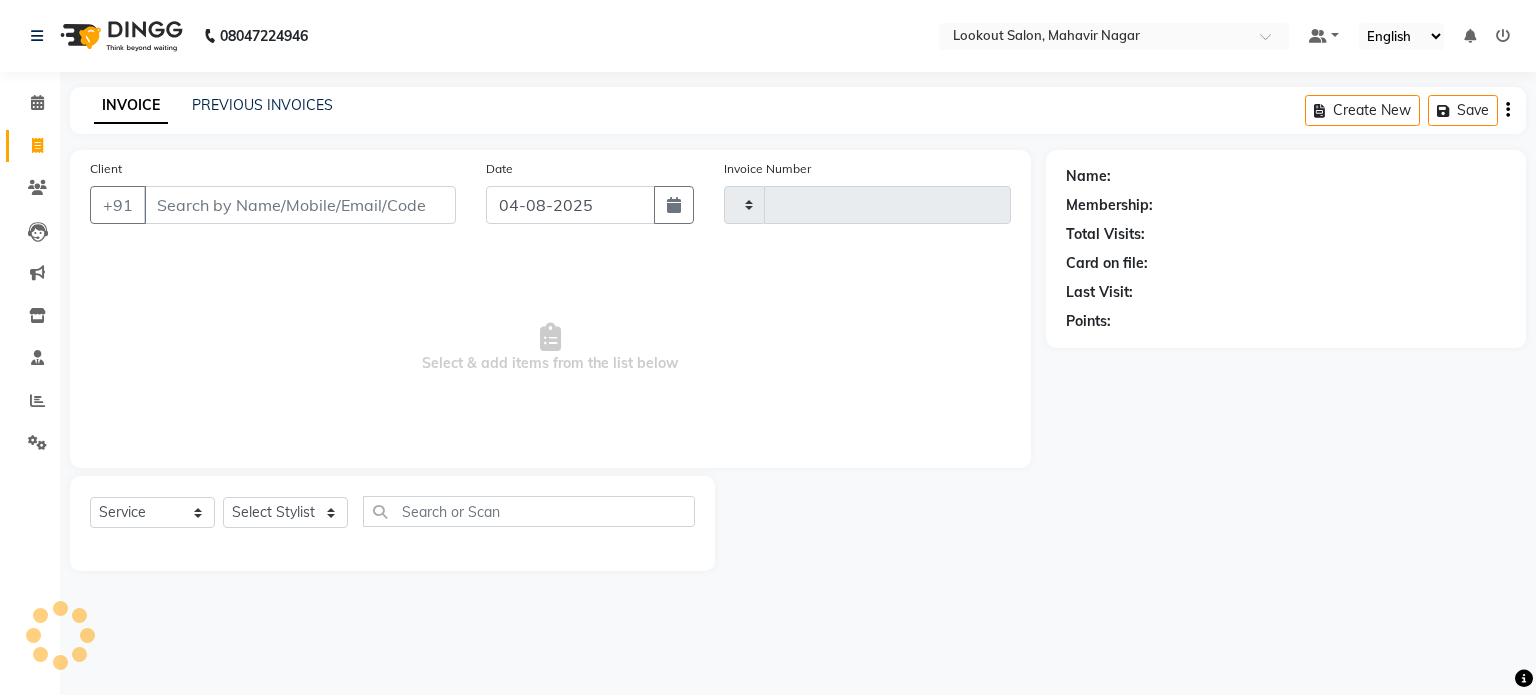 type on "1527" 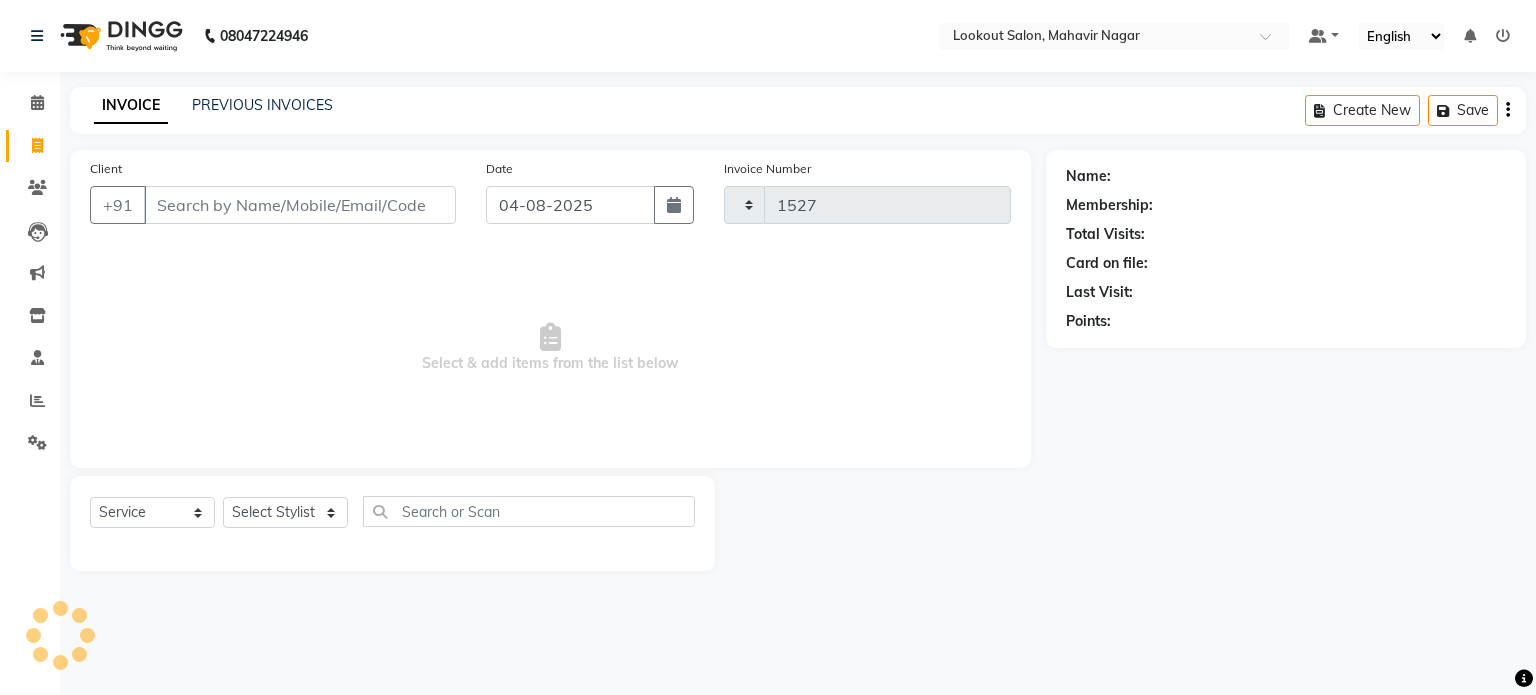 select on "150" 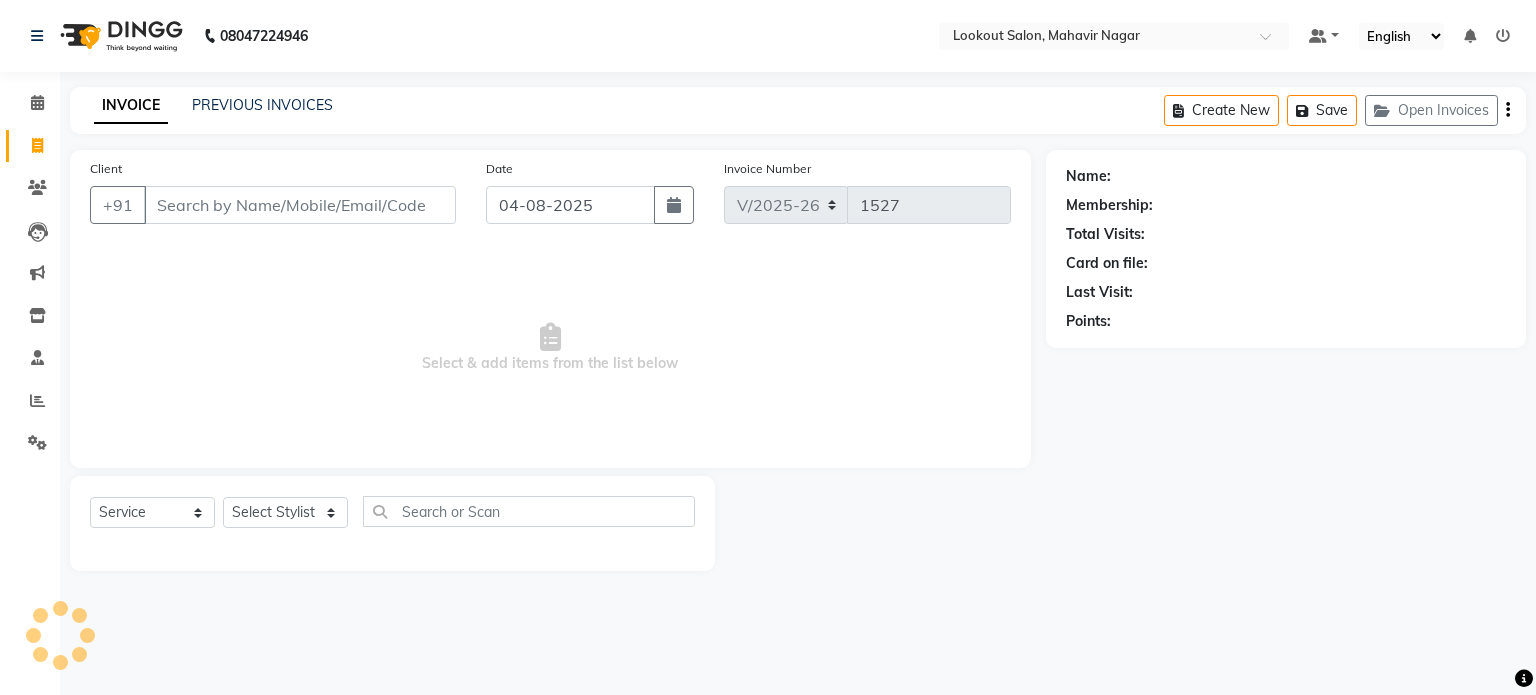 click on "Client" at bounding box center [300, 205] 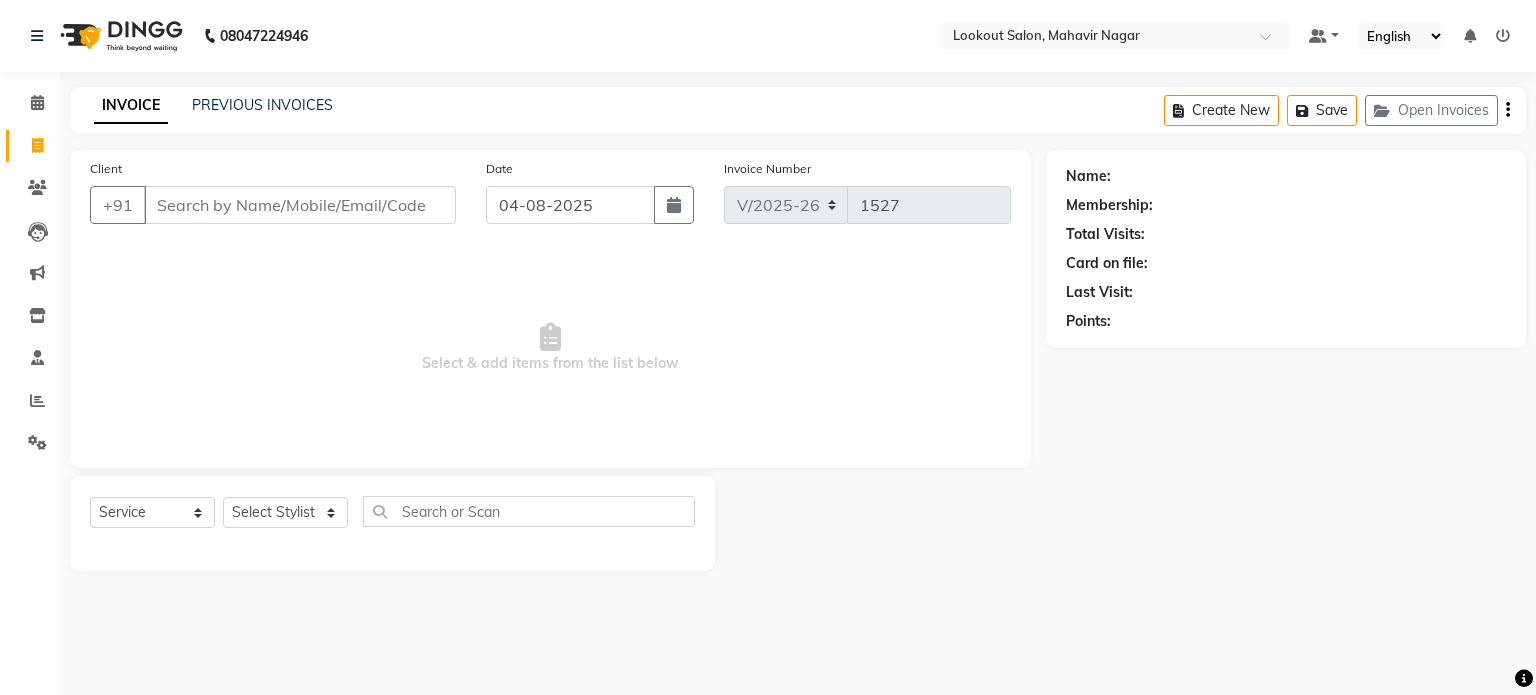 type on "1" 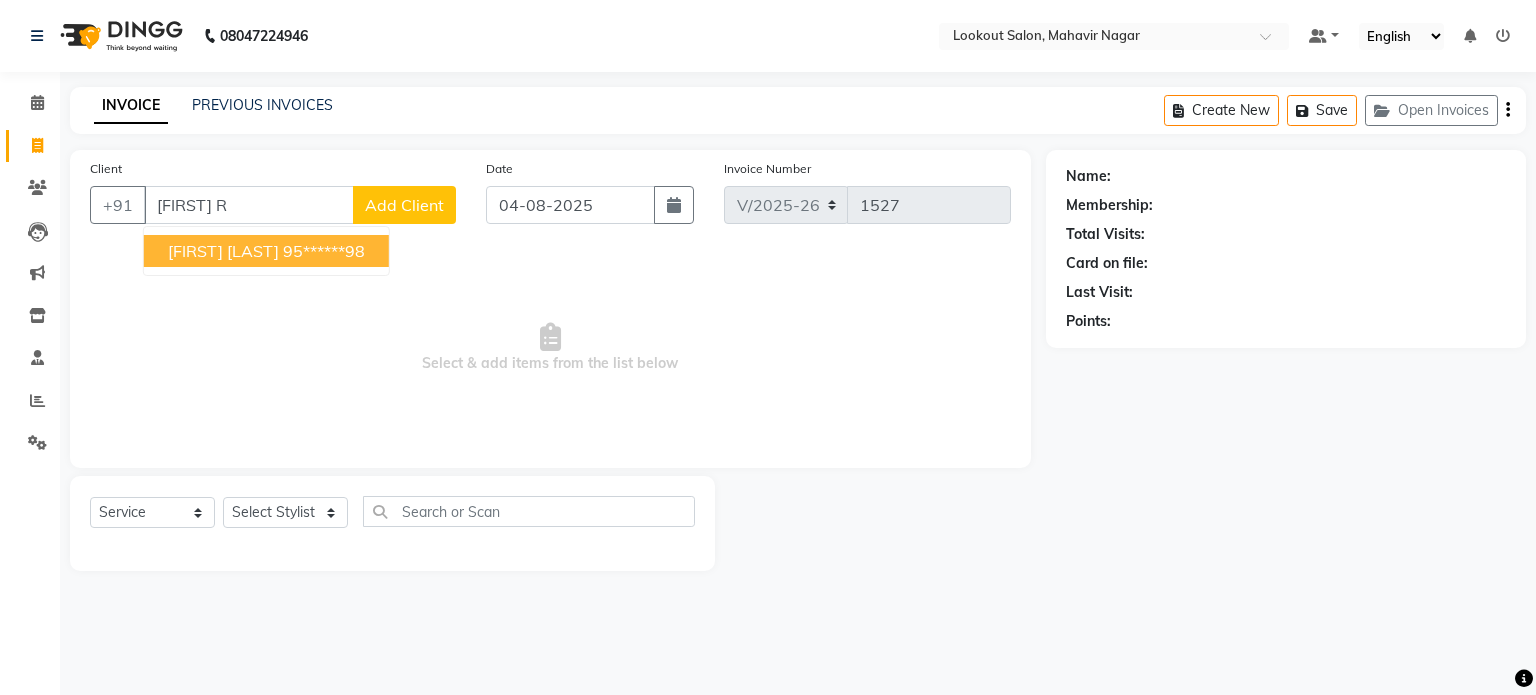 click on "95******98" at bounding box center (324, 251) 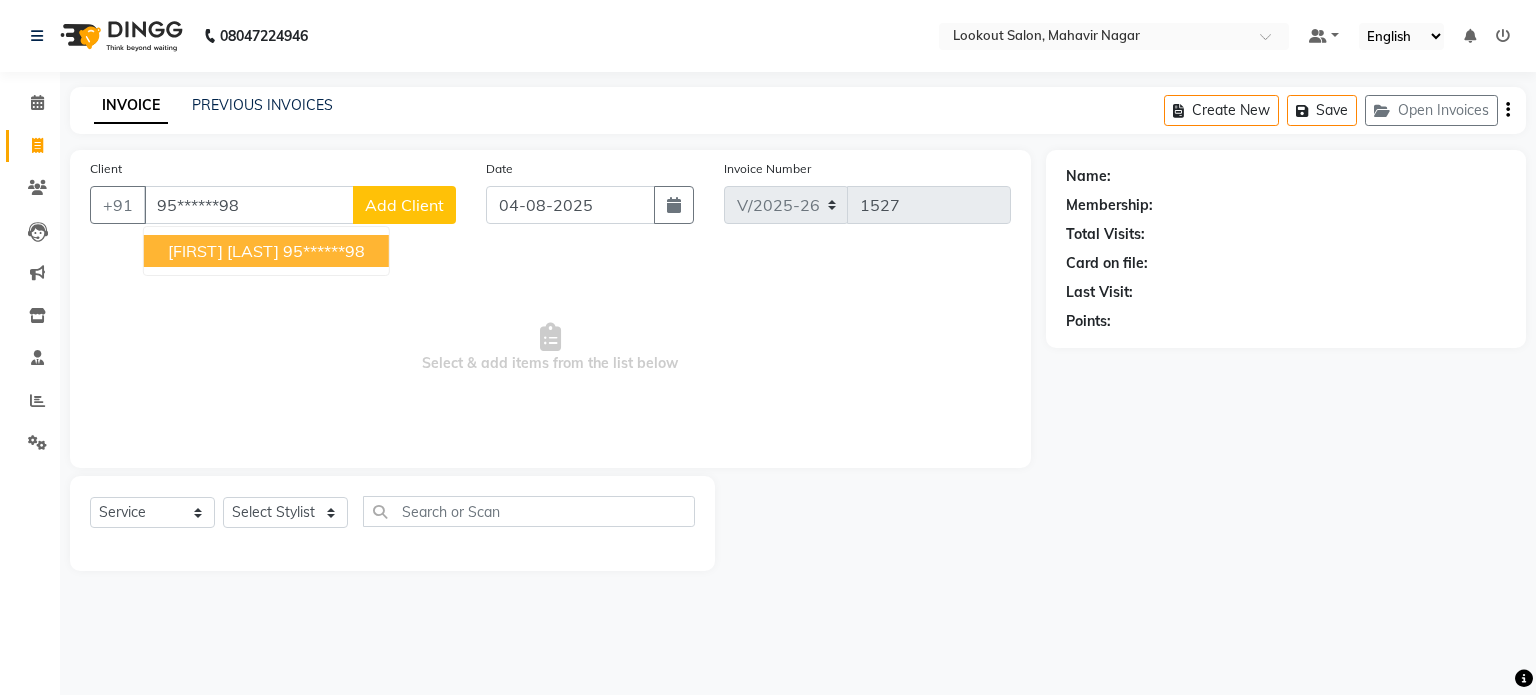 click on "Select & add items from the list below" at bounding box center [550, 348] 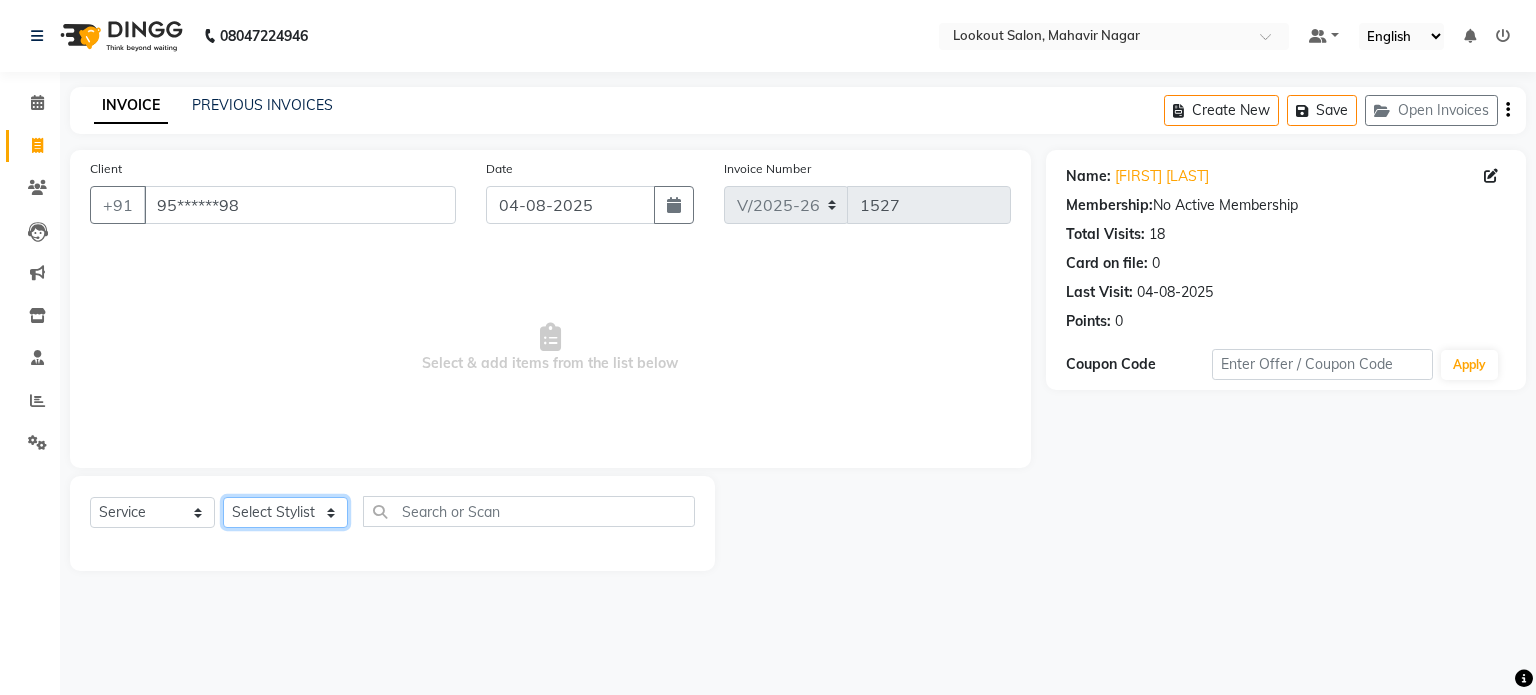 click on "Select Stylist abhishek Asfaak AZAZ DHARMESH SIR kARAN PRIYANKA RECEPTION rinki  shailendar VANDAN" 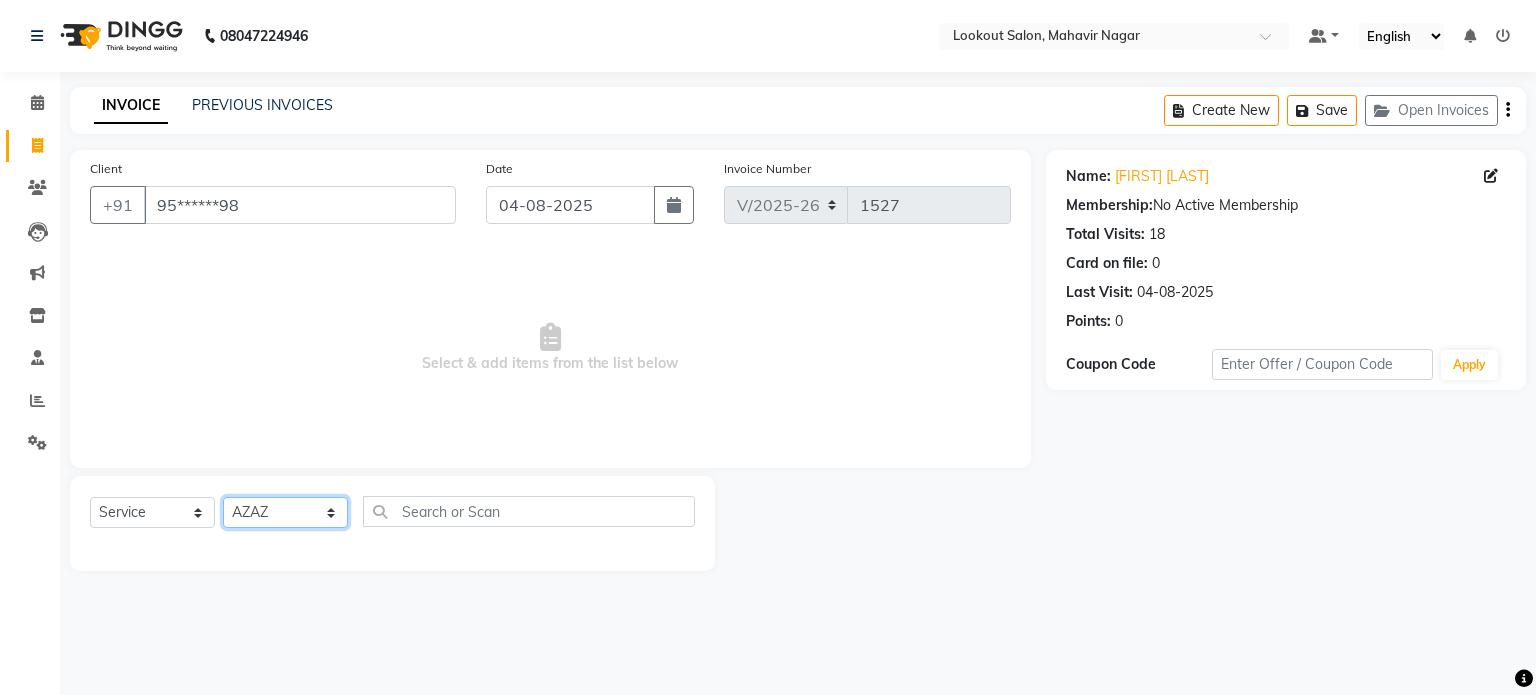 click on "Select Stylist abhishek Asfaak AZAZ DHARMESH SIR kARAN PRIYANKA RECEPTION rinki  shailendar VANDAN" 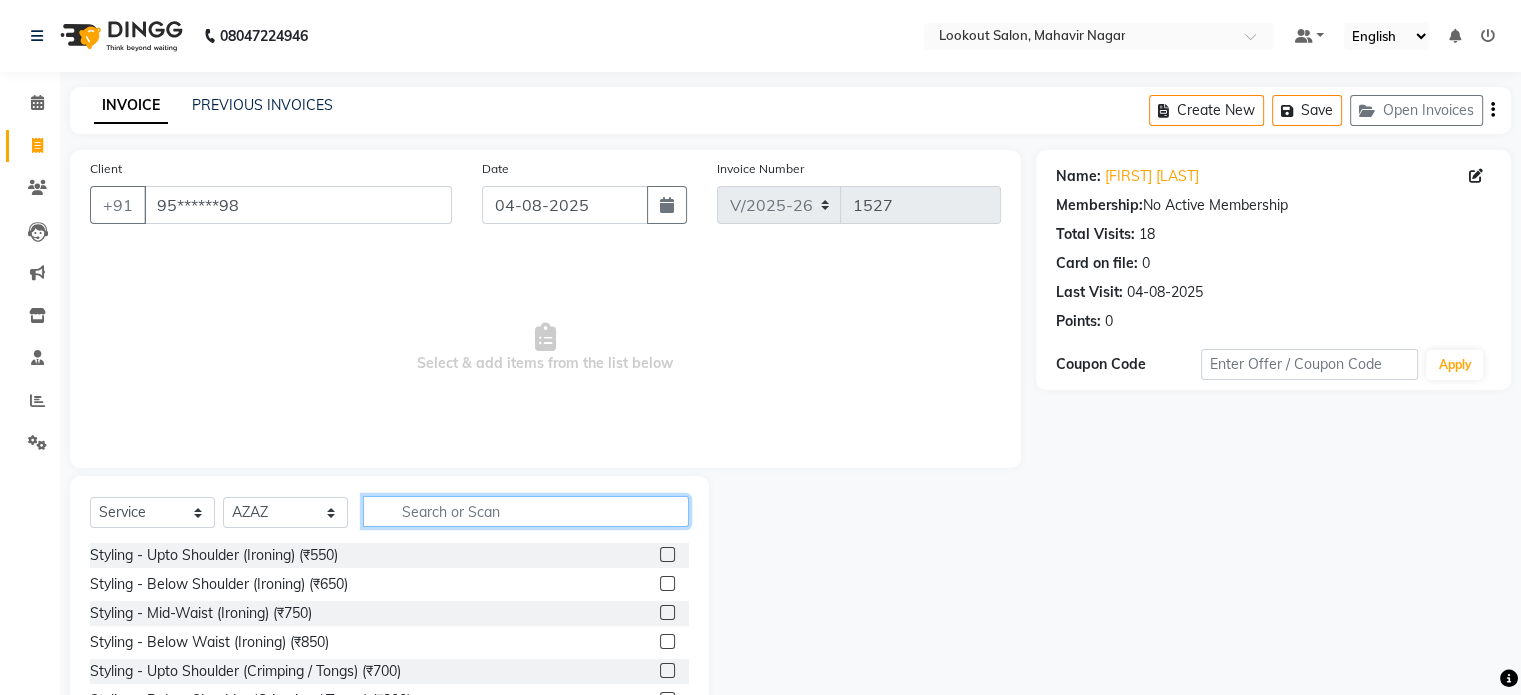 click 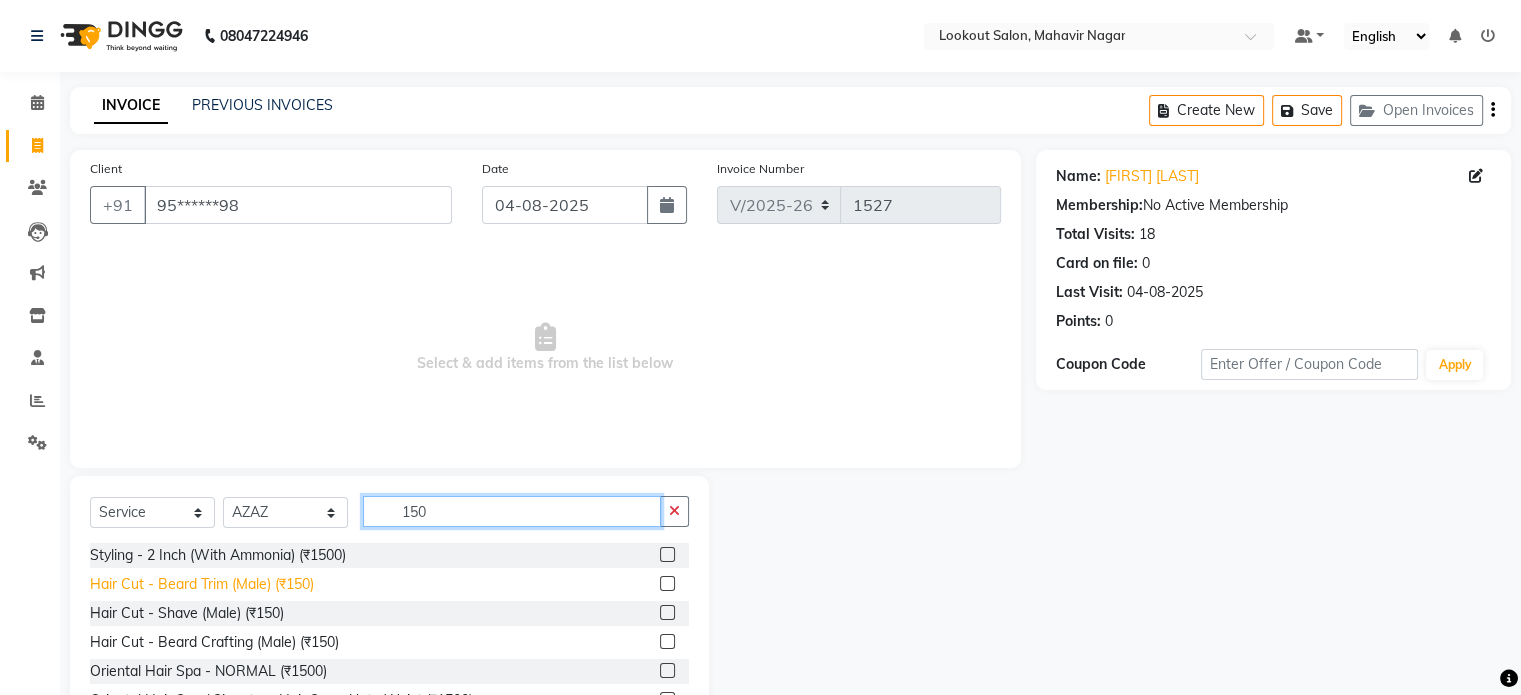 type on "150" 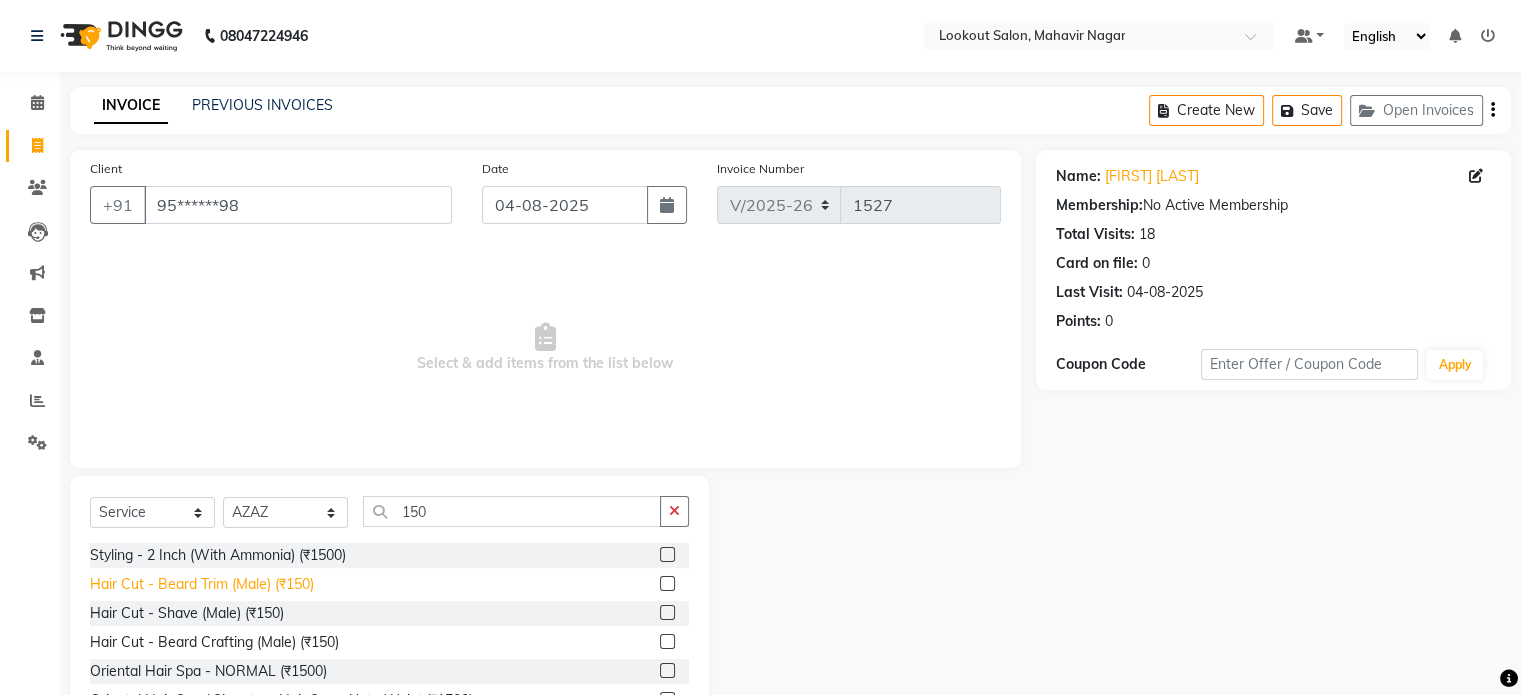 click on "Hair Cut - Beard Trim (Male) (₹150)" 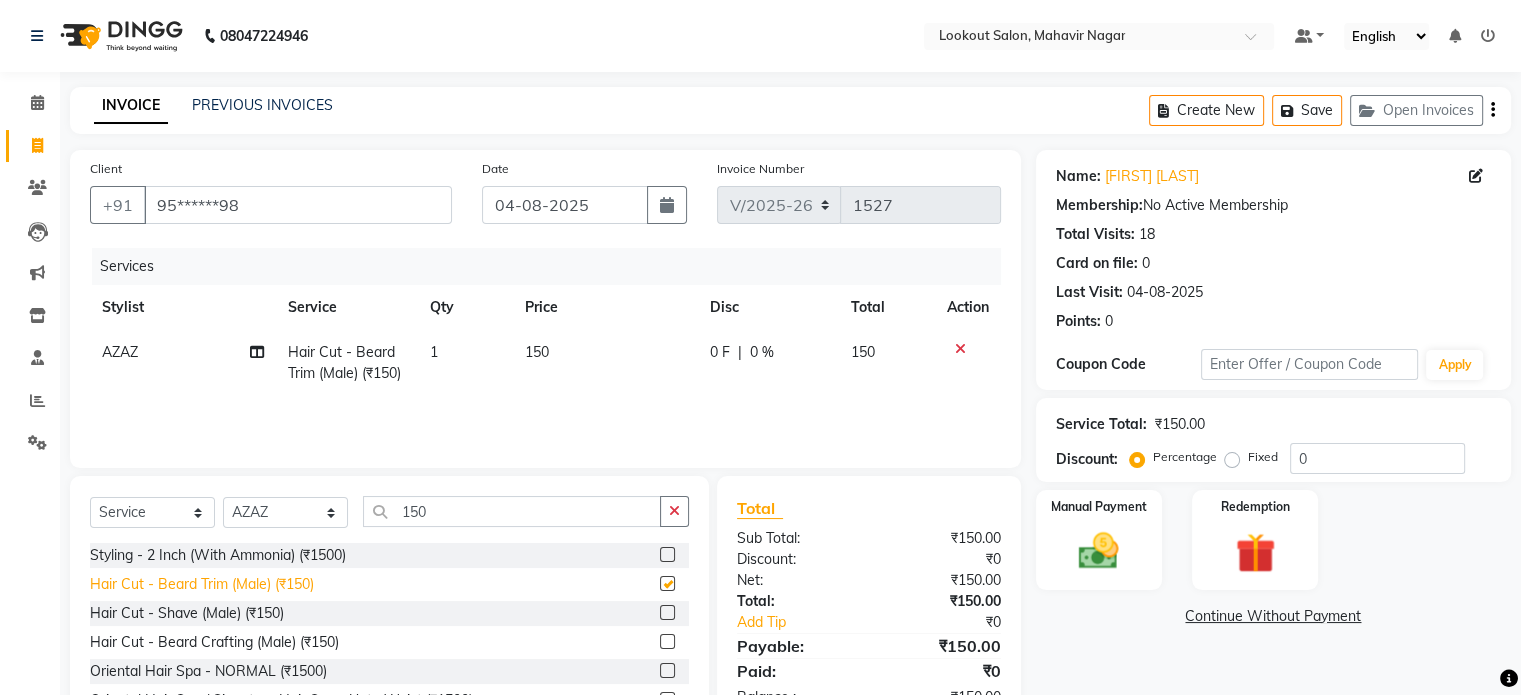 checkbox on "false" 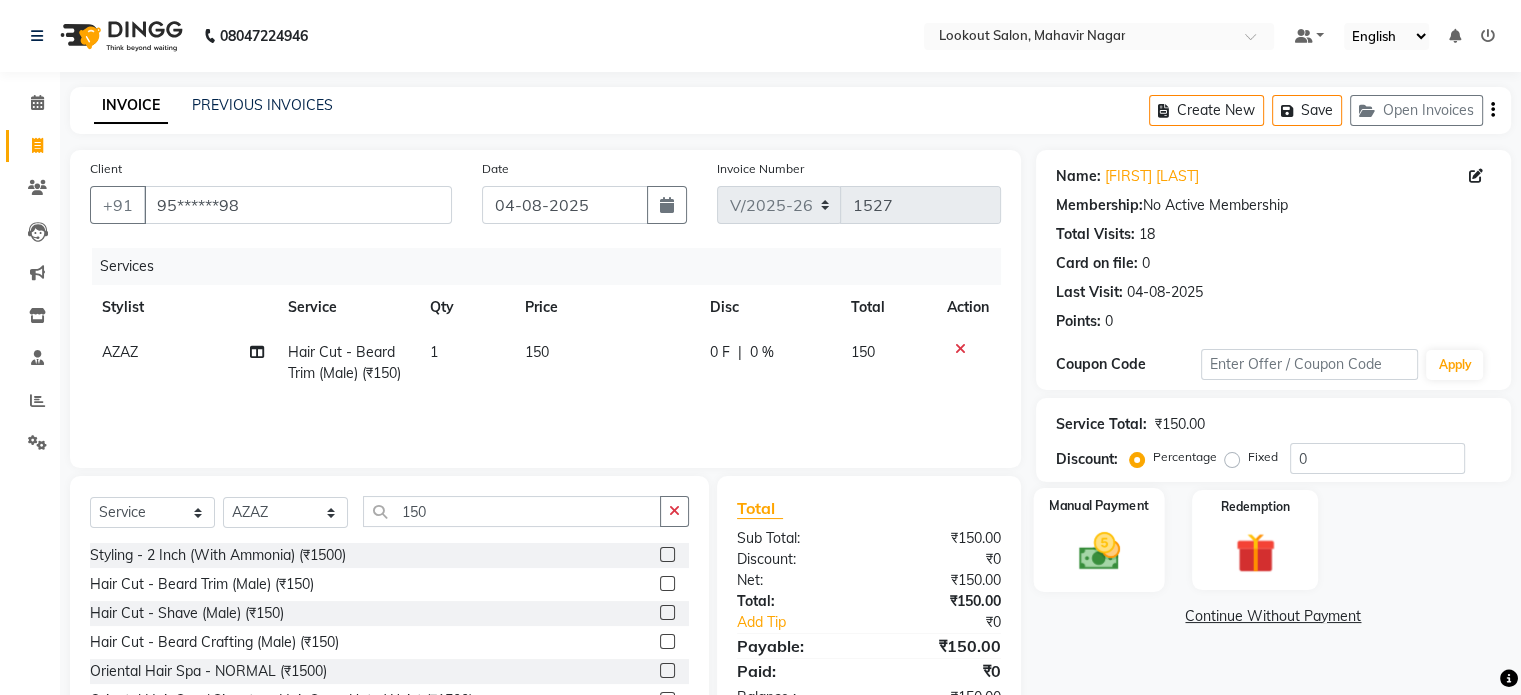 click on "Manual Payment" 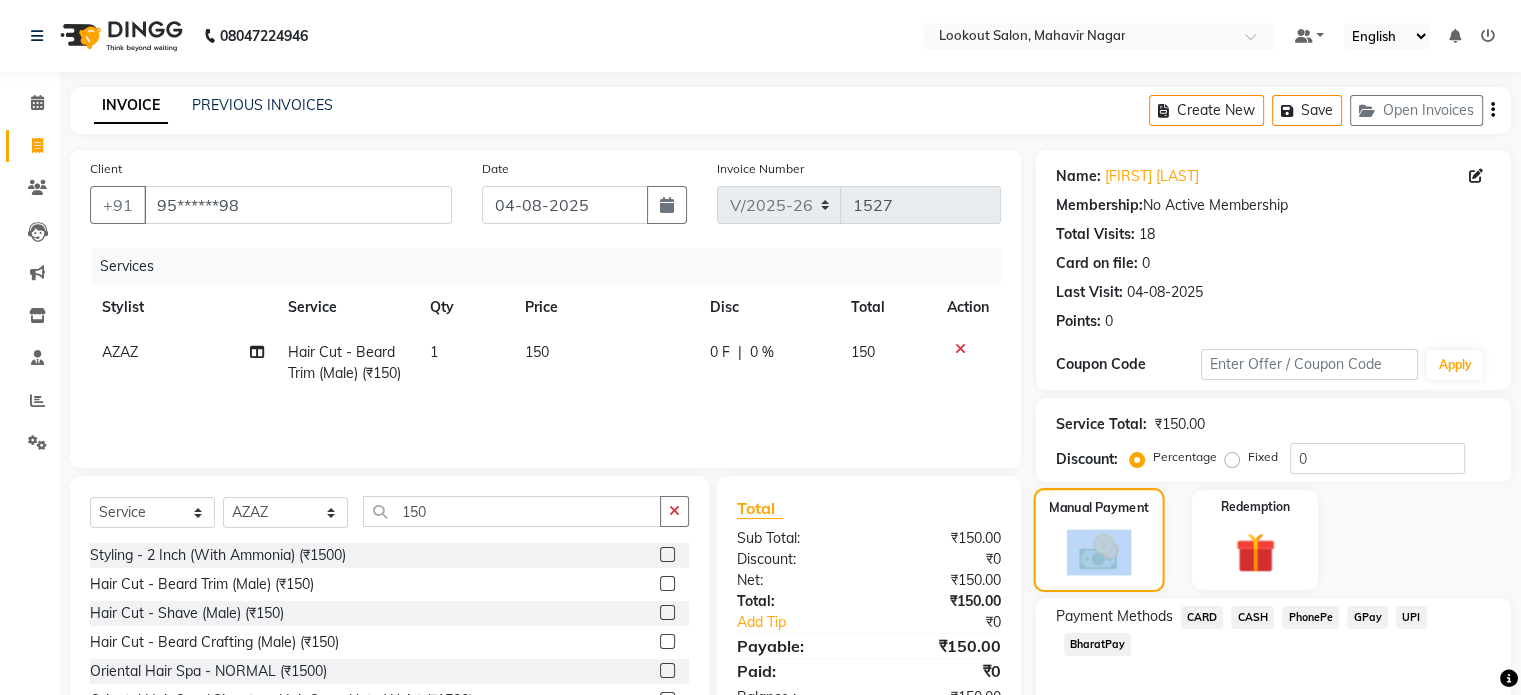 scroll, scrollTop: 107, scrollLeft: 0, axis: vertical 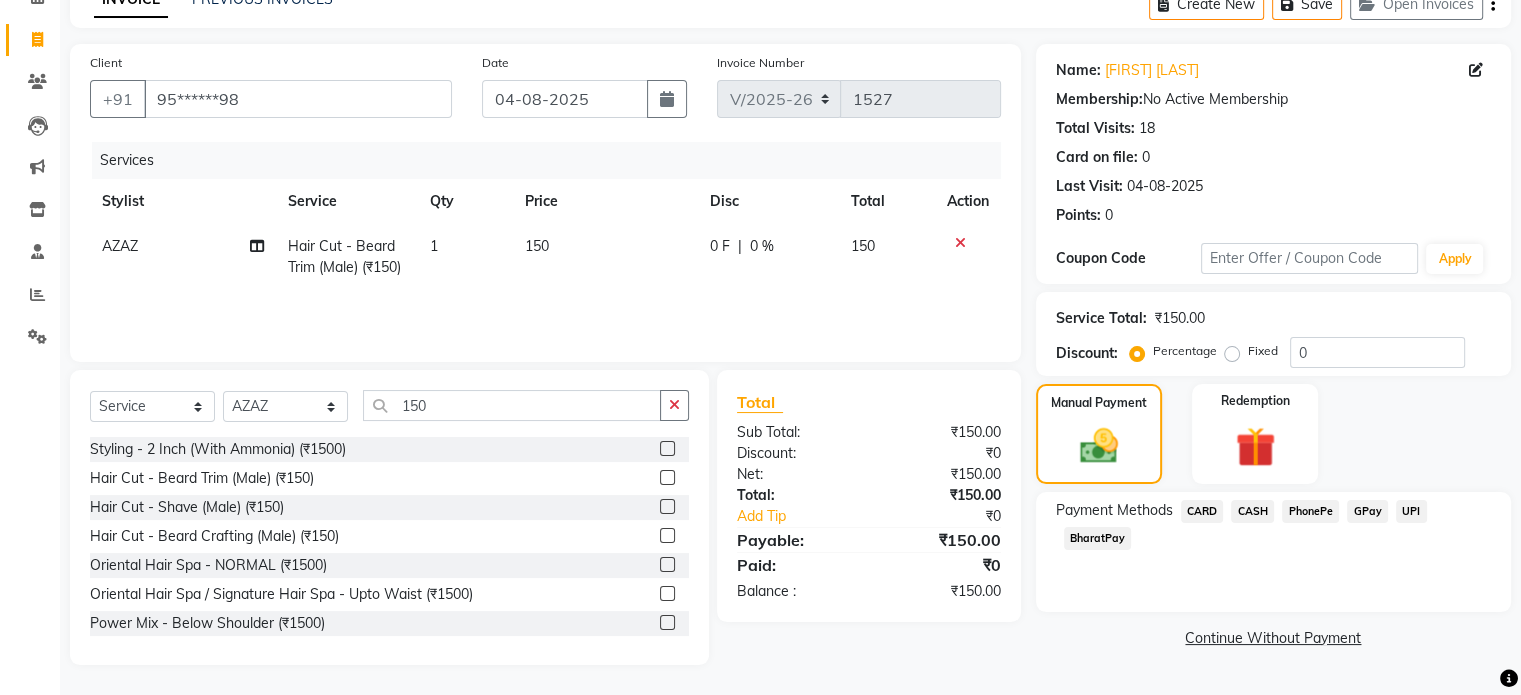 click on "CASH" 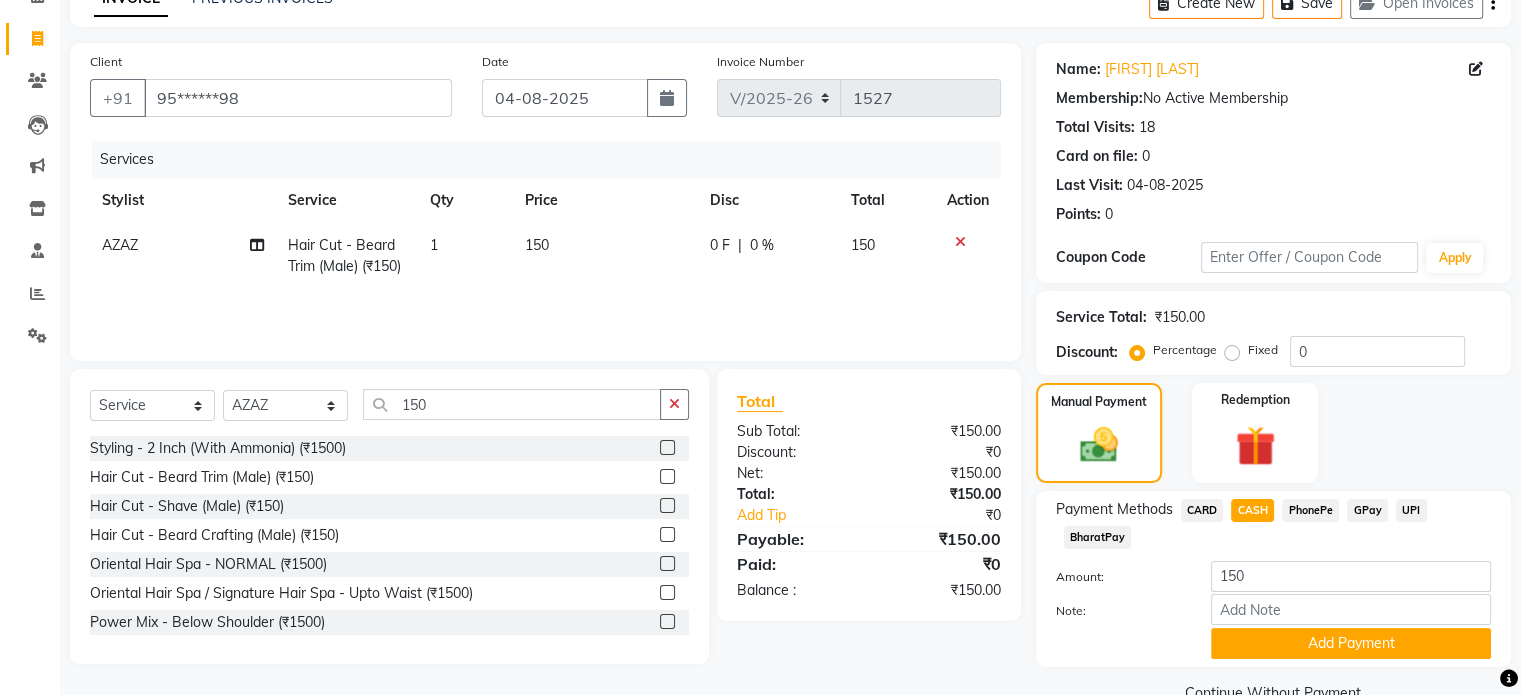 scroll, scrollTop: 152, scrollLeft: 0, axis: vertical 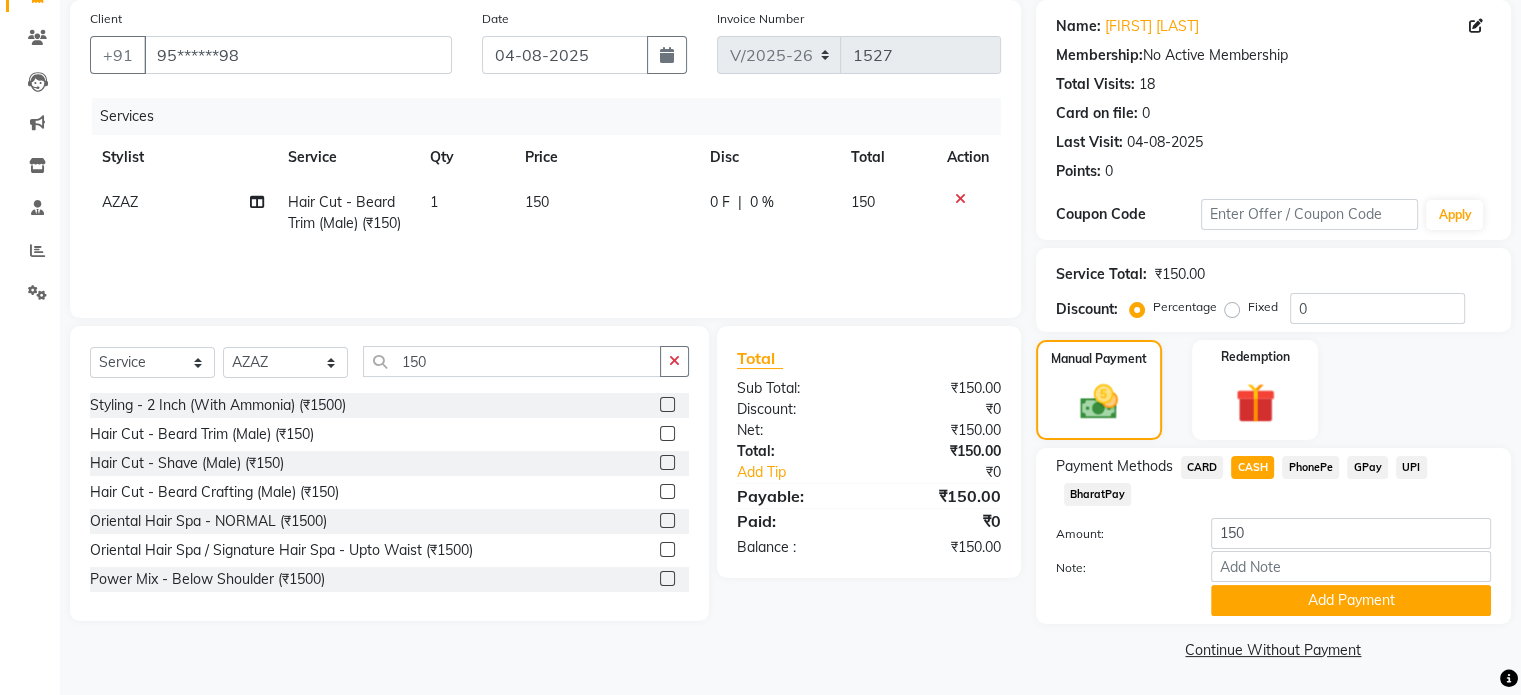 click on "GPay" 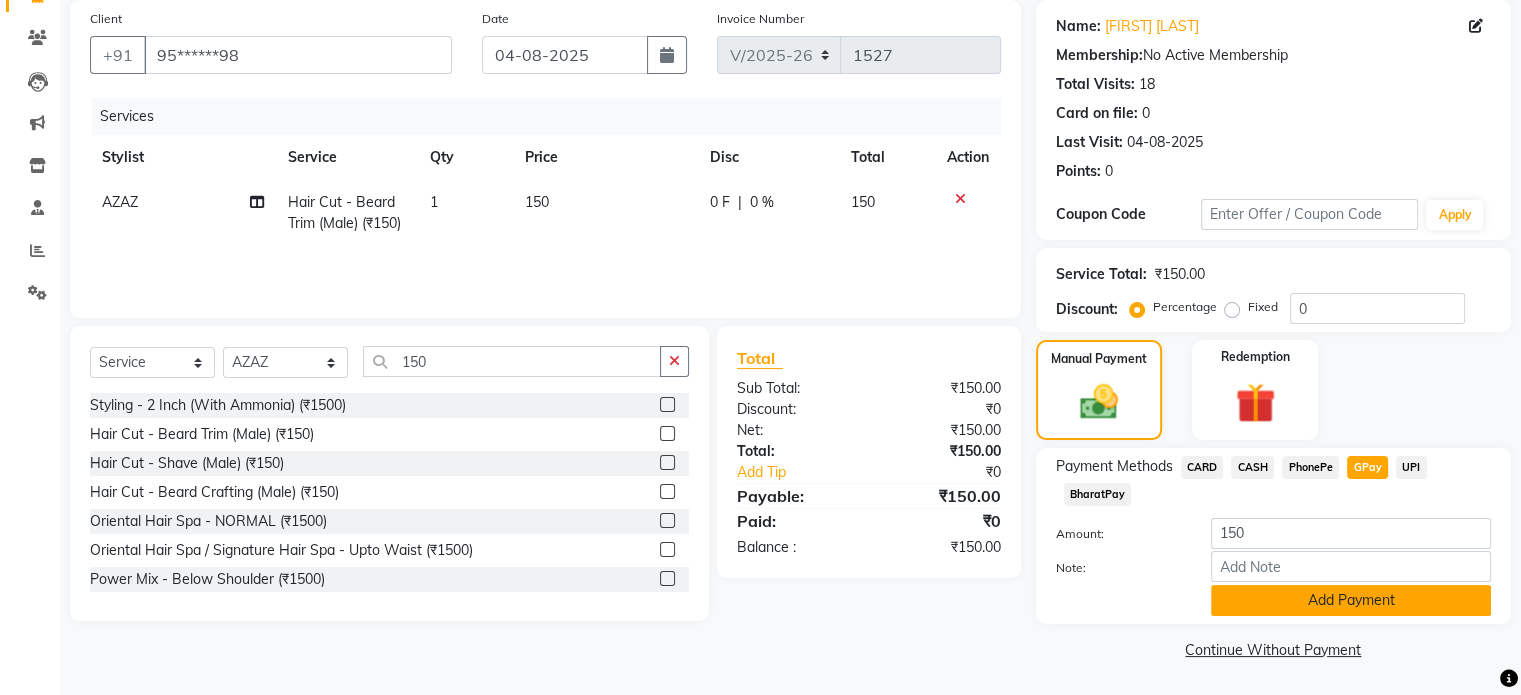 click on "Add Payment" 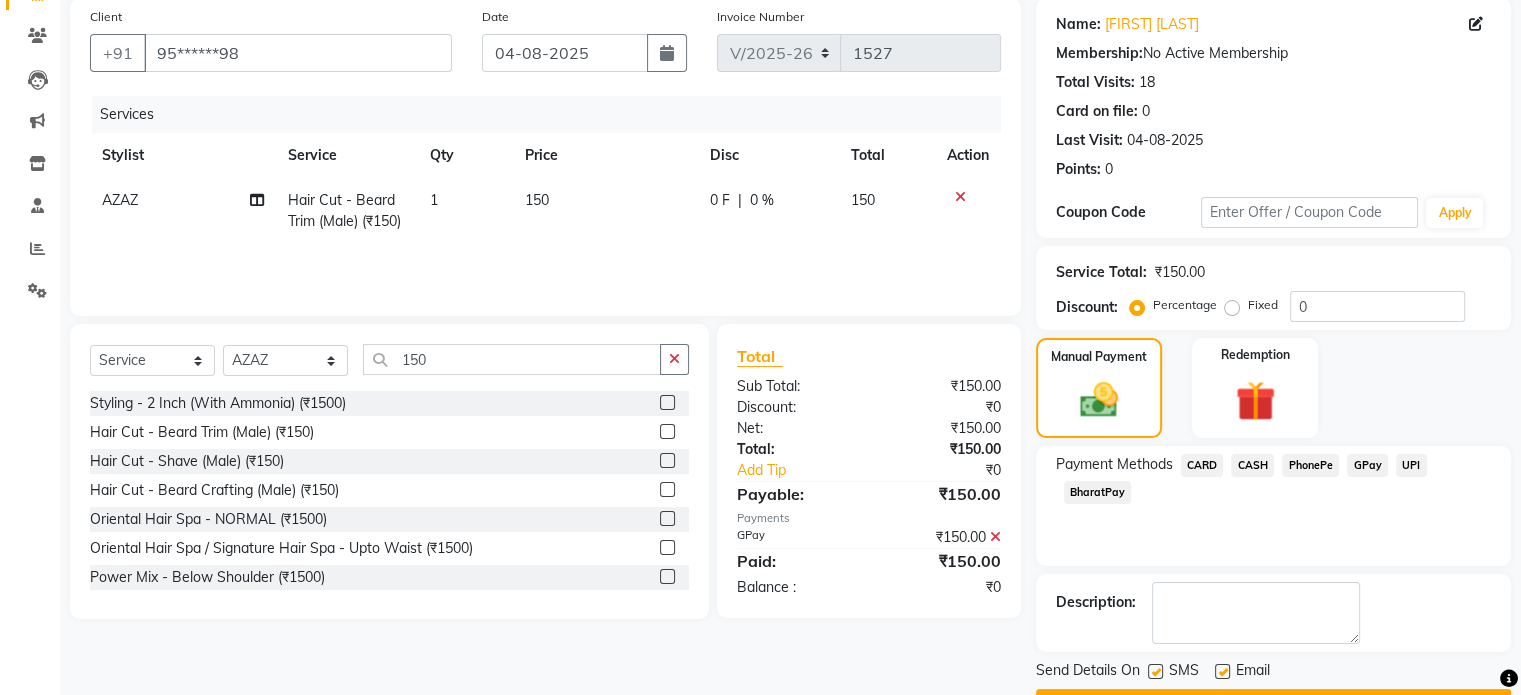 scroll, scrollTop: 205, scrollLeft: 0, axis: vertical 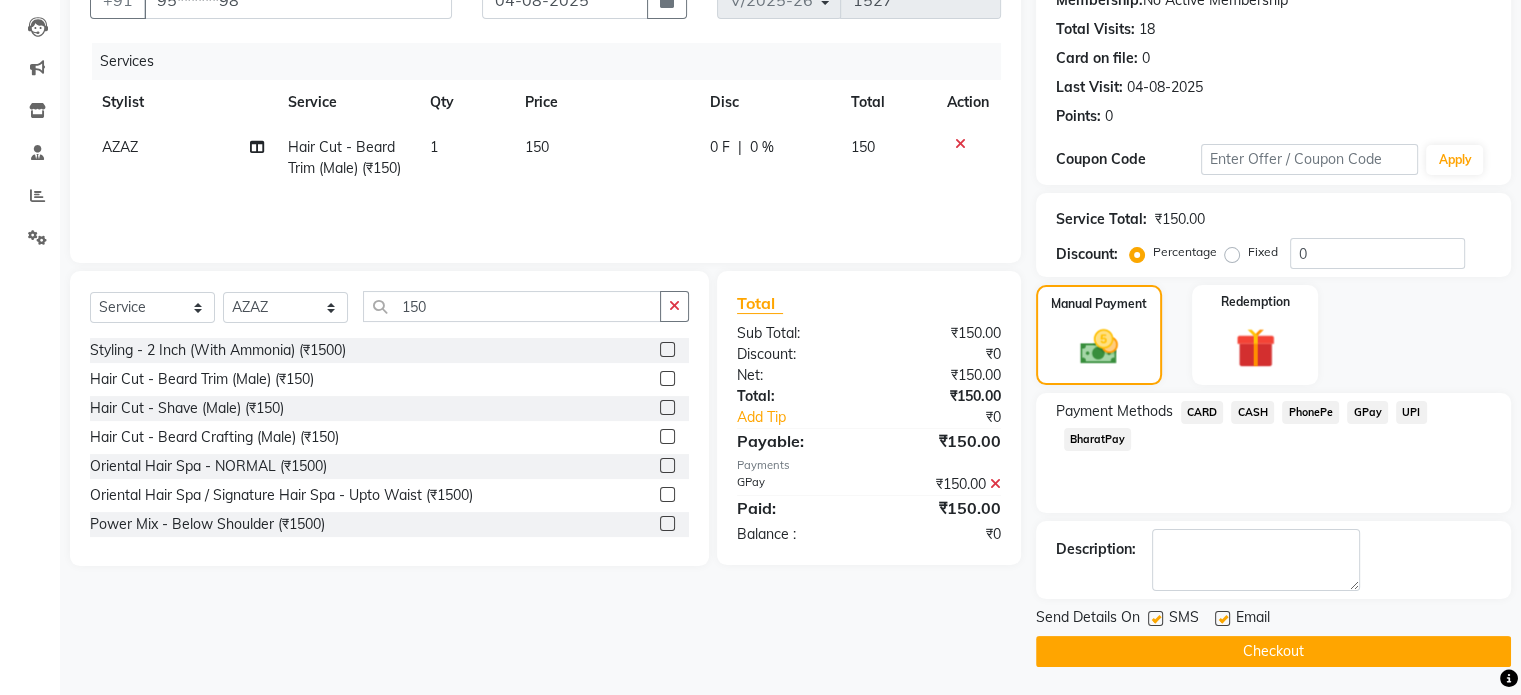 click on "Checkout" 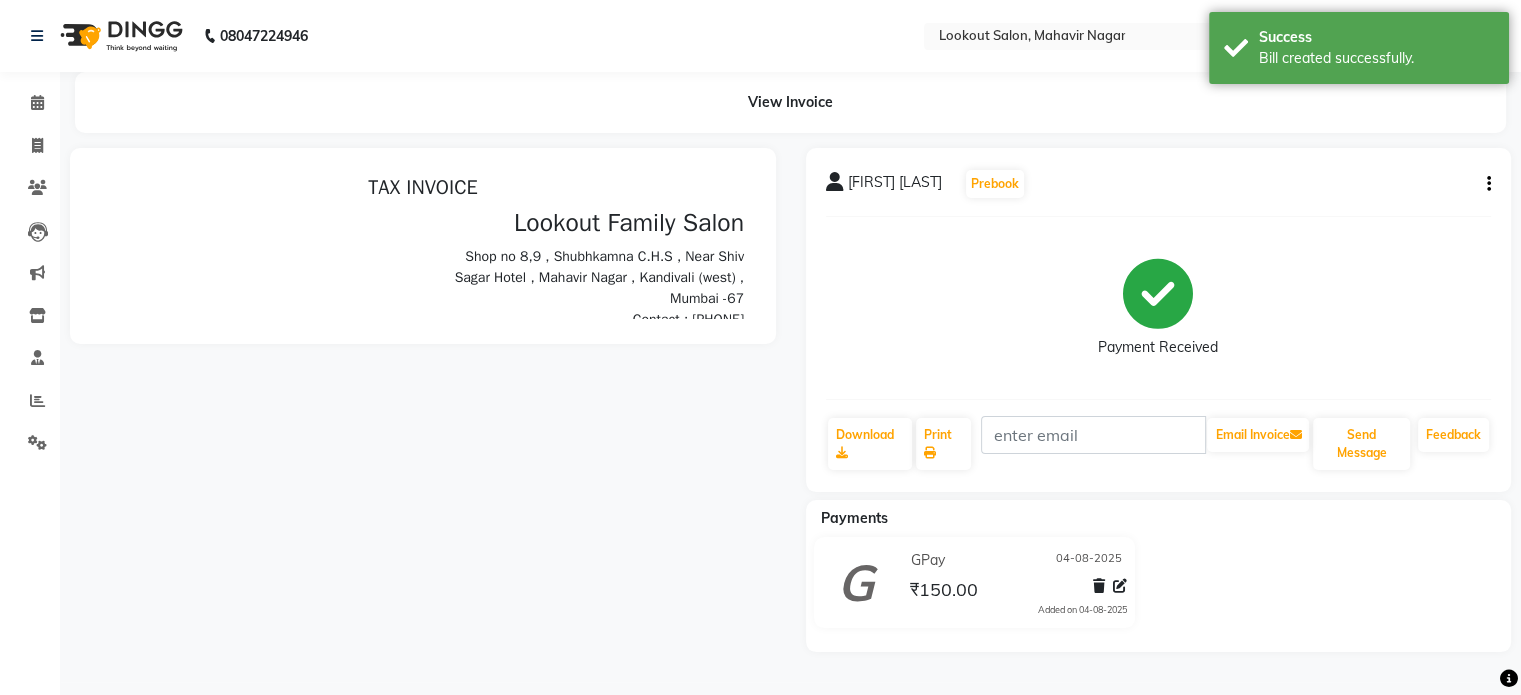 scroll, scrollTop: 0, scrollLeft: 0, axis: both 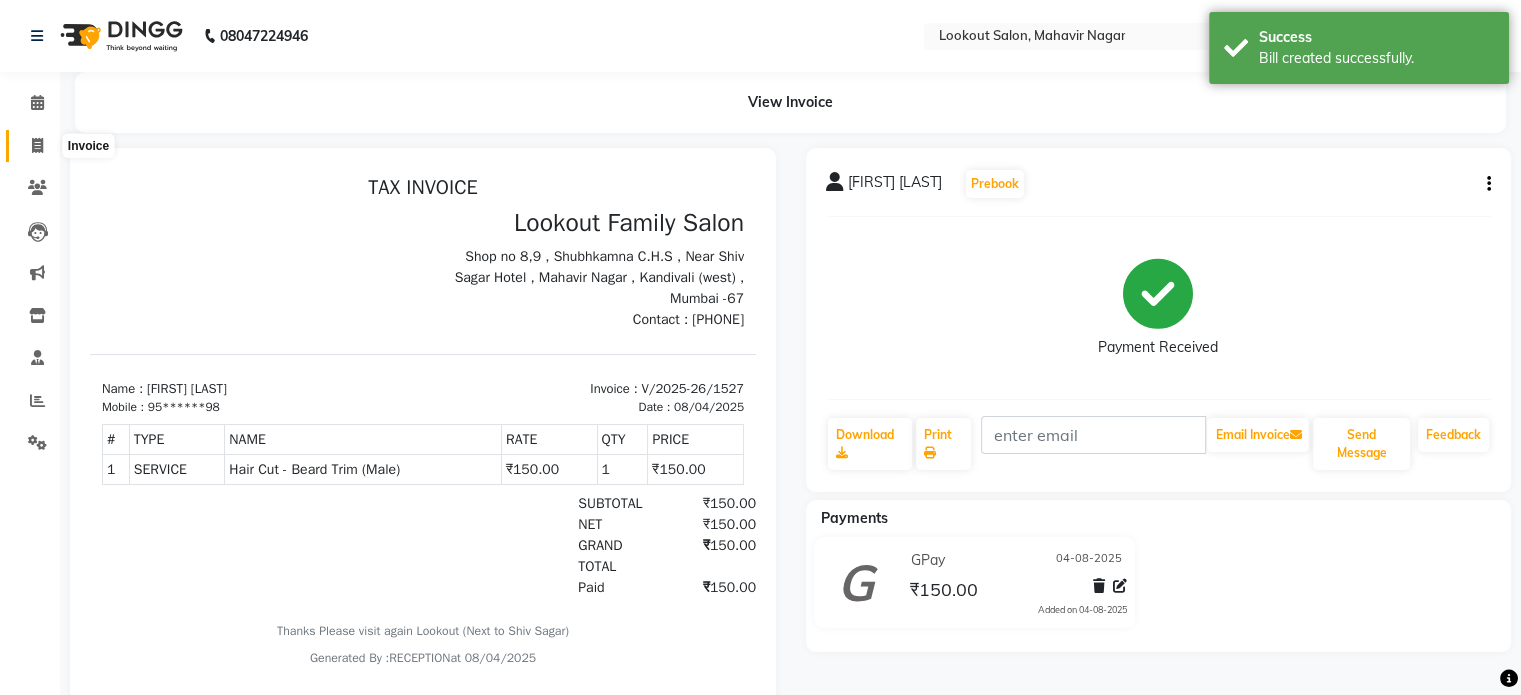 click 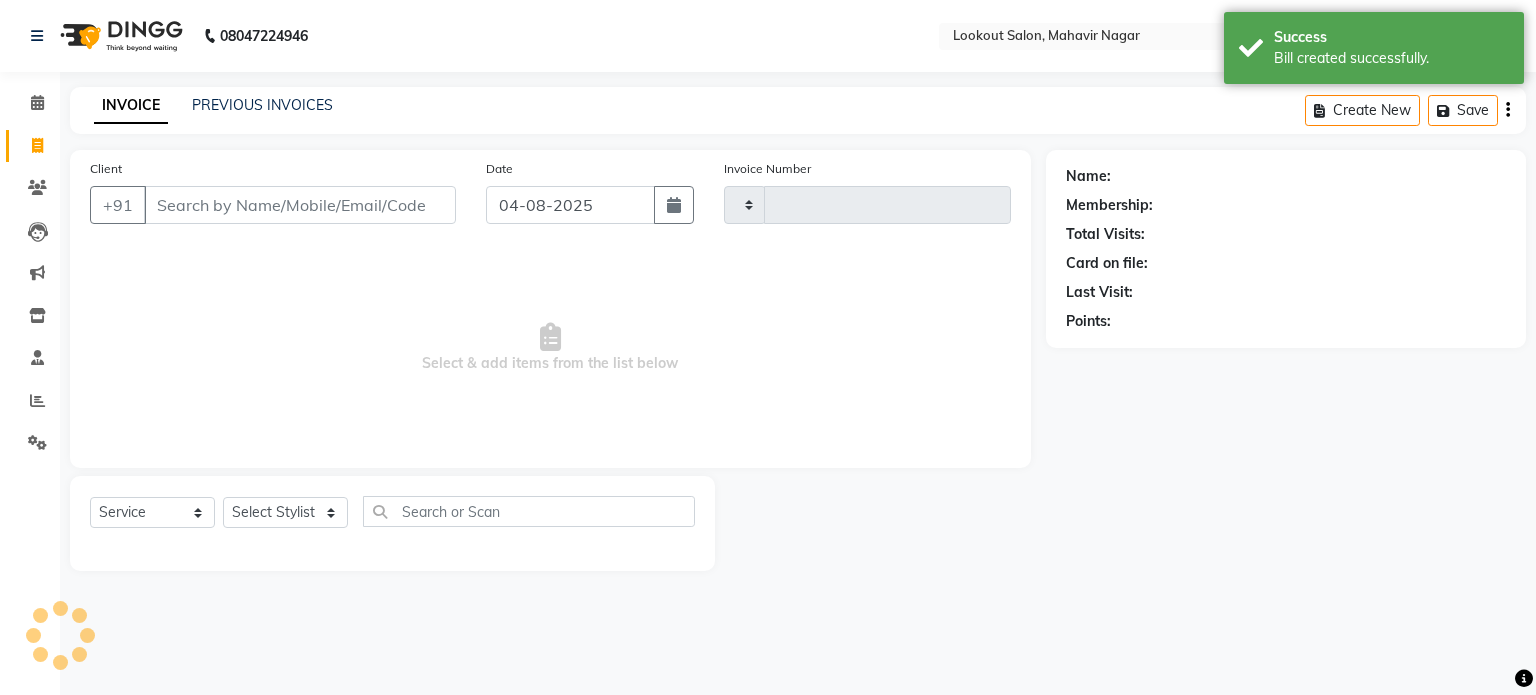 type on "1528" 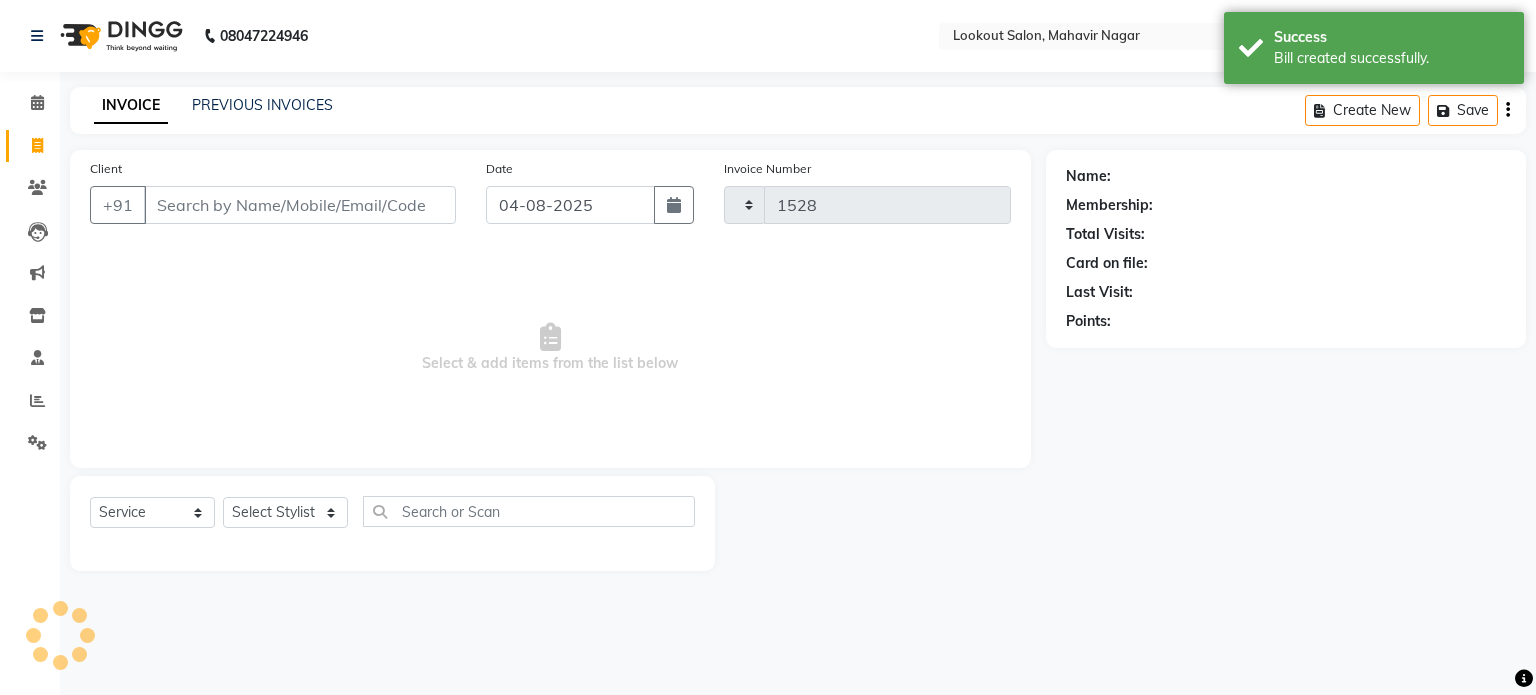 select on "150" 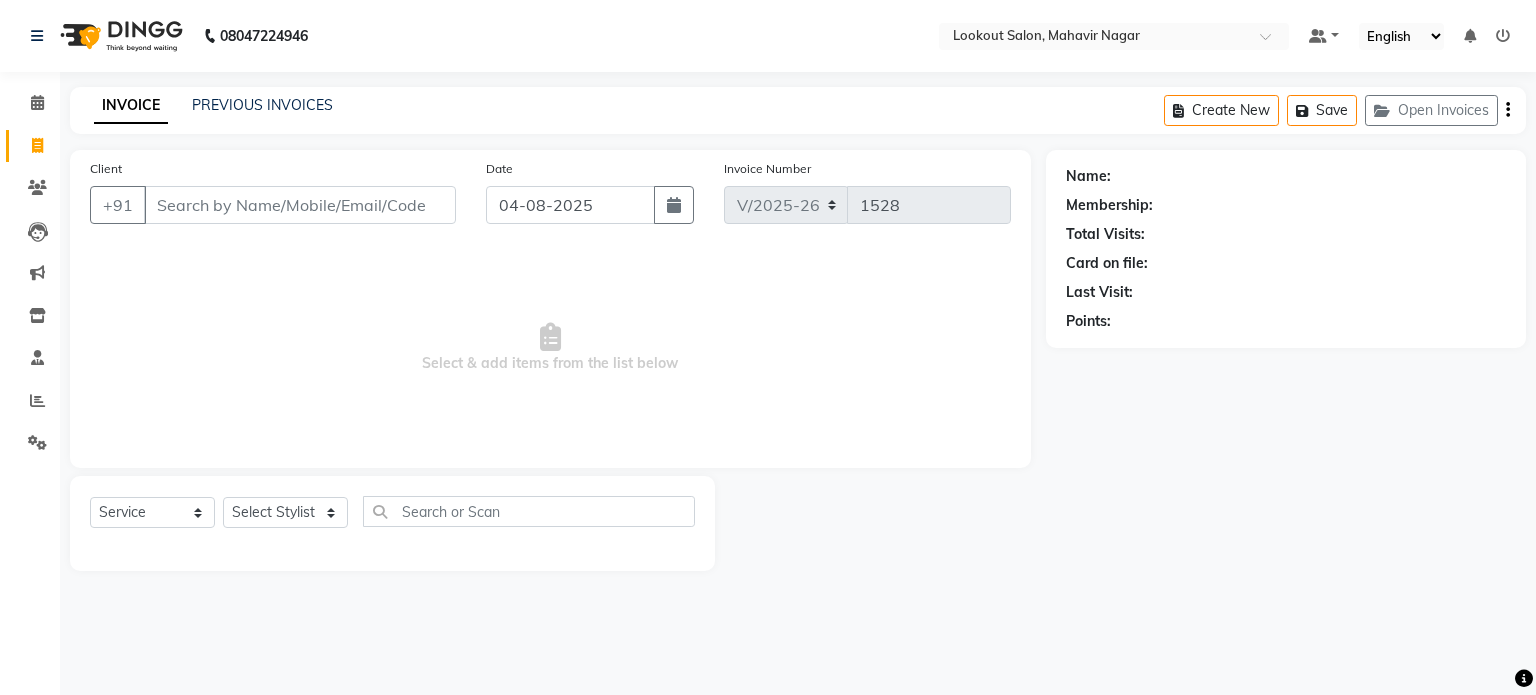 click on "Client" at bounding box center [300, 205] 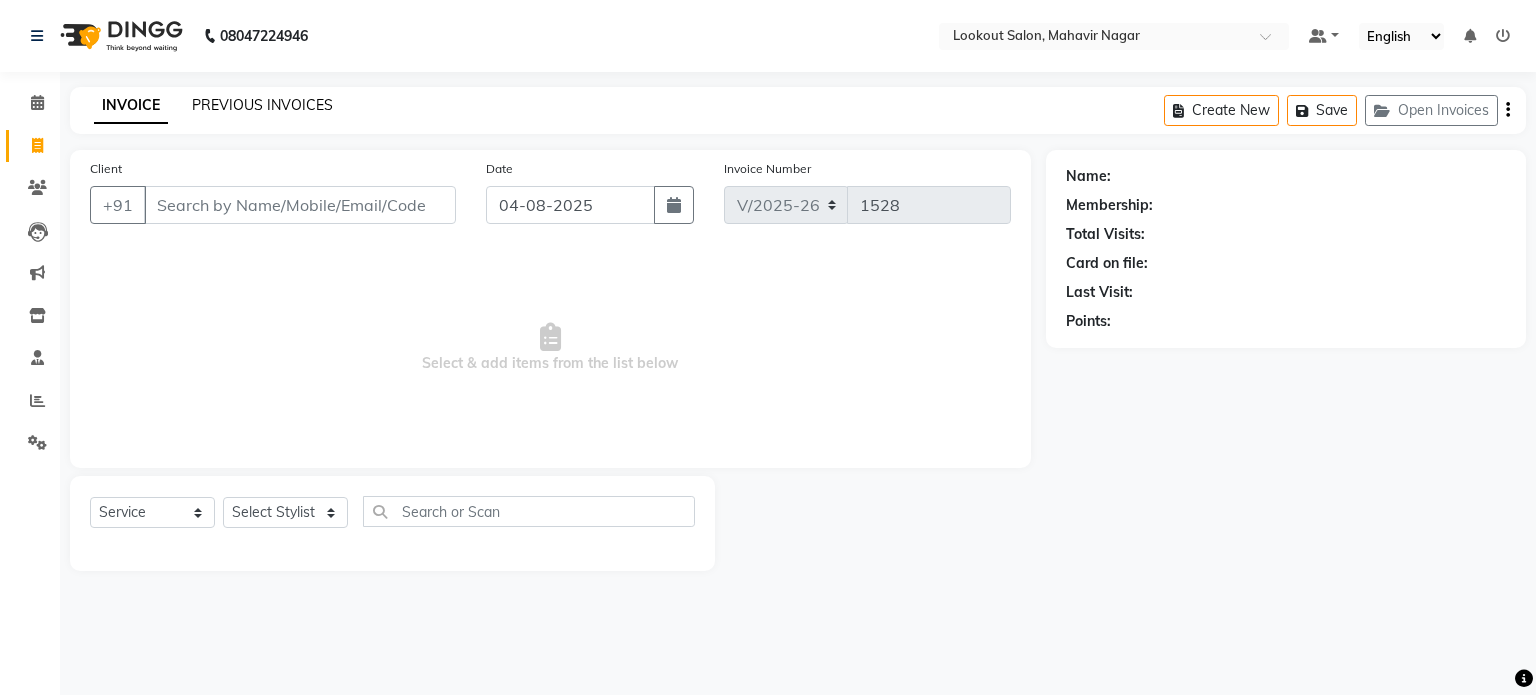 click on "PREVIOUS INVOICES" 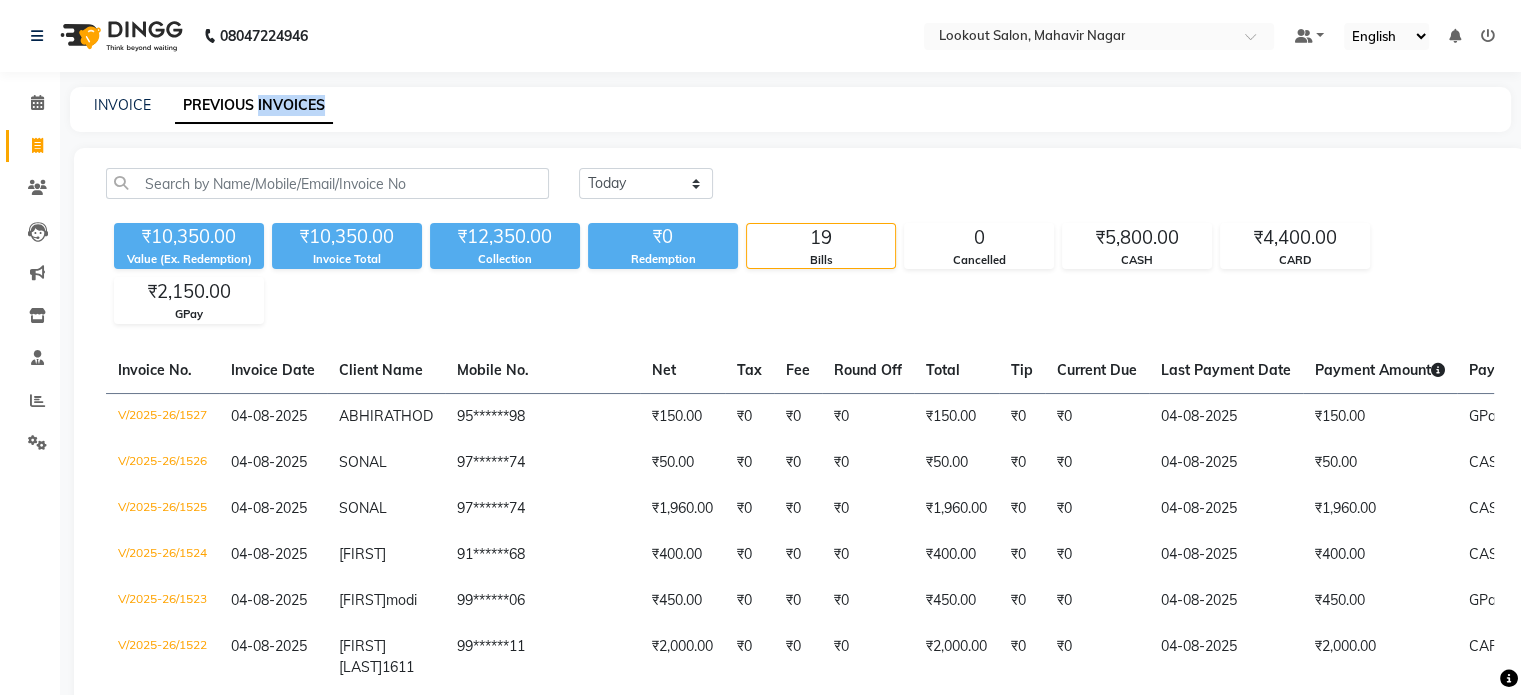 click on "PREVIOUS INVOICES" 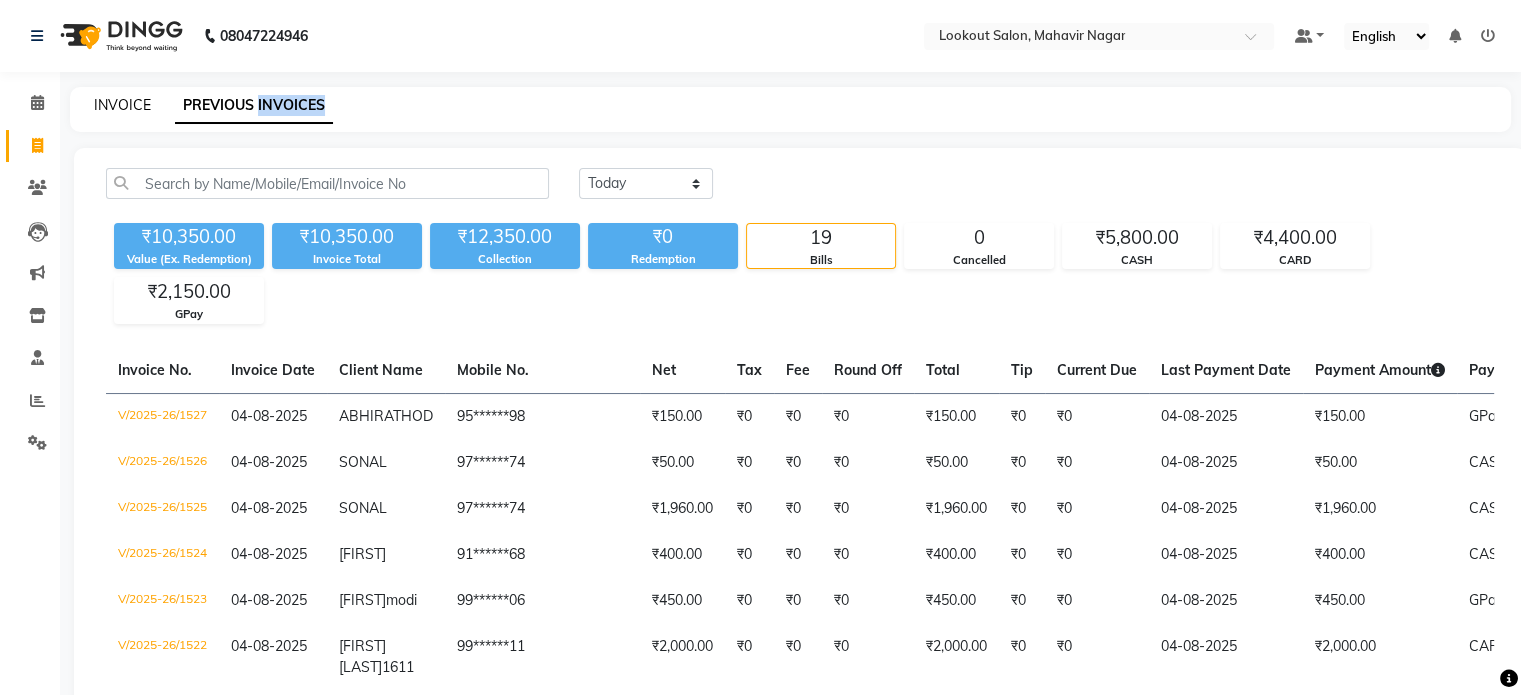 click on "INVOICE" 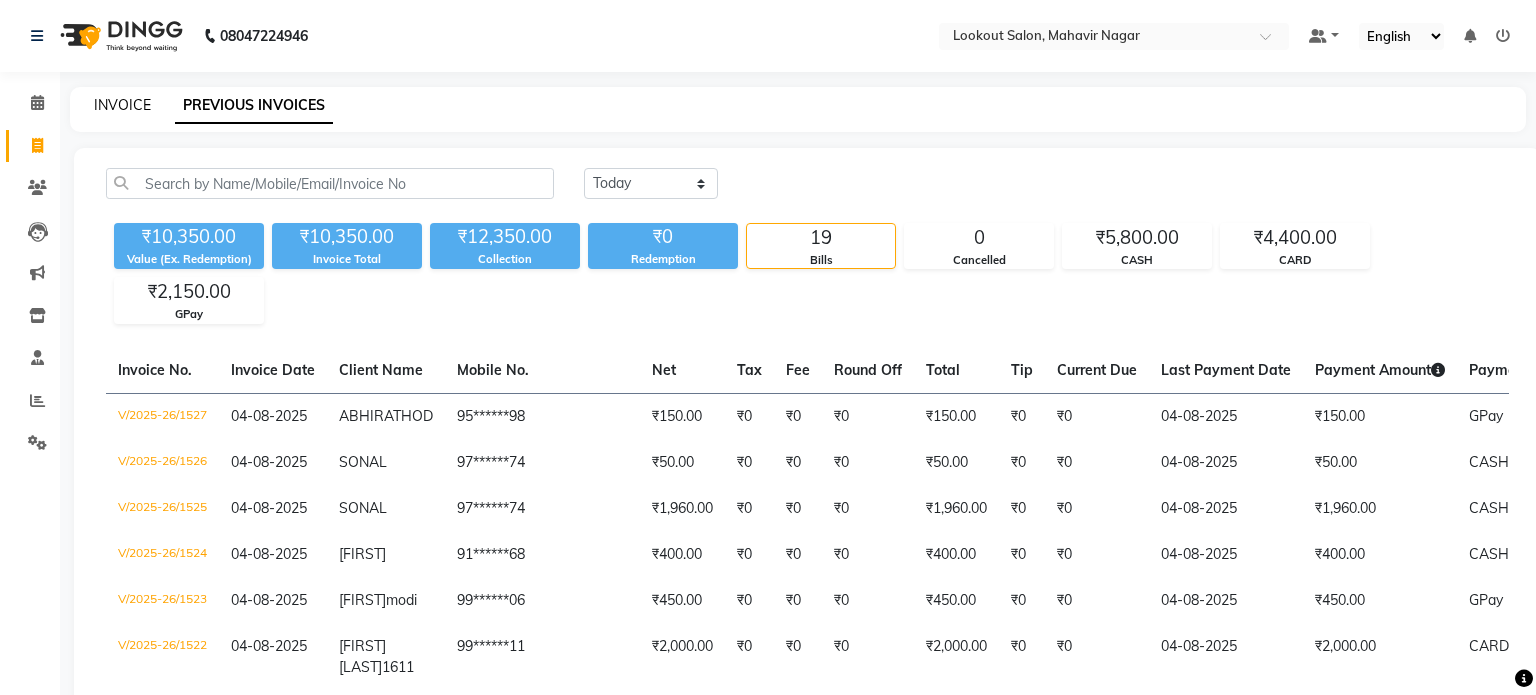 select on "service" 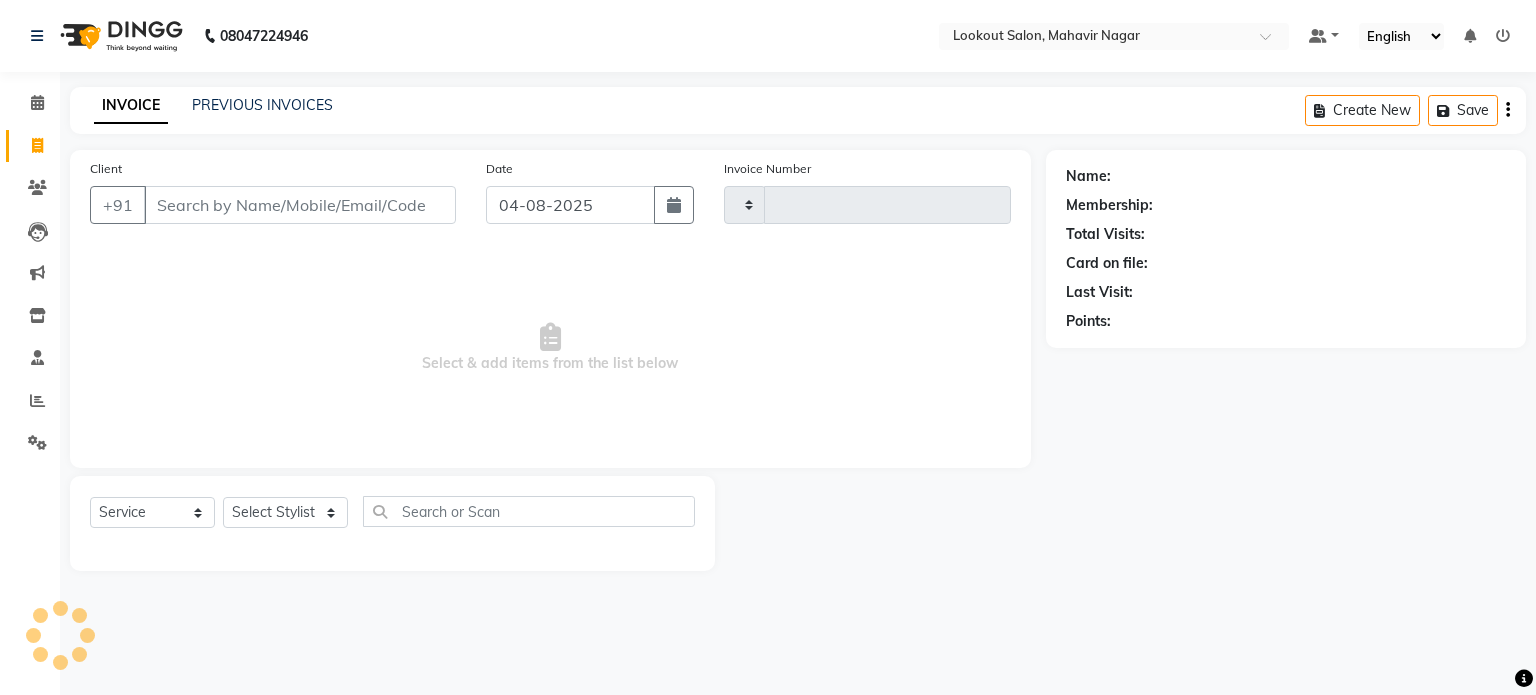 type on "1528" 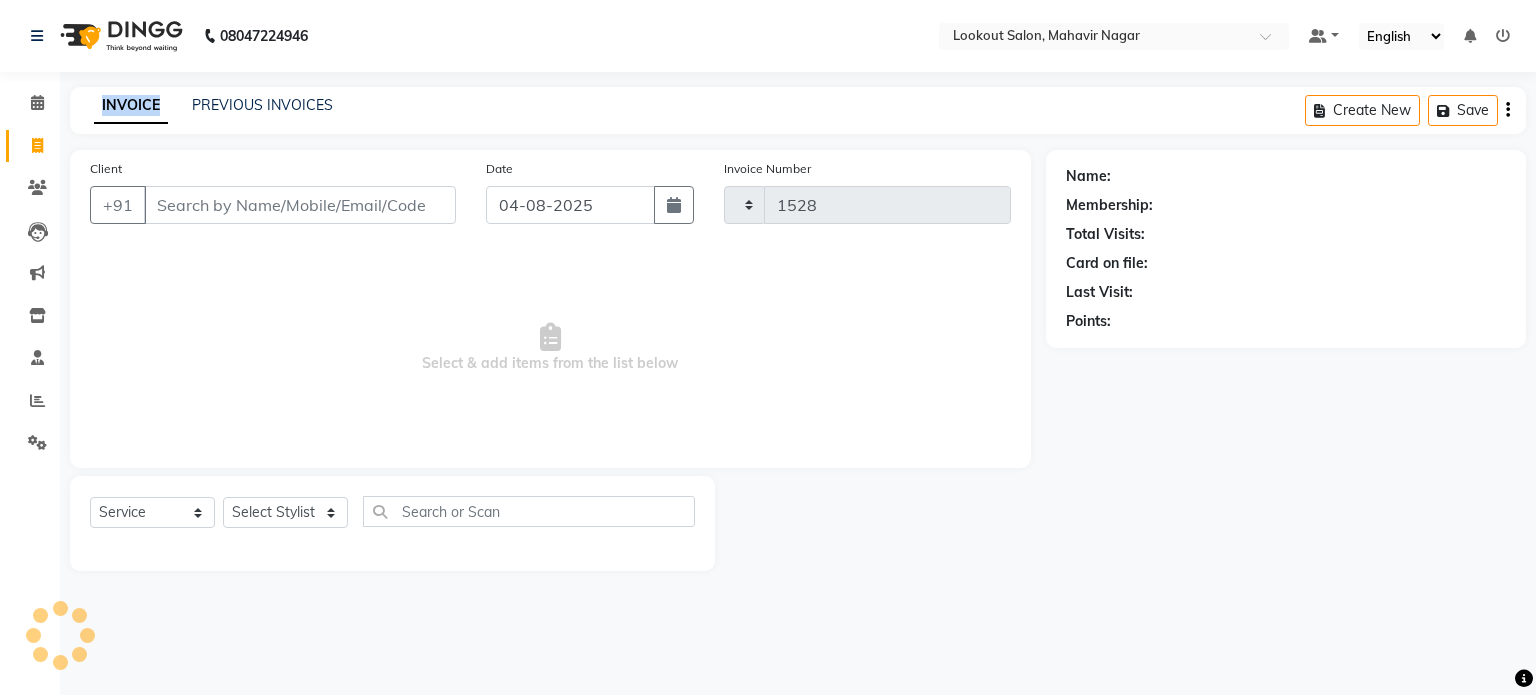 select on "150" 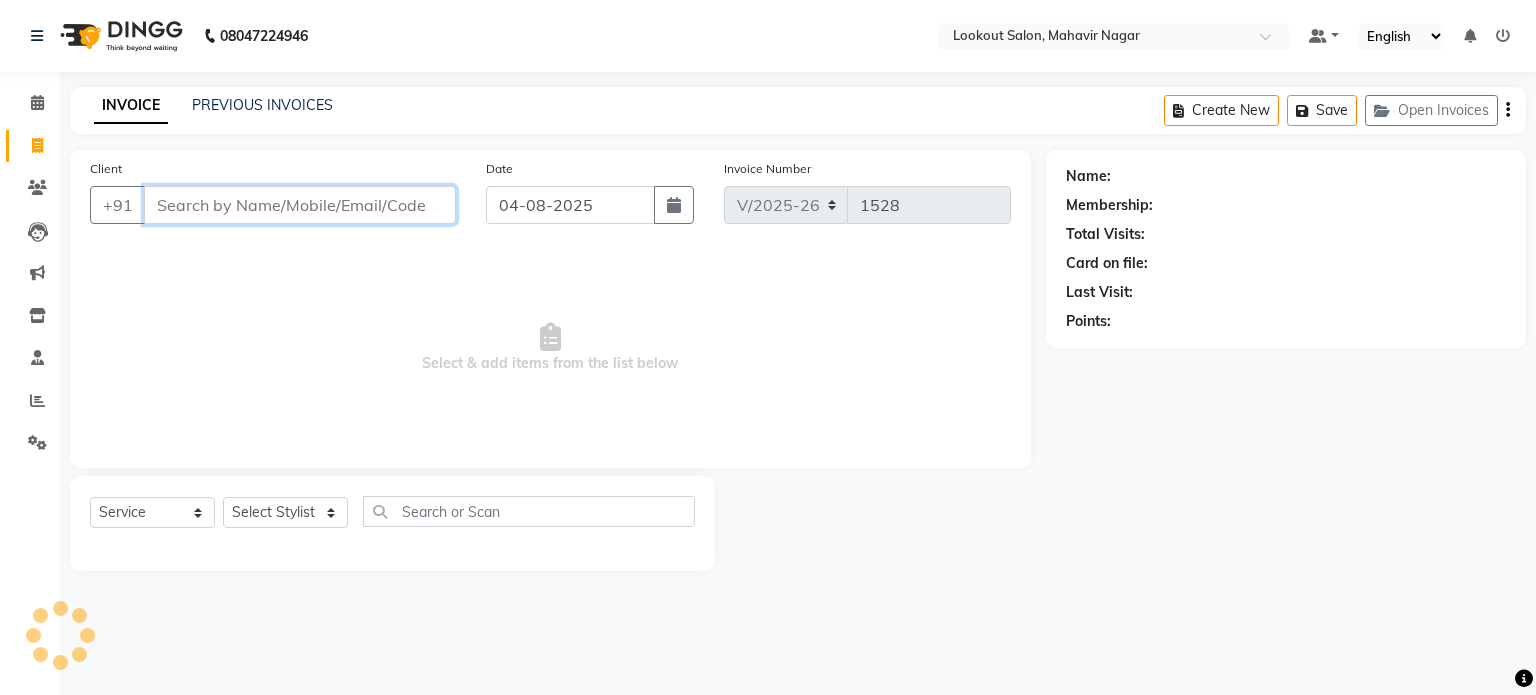 click on "Client" at bounding box center [300, 205] 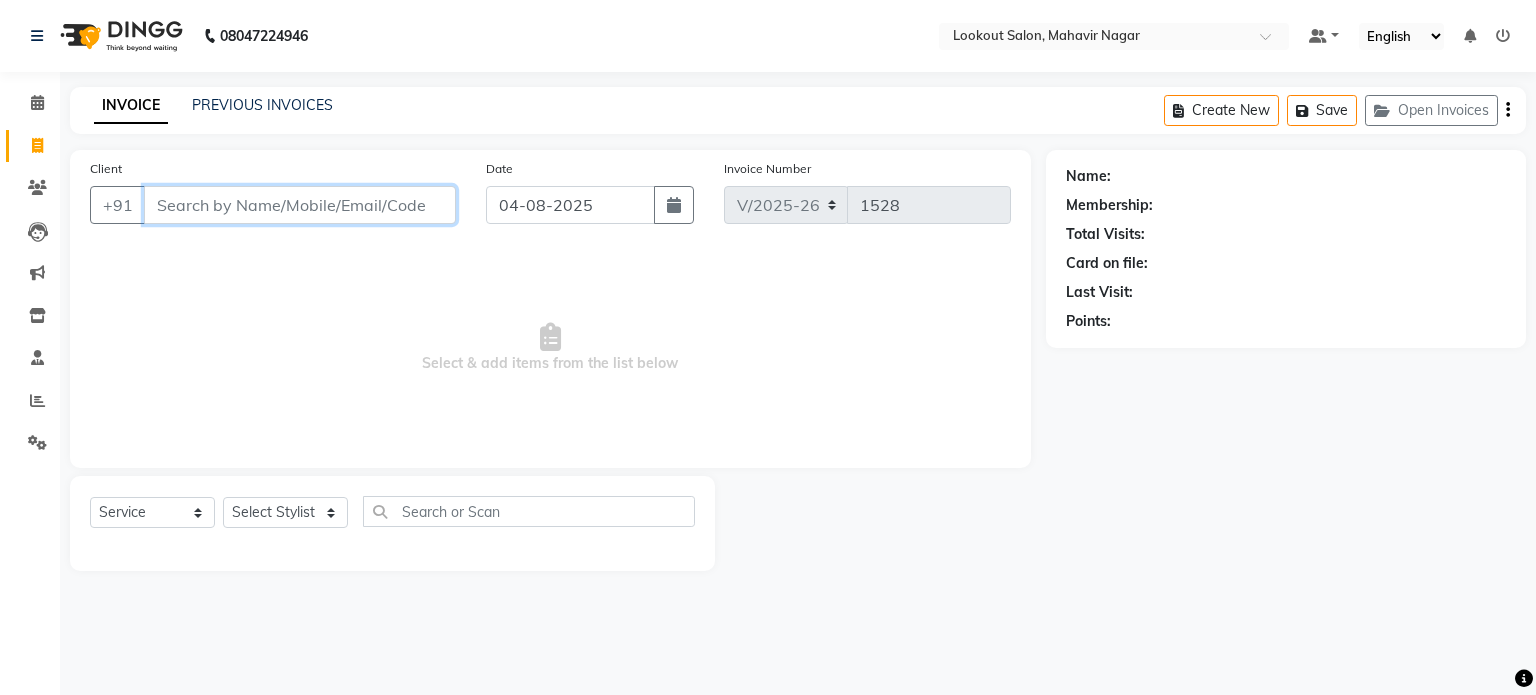 click on "Client" at bounding box center [300, 205] 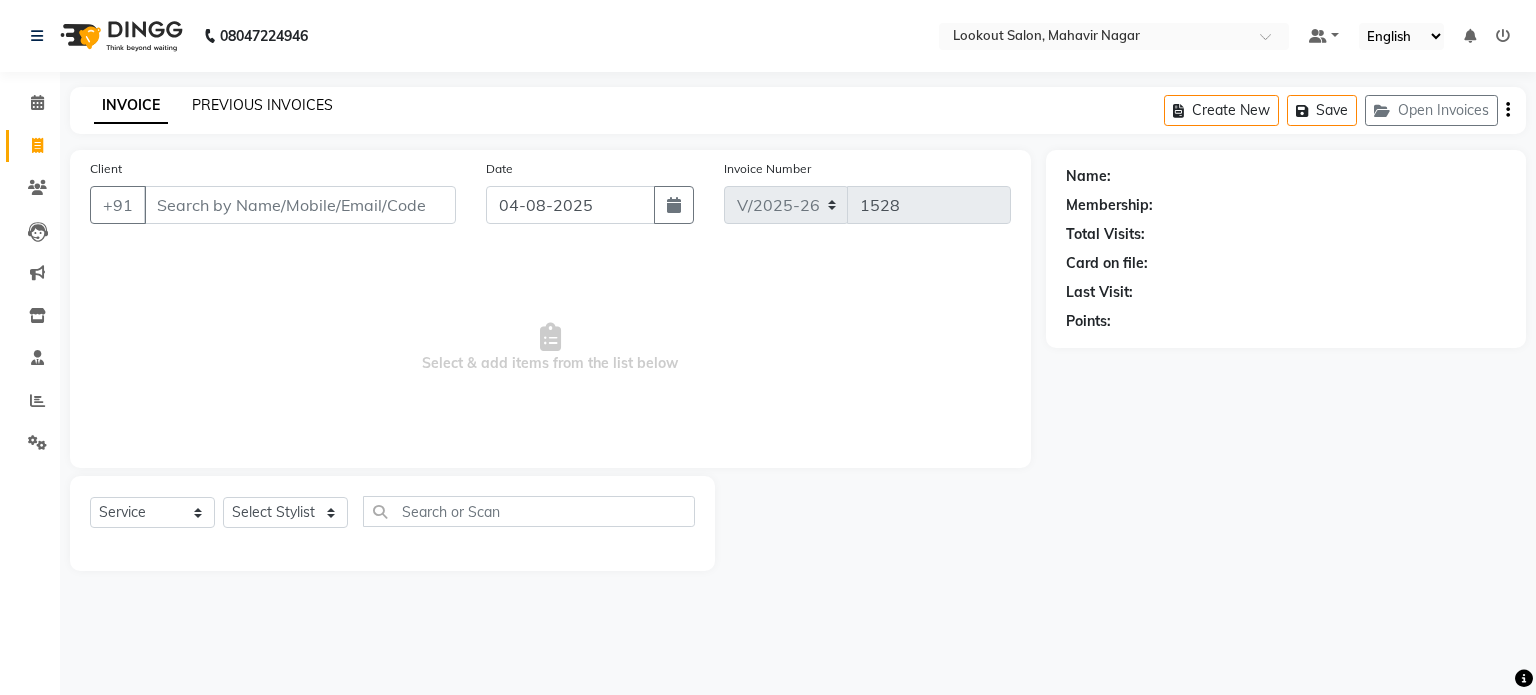 click on "PREVIOUS INVOICES" 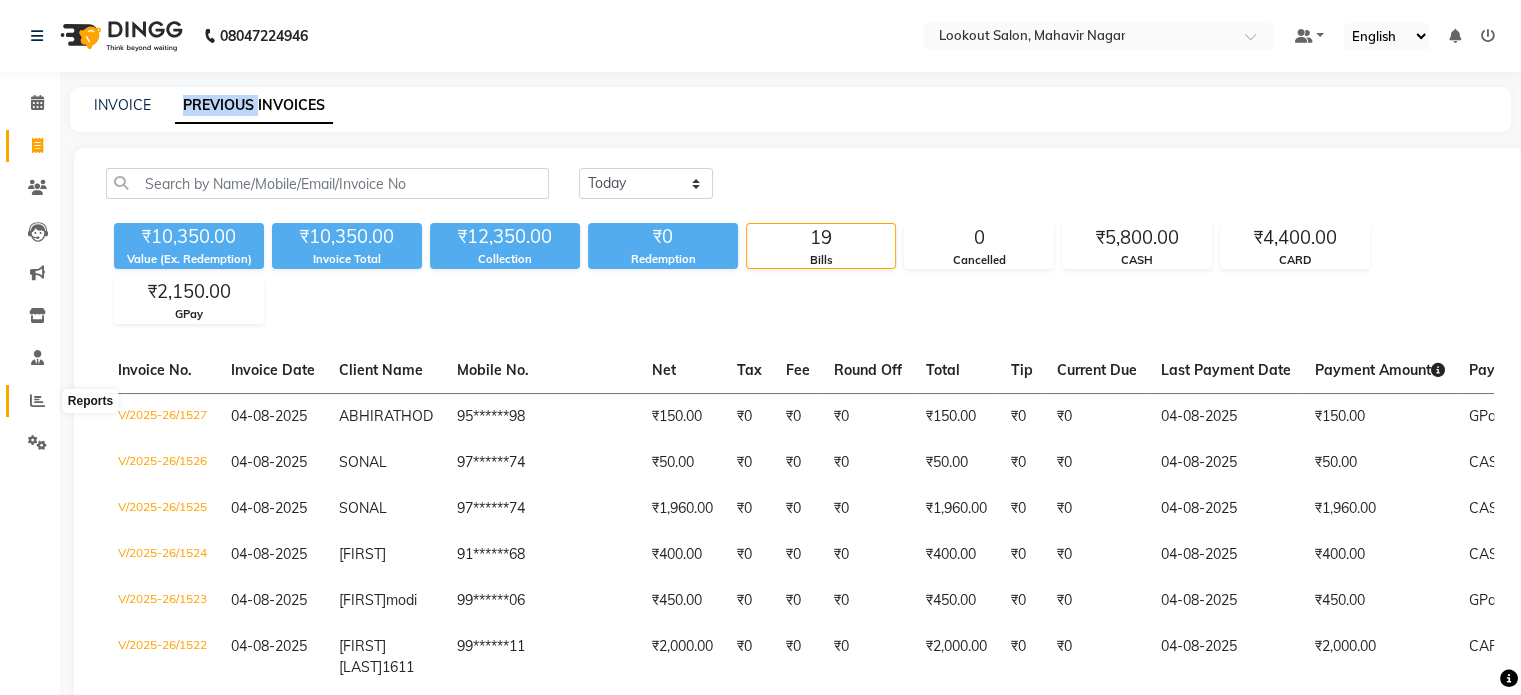 click 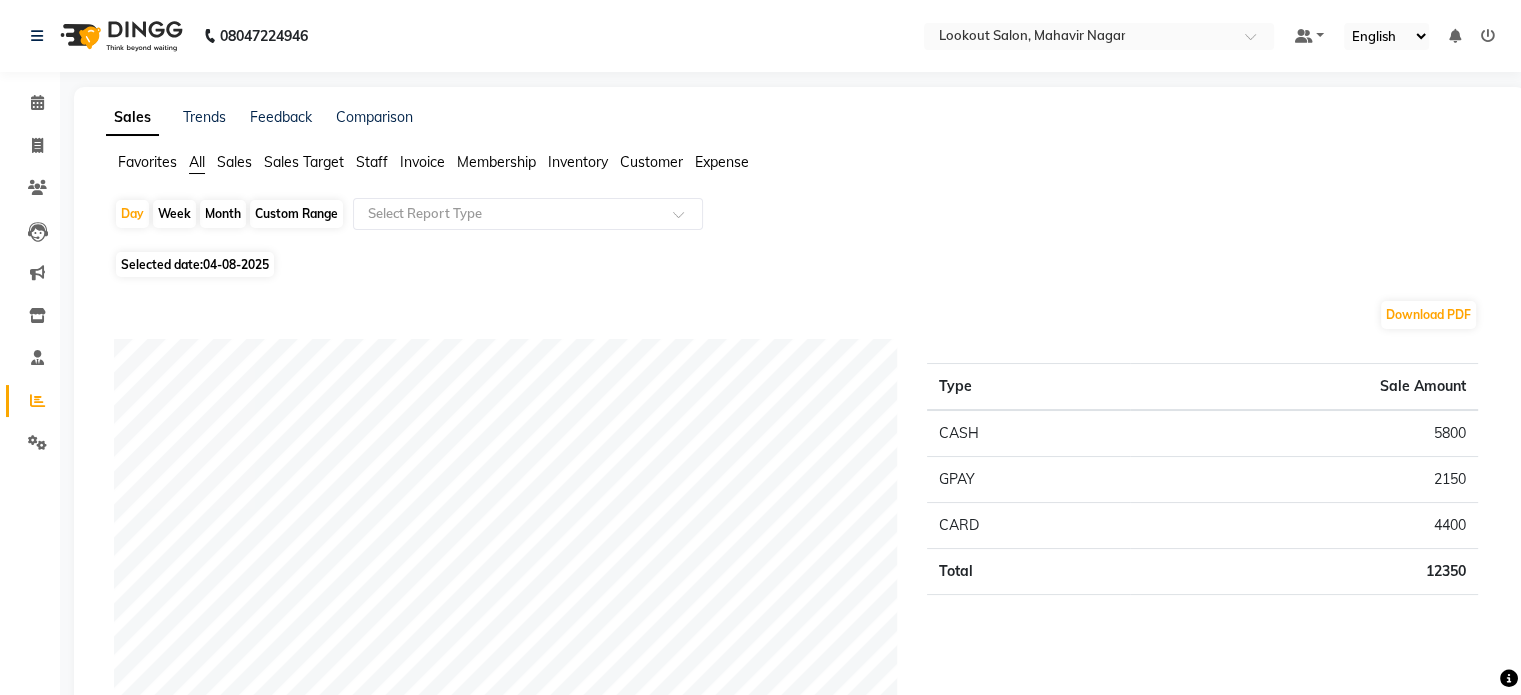 scroll, scrollTop: 0, scrollLeft: 0, axis: both 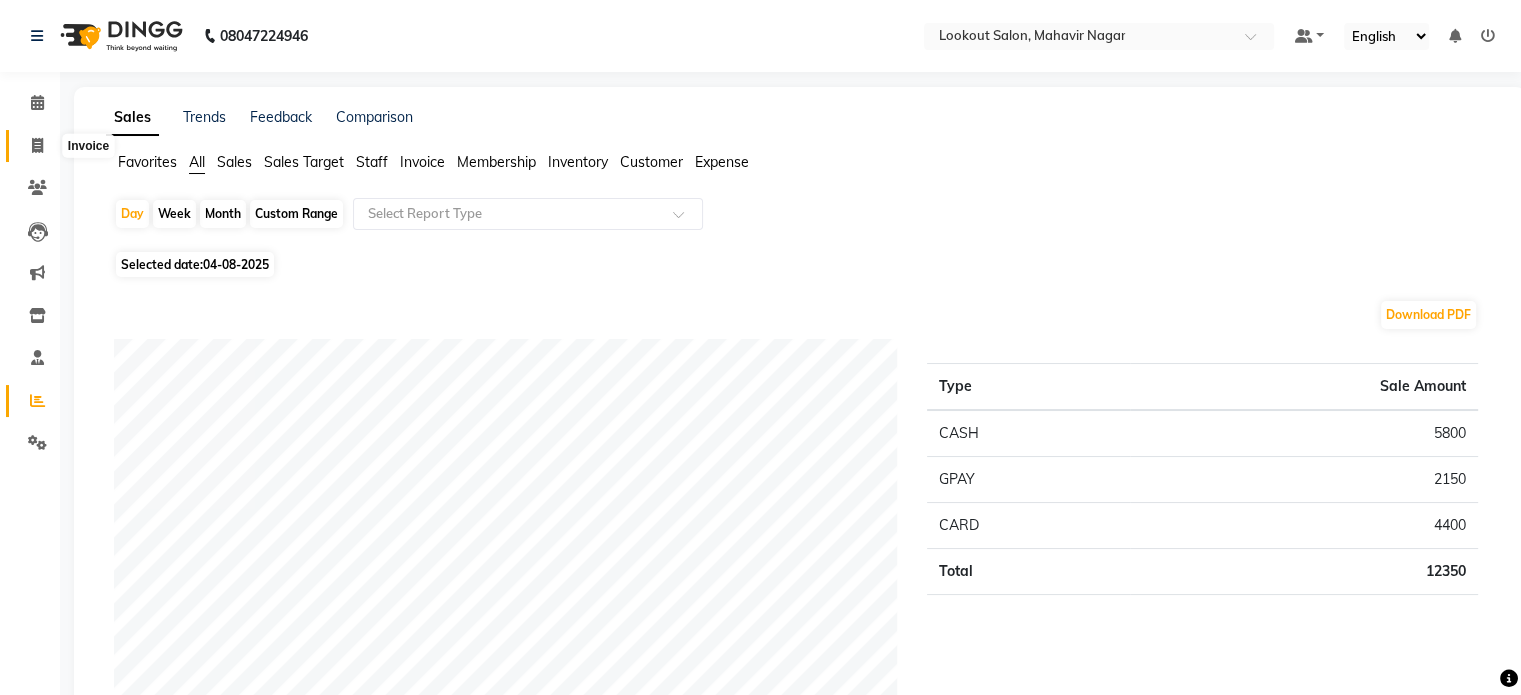 click 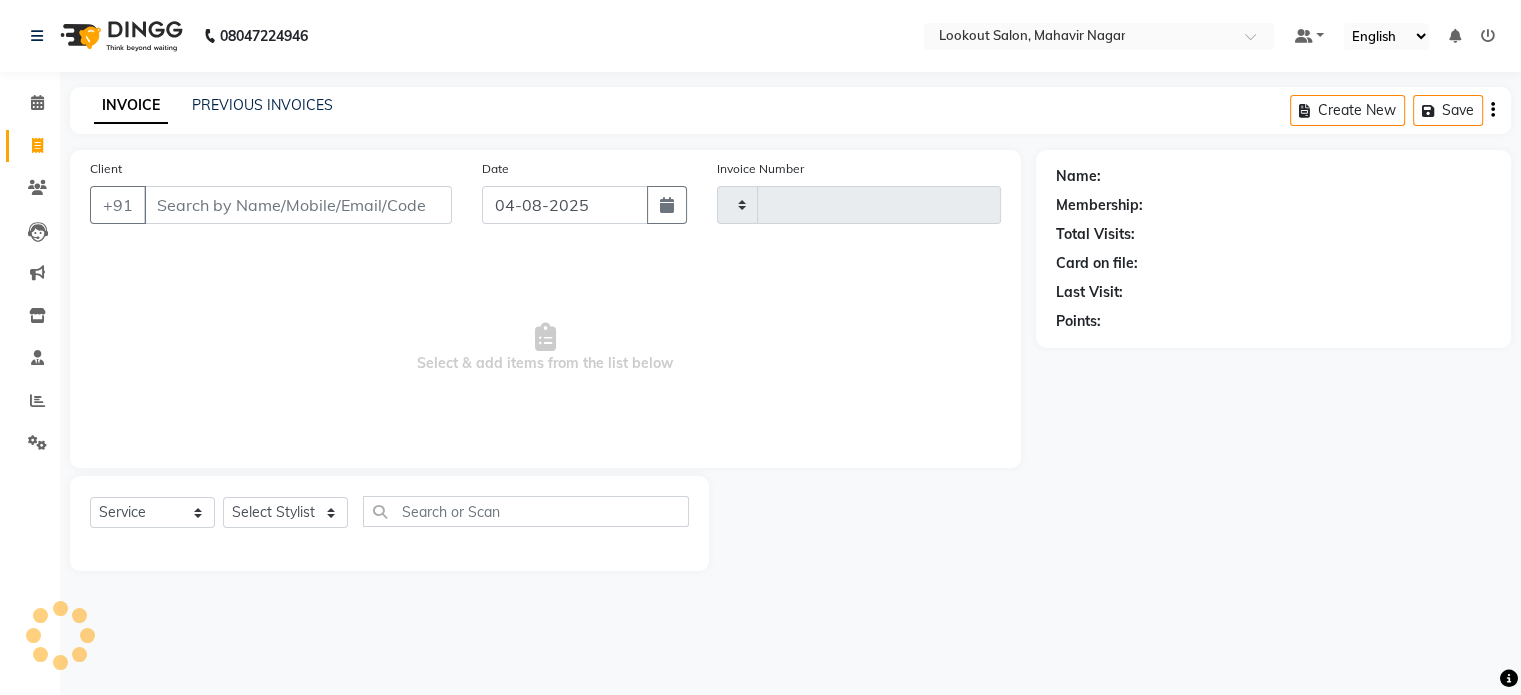 type on "1528" 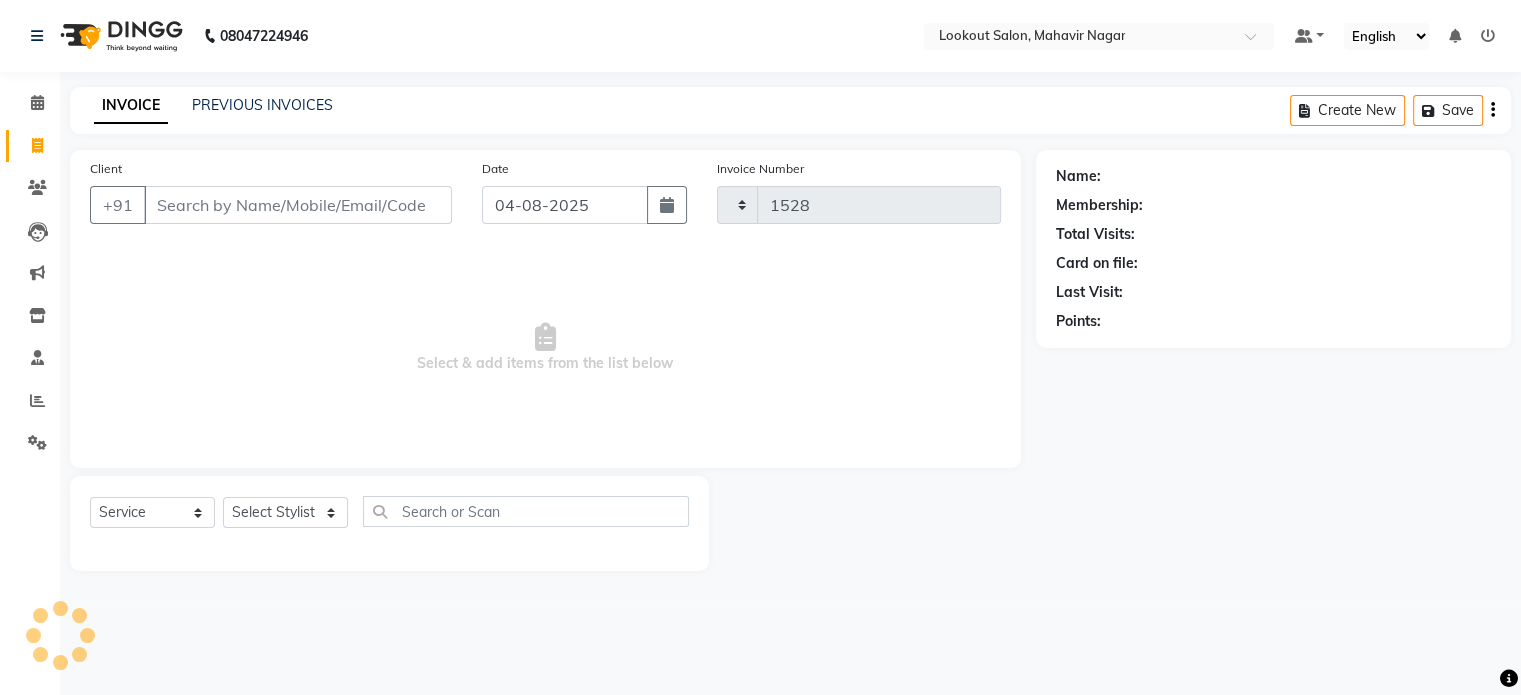 select on "150" 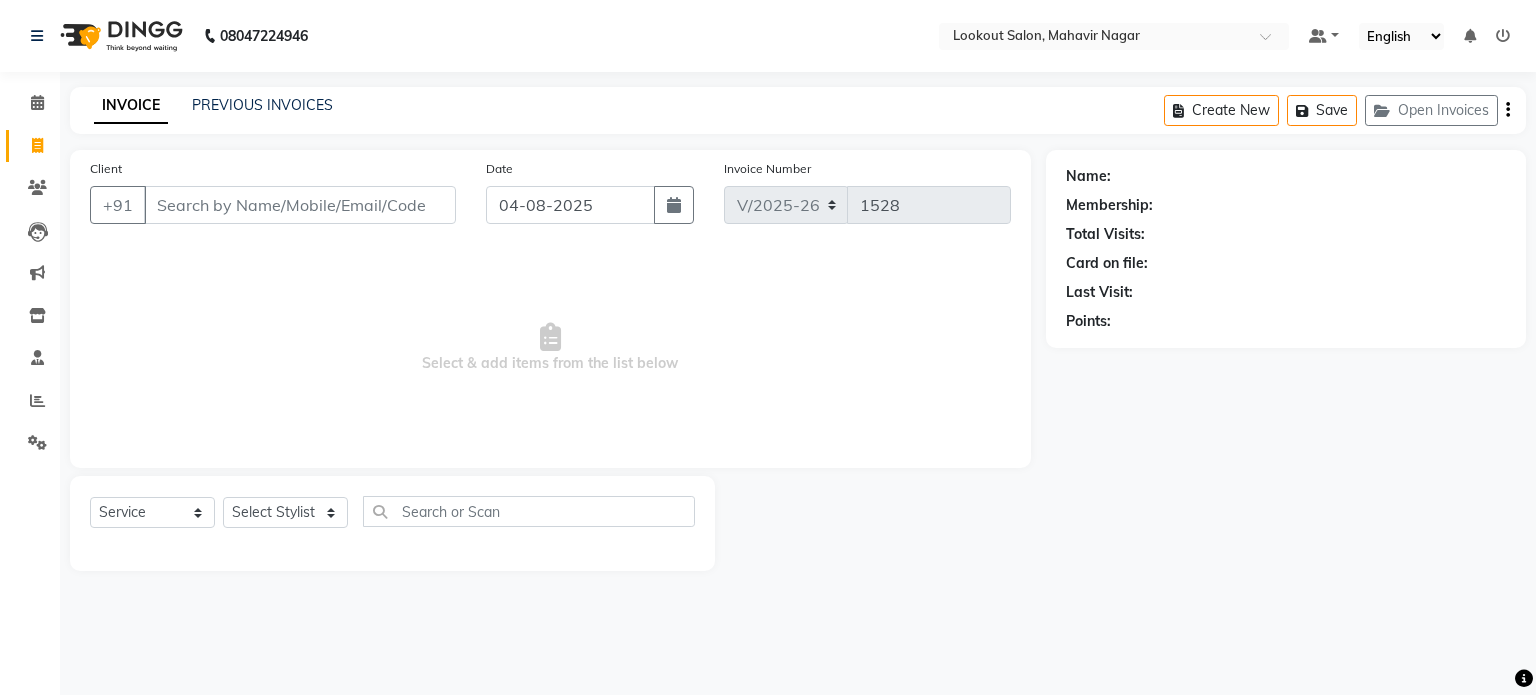 click on "Client" at bounding box center (300, 205) 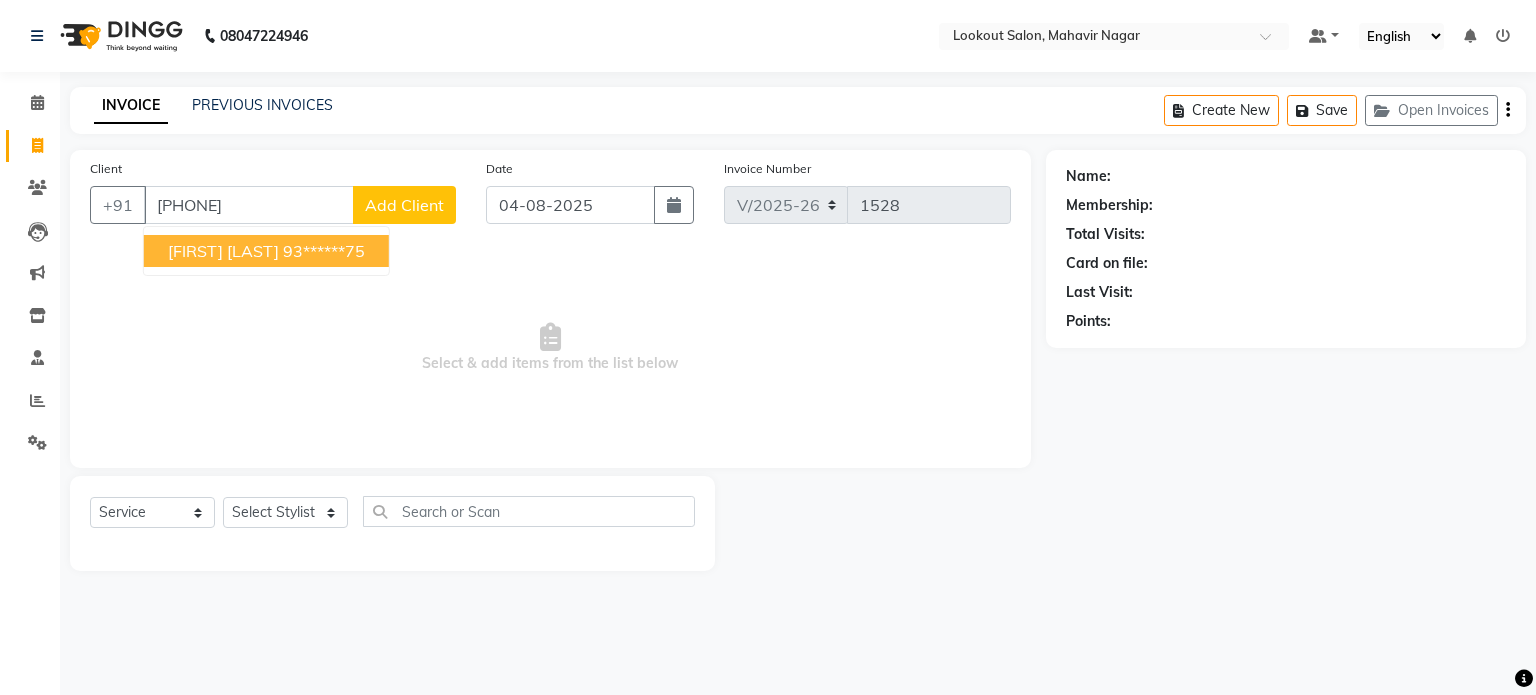 click on "93******75" at bounding box center [324, 251] 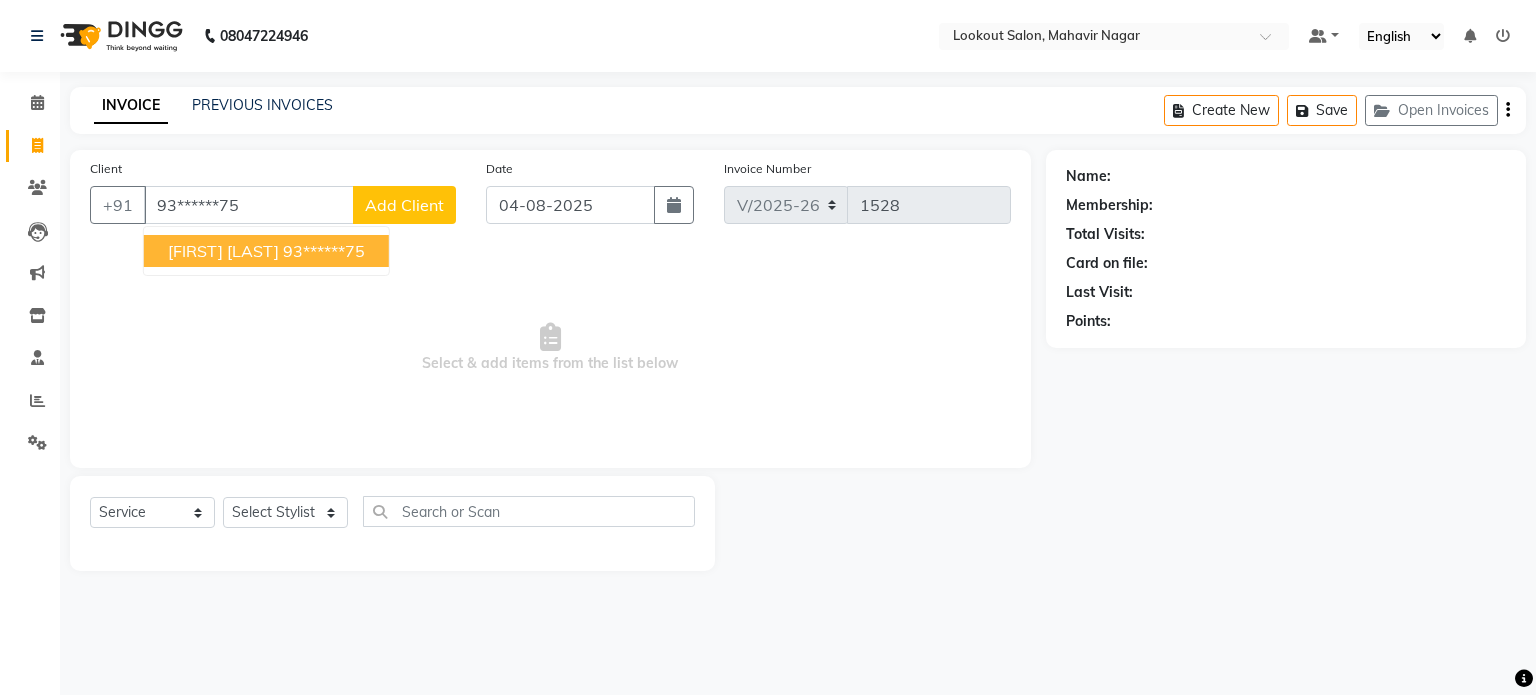 click on "Select & add items from the list below" at bounding box center (550, 348) 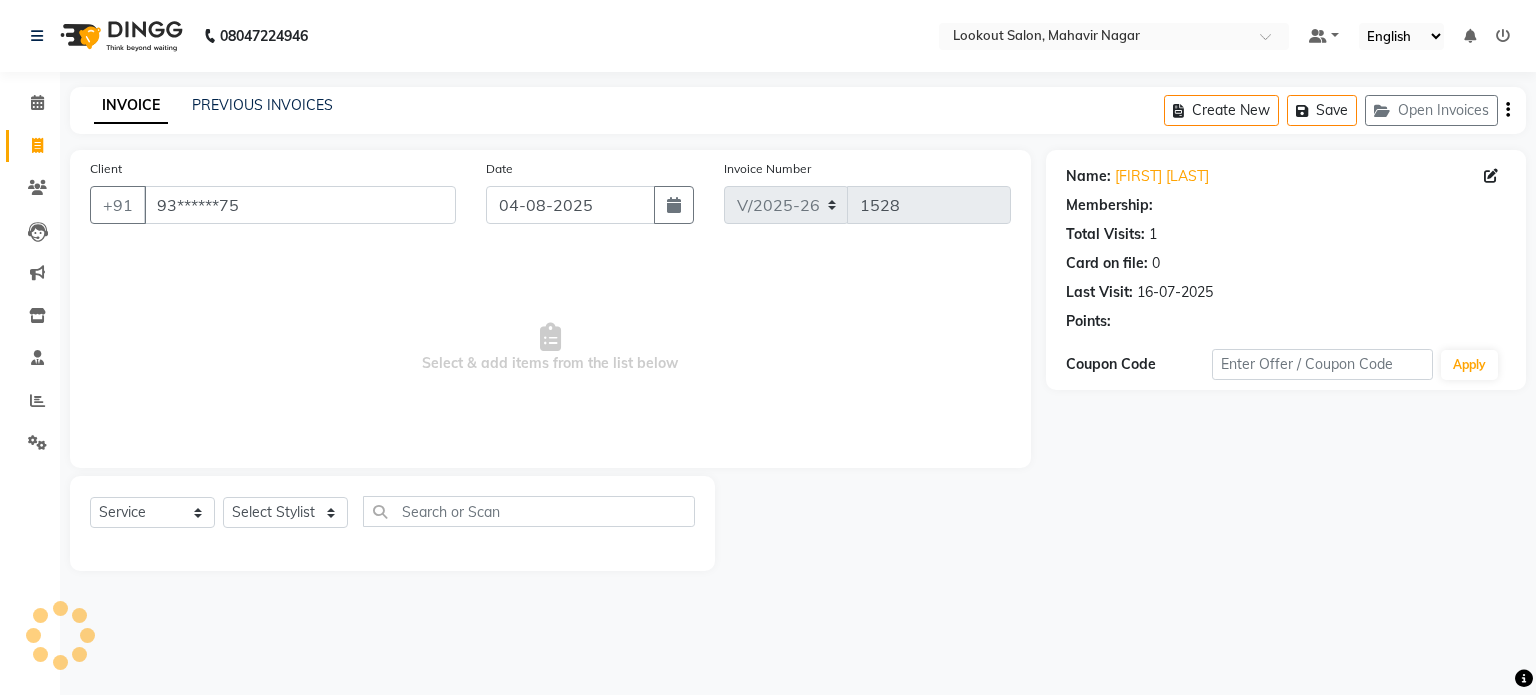 select on "1: Object" 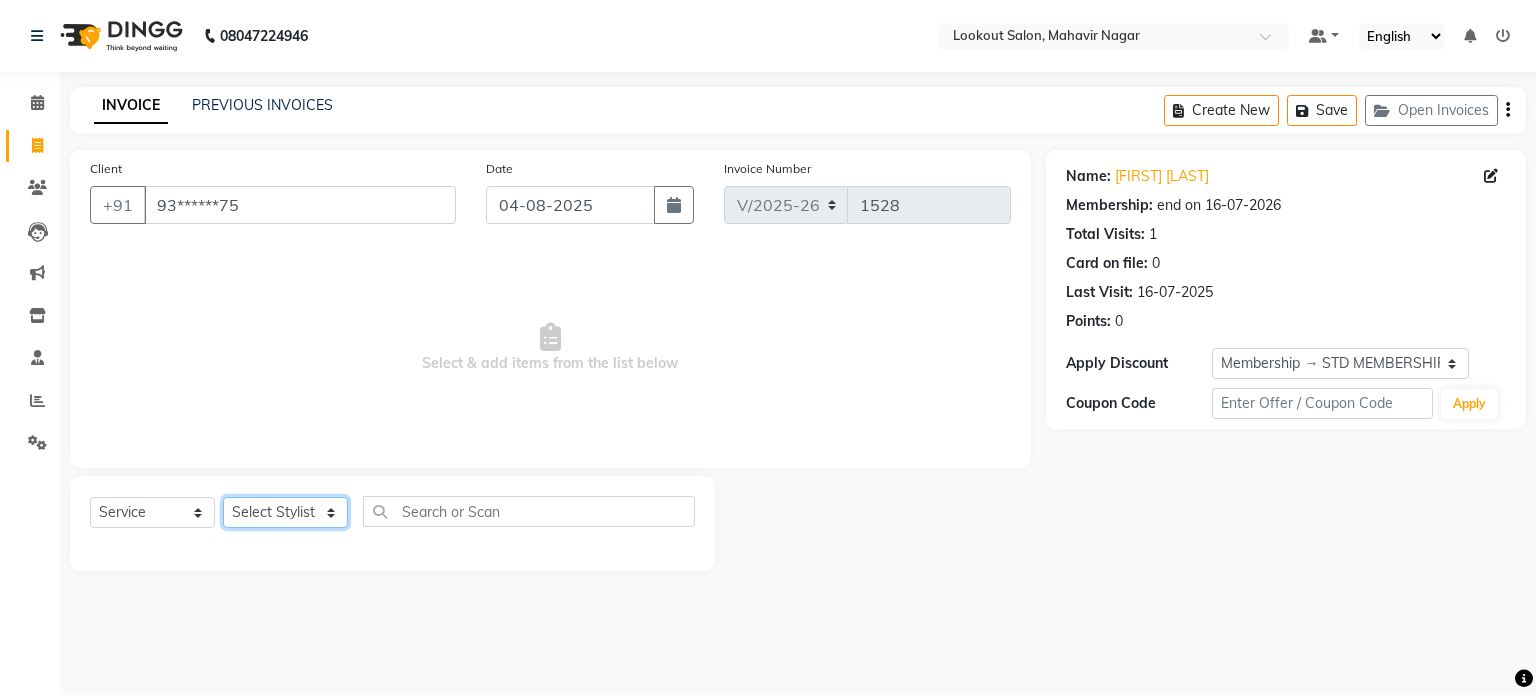 click on "Select Stylist abhishek Asfaak AZAZ DHARMESH SIR kARAN PRIYANKA RECEPTION rinki  shailendar VANDAN" 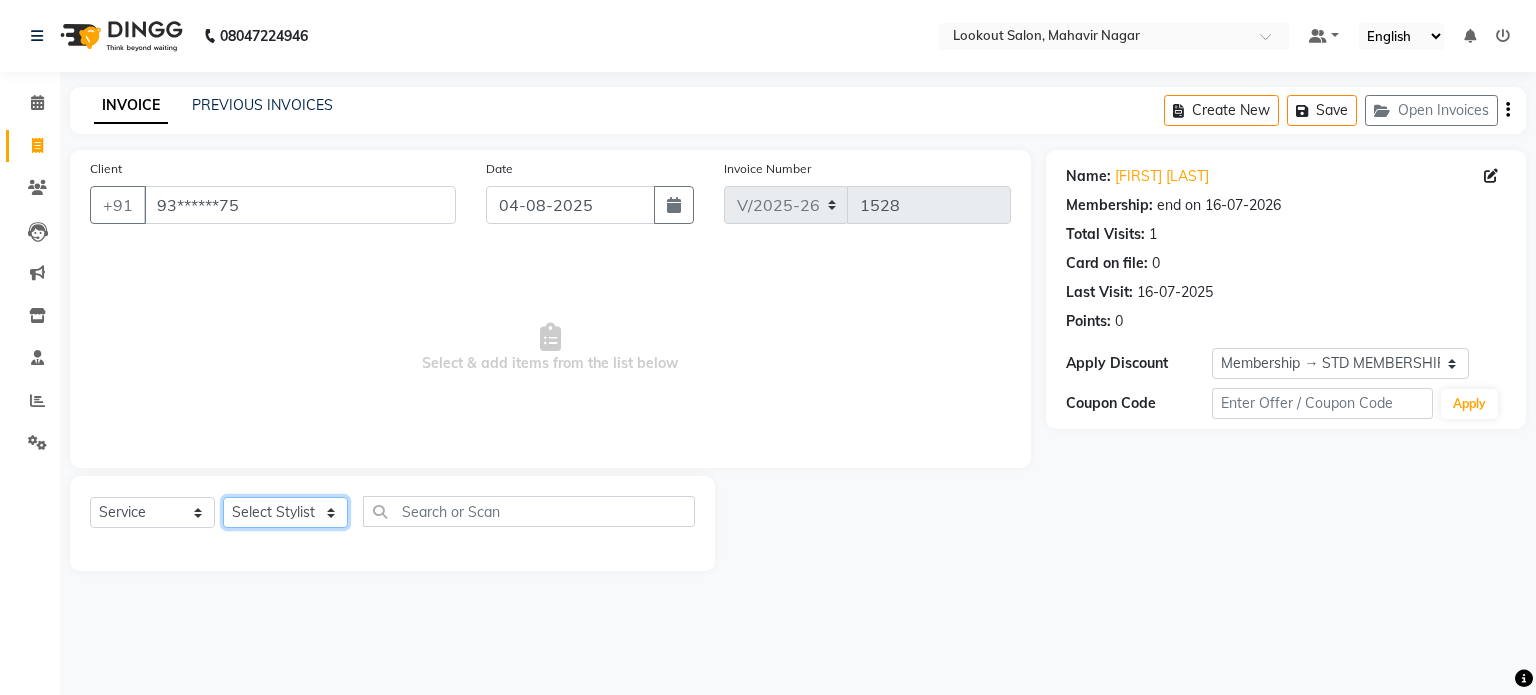 click on "Select Stylist abhishek Asfaak AZAZ DHARMESH SIR kARAN PRIYANKA RECEPTION rinki  shailendar VANDAN" 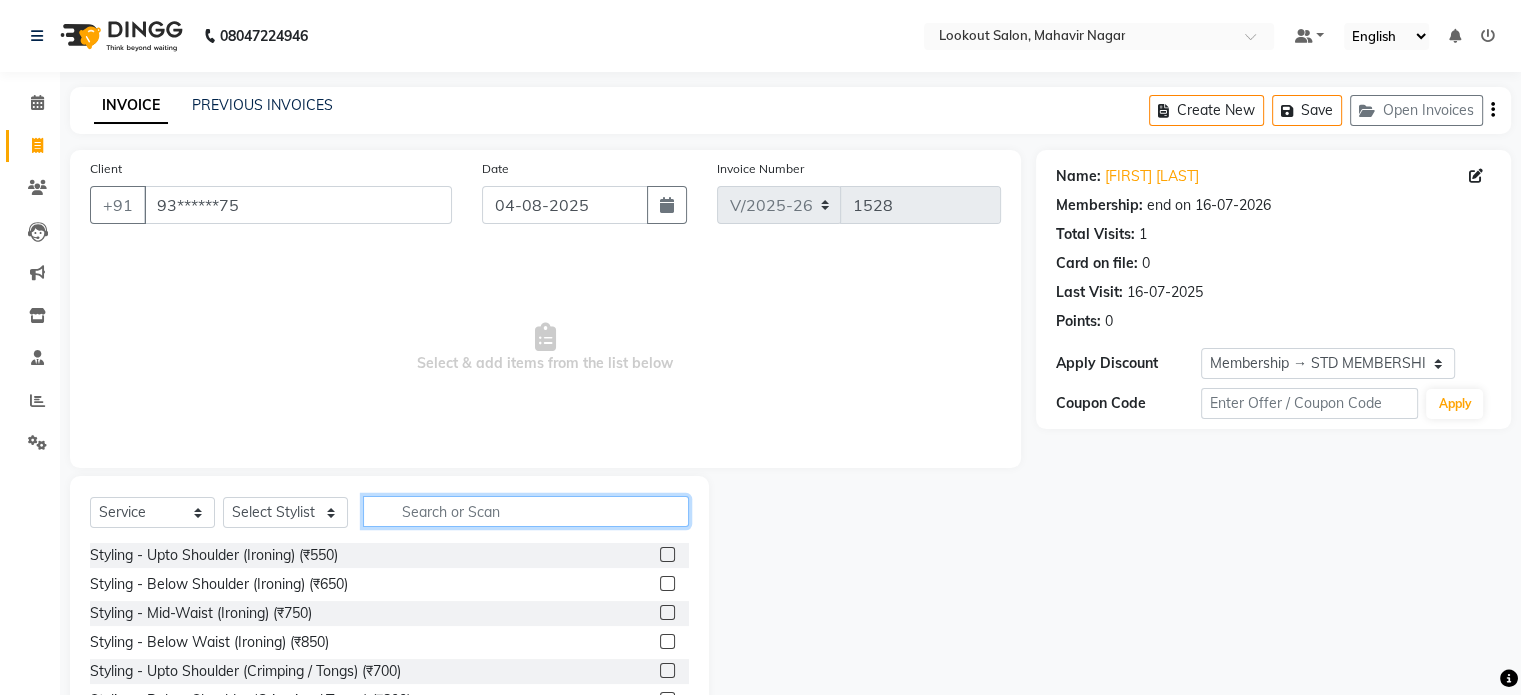 click 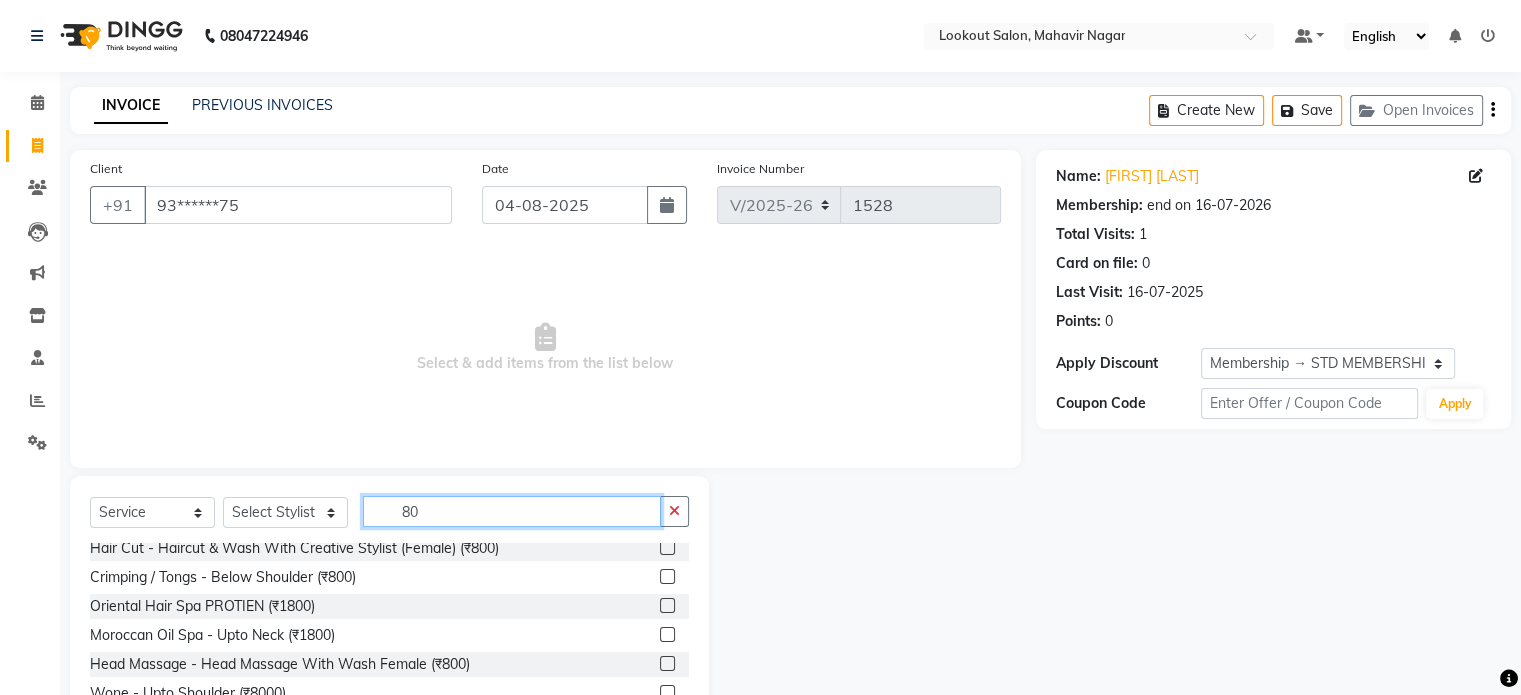 scroll, scrollTop: 300, scrollLeft: 0, axis: vertical 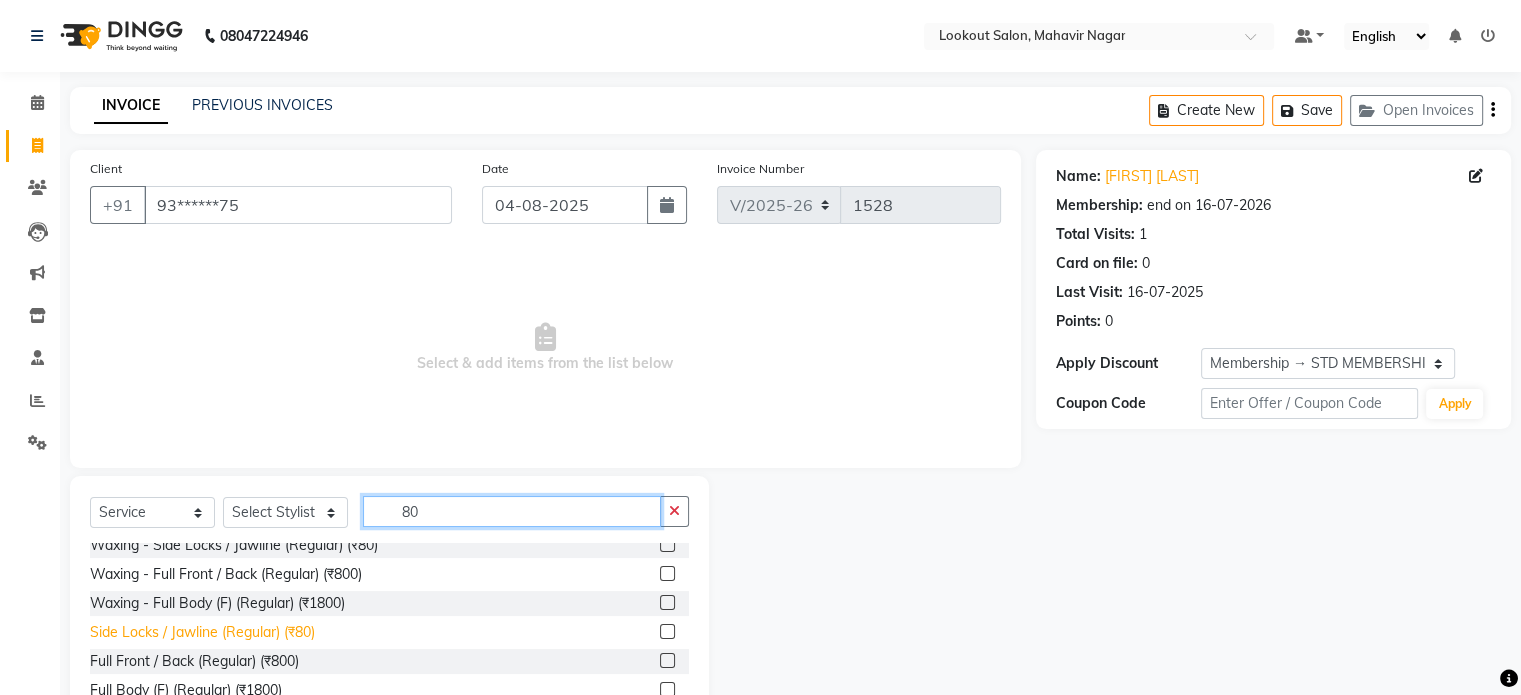 type on "80" 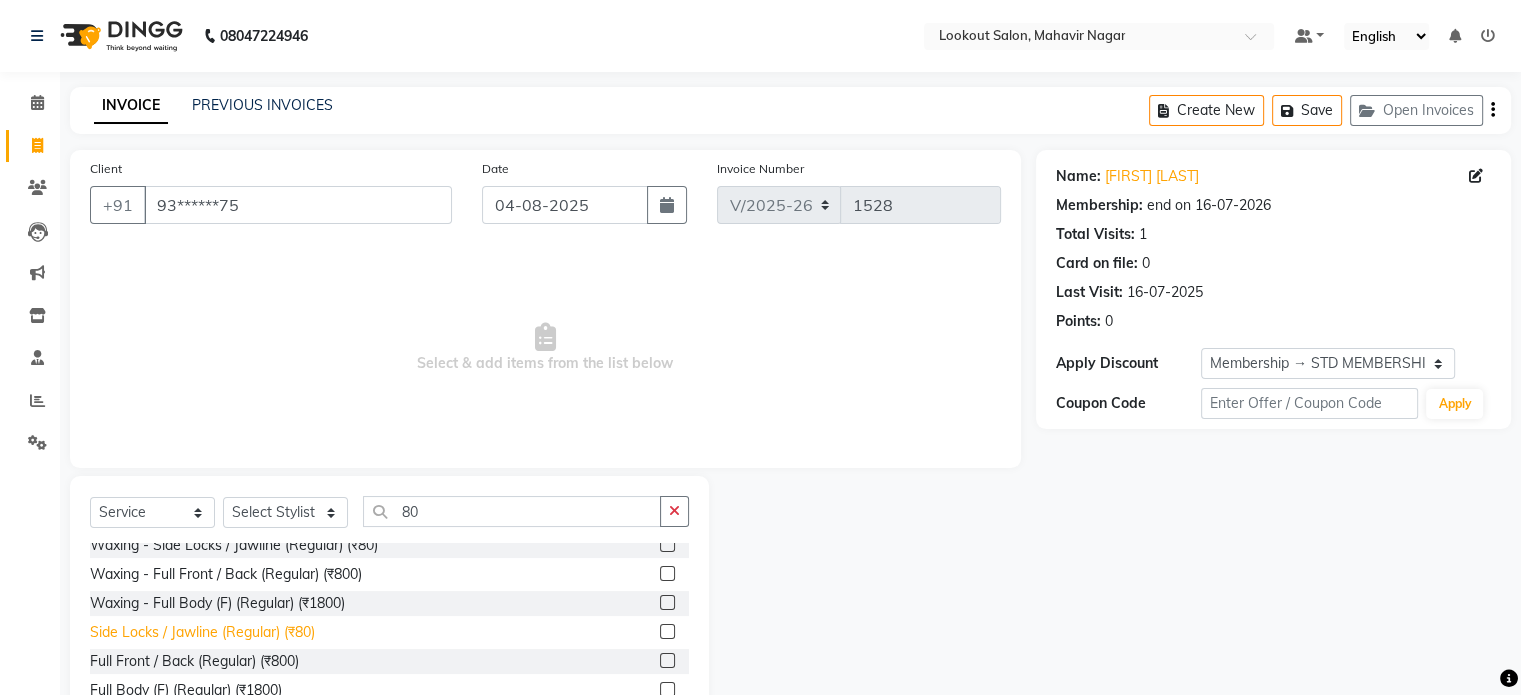 click on "Side Locks / Jawline (Regular) (₹80)" 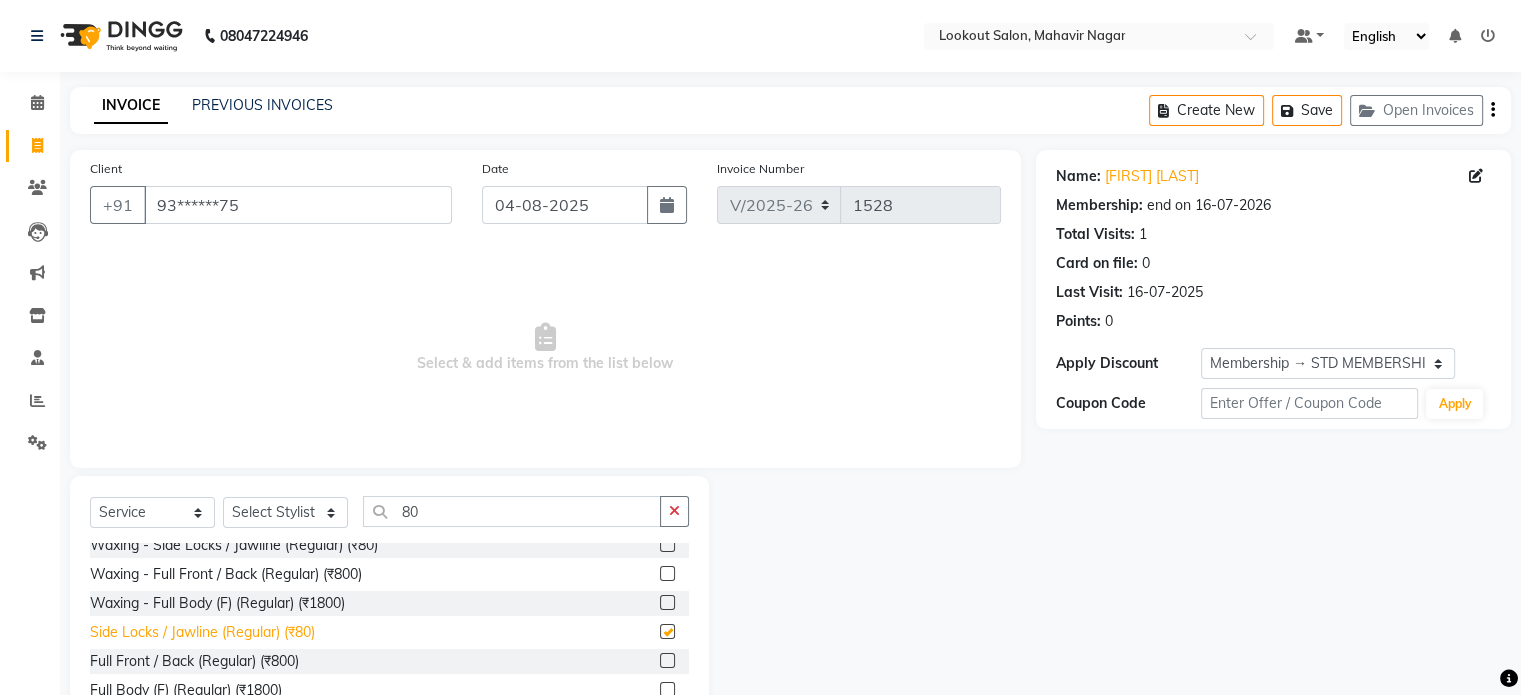 click on "Side Locks / Jawline (Regular) (₹80)" 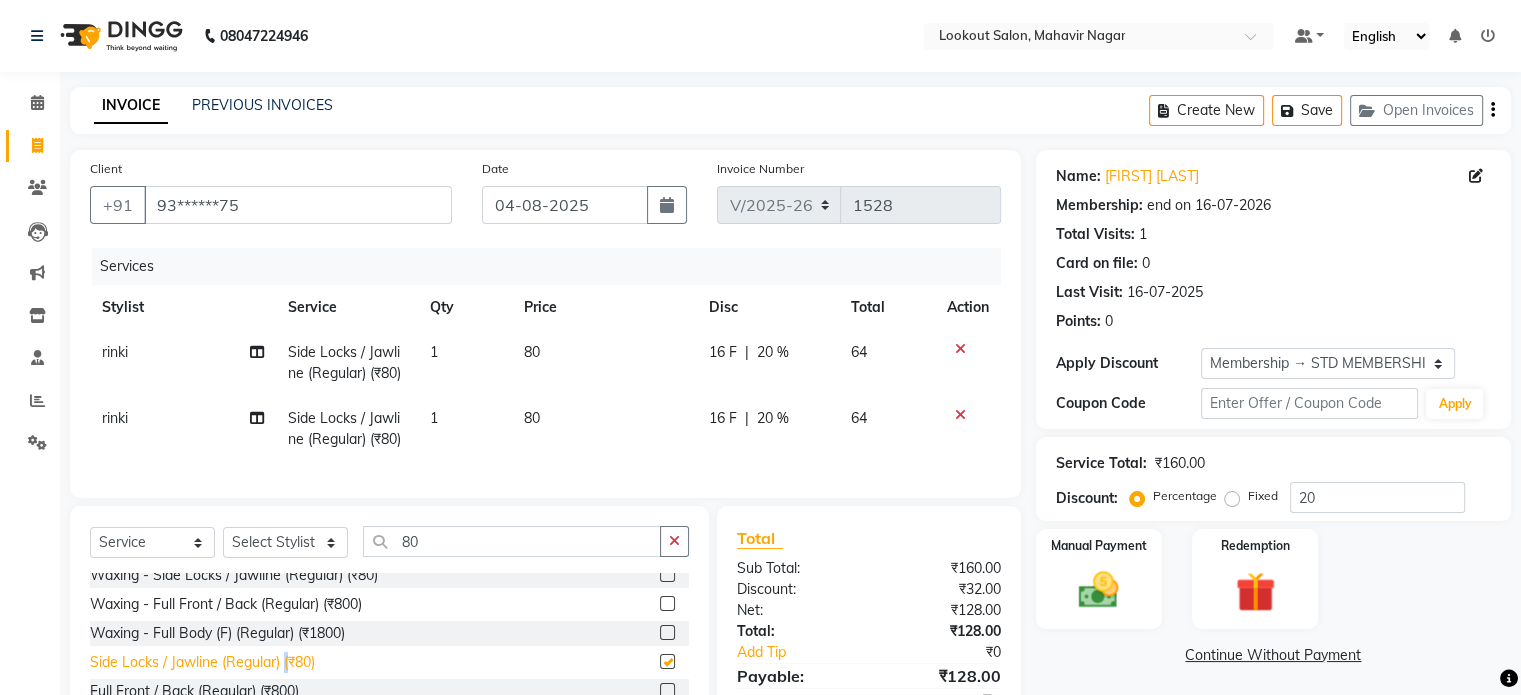 checkbox on "false" 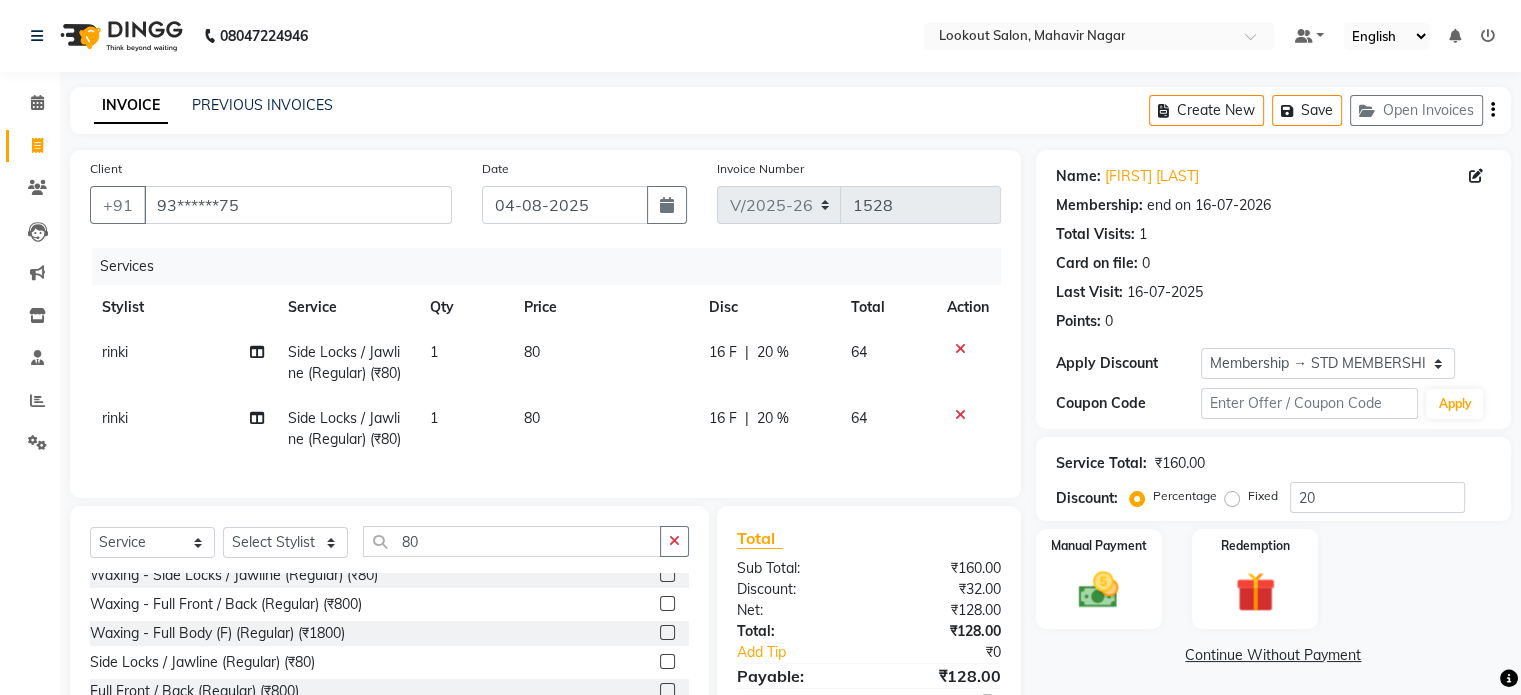 click 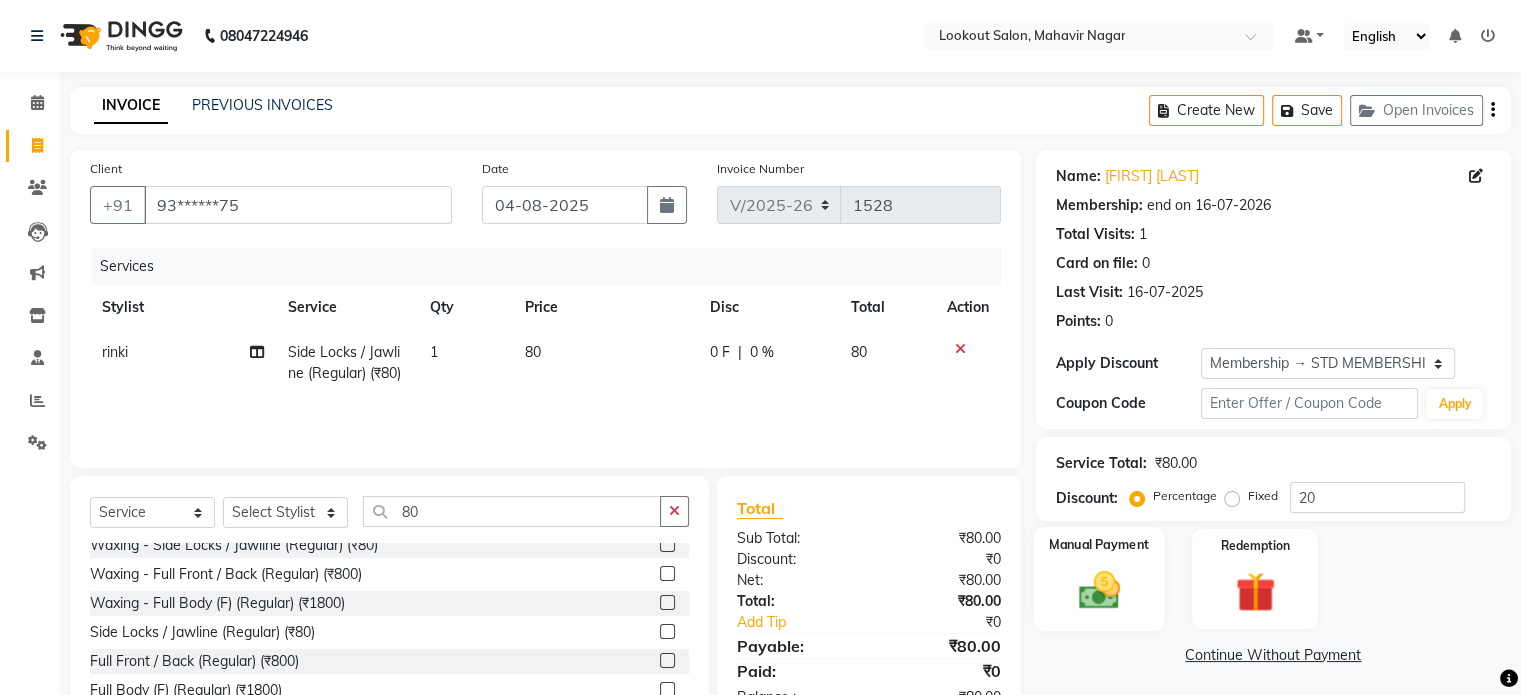 click on "Manual Payment" 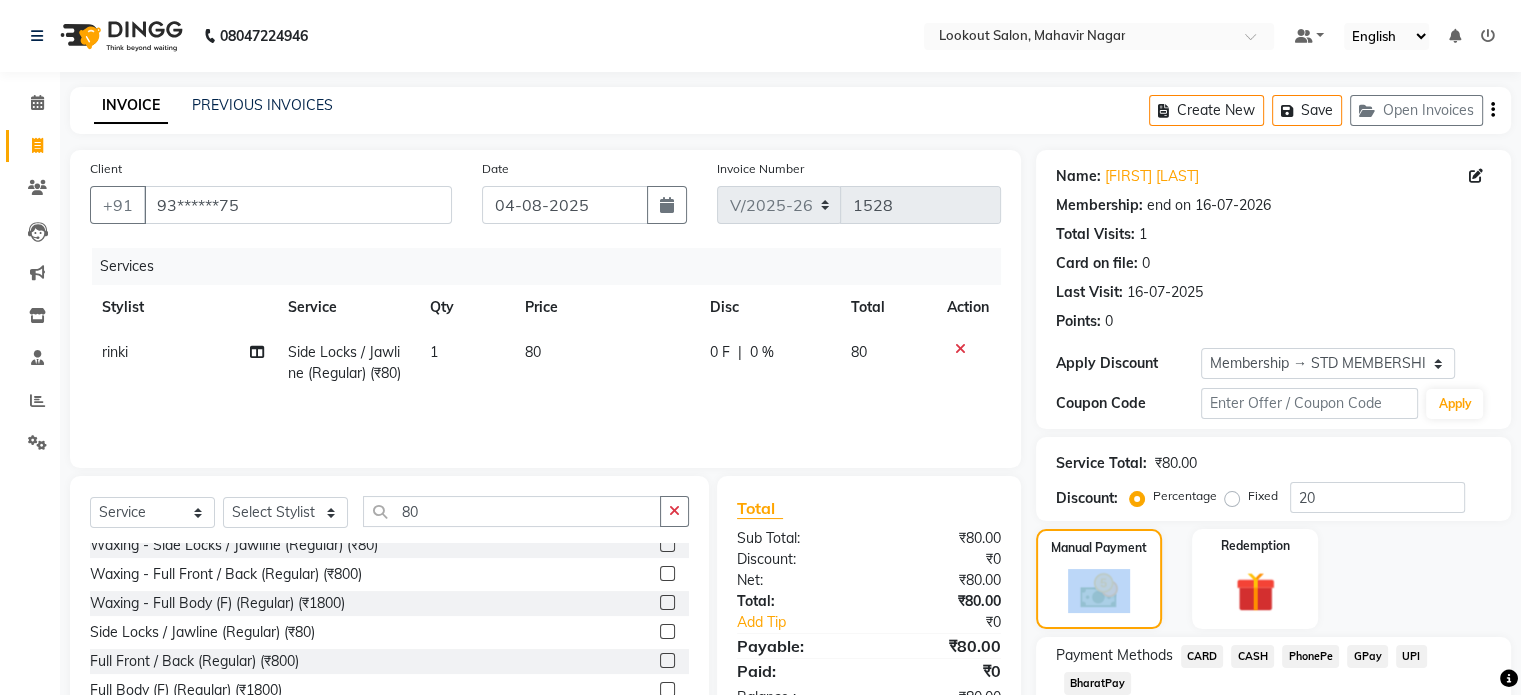 scroll, scrollTop: 132, scrollLeft: 0, axis: vertical 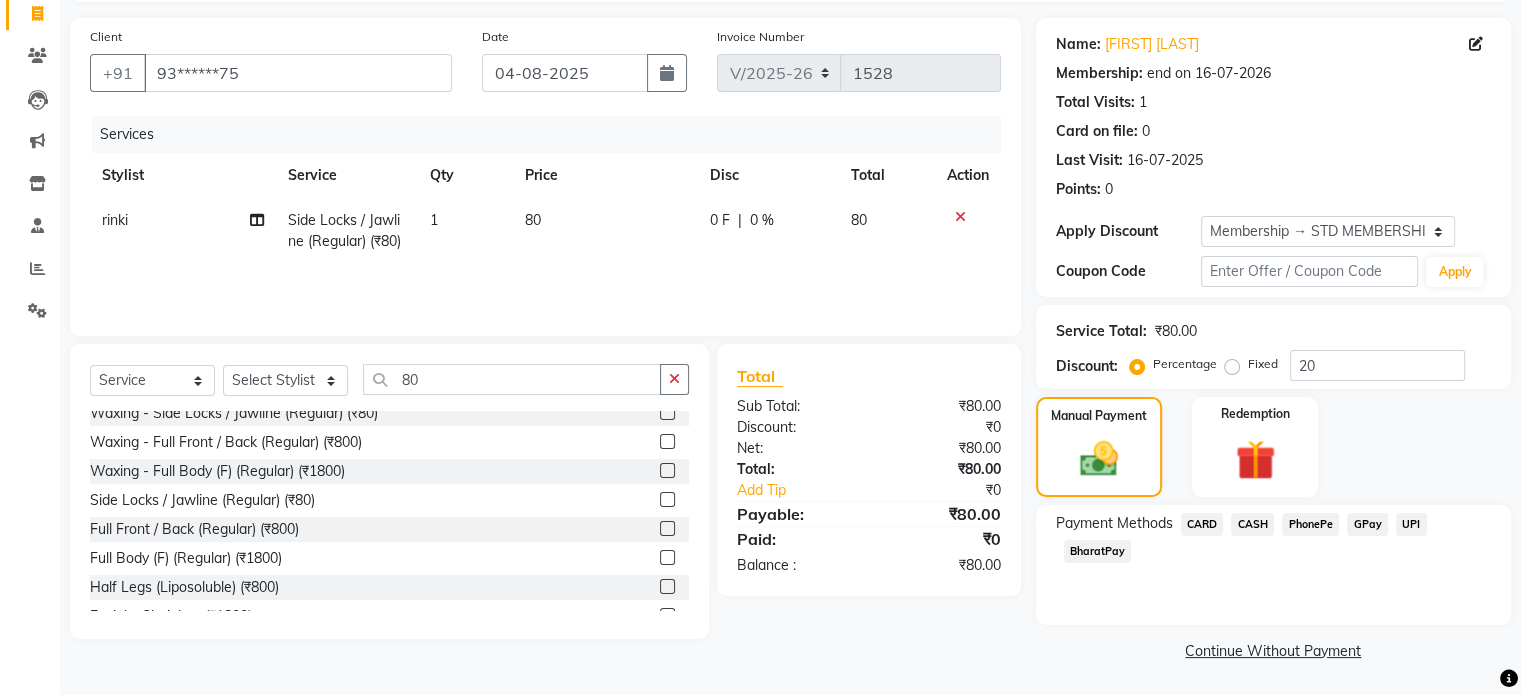click on "GPay" 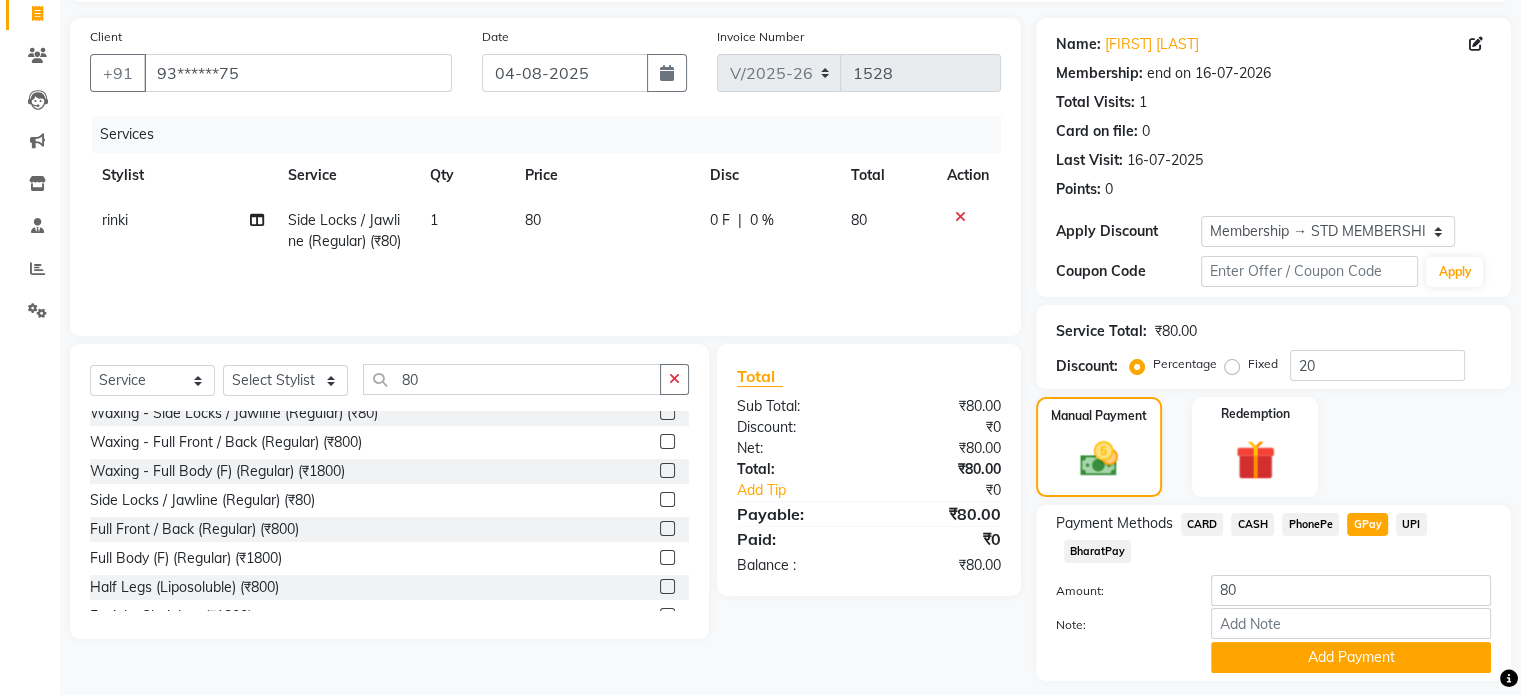 scroll, scrollTop: 191, scrollLeft: 0, axis: vertical 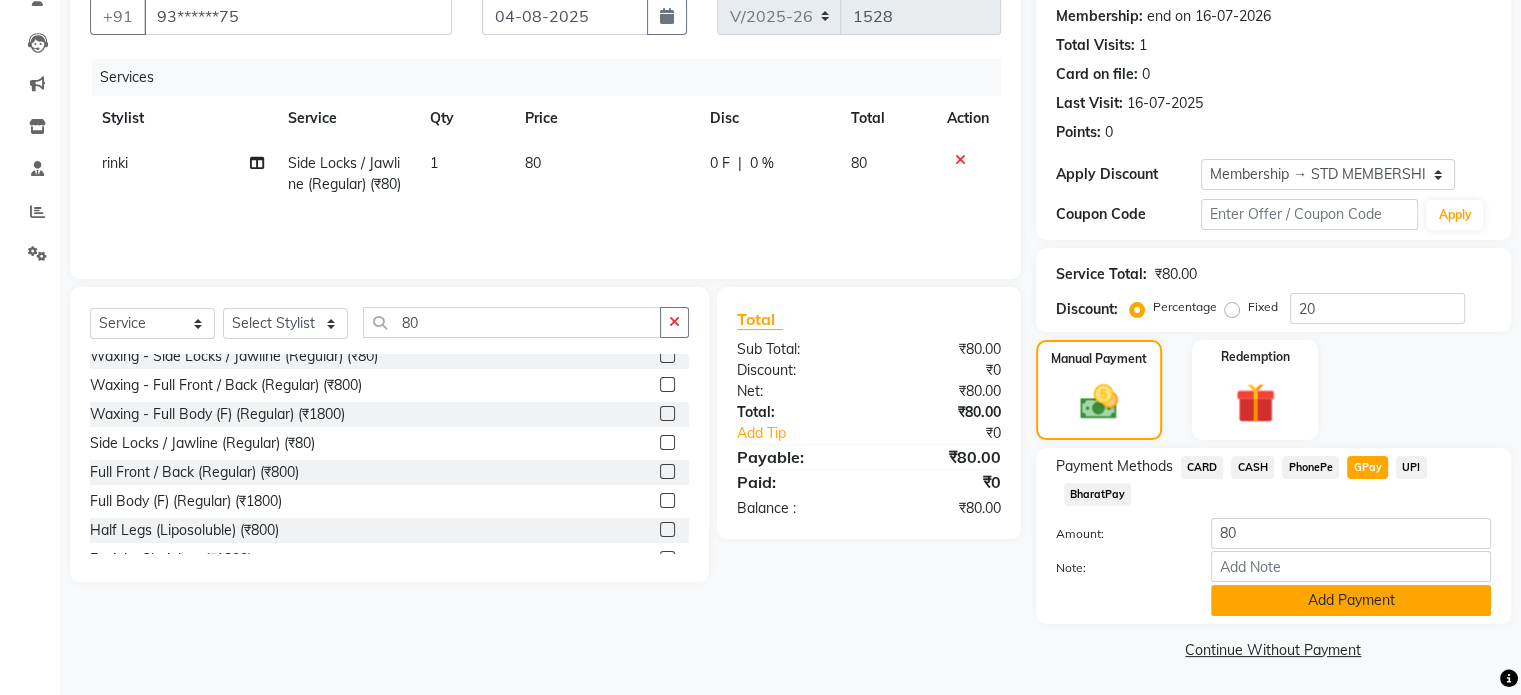 click on "Add Payment" 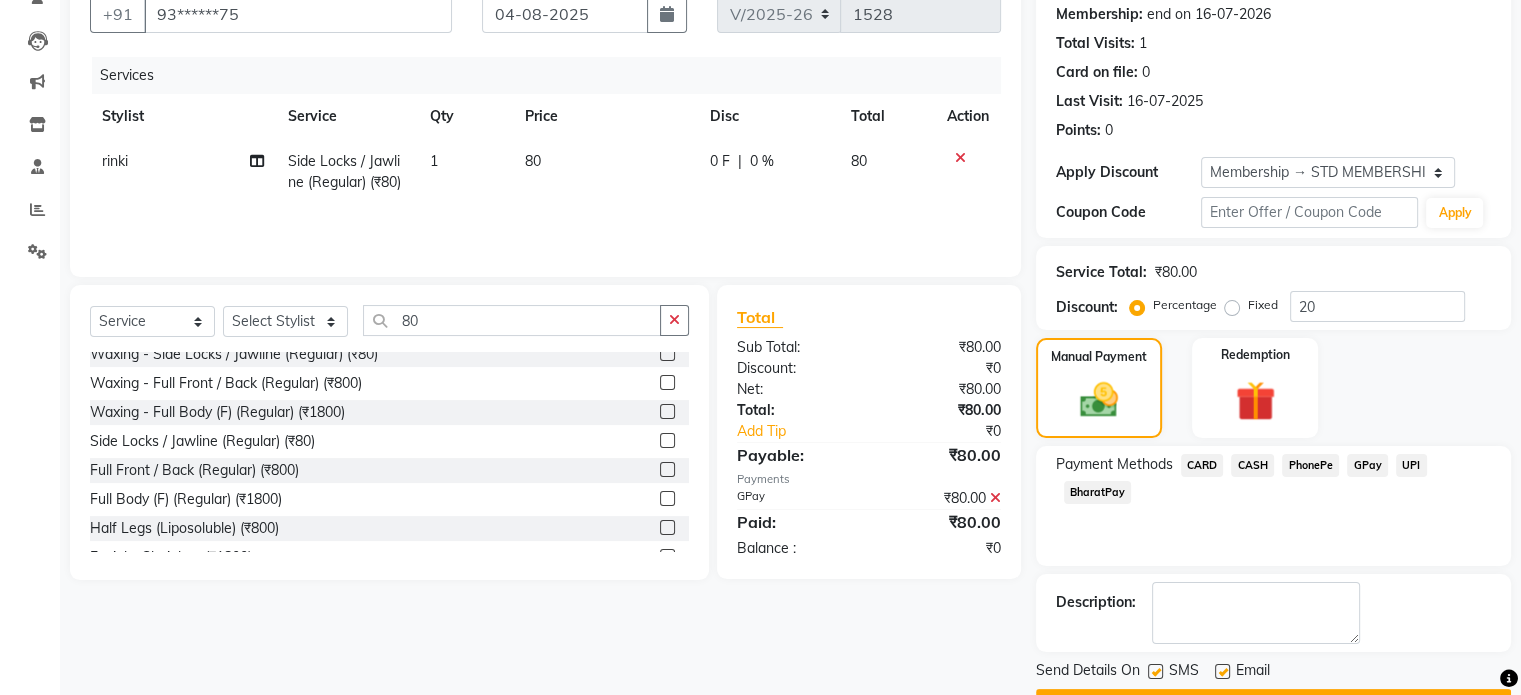 scroll, scrollTop: 244, scrollLeft: 0, axis: vertical 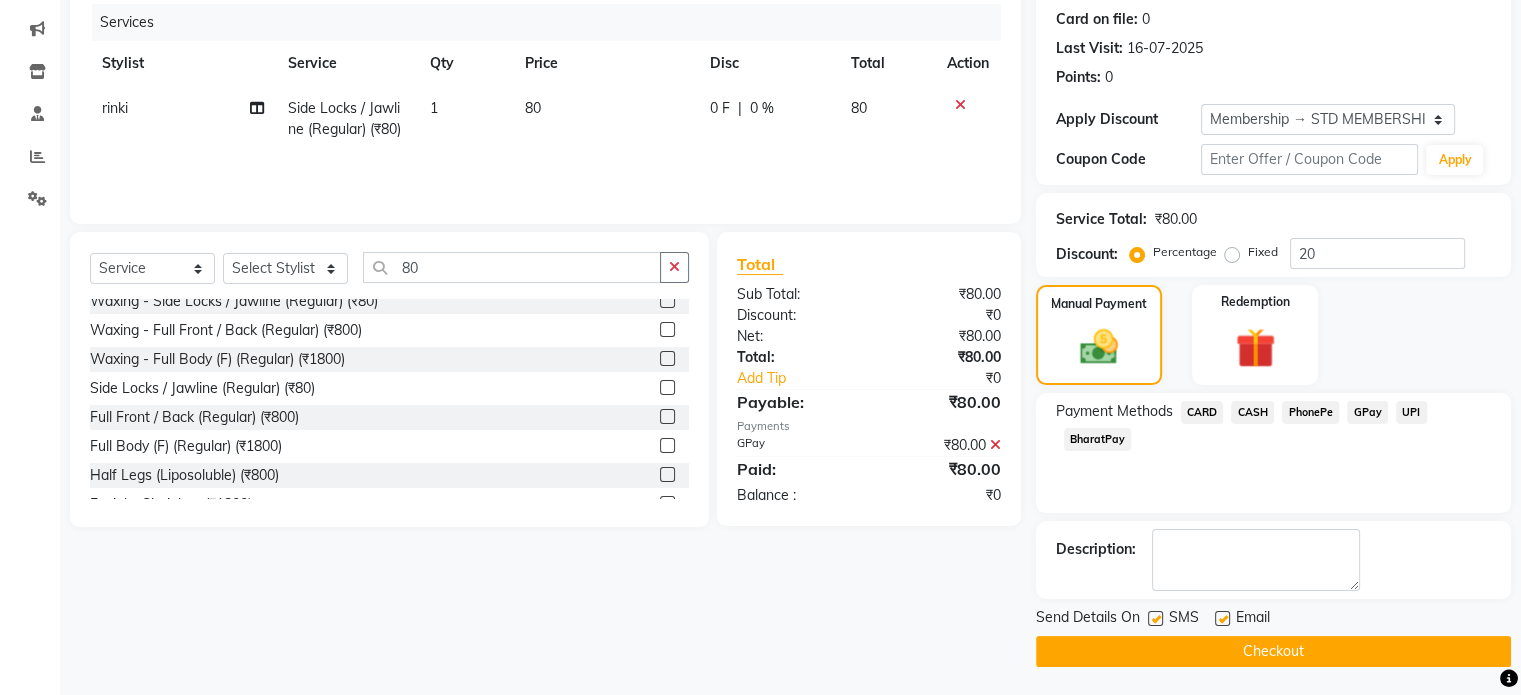 click on "Checkout" 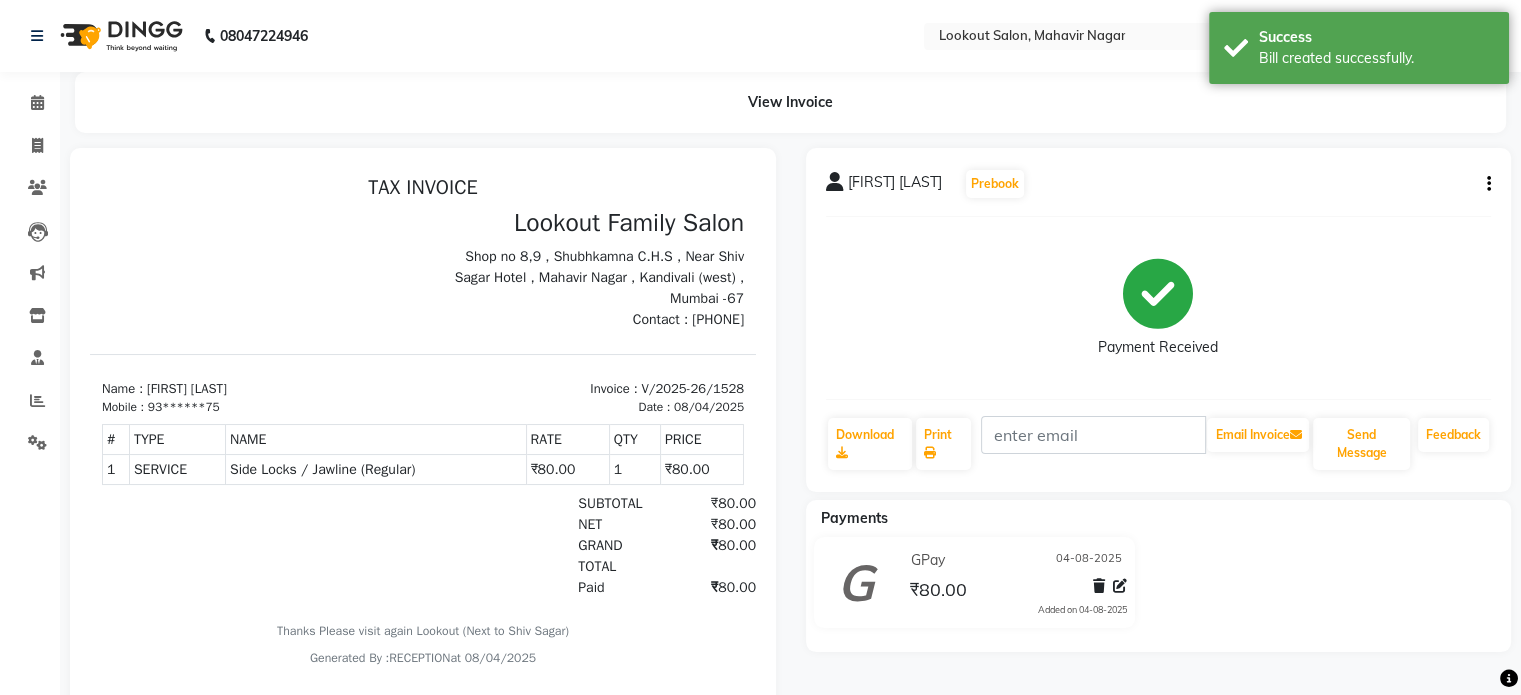 scroll, scrollTop: 0, scrollLeft: 0, axis: both 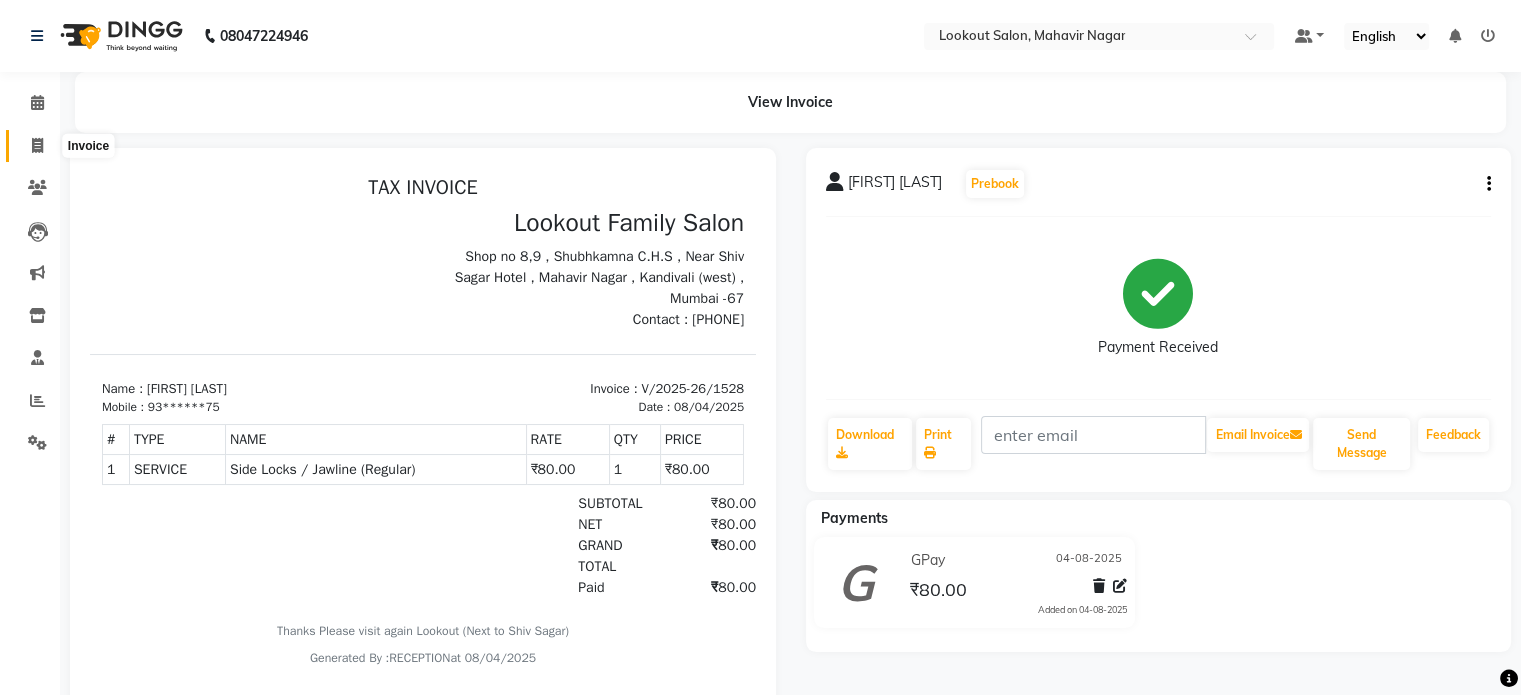 click 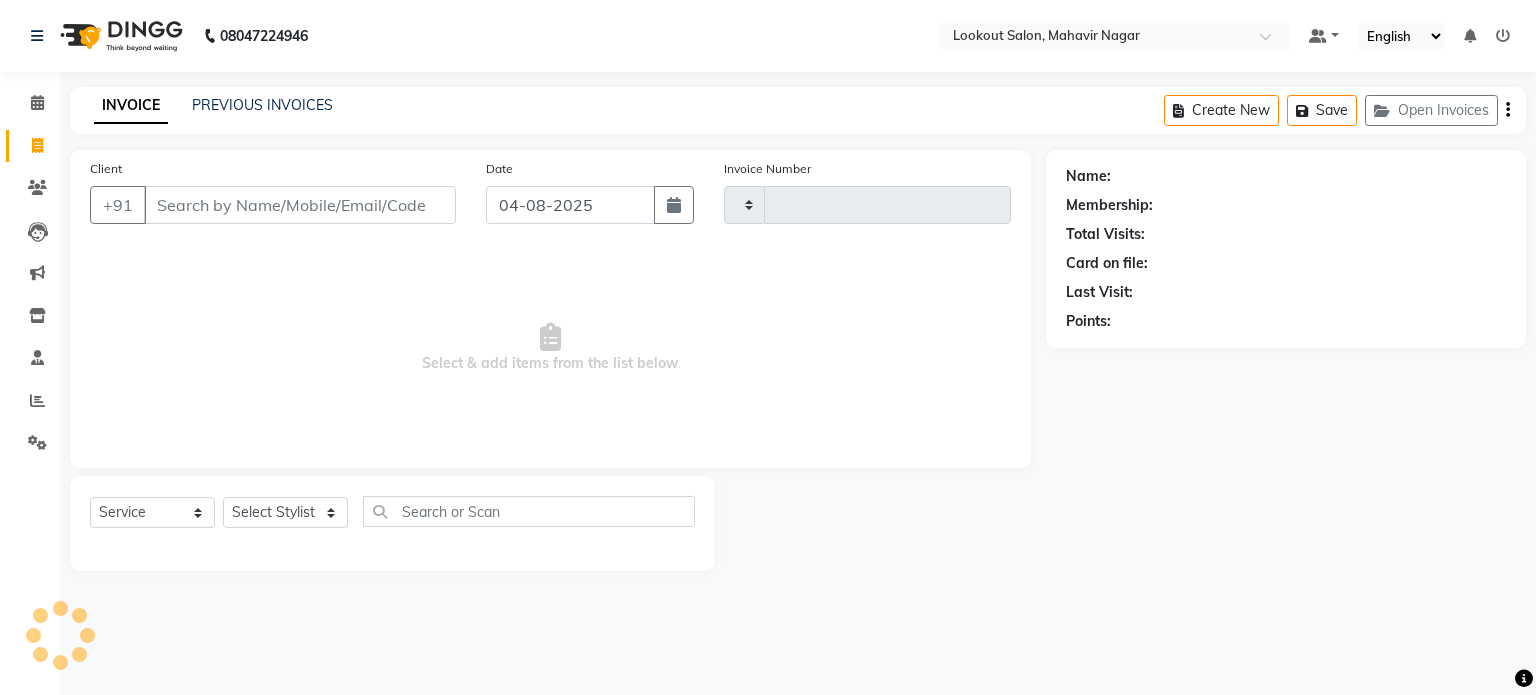 type on "1529" 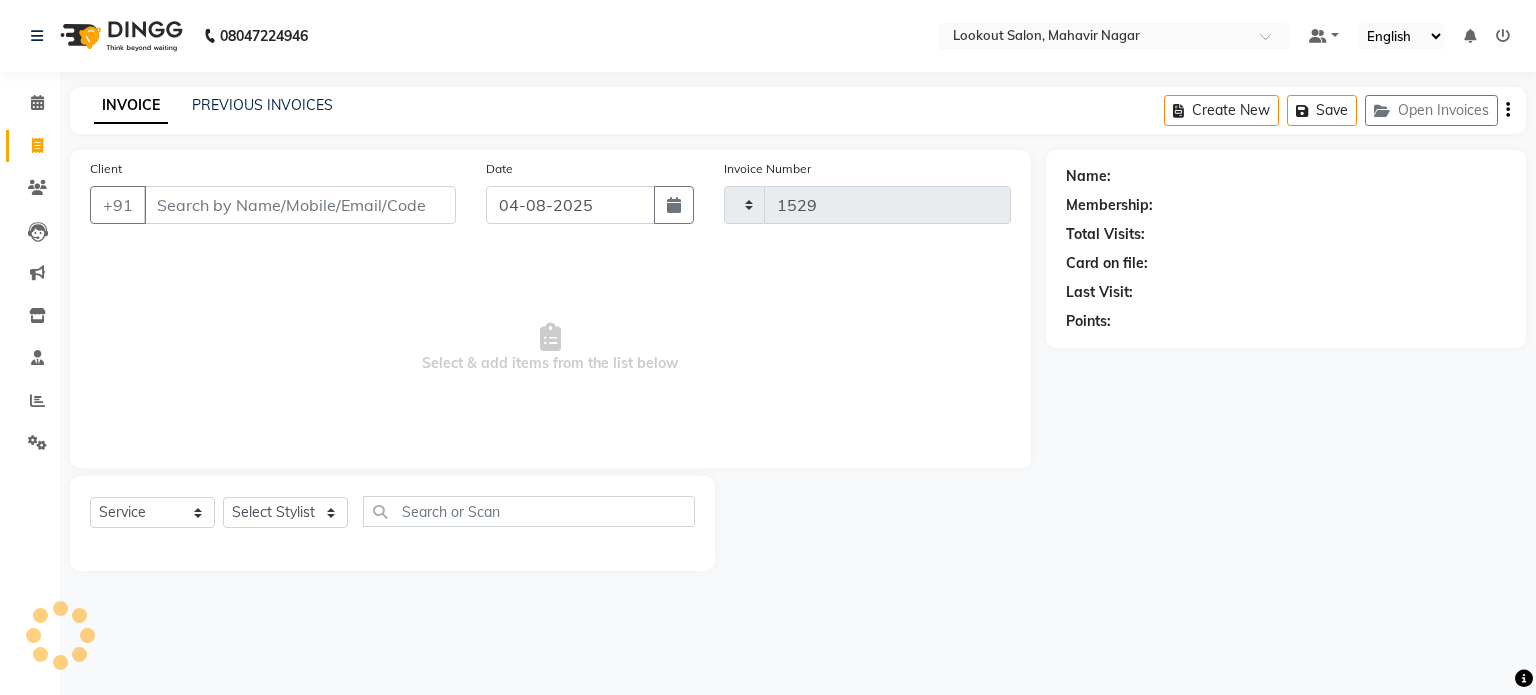 select on "150" 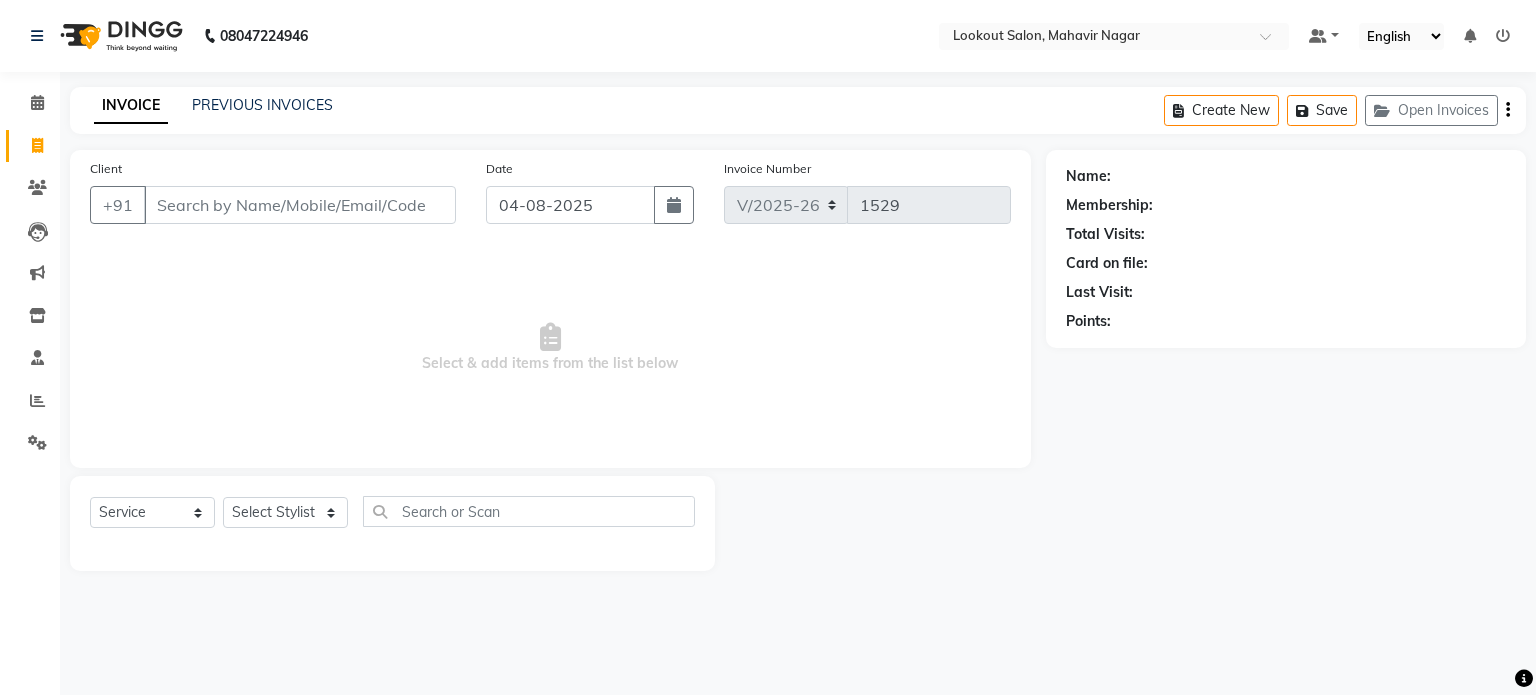 drag, startPoint x: 345, startPoint y: 191, endPoint x: 339, endPoint y: 221, distance: 30.594116 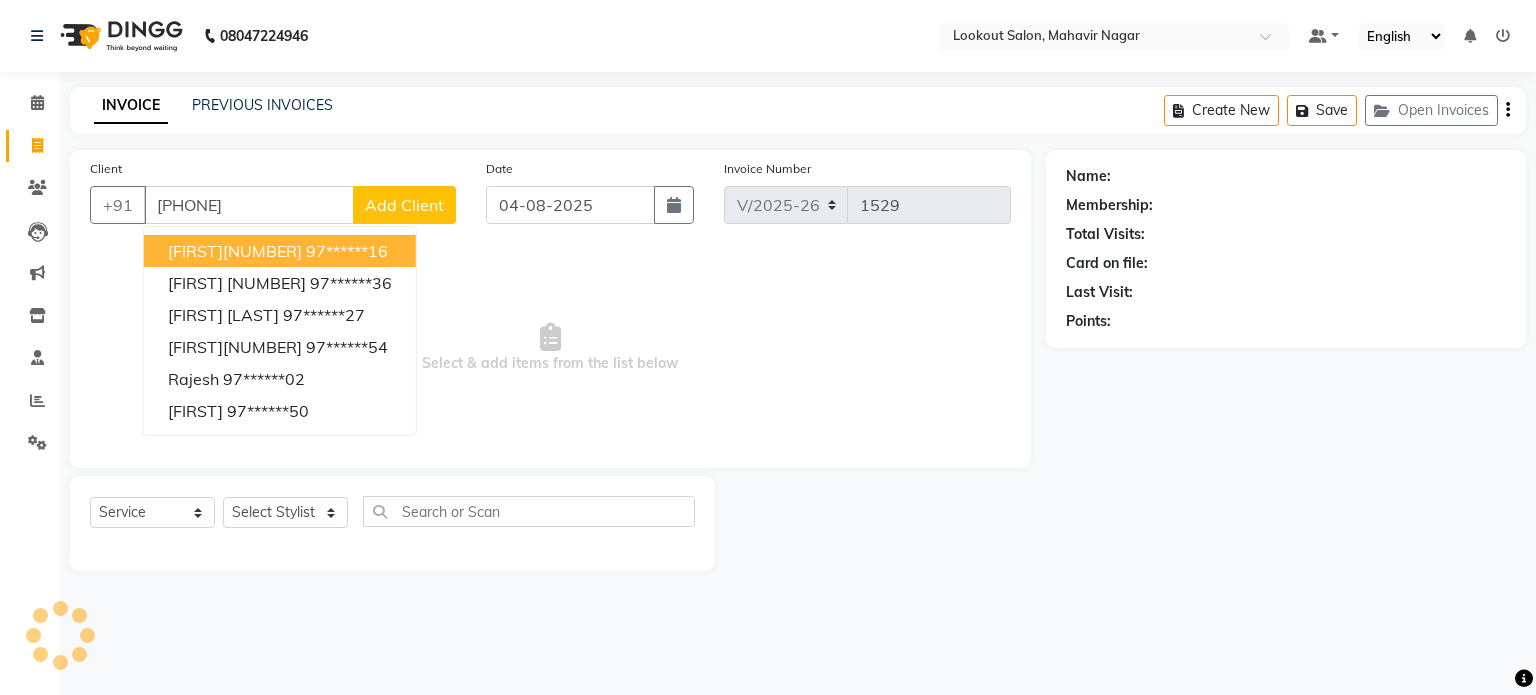 type on "9768035350" 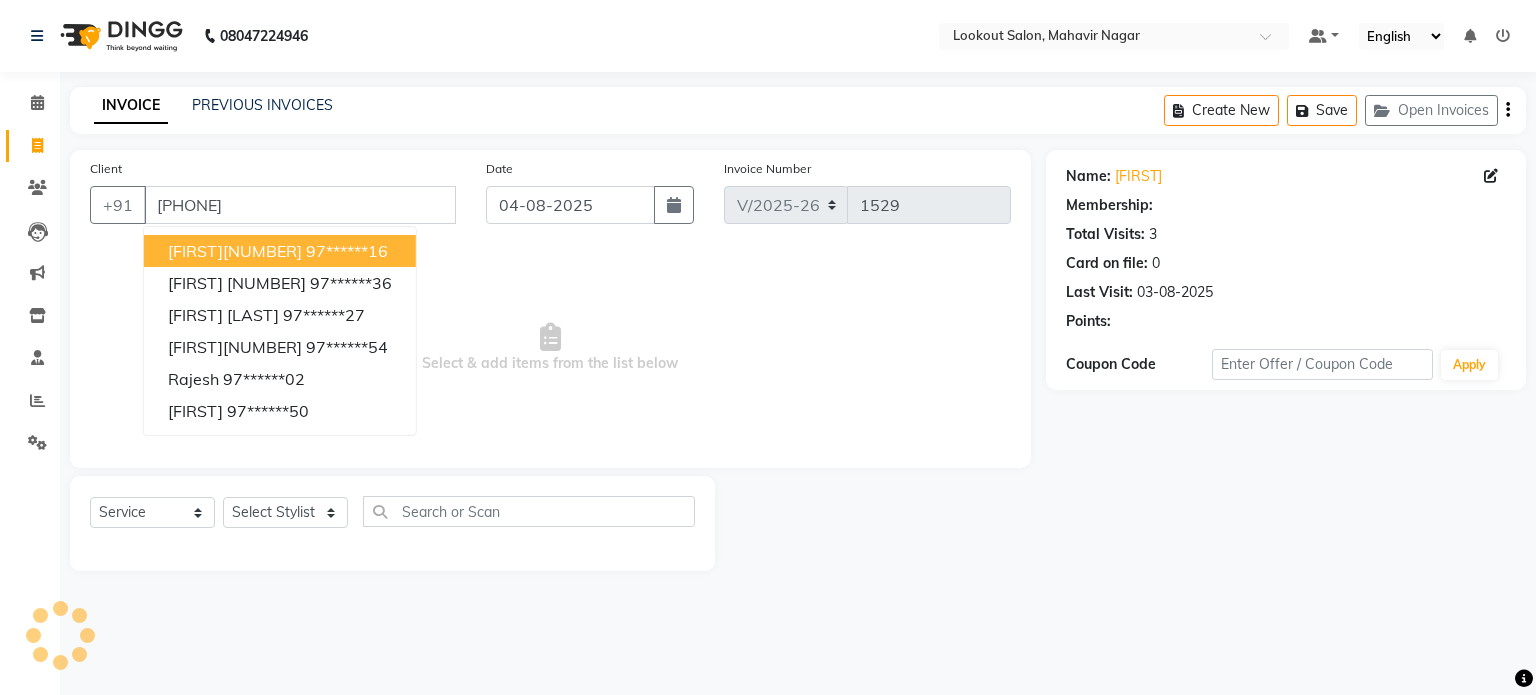 select on "1: Object" 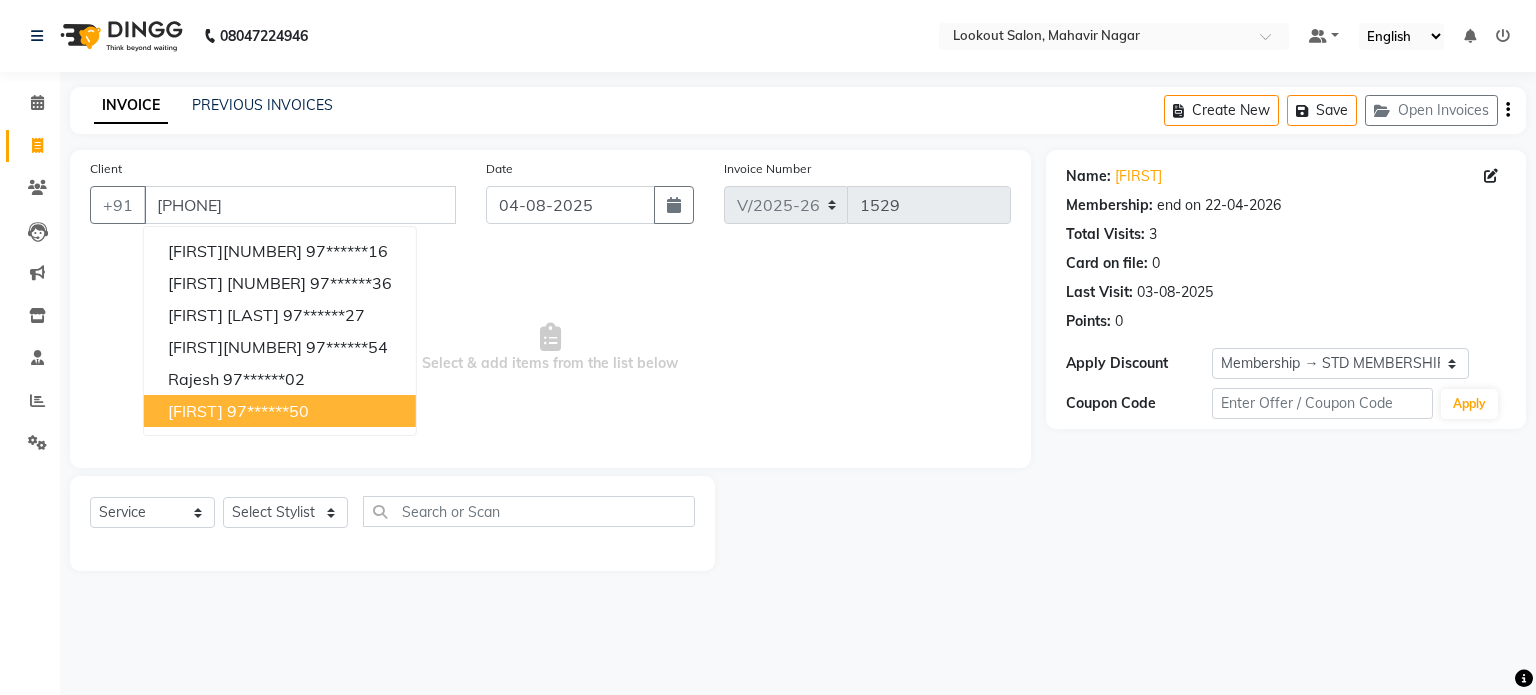 click on "ARYASH  97******50" at bounding box center (280, 411) 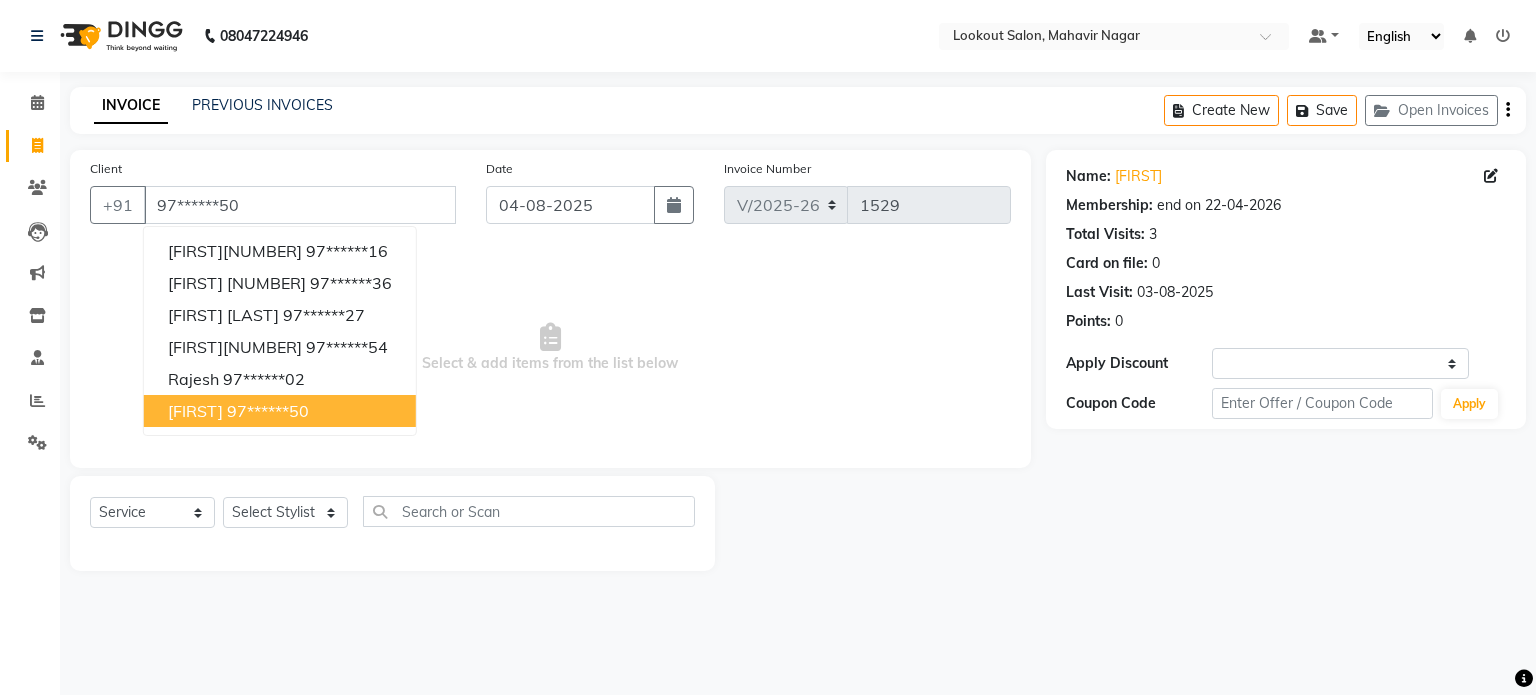 select on "1: Object" 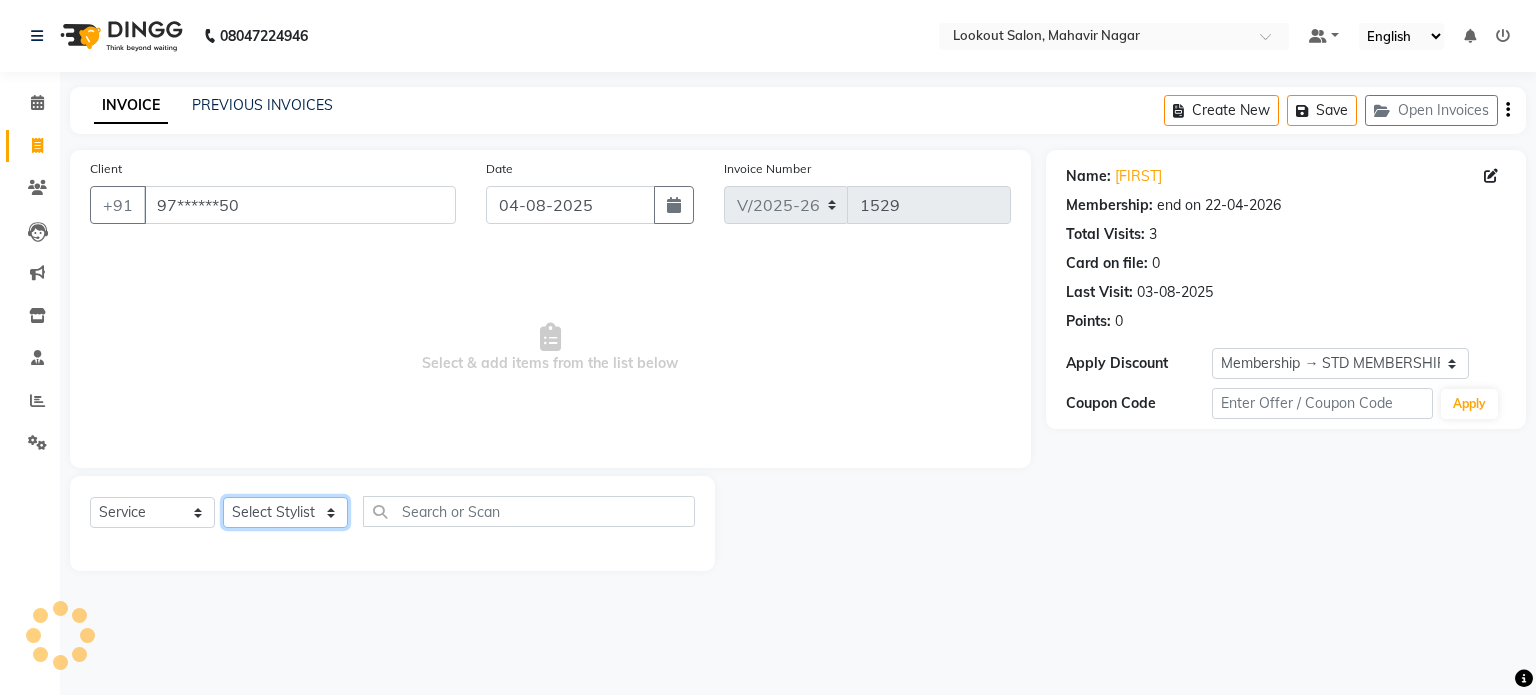 click on "Select Stylist abhishek Asfaak AZAZ DHARMESH SIR kARAN PRIYANKA RECEPTION rinki  shailendar VANDAN" 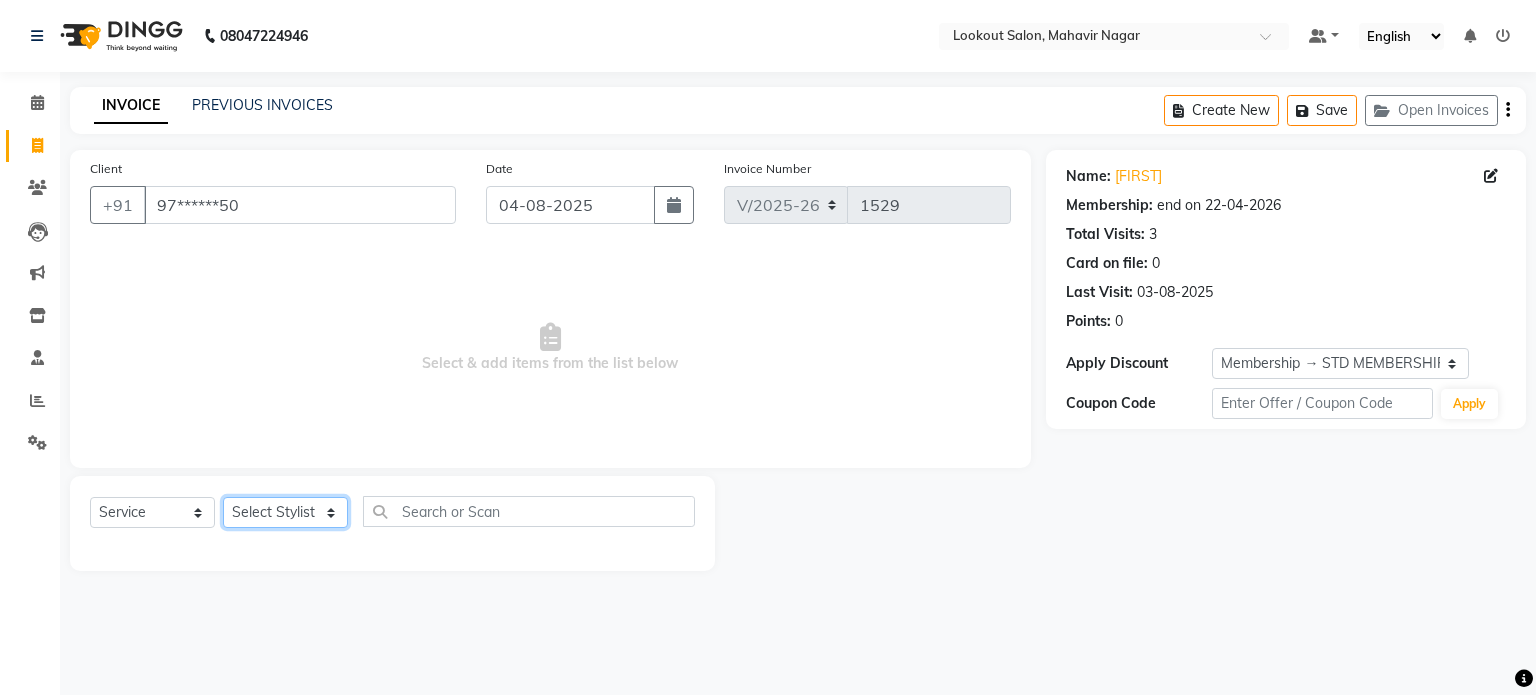 select on "16862" 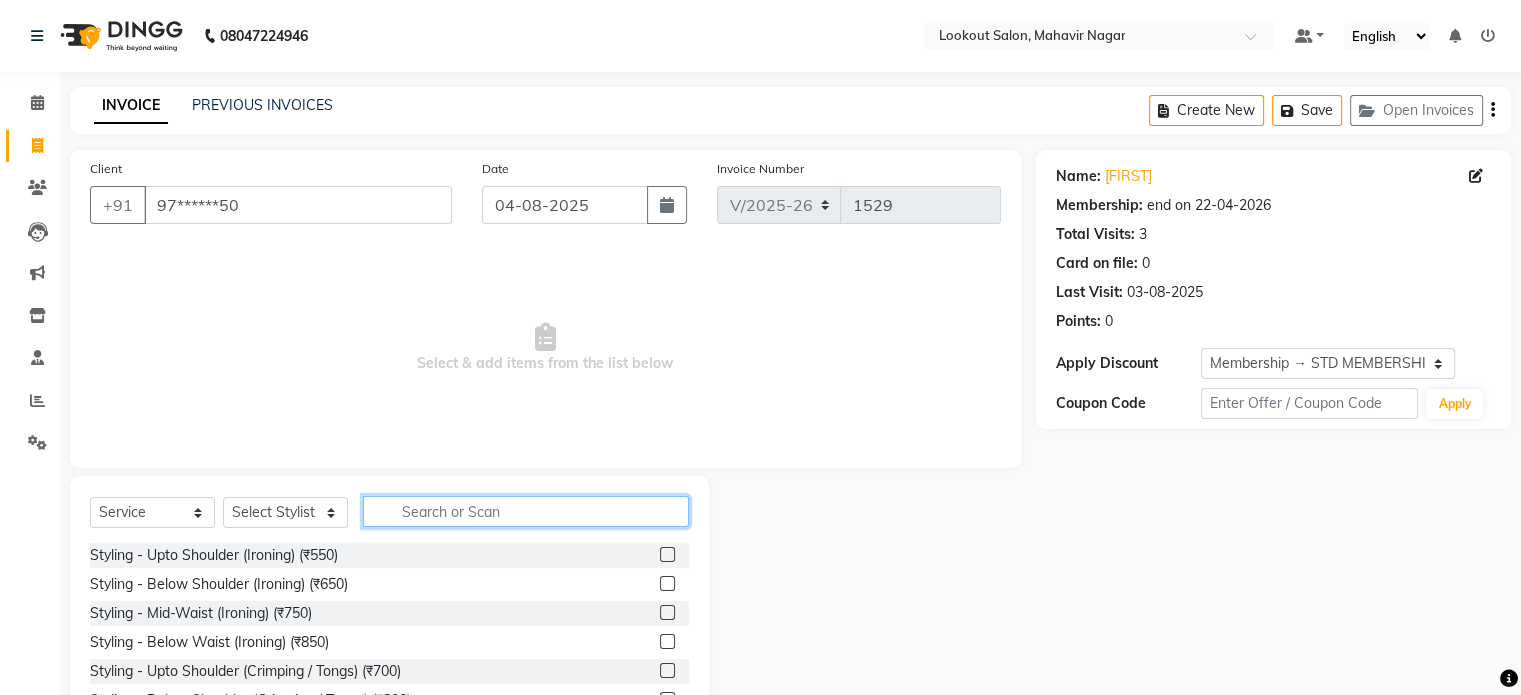 click 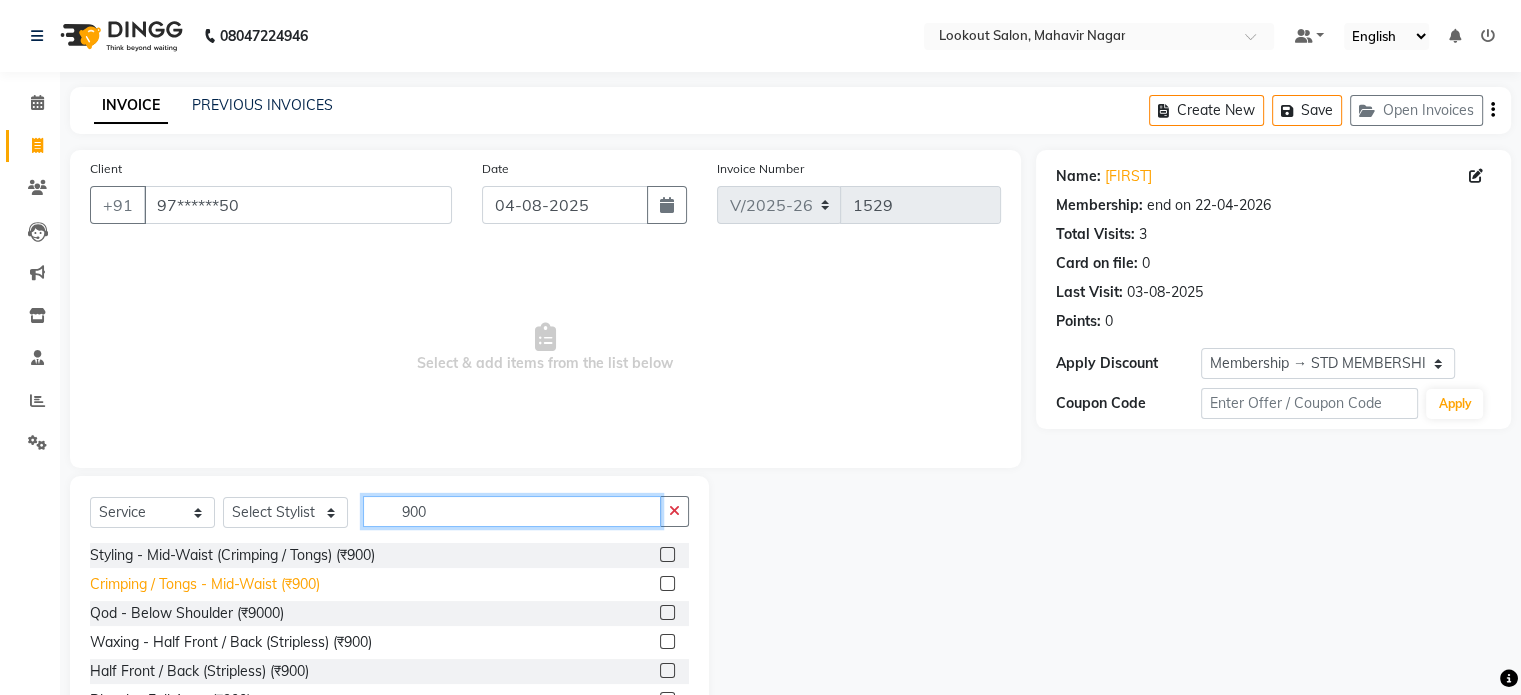 type on "900" 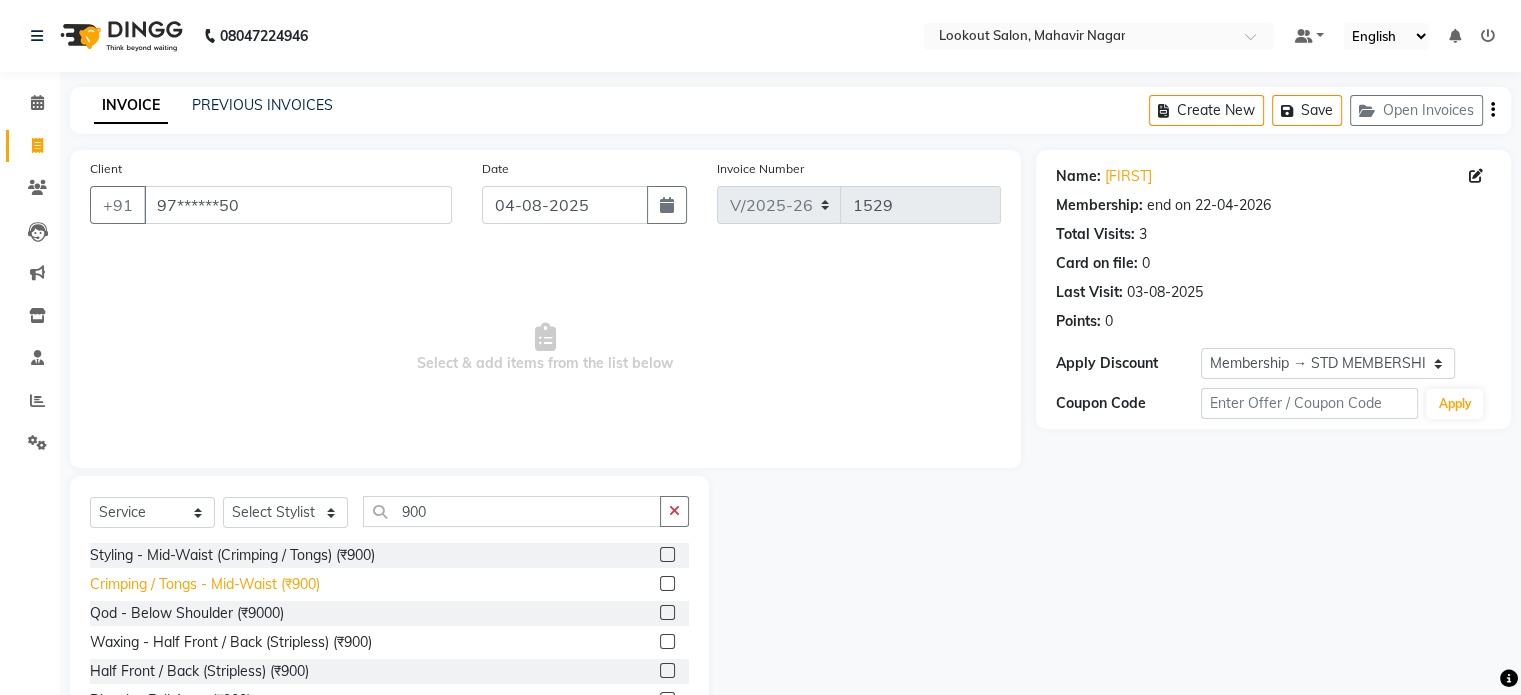 click on "Crimping / Tongs - Mid-Waist (₹900)" 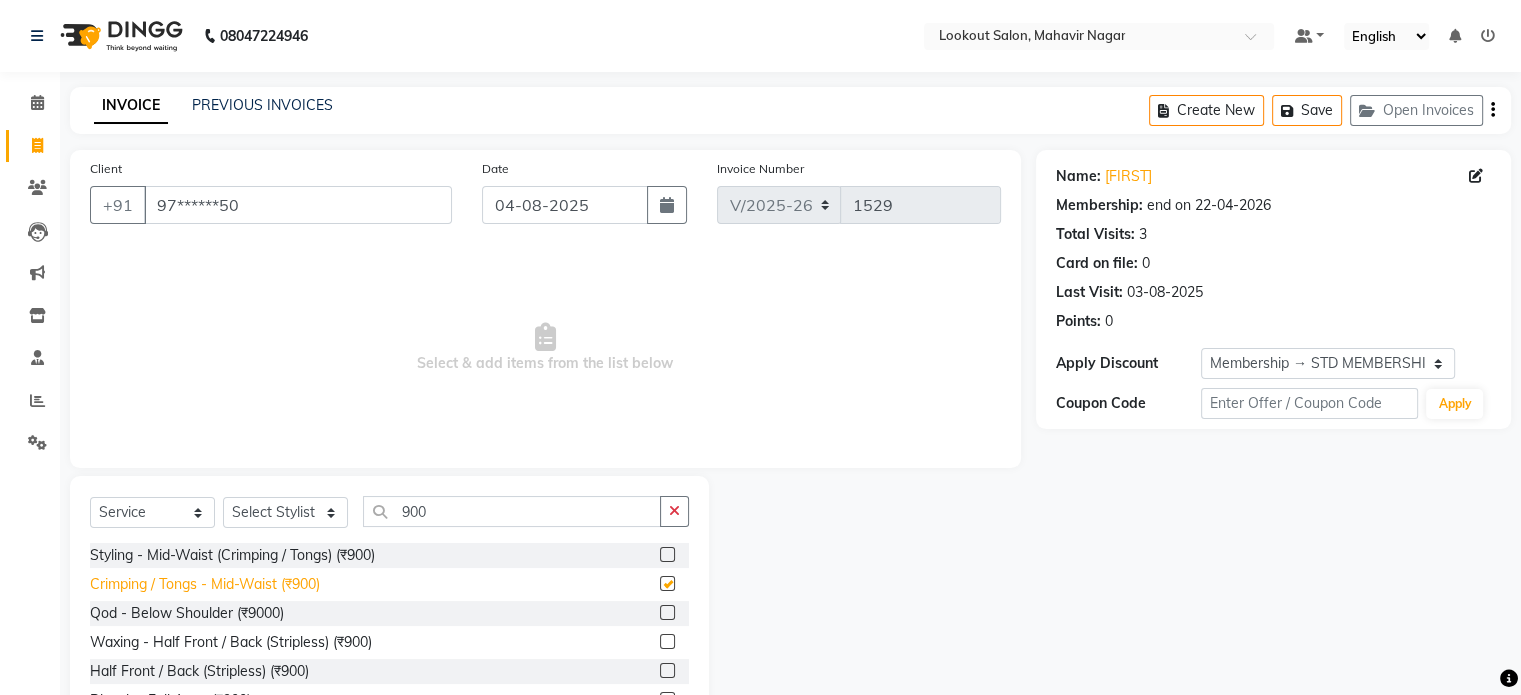 checkbox on "false" 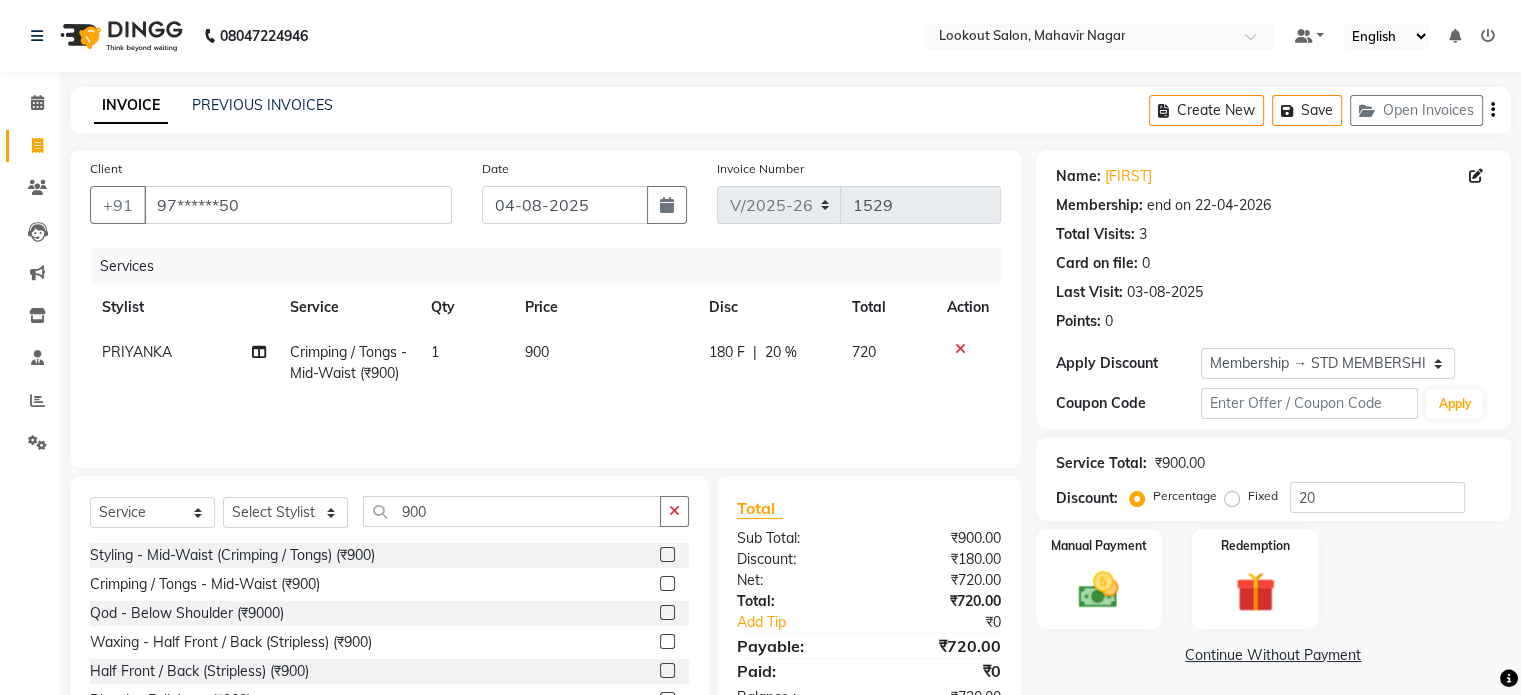 scroll, scrollTop: 107, scrollLeft: 0, axis: vertical 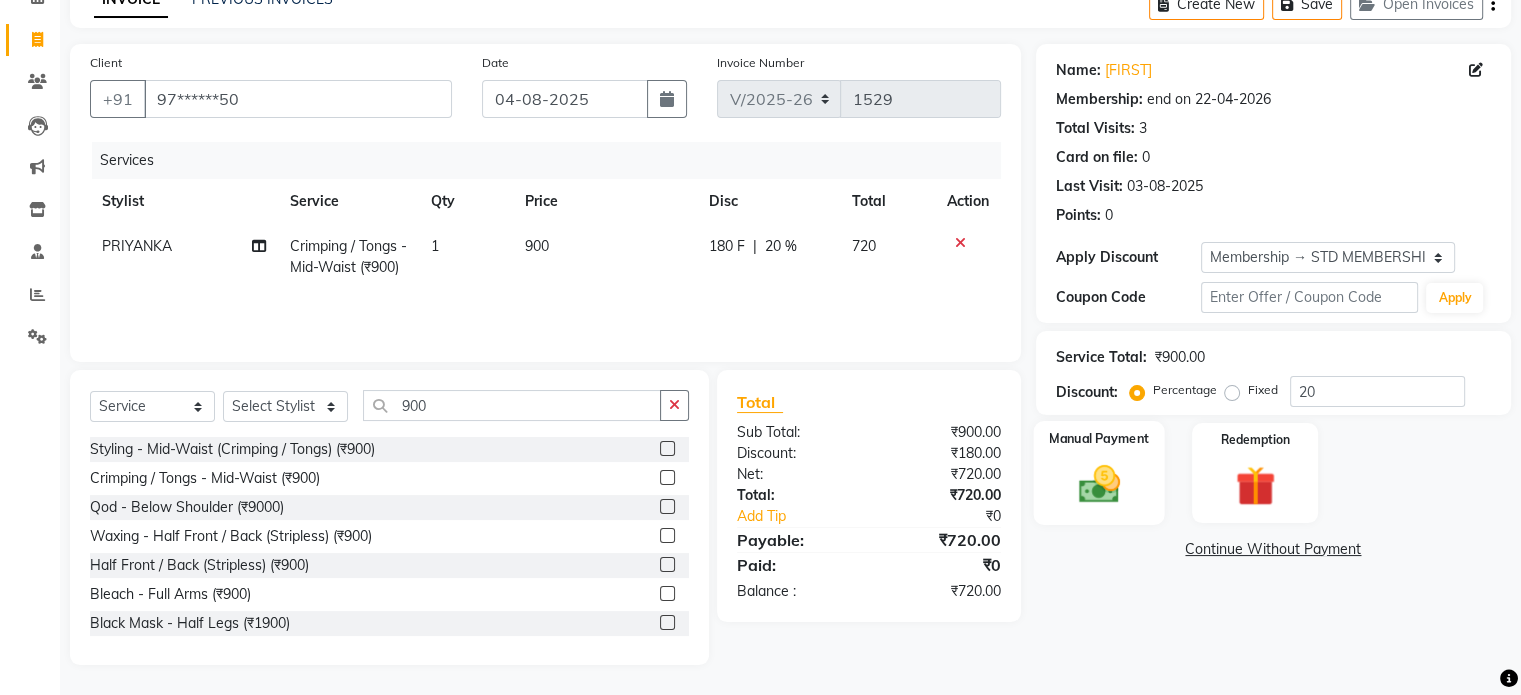 click on "Manual Payment" 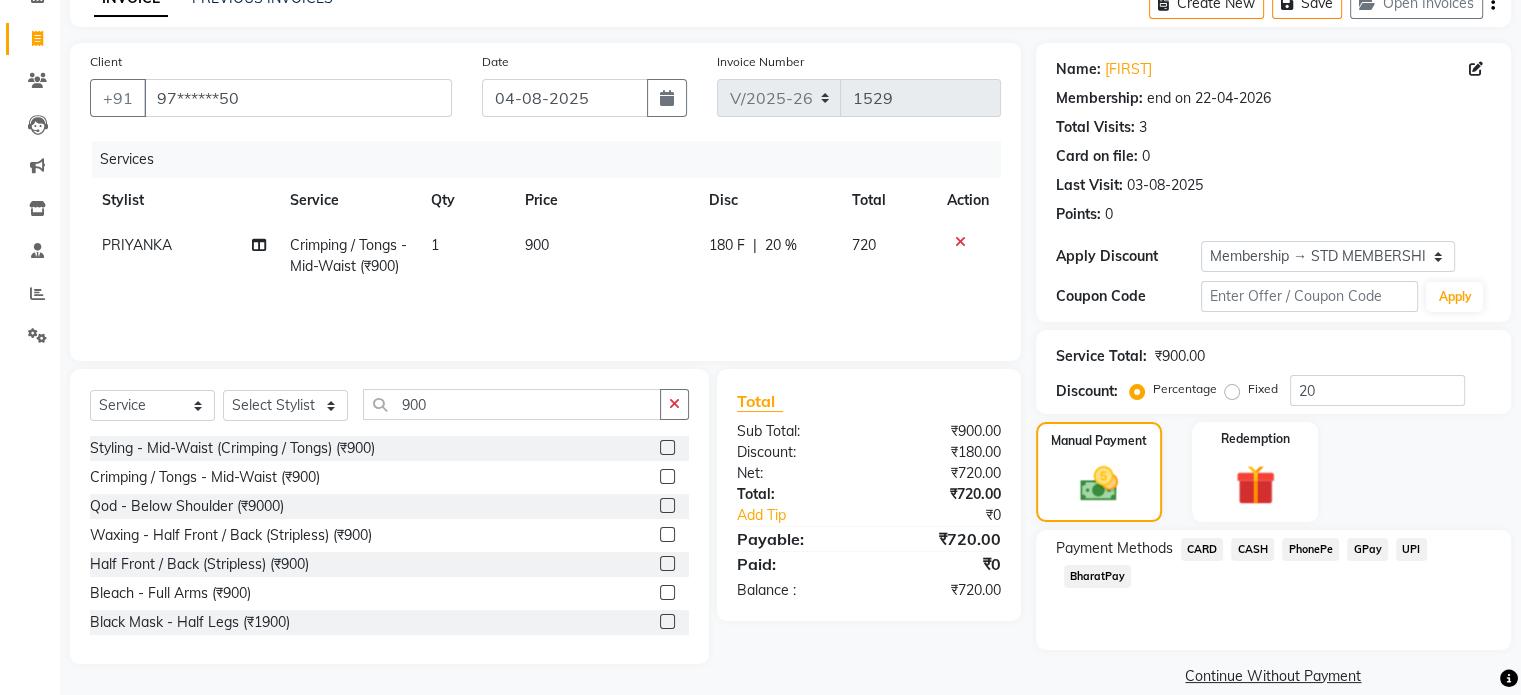 click on "CASH" 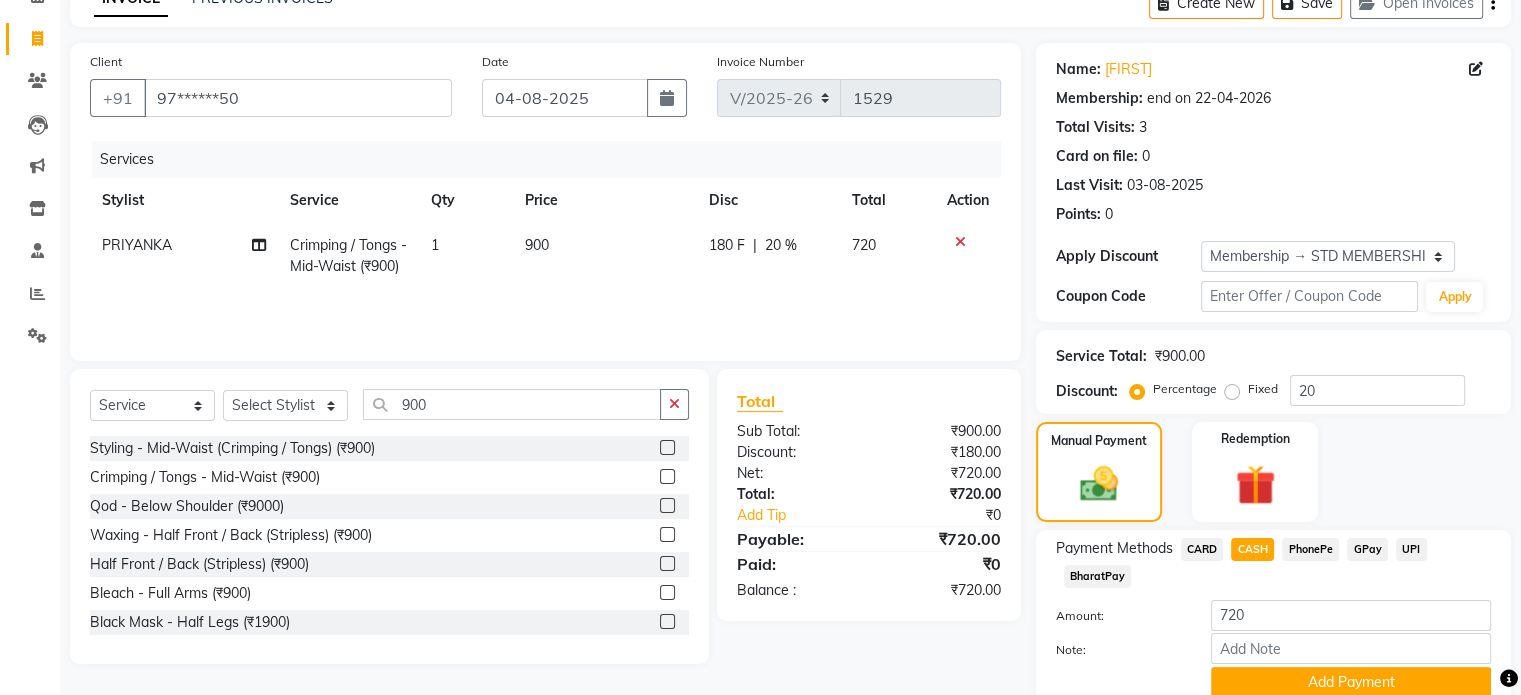 scroll, scrollTop: 191, scrollLeft: 0, axis: vertical 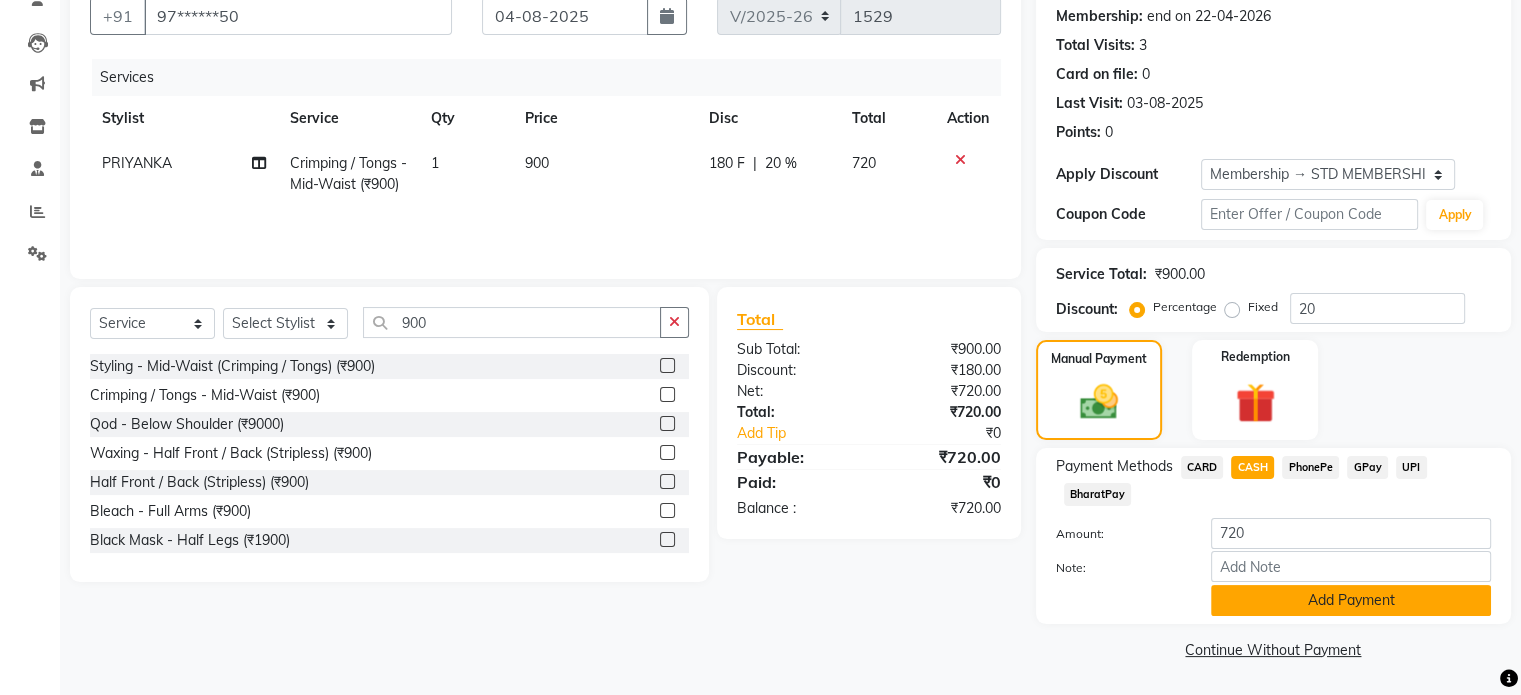 click on "Add Payment" 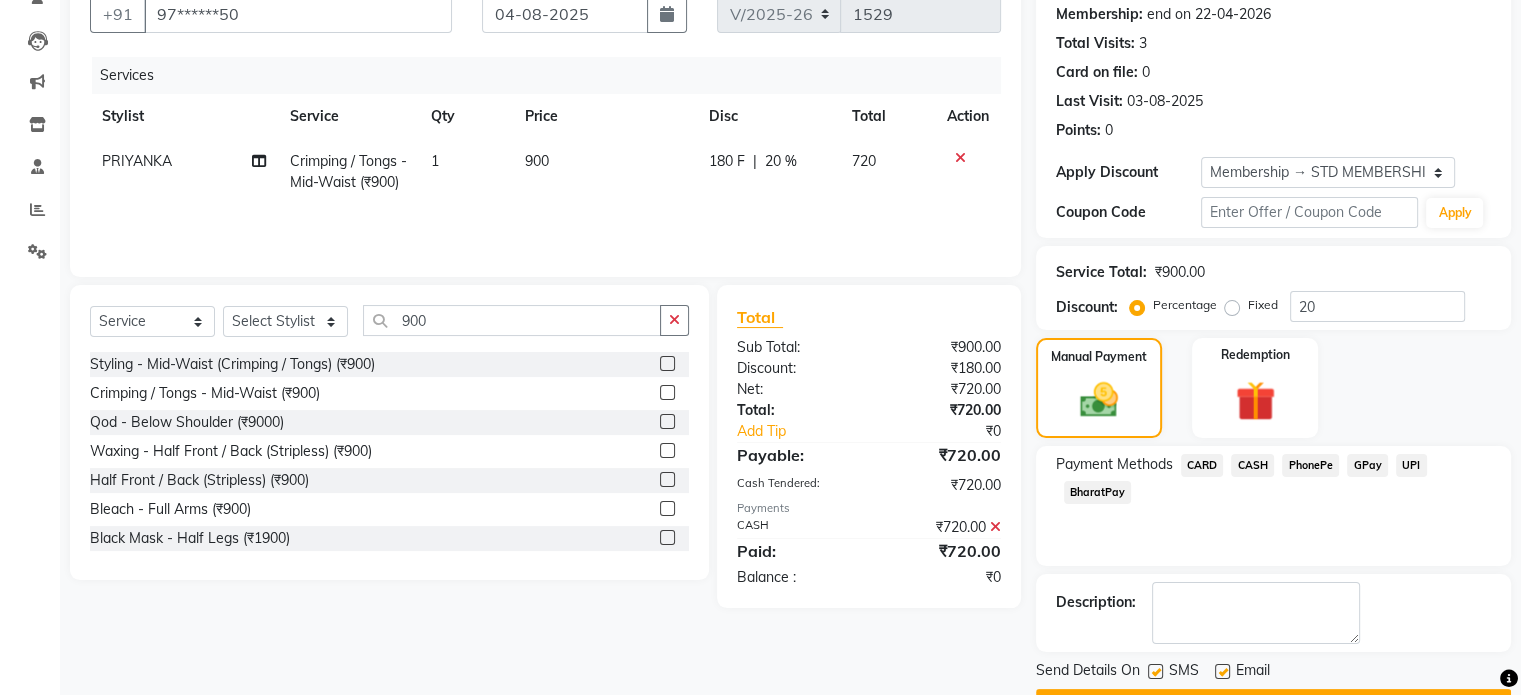 scroll, scrollTop: 244, scrollLeft: 0, axis: vertical 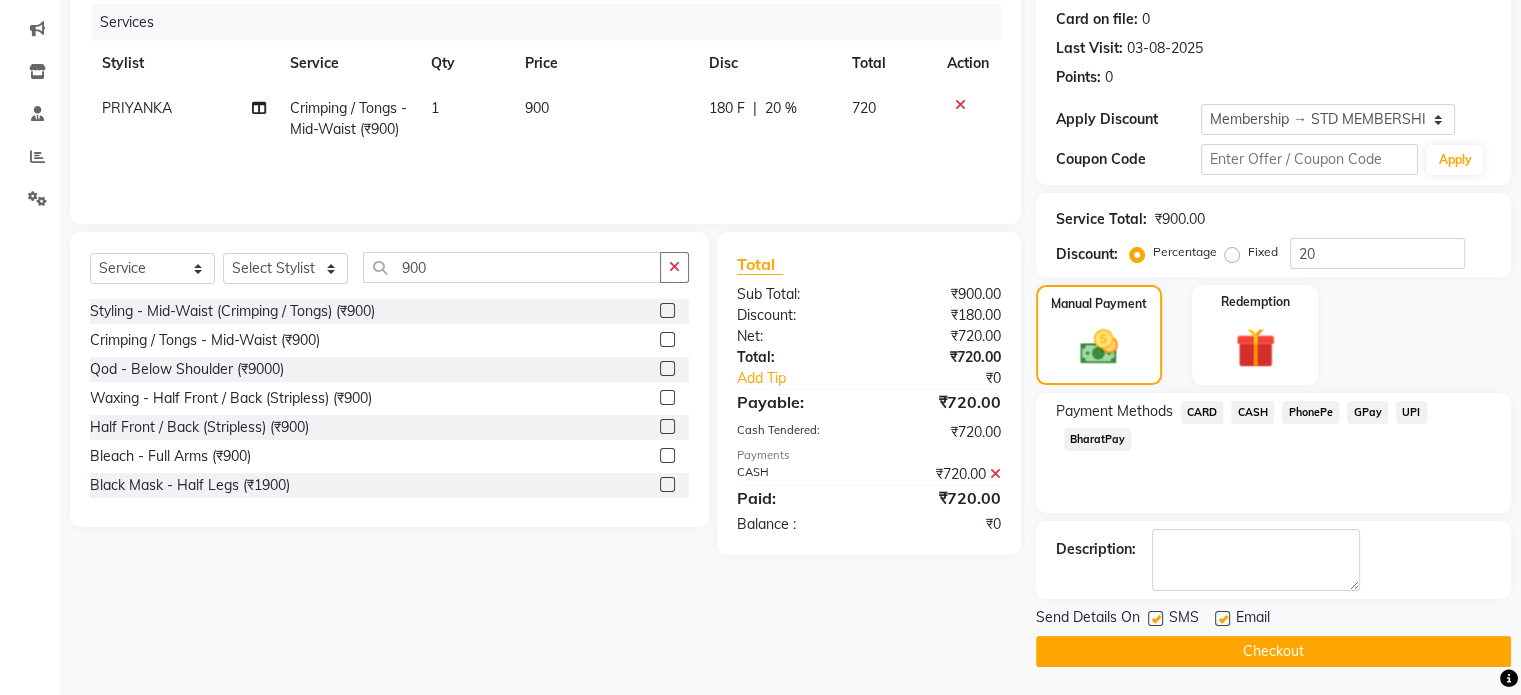 click on "Checkout" 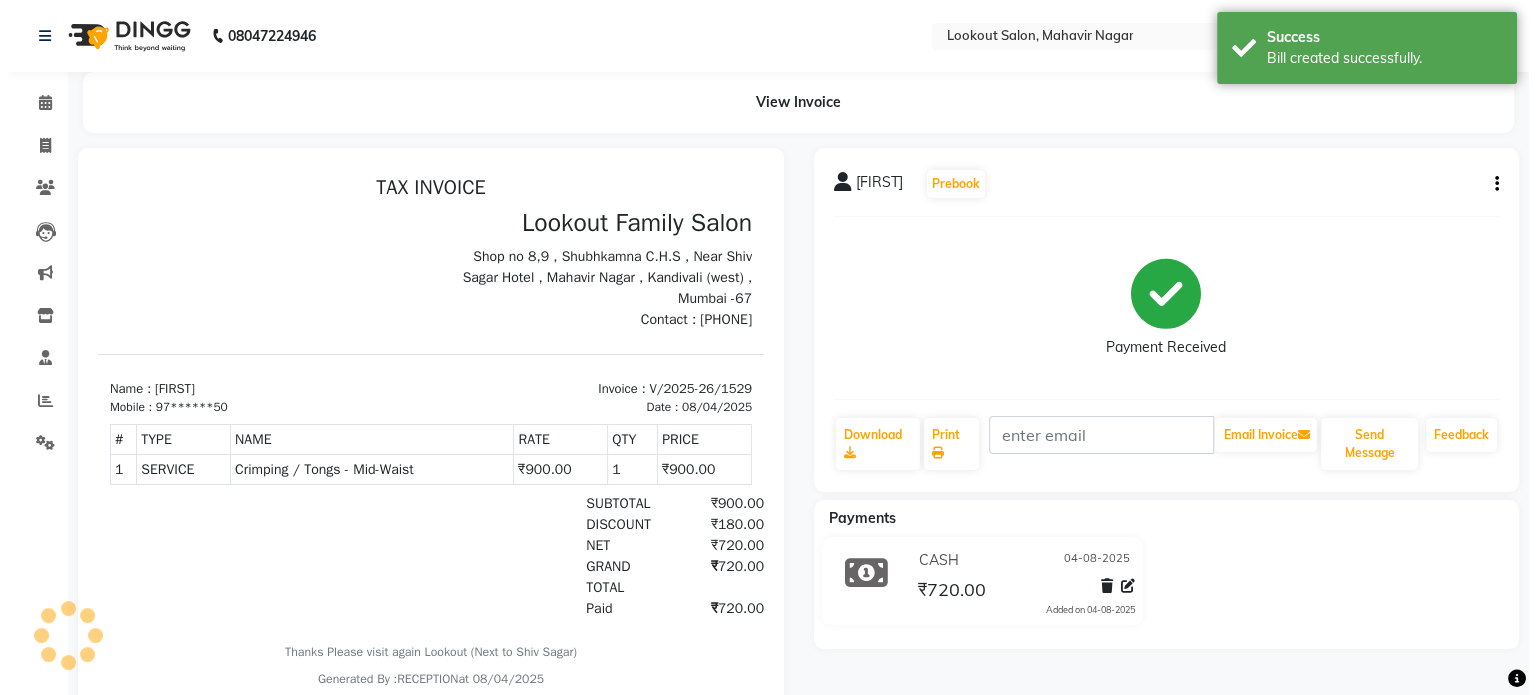 scroll, scrollTop: 0, scrollLeft: 0, axis: both 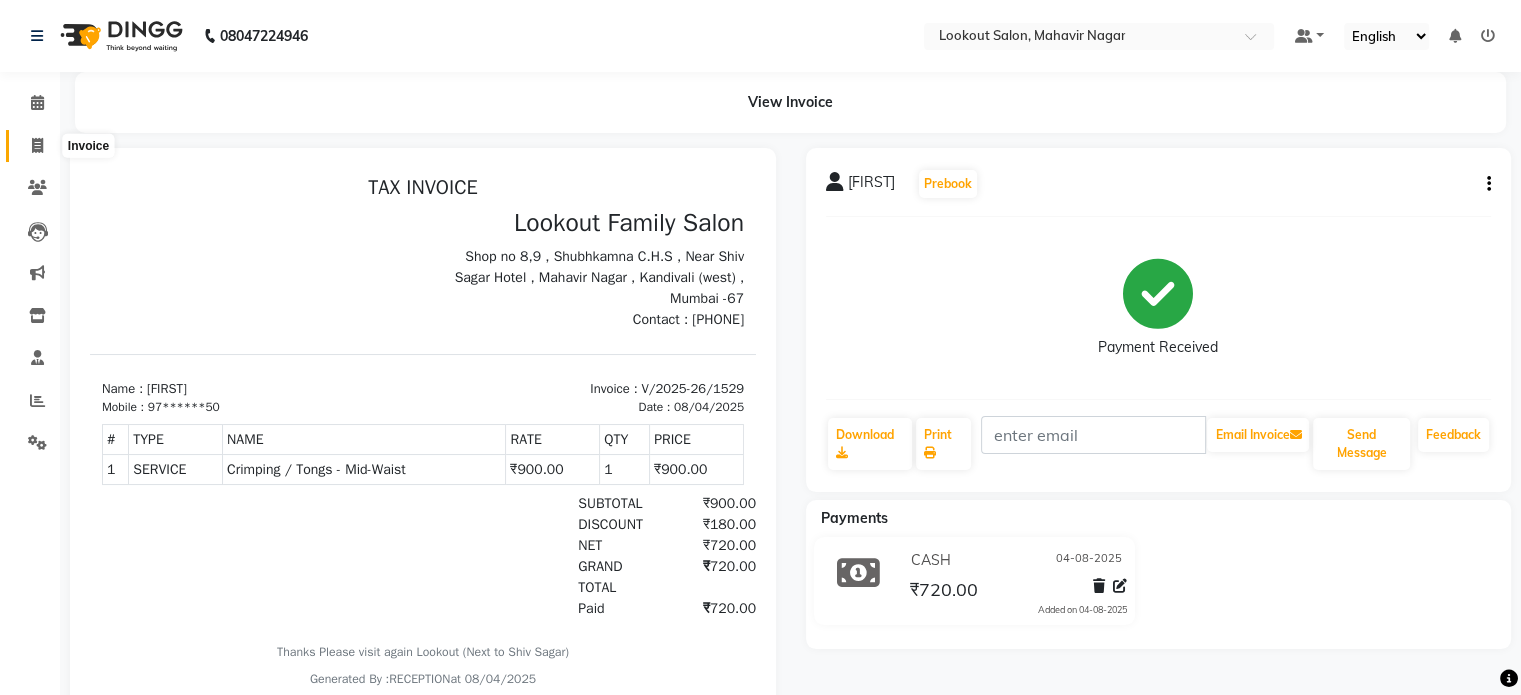 click 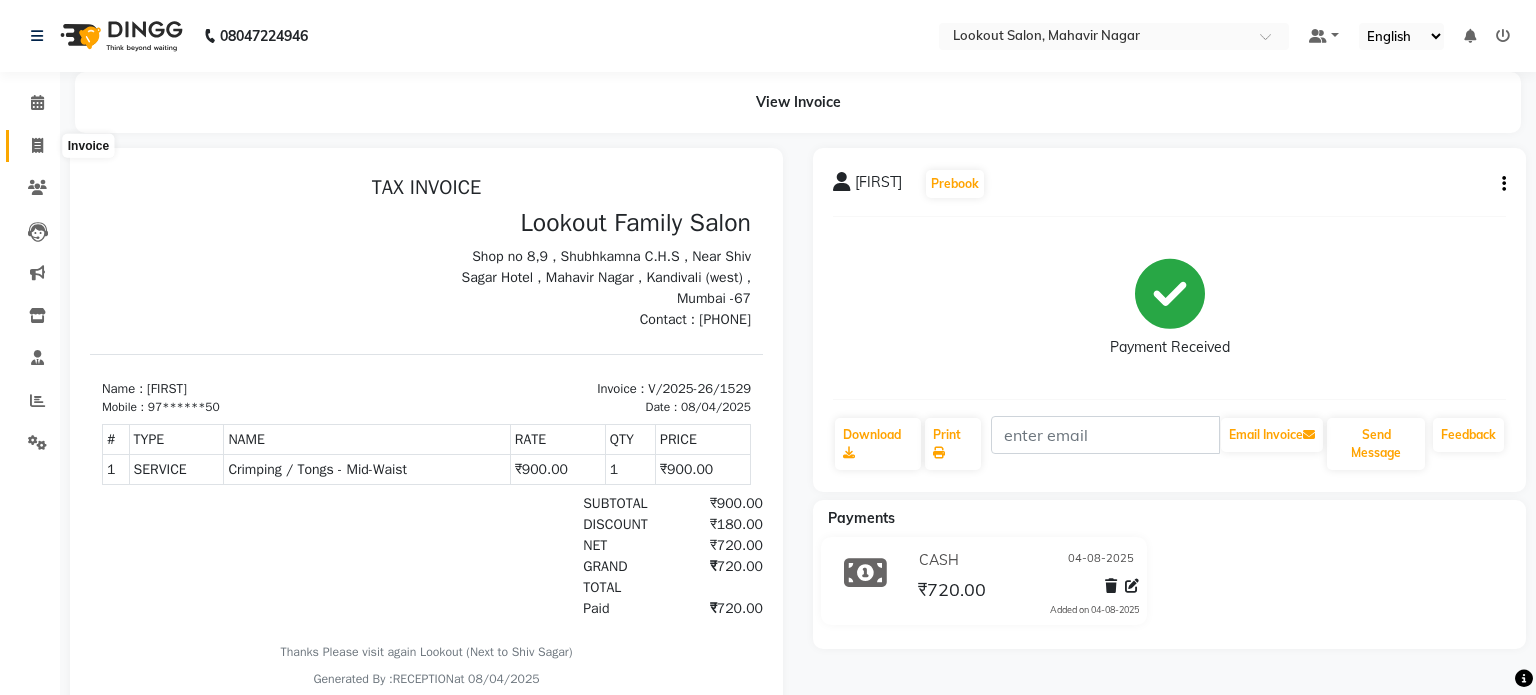 select on "service" 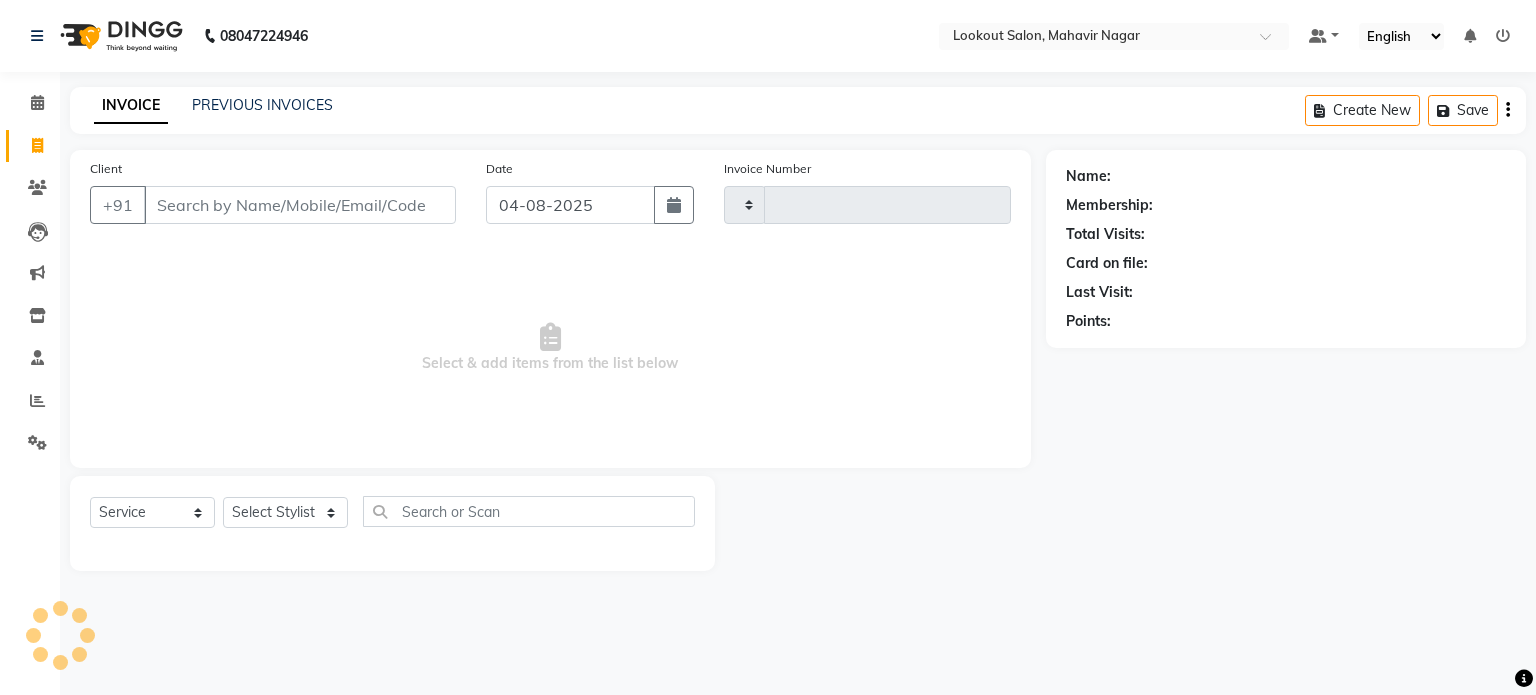 type on "1530" 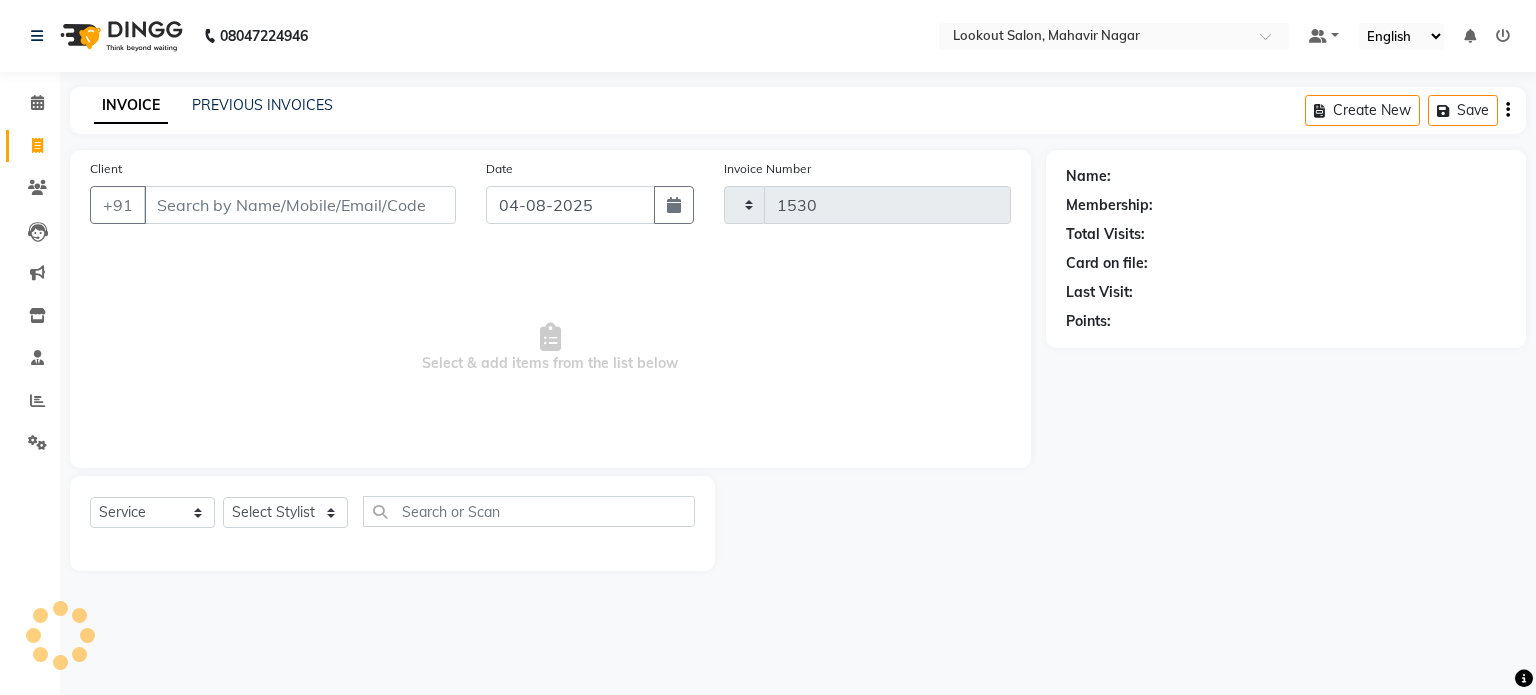 select on "150" 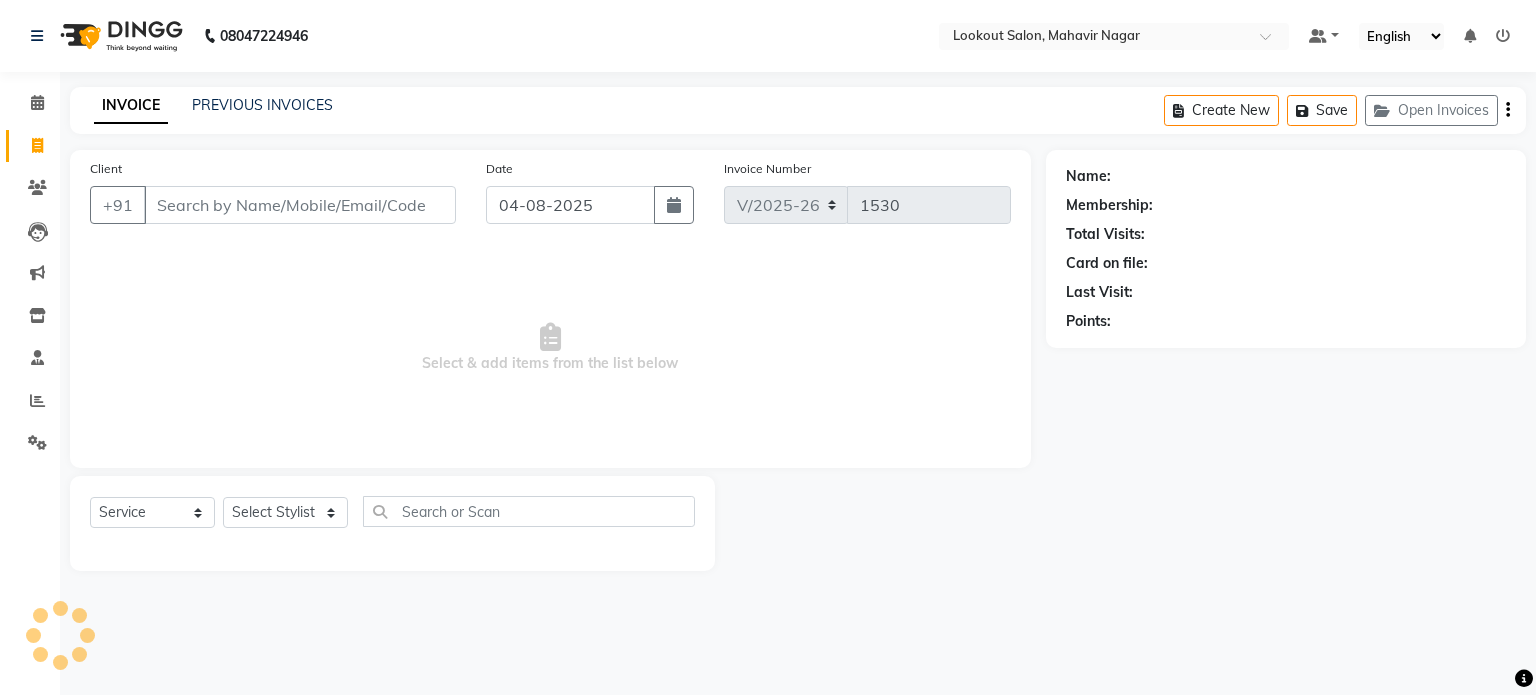 click on "Client" at bounding box center (300, 205) 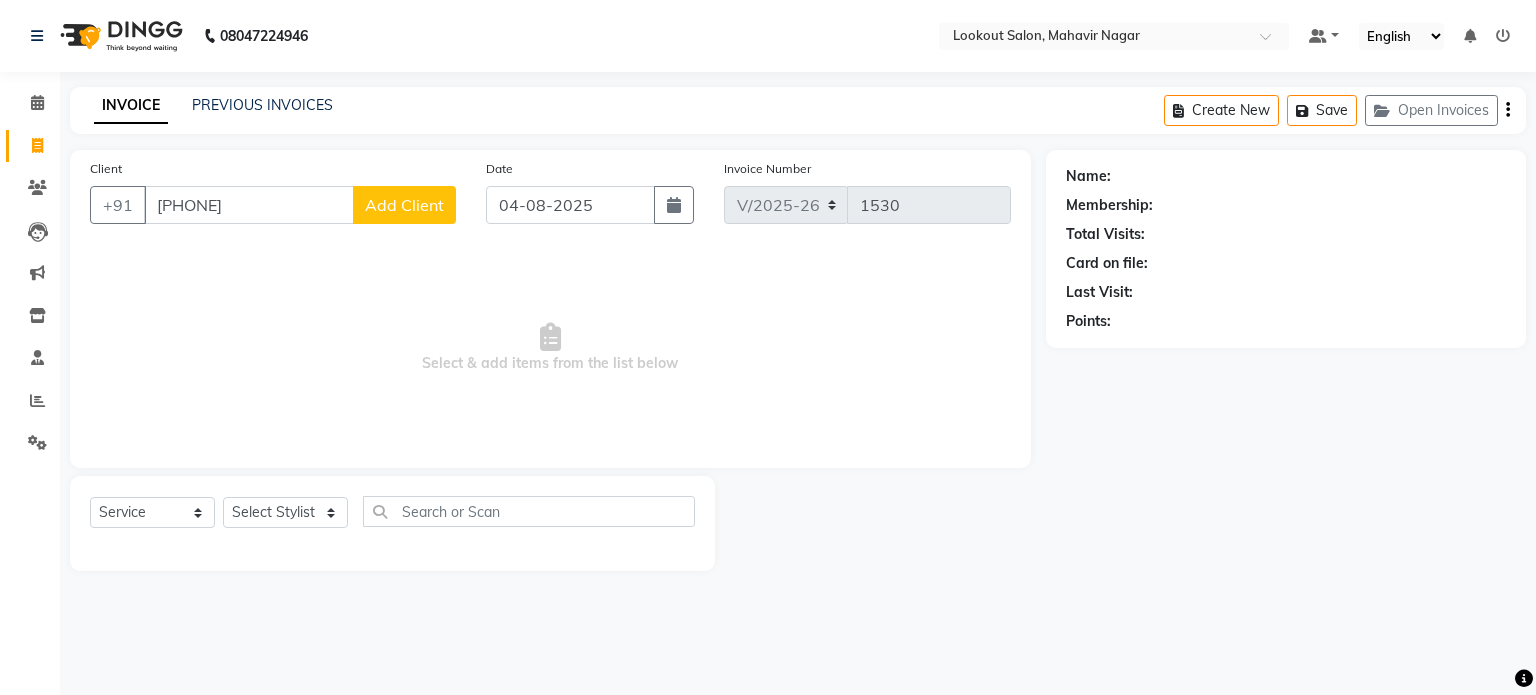 type on "9029017228" 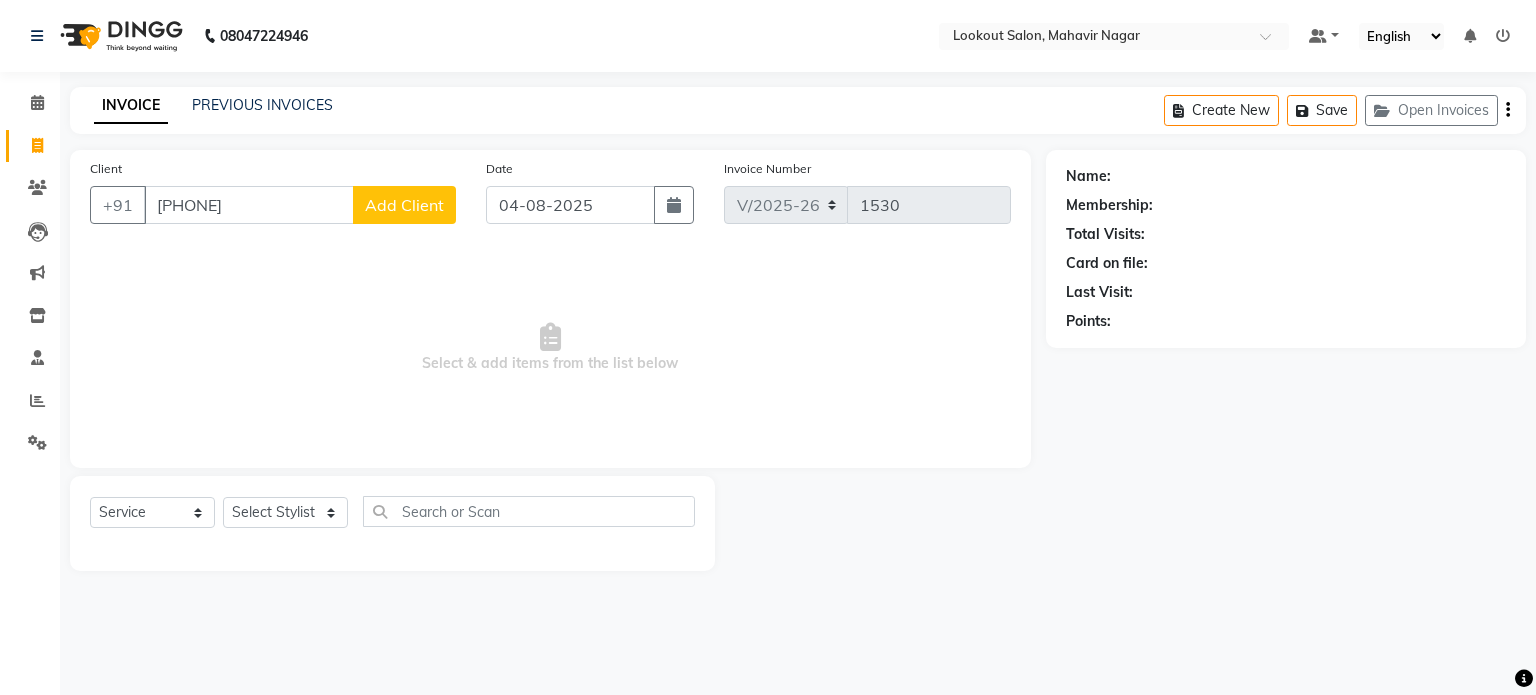select on "22" 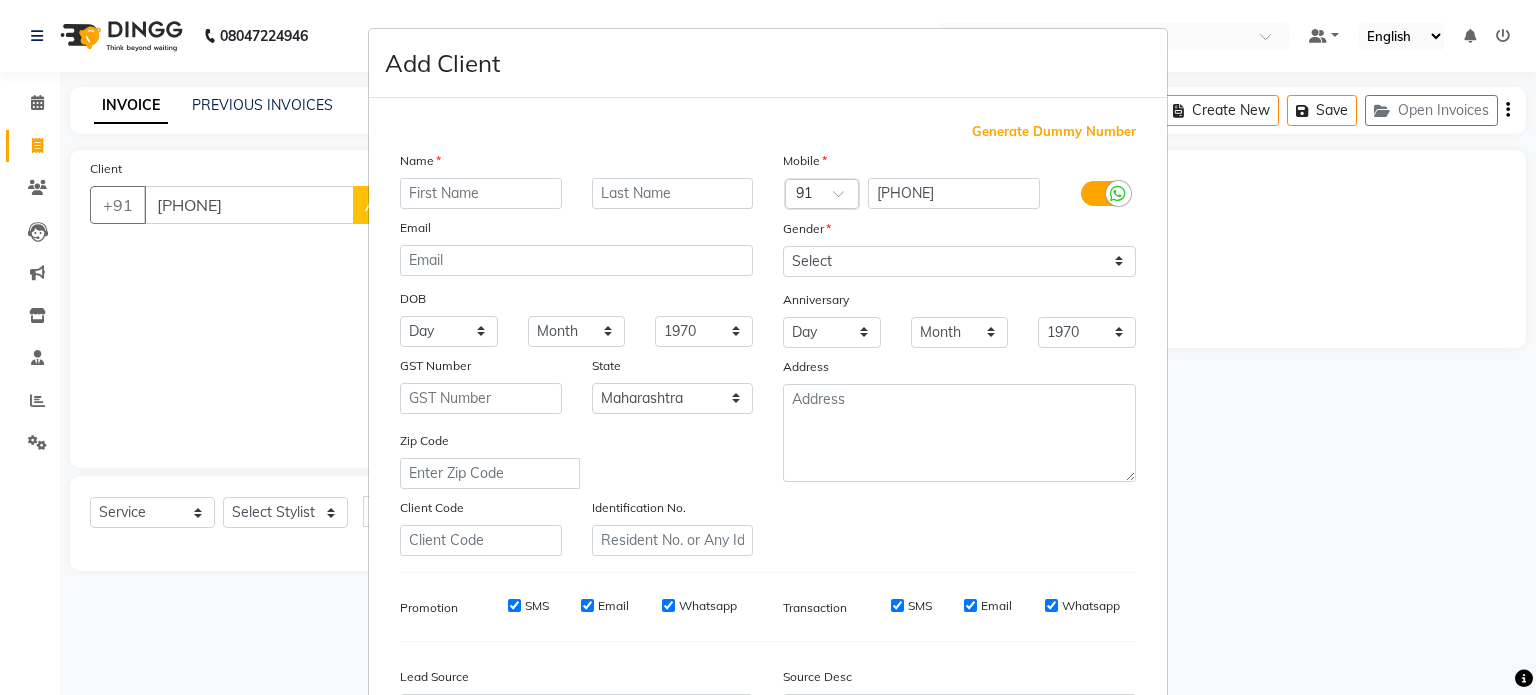 click at bounding box center (481, 193) 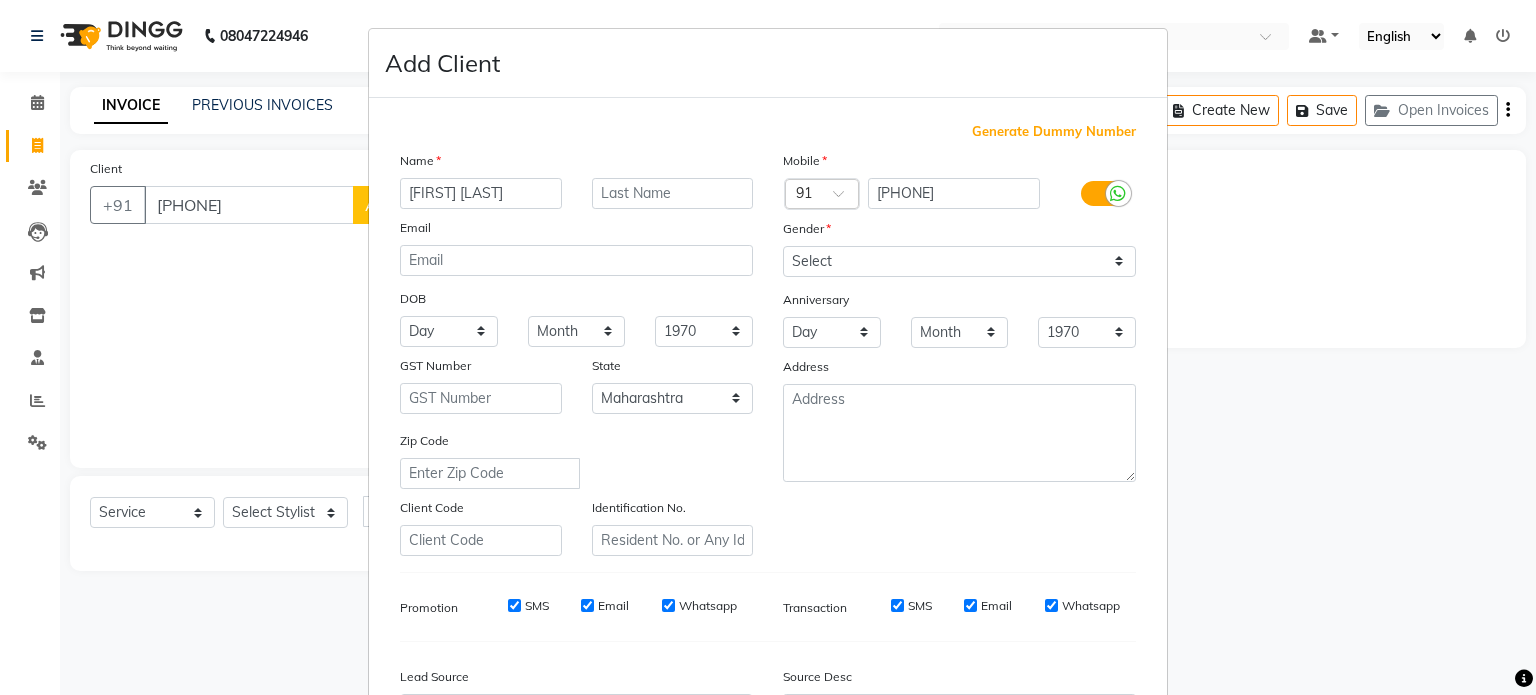 type on "DHARA MEHTA" 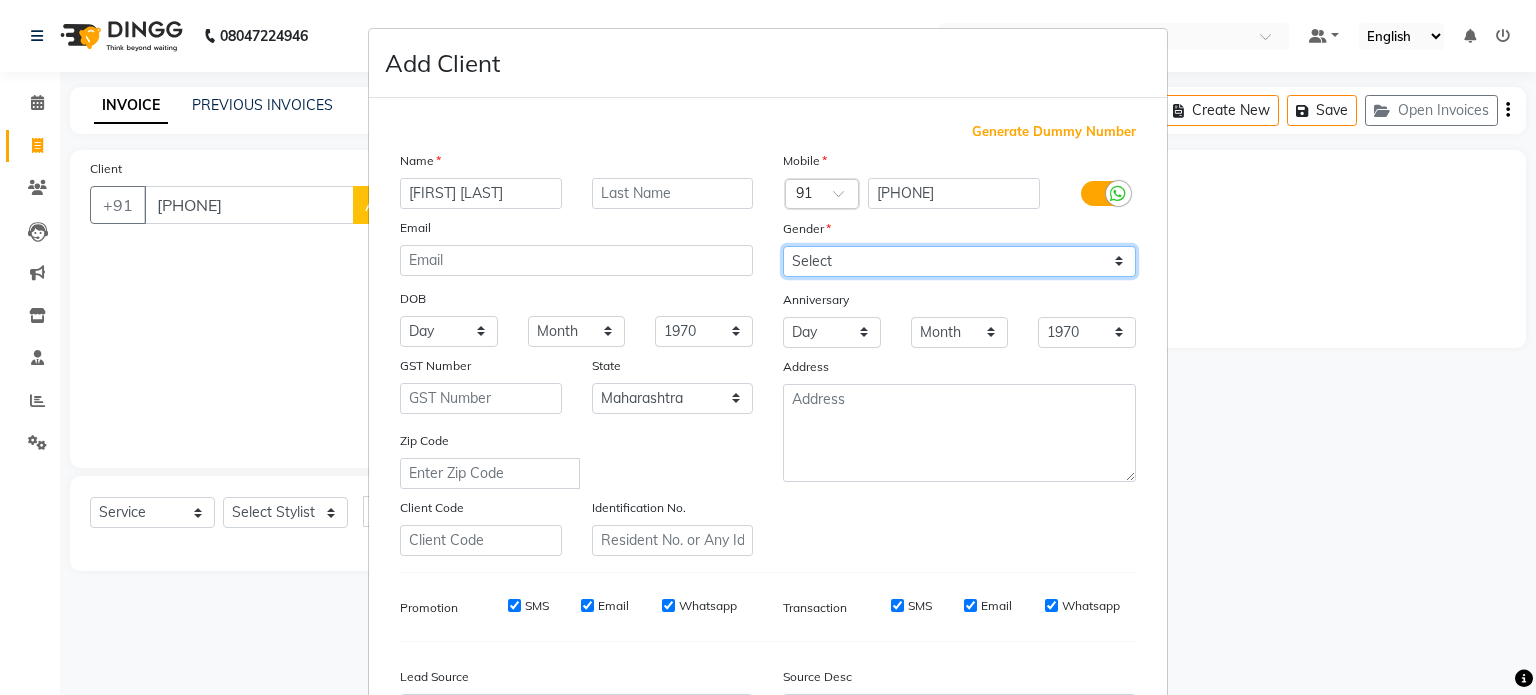 click on "Select Male Female Other Prefer Not To Say" at bounding box center (959, 261) 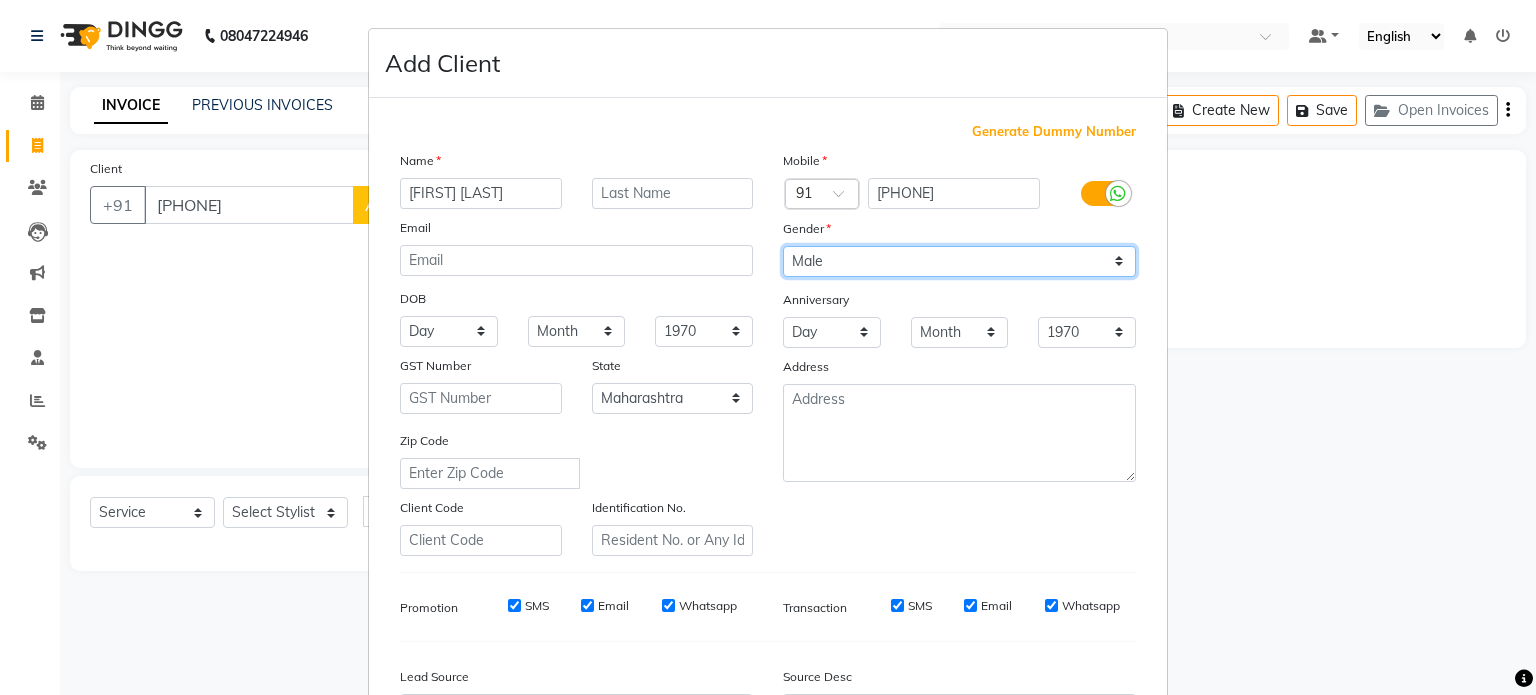 click on "Select Male Female Other Prefer Not To Say" at bounding box center (959, 261) 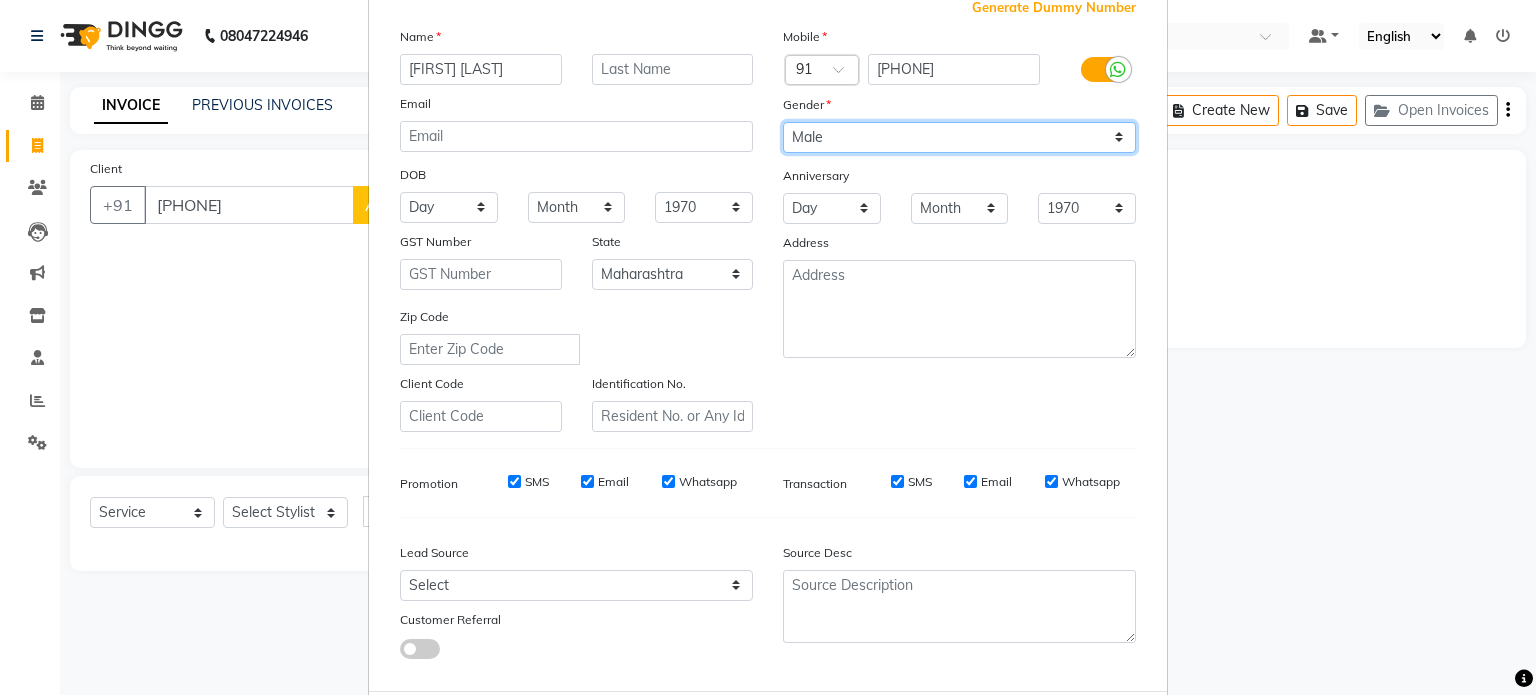 scroll, scrollTop: 237, scrollLeft: 0, axis: vertical 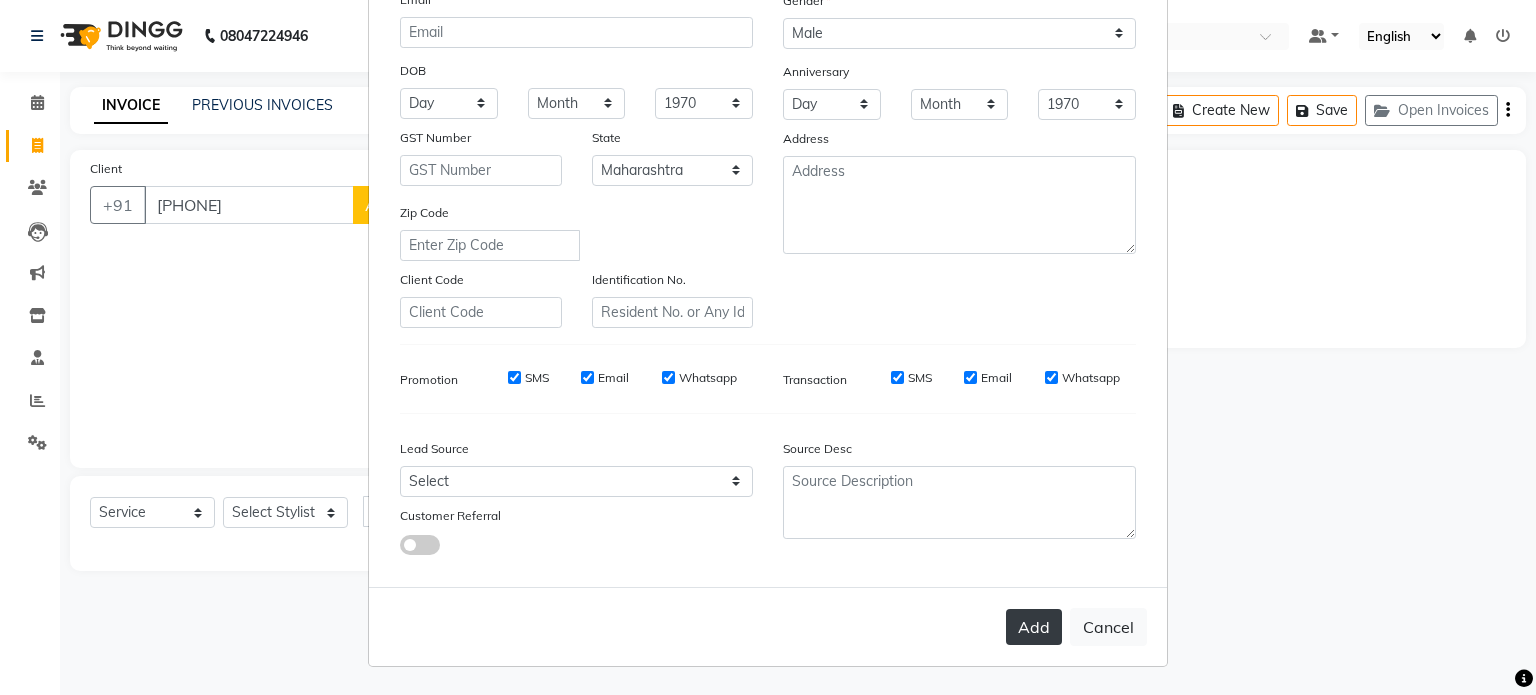 click on "Add" at bounding box center [1034, 627] 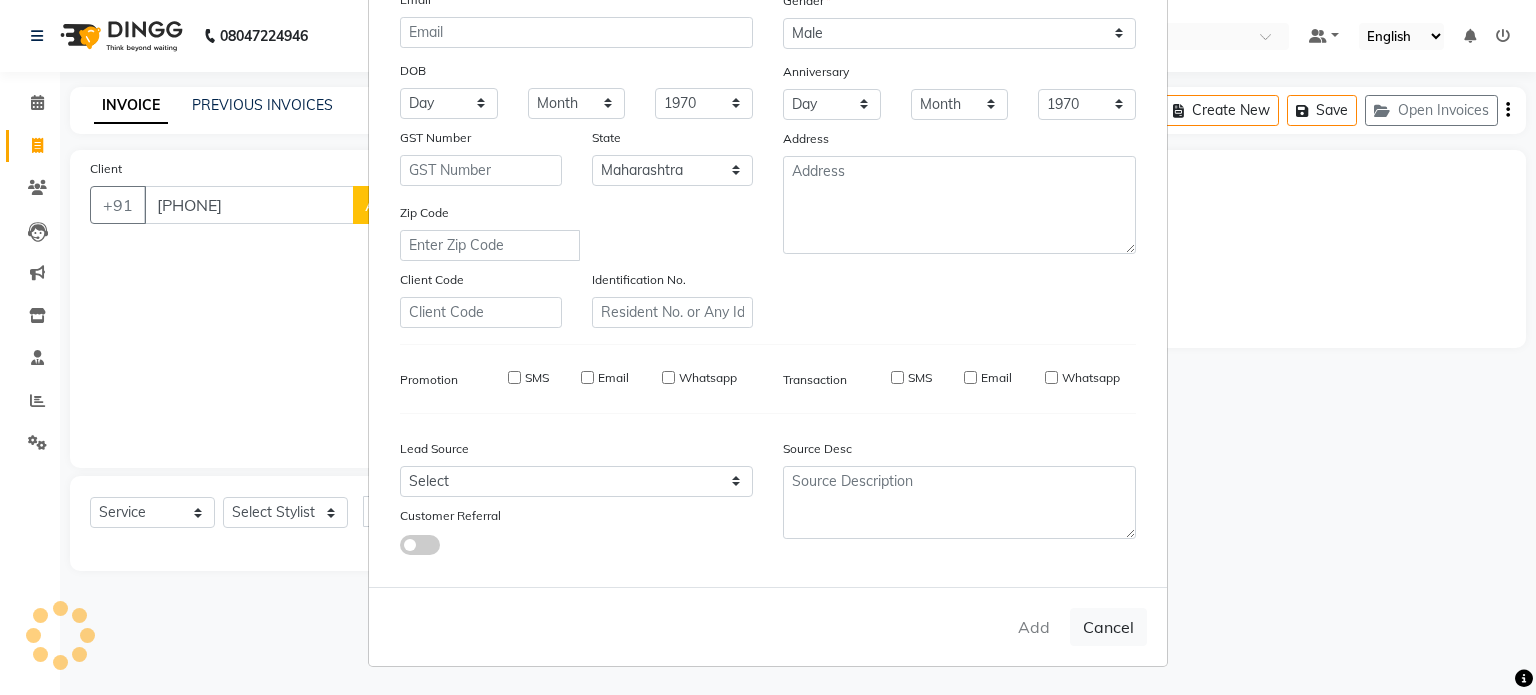 type on "90******28" 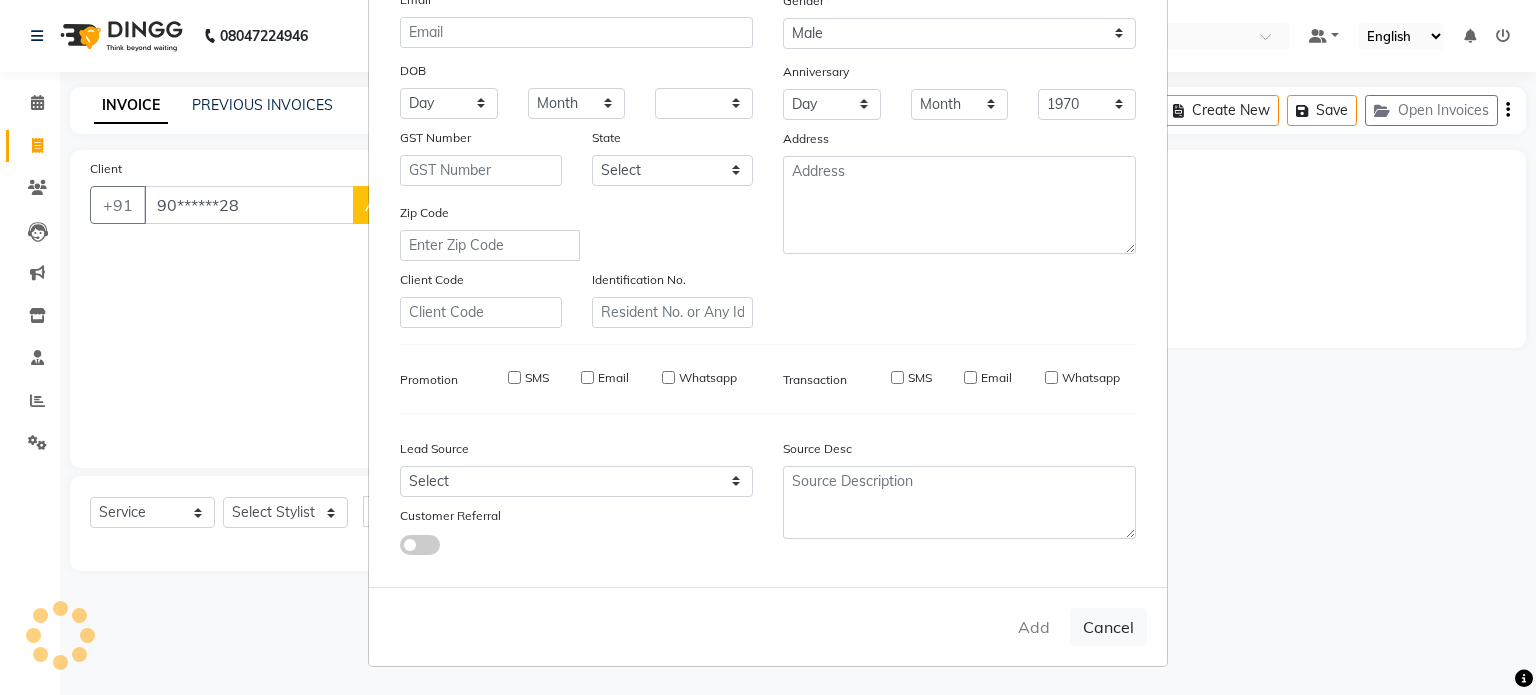 select 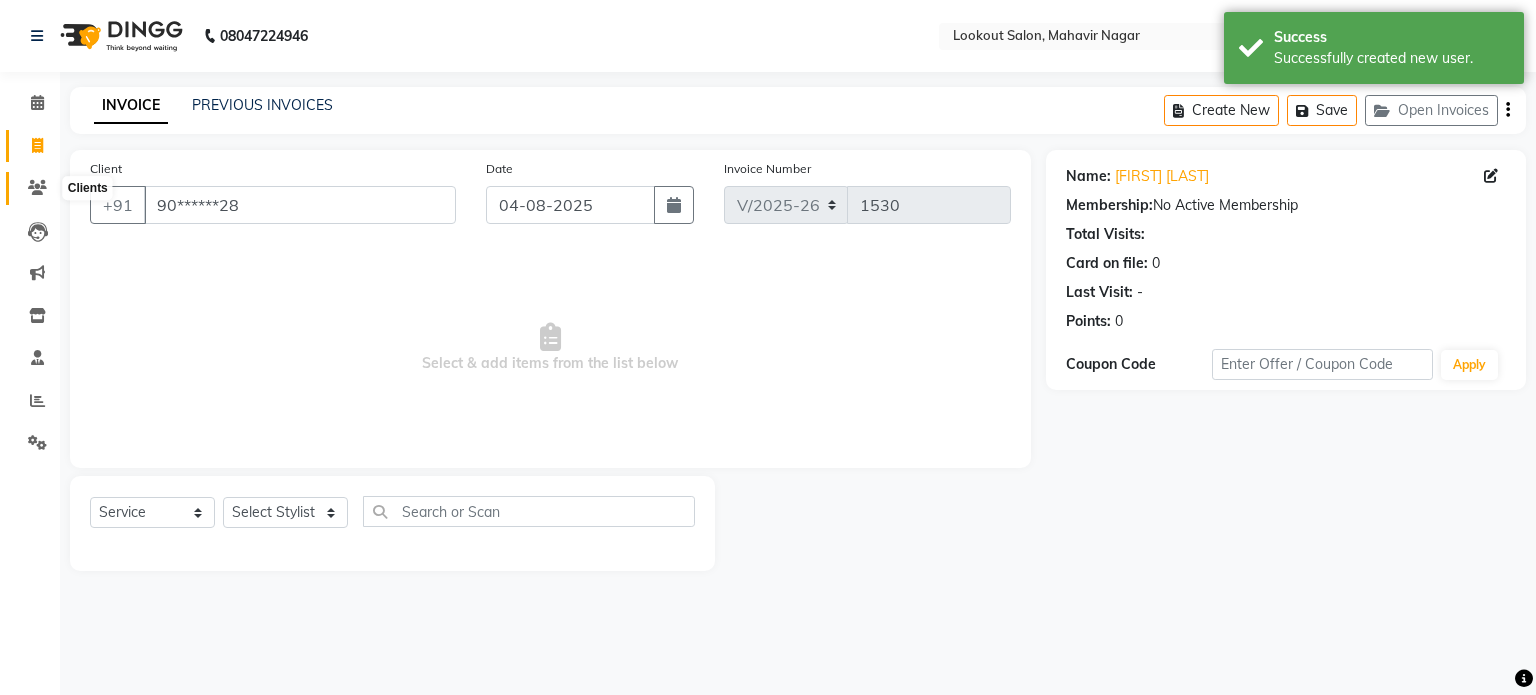 click 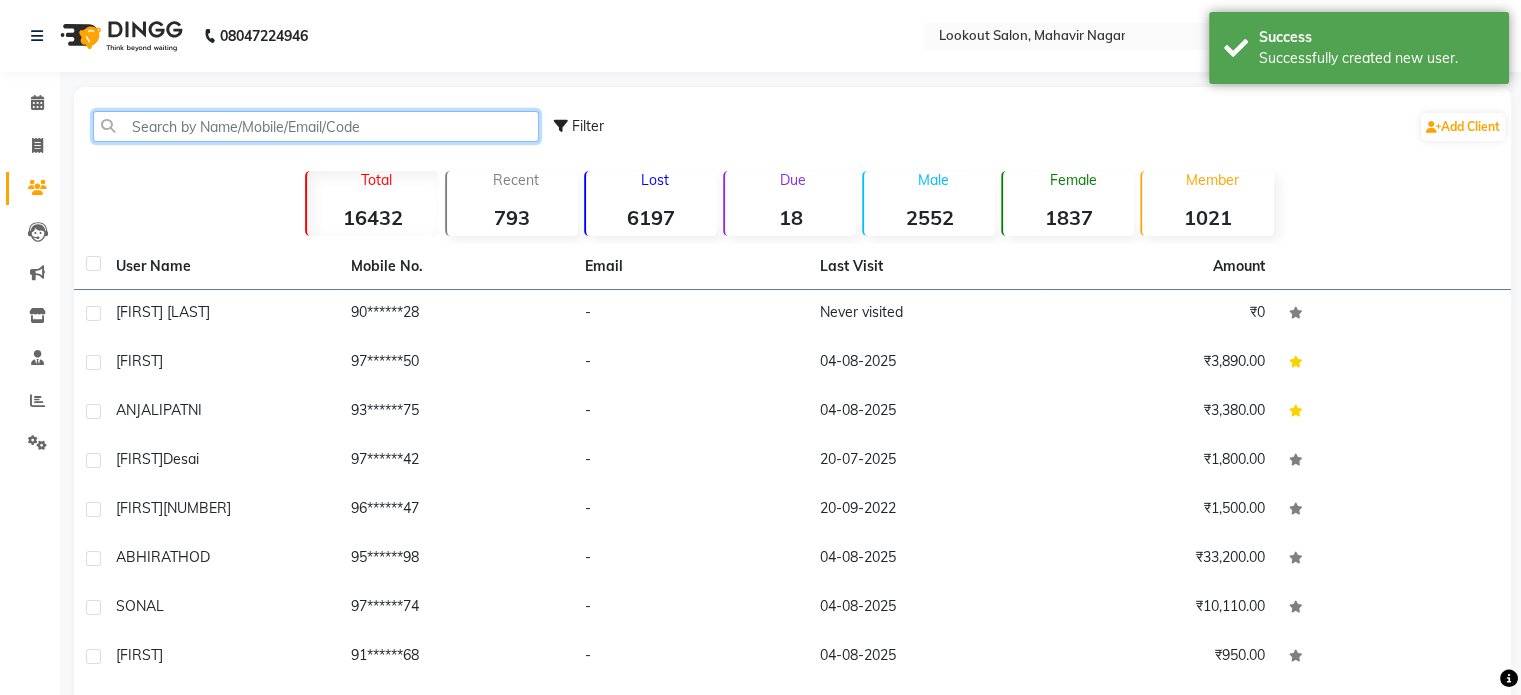 click 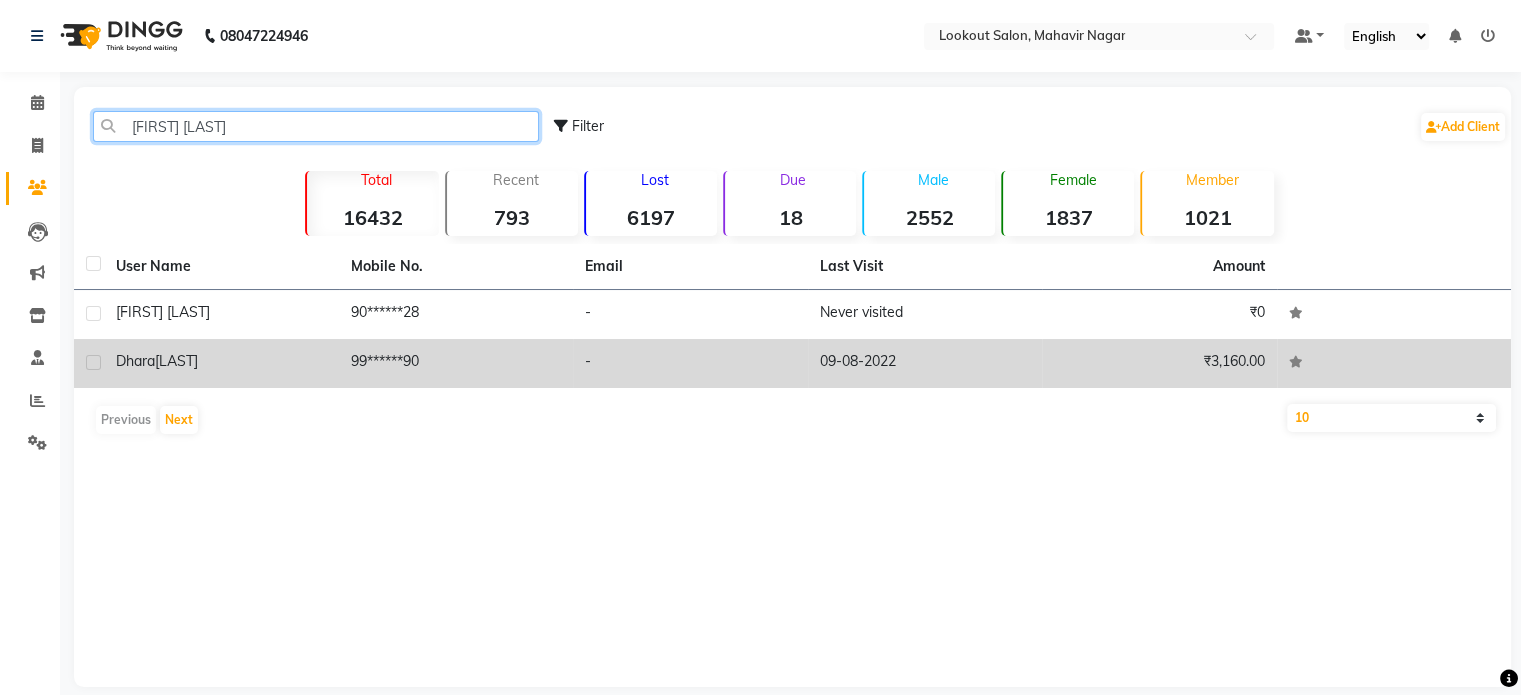 type on "DHARA MEHTA" 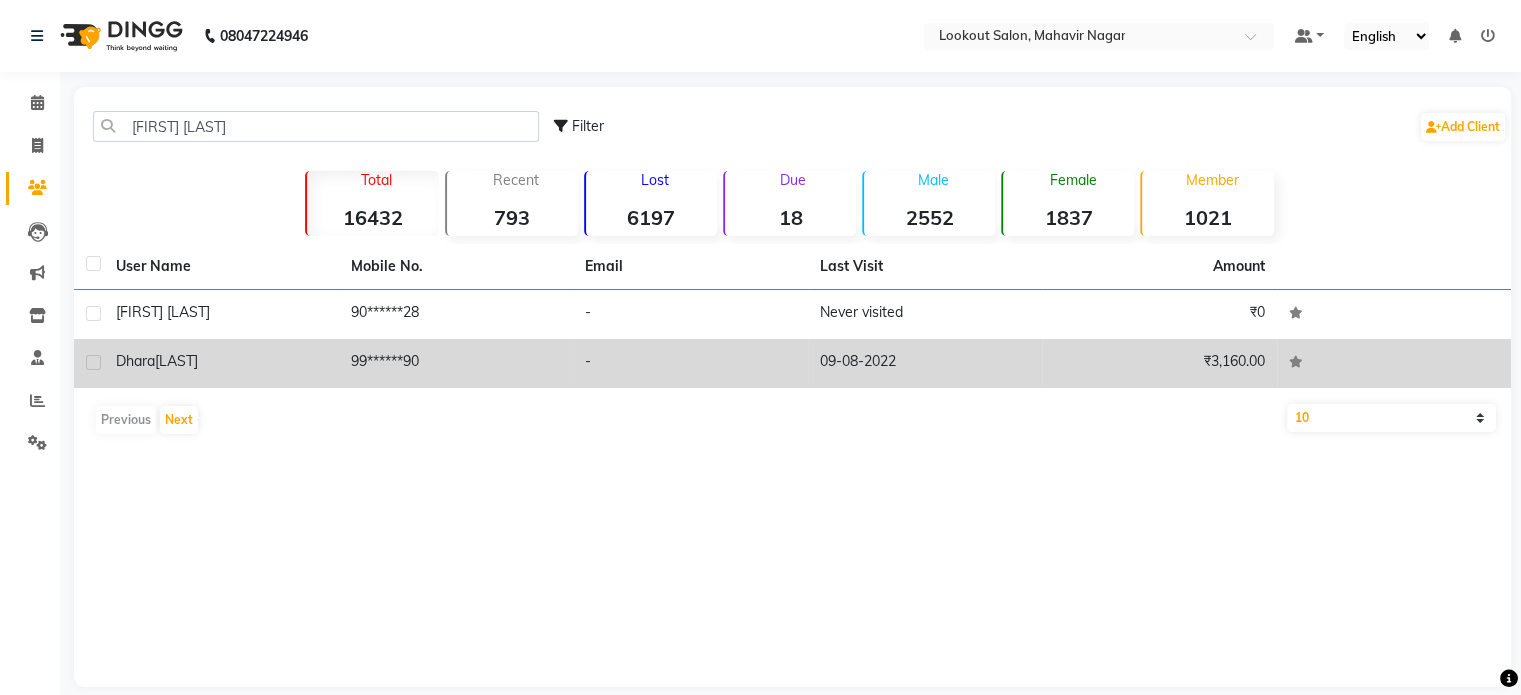 click on "99******90" 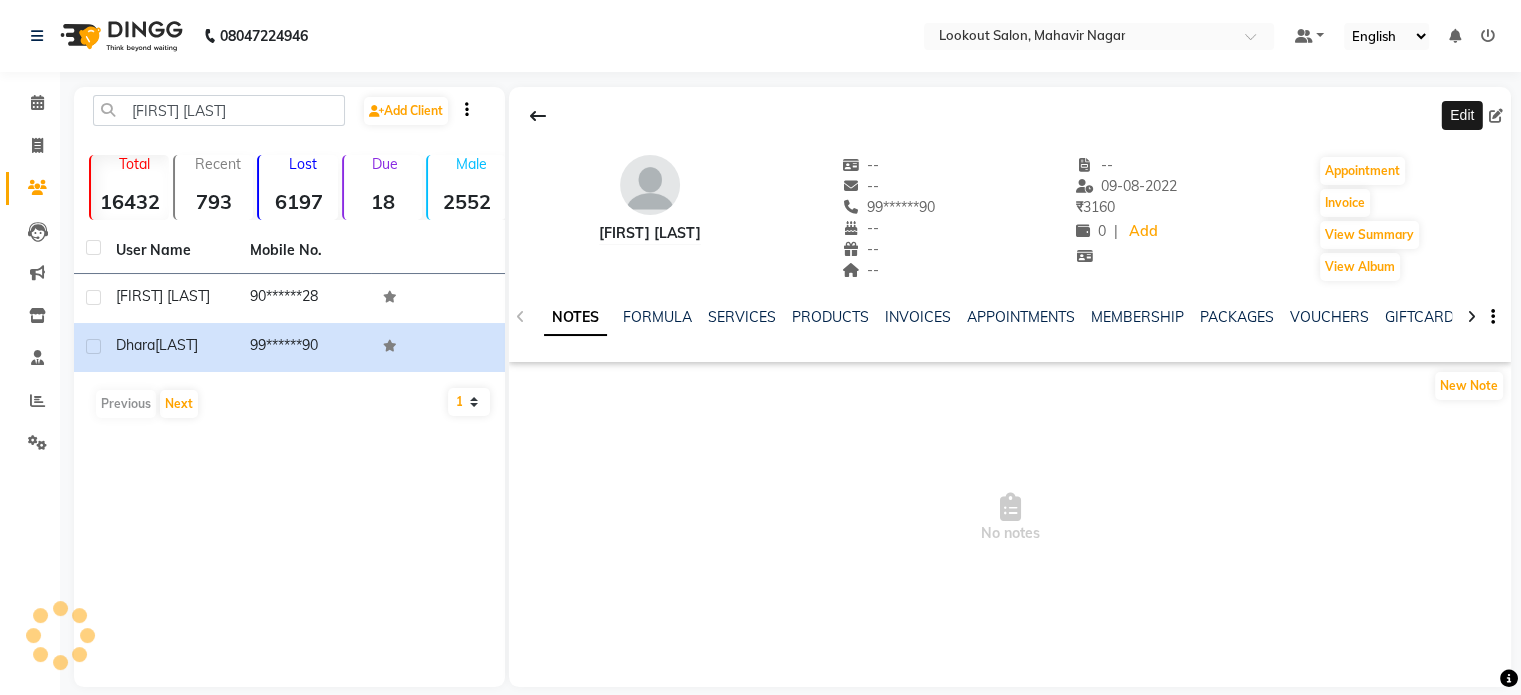 click 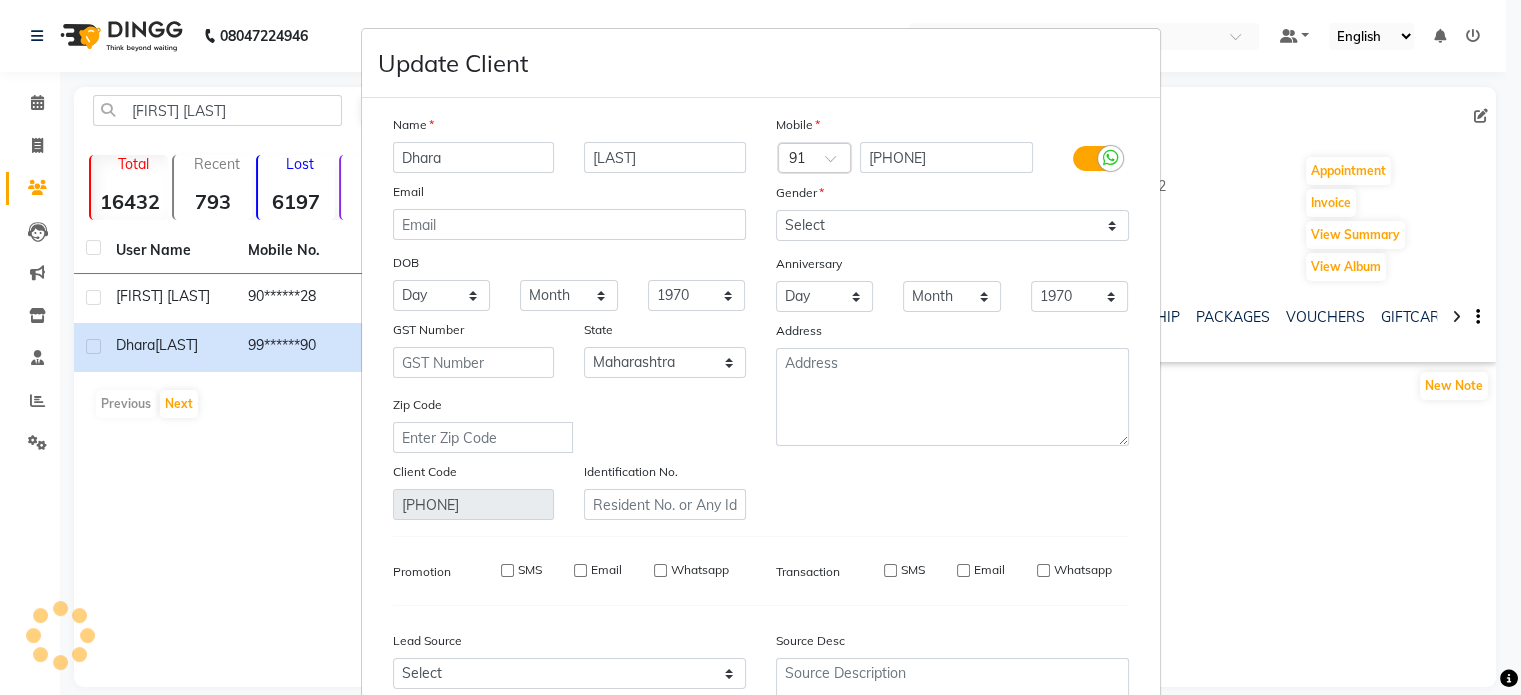 select 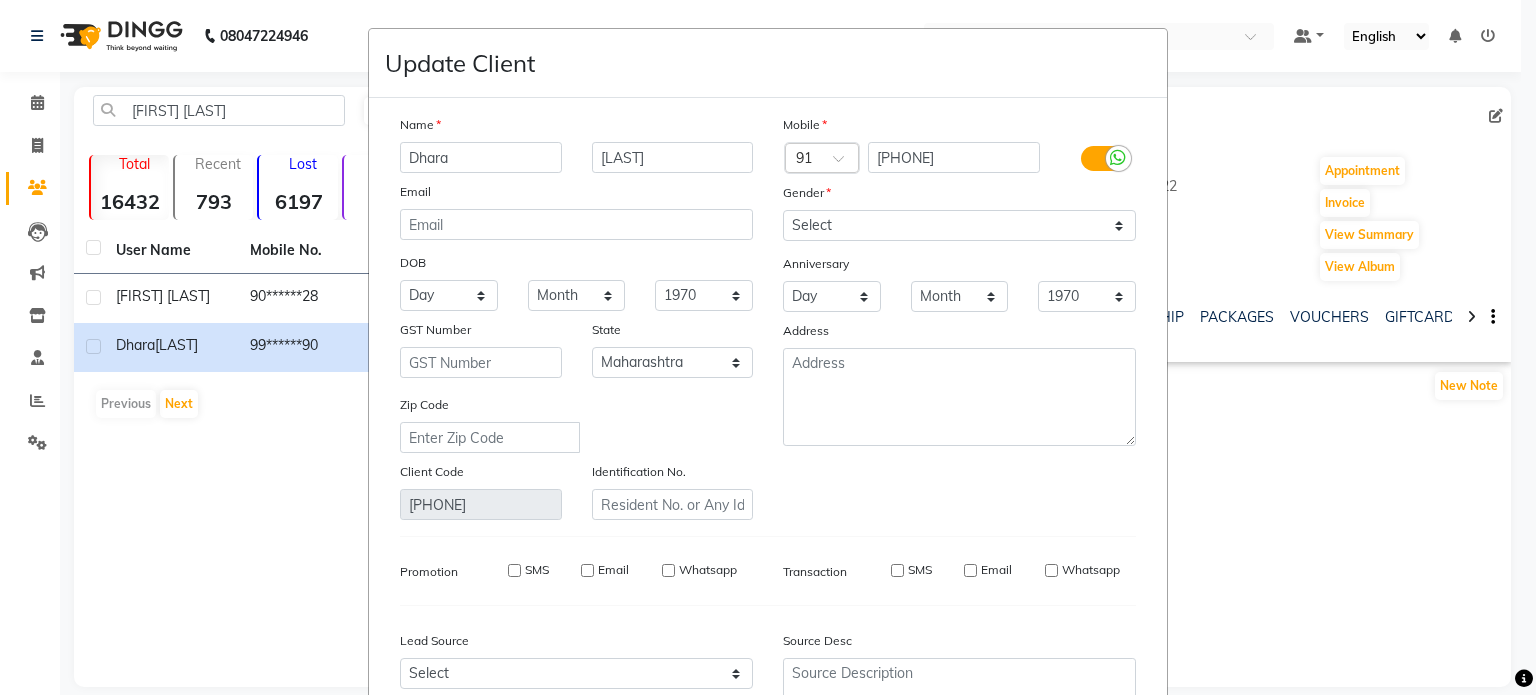 scroll, scrollTop: 202, scrollLeft: 0, axis: vertical 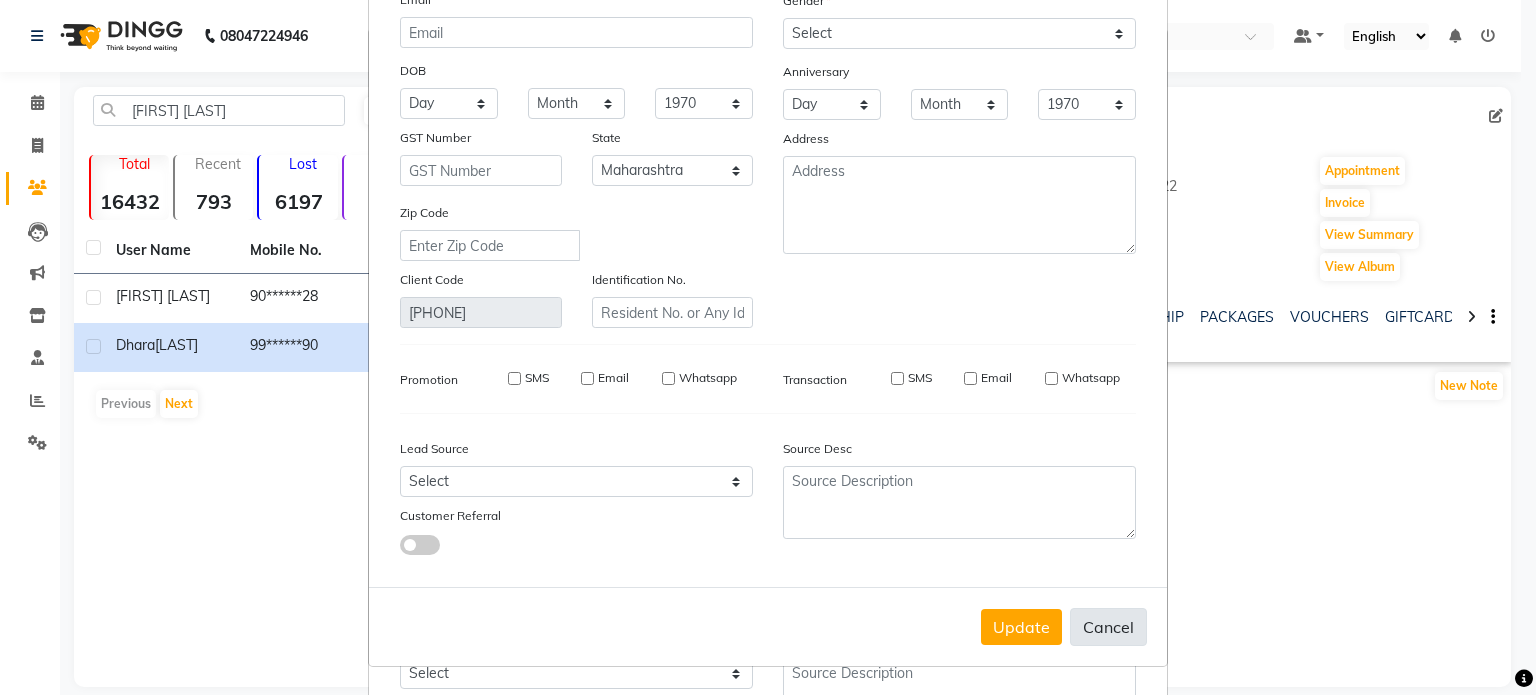 click on "Cancel" at bounding box center [1108, 627] 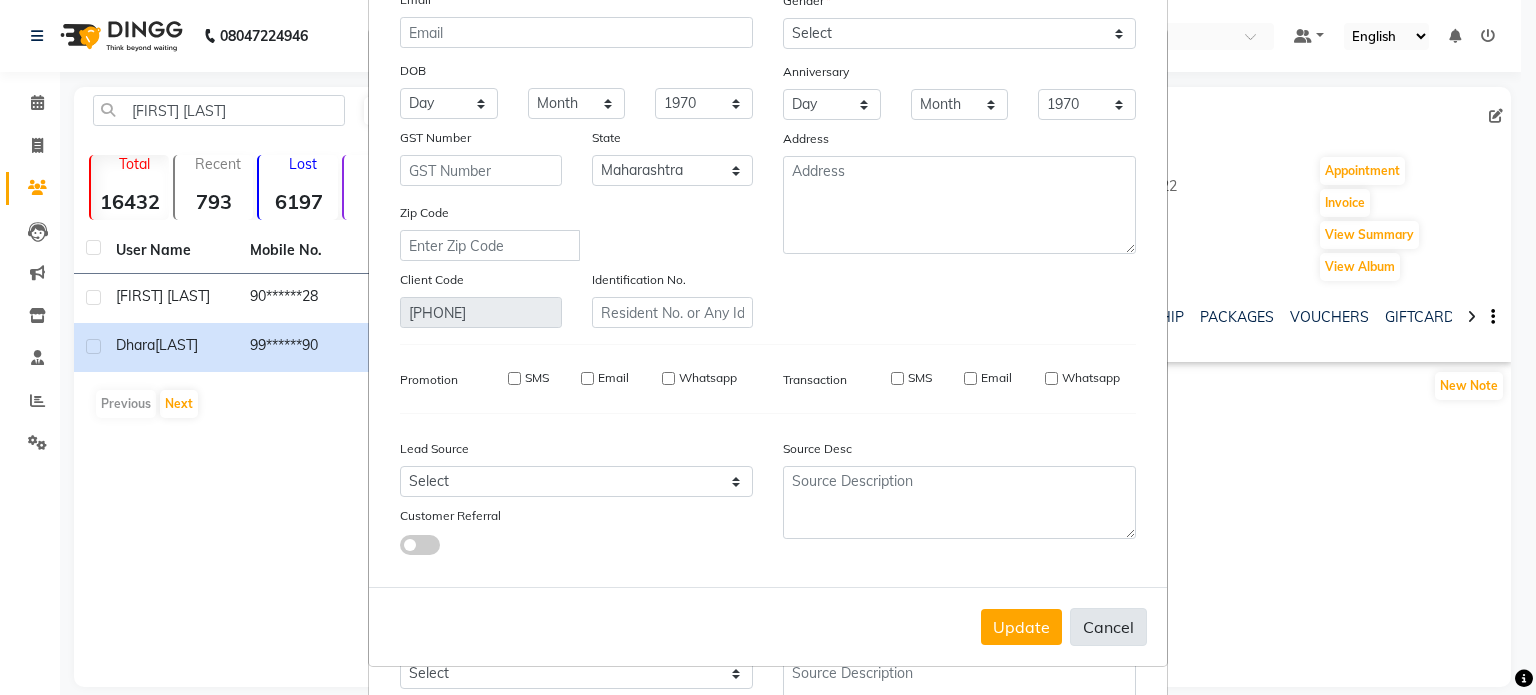 type 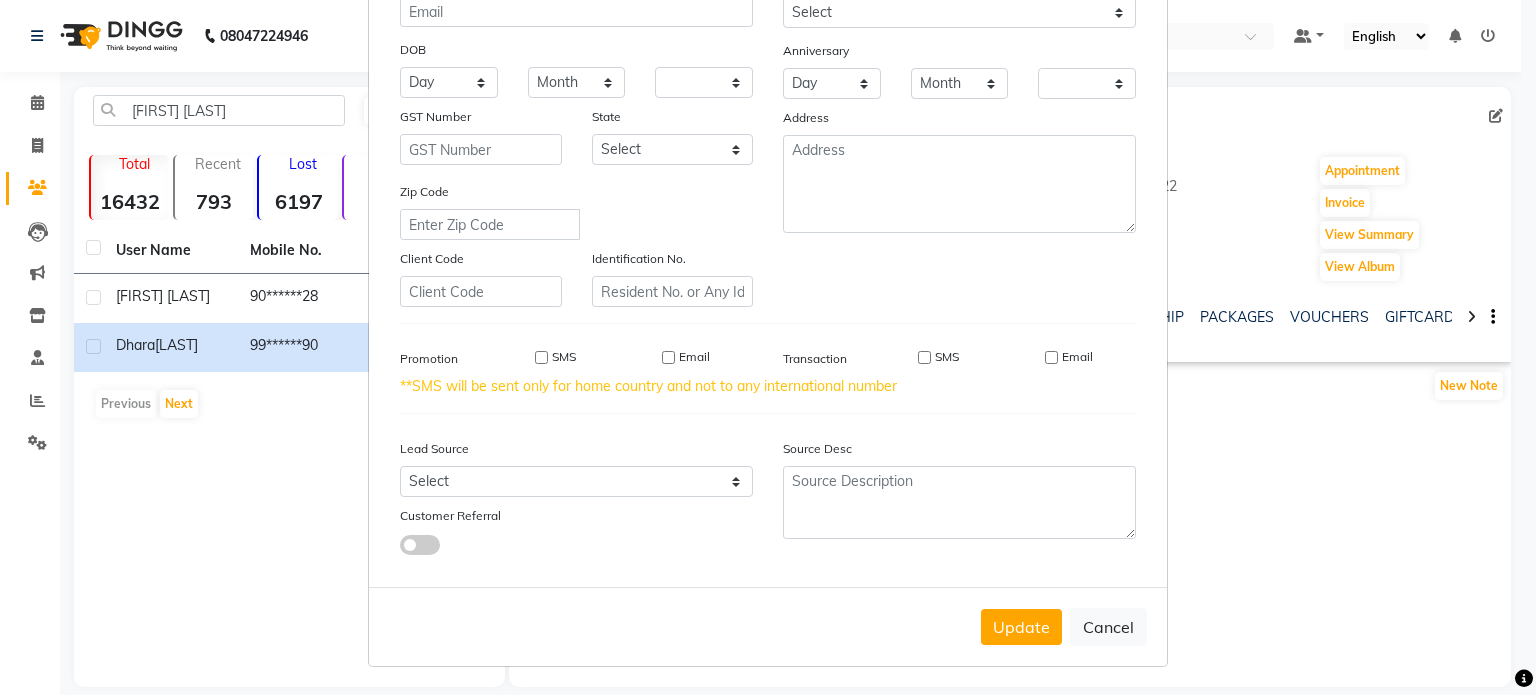 scroll, scrollTop: 223, scrollLeft: 0, axis: vertical 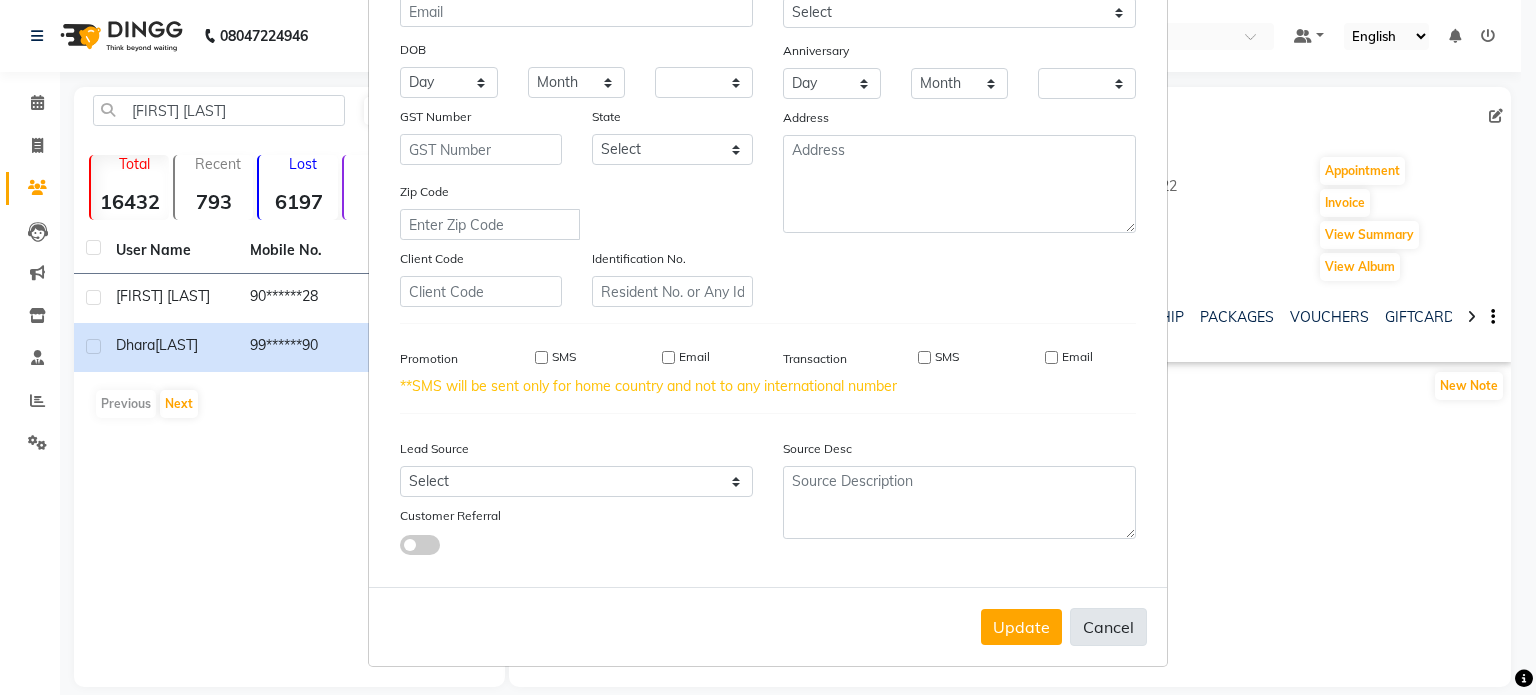 click on "Cancel" at bounding box center (1108, 627) 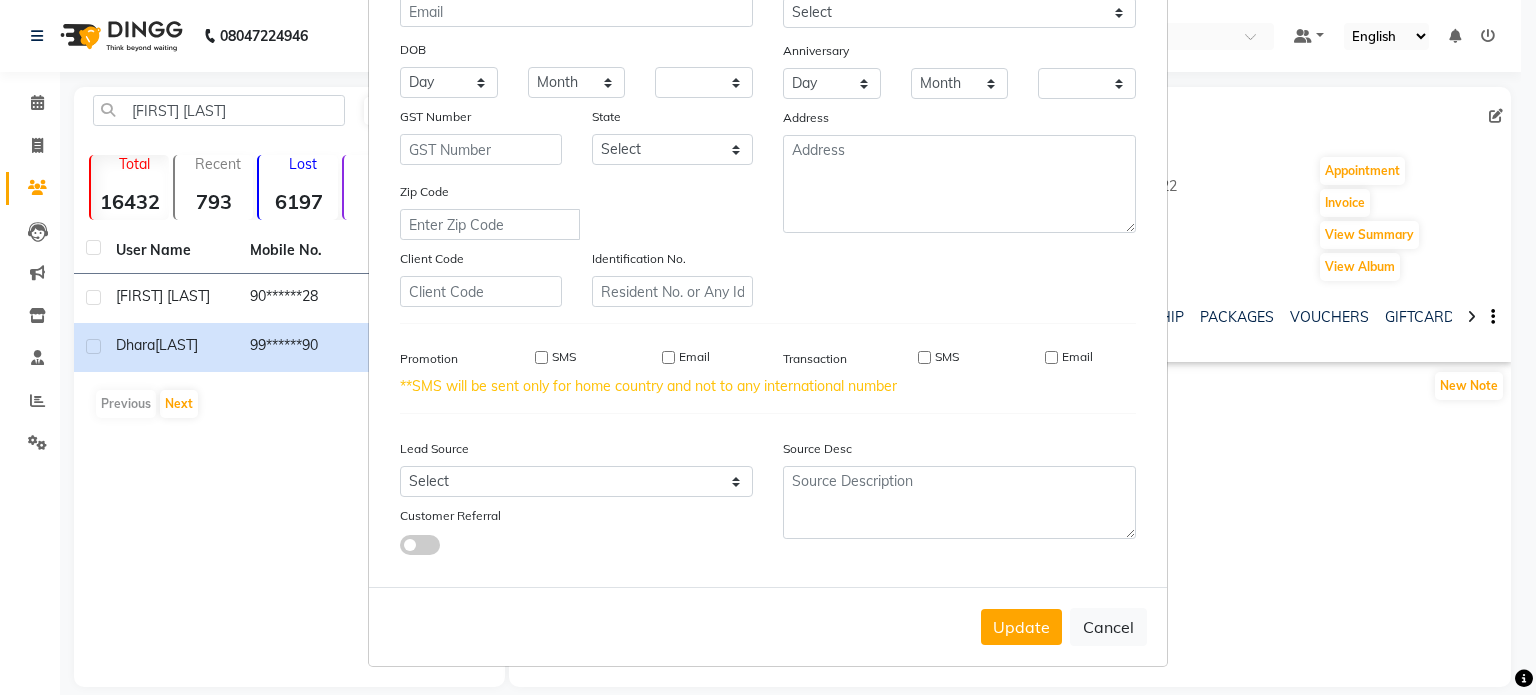 click on "Update Client Name Email DOB Day 01 02 03 04 05 06 07 08 09 10 11 12 13 14 15 16 17 18 19 20 21 22 23 24 25 26 27 28 29 30 31 Month January February March April May June July August September October November December 1940 1941 1942 1943 1944 1945 1946 1947 1948 1949 1950 1951 1952 1953 1954 1955 1956 1957 1958 1959 1960 1961 1962 1963 1964 1965 1966 1967 1968 1969 1970 1971 1972 1973 1974 1975 1976 1977 1978 1979 1980 1981 1982 1983 1984 1985 1986 1987 1988 1989 1990 1991 1992 1993 1994 1995 1996 1997 1998 1999 2000 2001 2002 2003 2004 2005 2006 2007 2008 2009 2010 2011 2012 2013 2014 2015 2016 2017 2018 2019 2020 2021 2022 2023 2024 GST Number State Select Andaman and Nicobar Islands Andhra Pradesh Arunachal Pradesh Assam Bihar Chandigarh Chhattisgarh Dadra and Nagar Haveli Daman and Diu Delhi Goa Gujarat Haryana Himachal Pradesh Jammu and Kashmir Jharkhand Karnataka Kerala Lakshadweep Madhya Pradesh Maharashtra Manipur Meghalaya Mizoram Nagaland Odisha Pondicherry Punjab Rajasthan Sikkim Tamil Nadu Tripura" at bounding box center (768, 347) 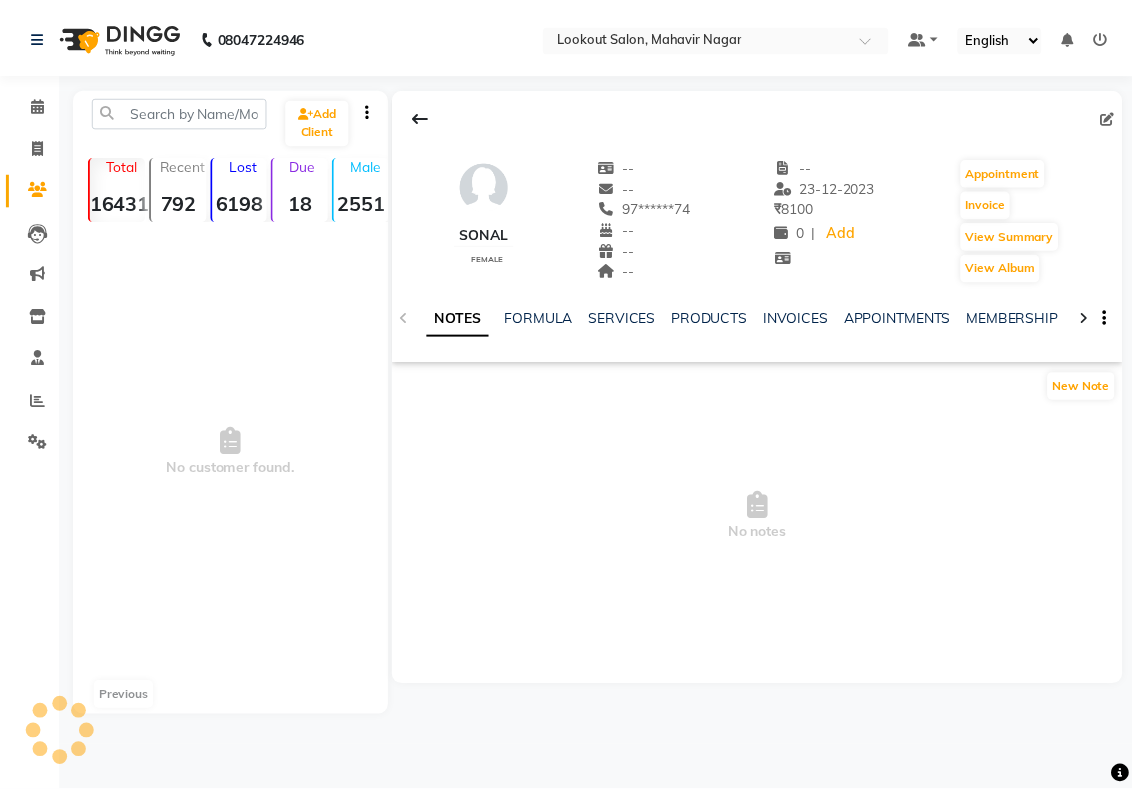scroll, scrollTop: 0, scrollLeft: 0, axis: both 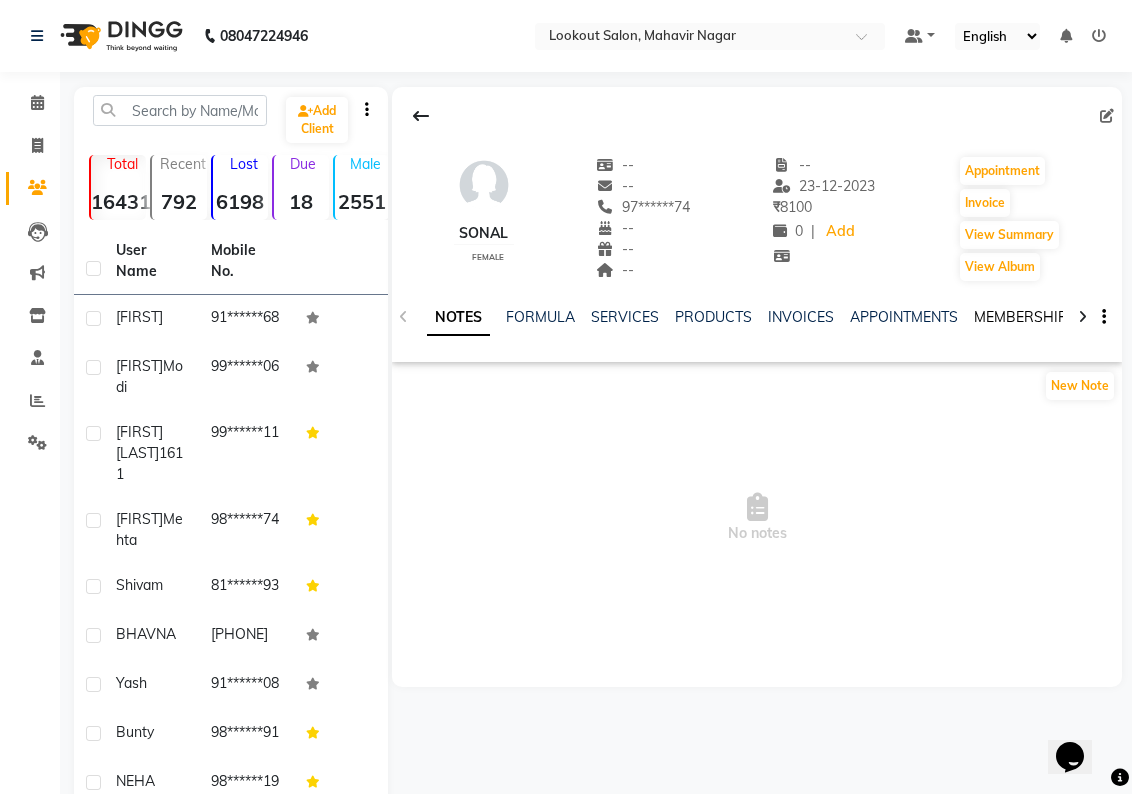 click on "MEMBERSHIP" 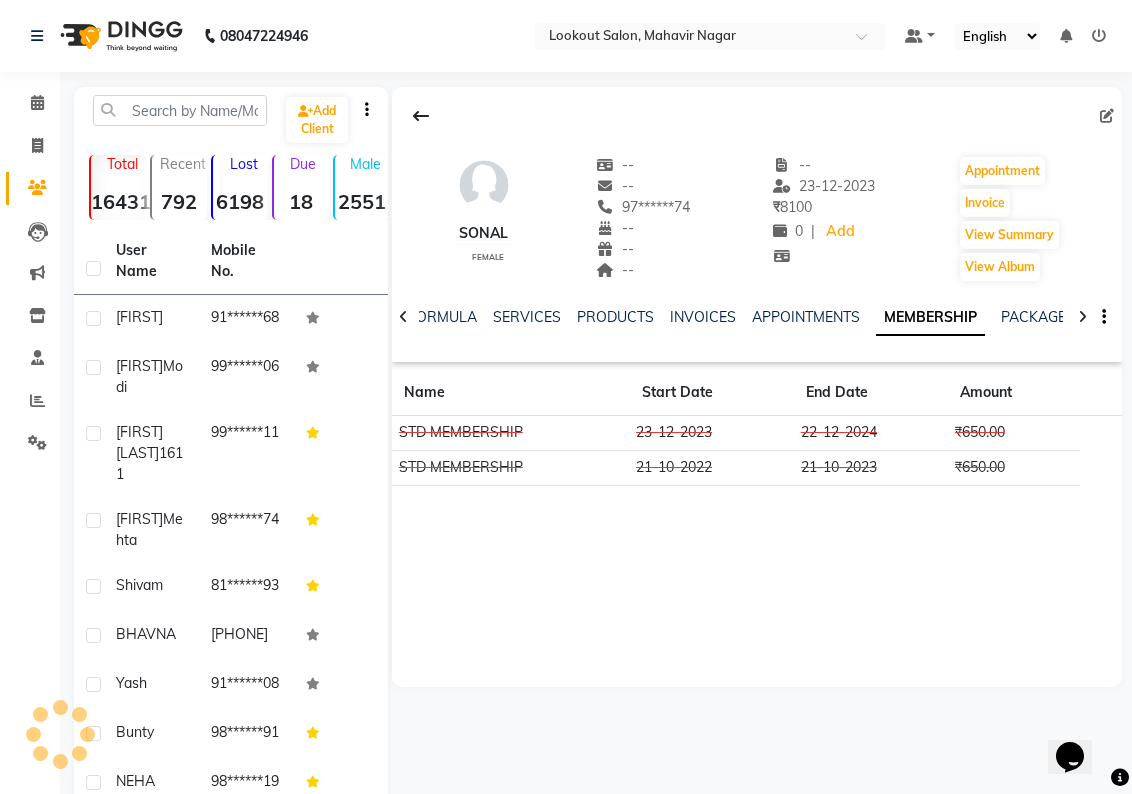 scroll, scrollTop: 0, scrollLeft: 0, axis: both 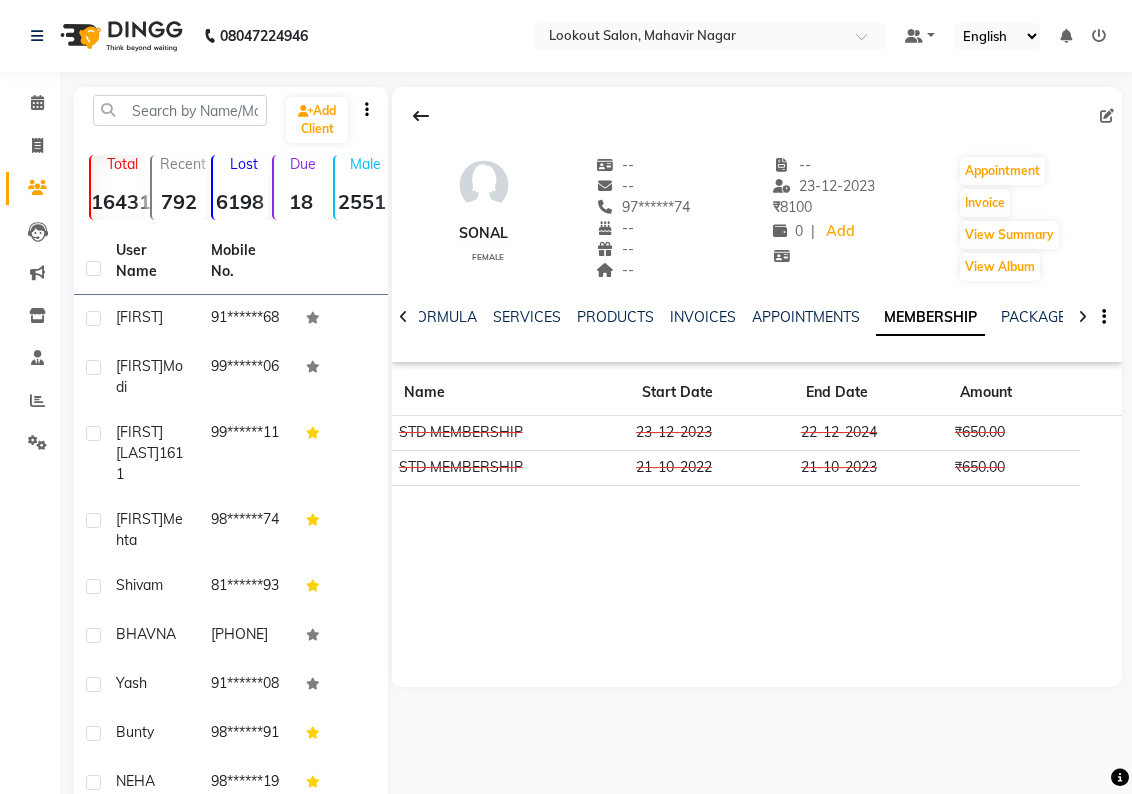click 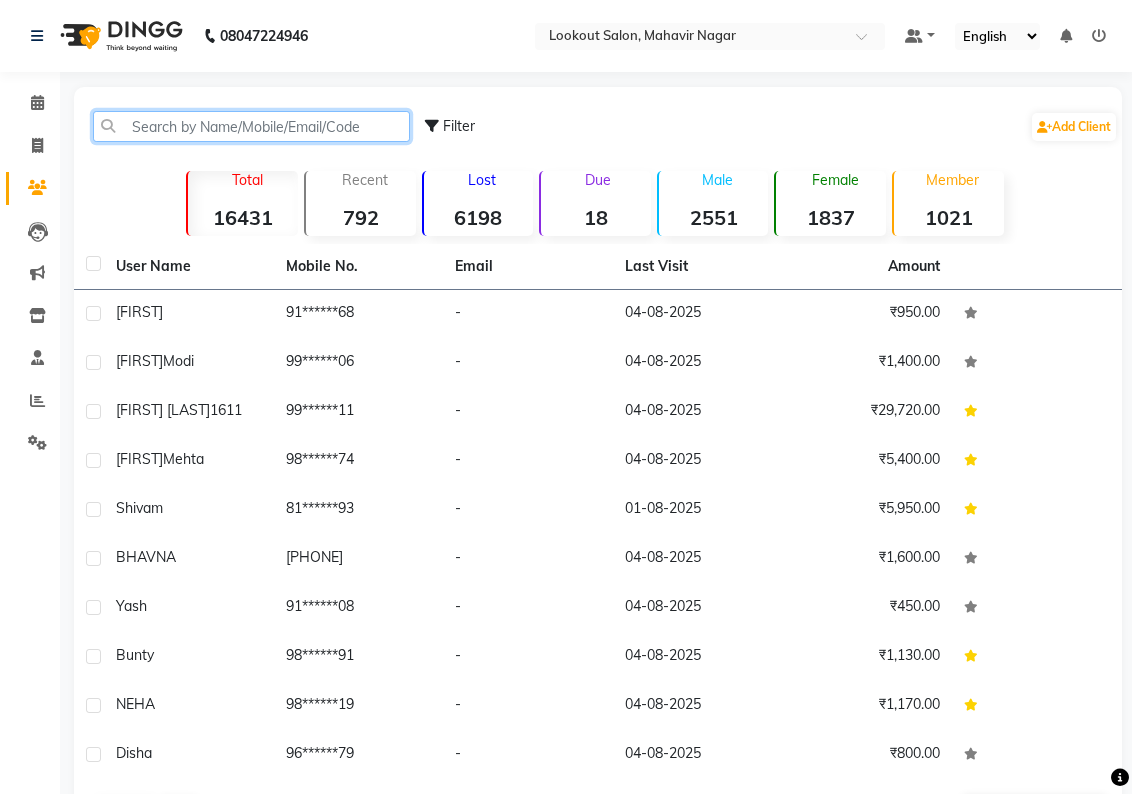 click 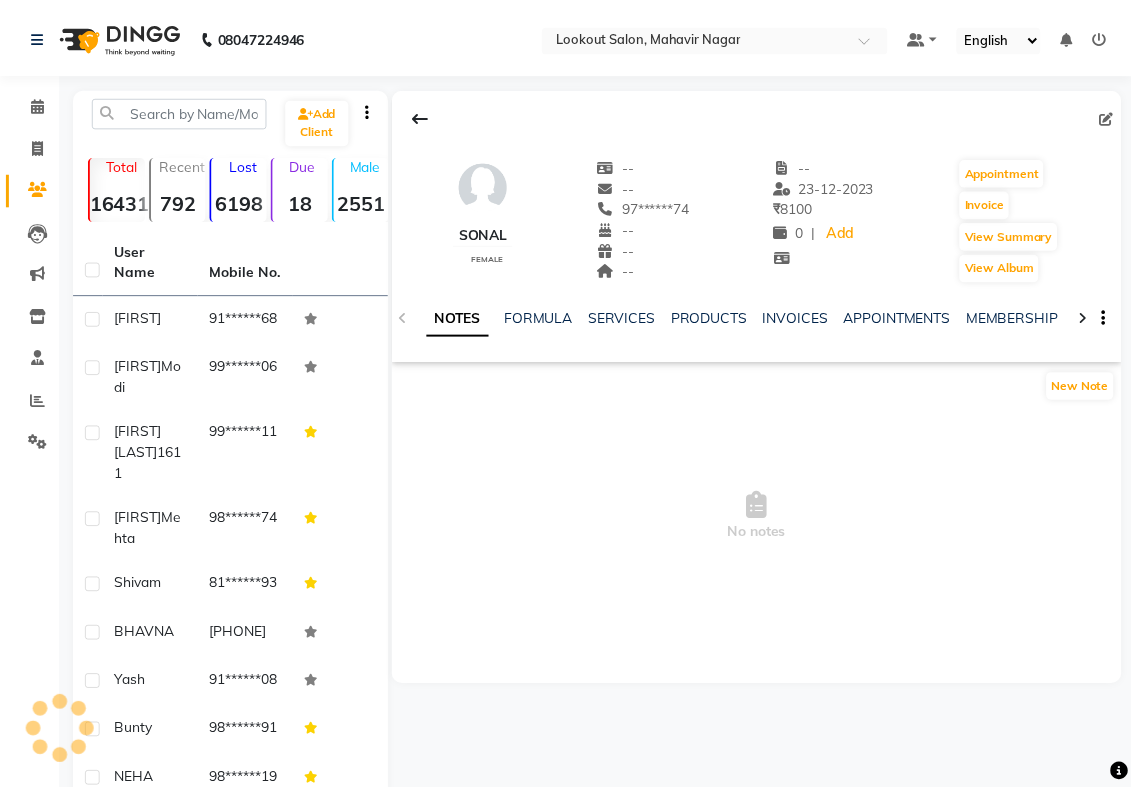 scroll, scrollTop: 0, scrollLeft: 0, axis: both 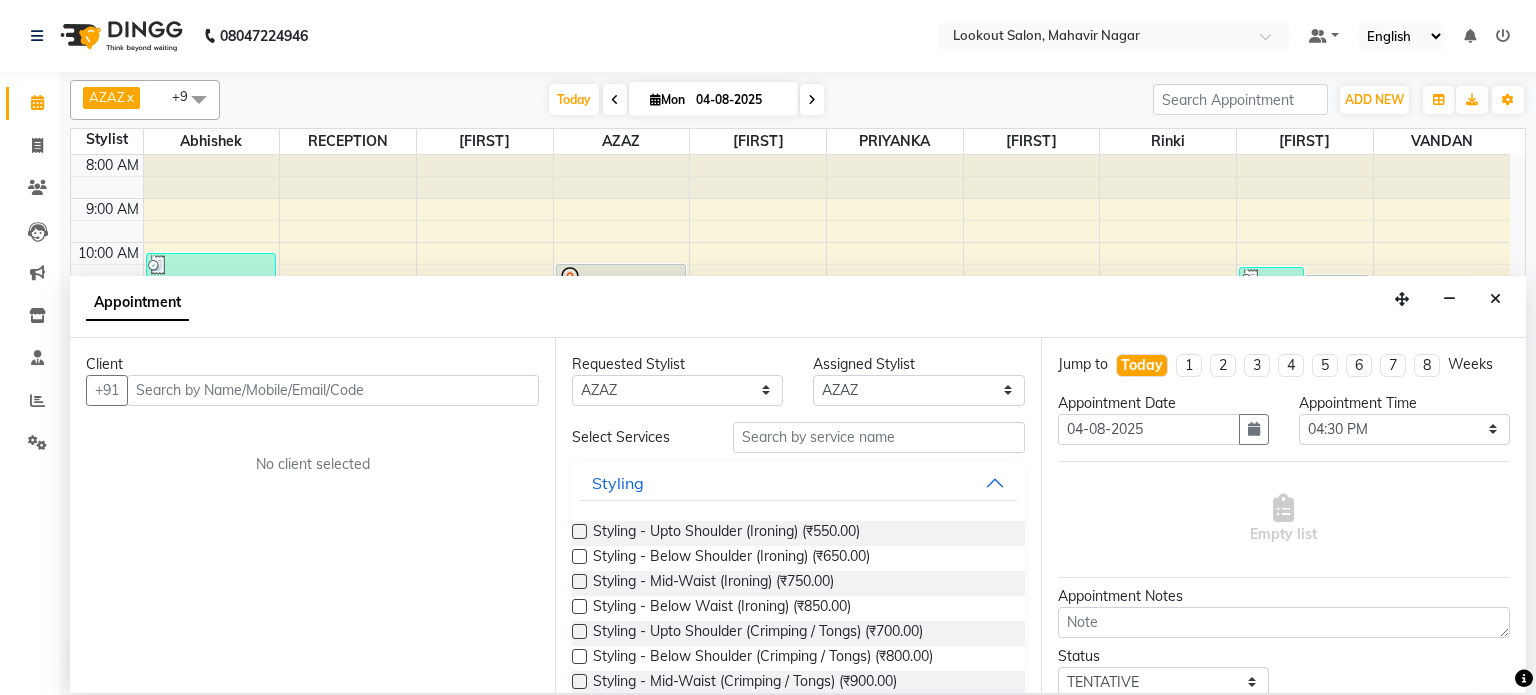 select on "11446" 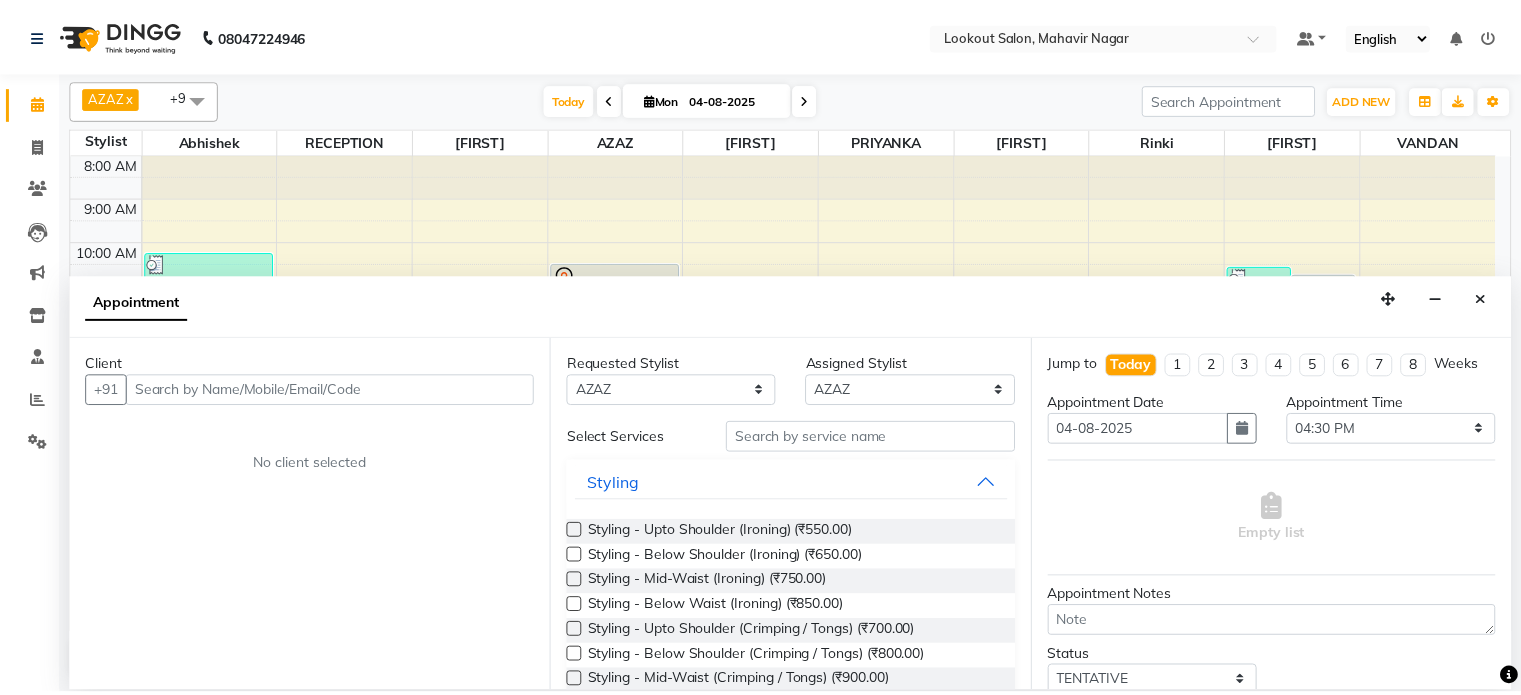 scroll, scrollTop: 0, scrollLeft: 0, axis: both 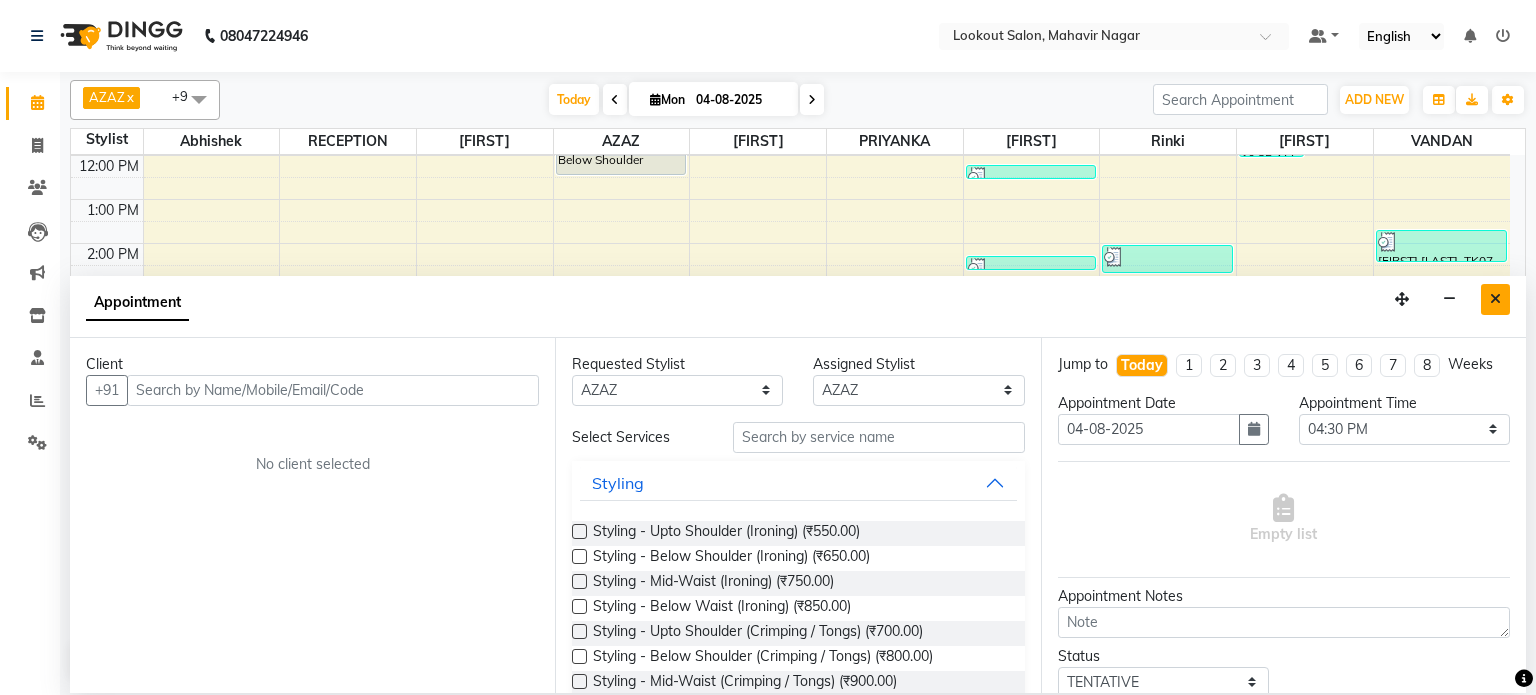 click at bounding box center [1495, 299] 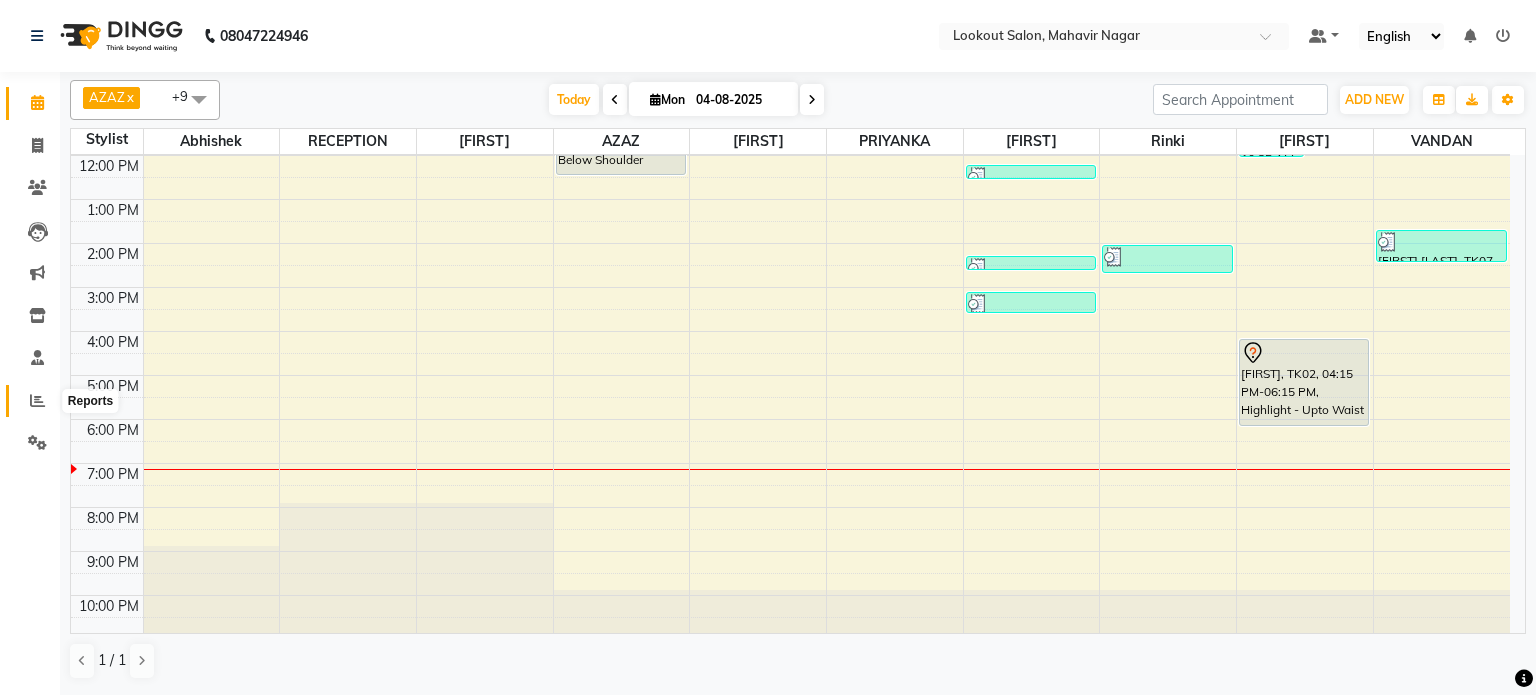 click 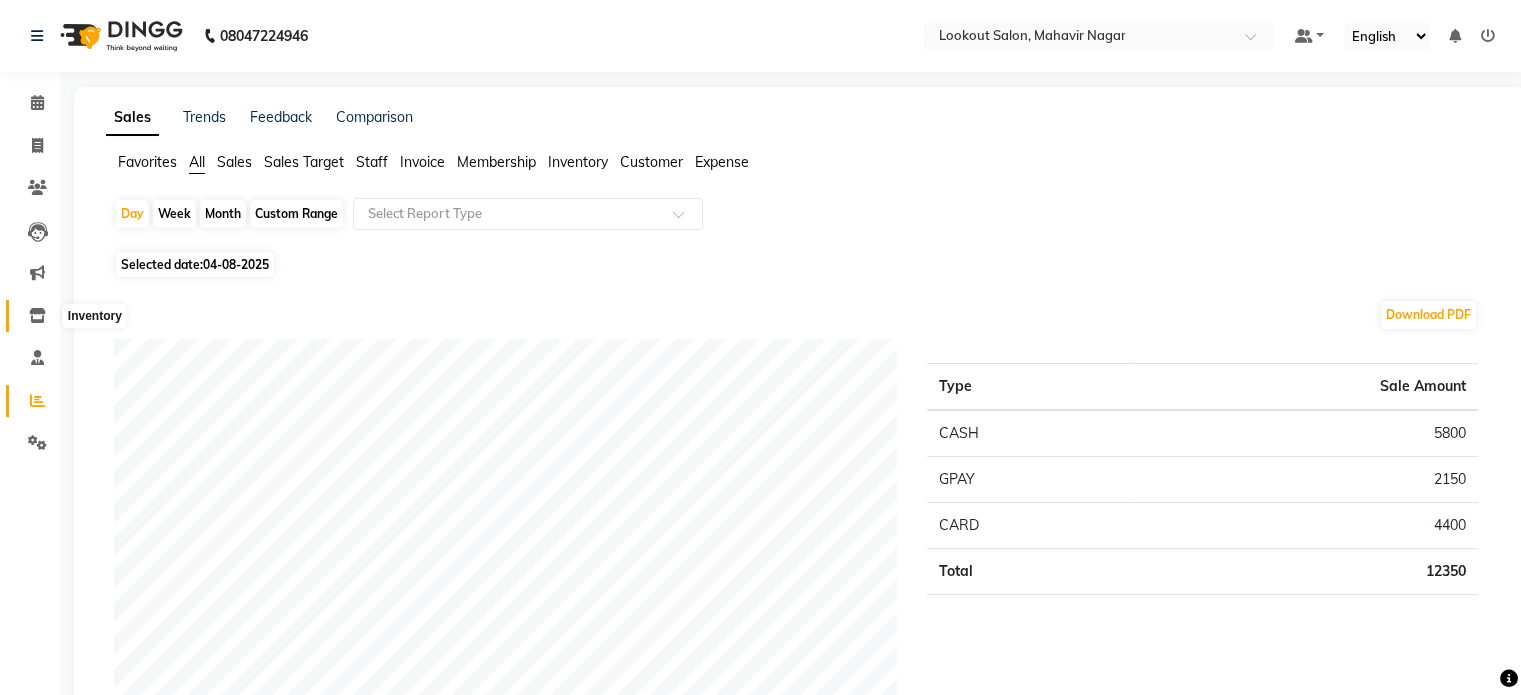 click 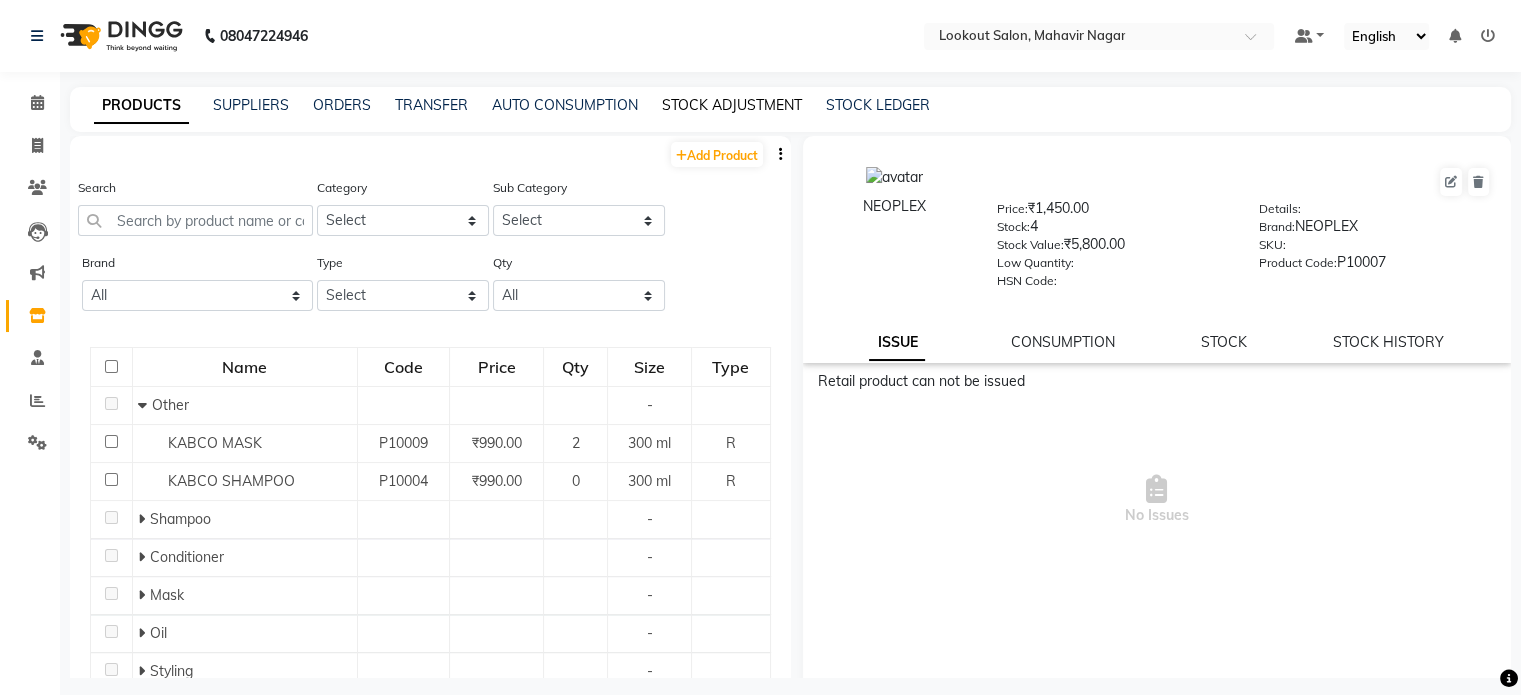 click on "STOCK ADJUSTMENT" 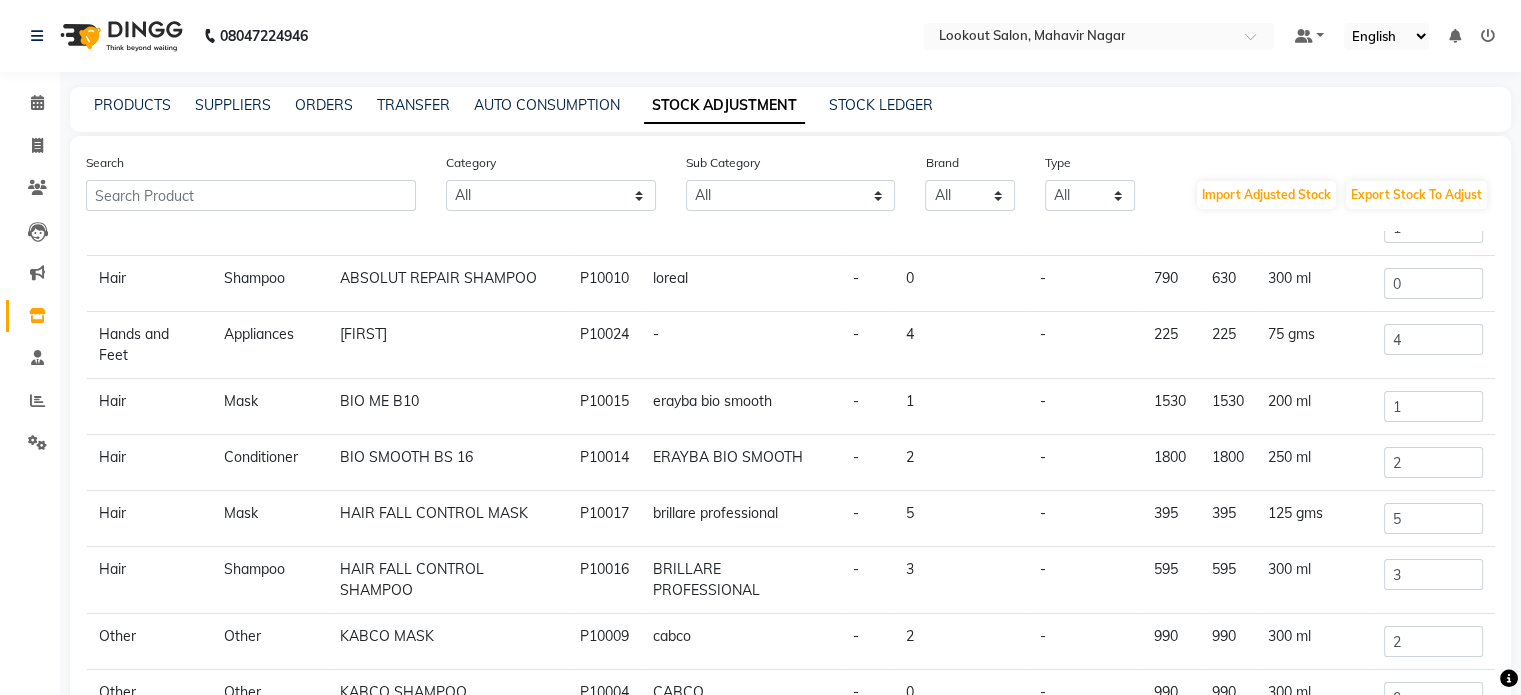scroll, scrollTop: 164, scrollLeft: 0, axis: vertical 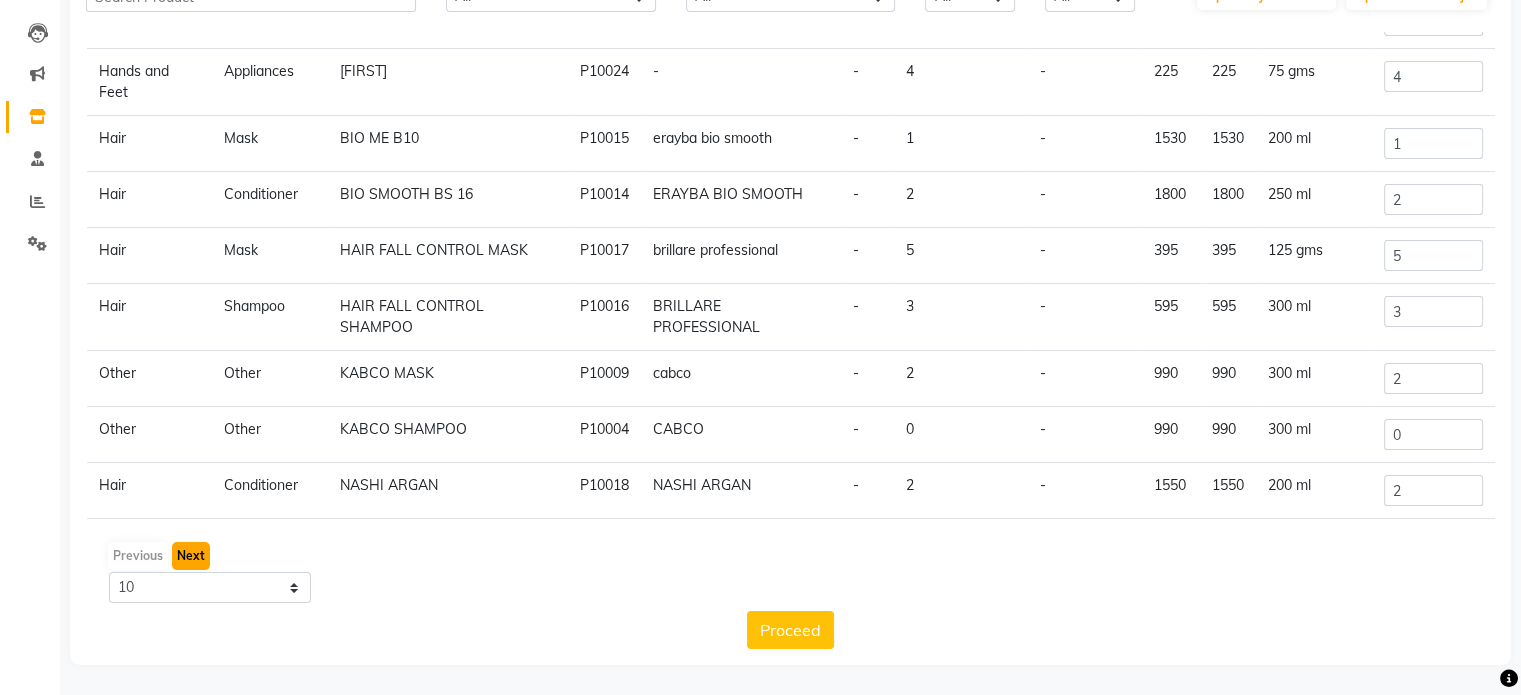 click on "Next" 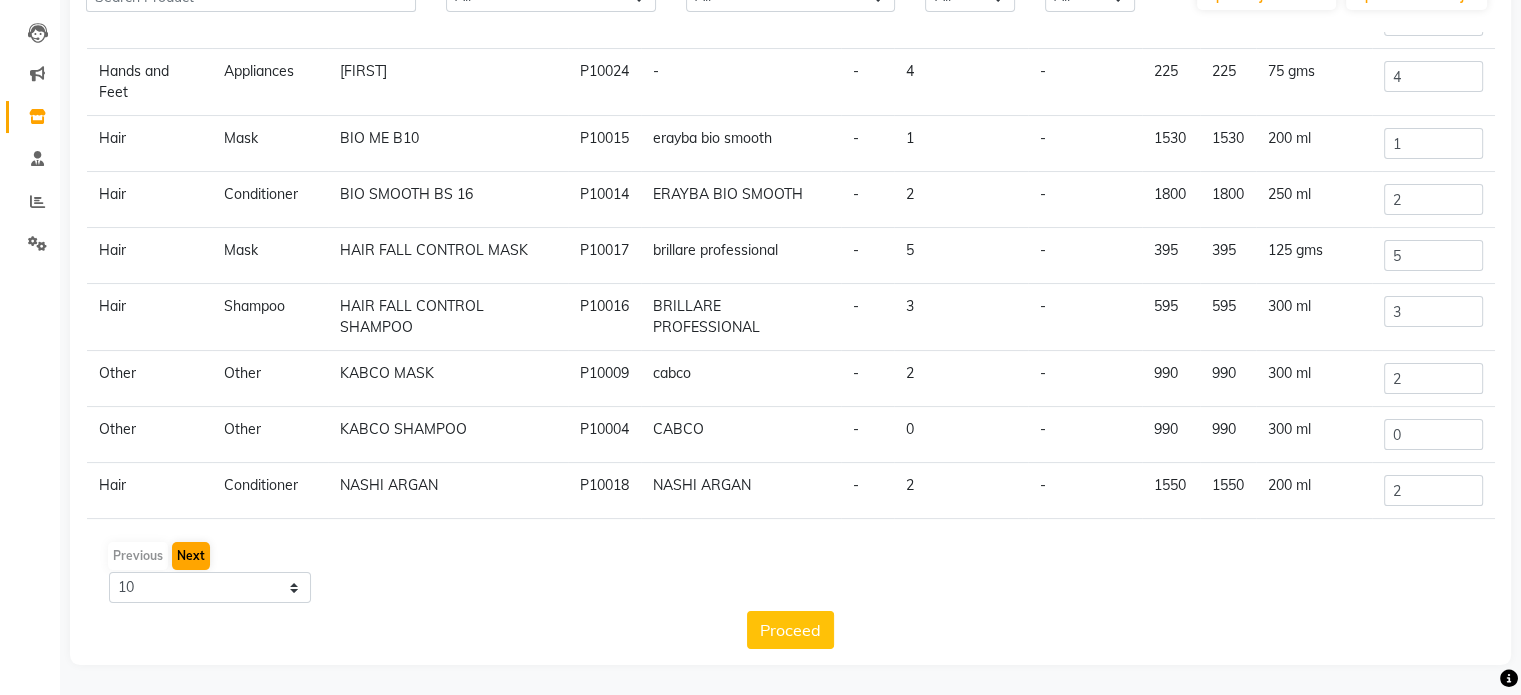 scroll, scrollTop: 0, scrollLeft: 0, axis: both 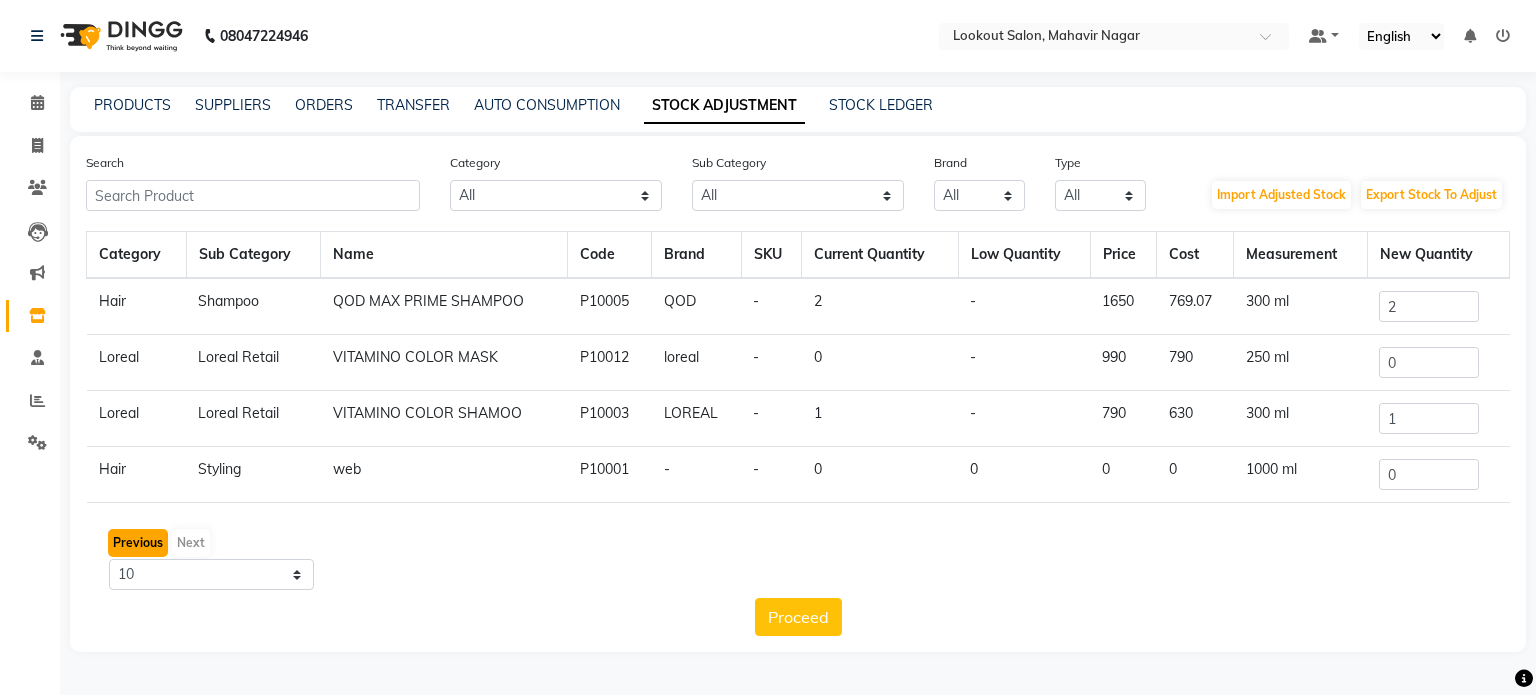 click on "Previous" 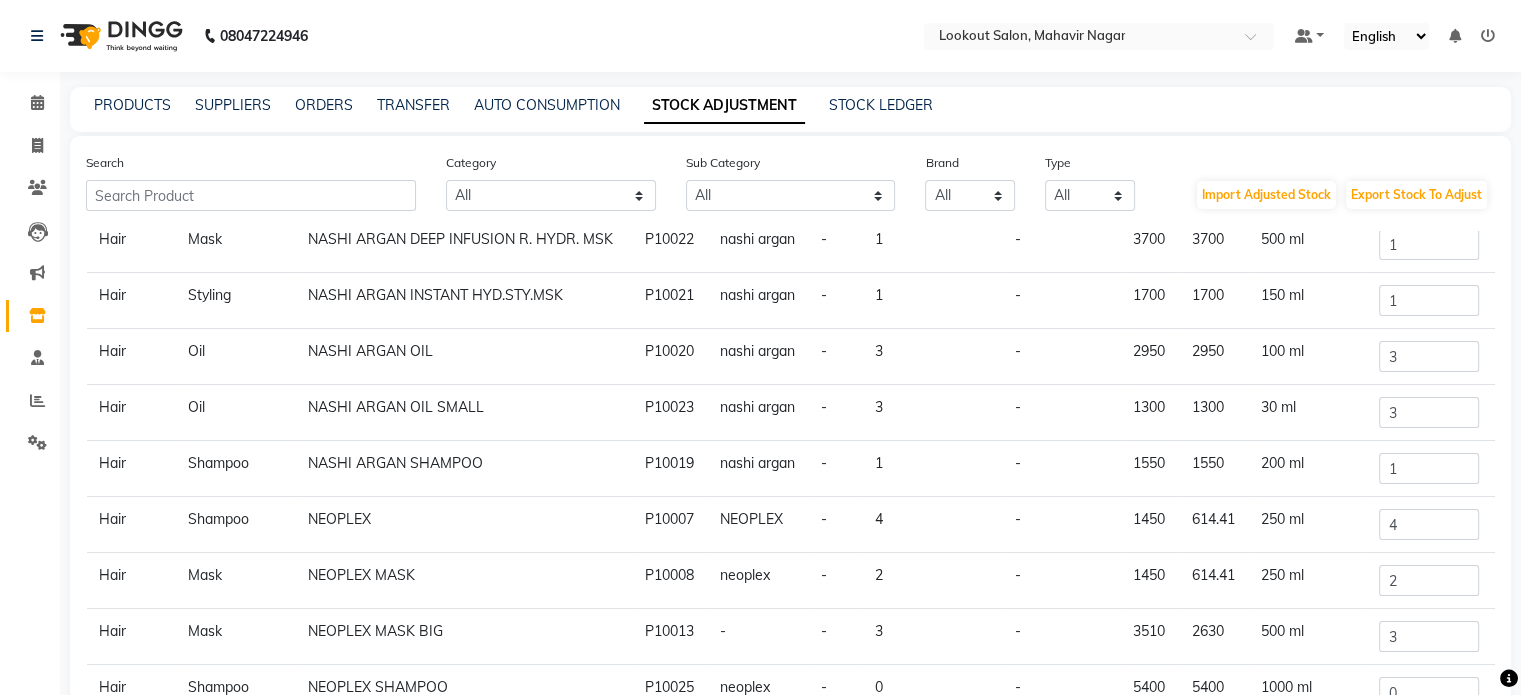 scroll, scrollTop: 121, scrollLeft: 0, axis: vertical 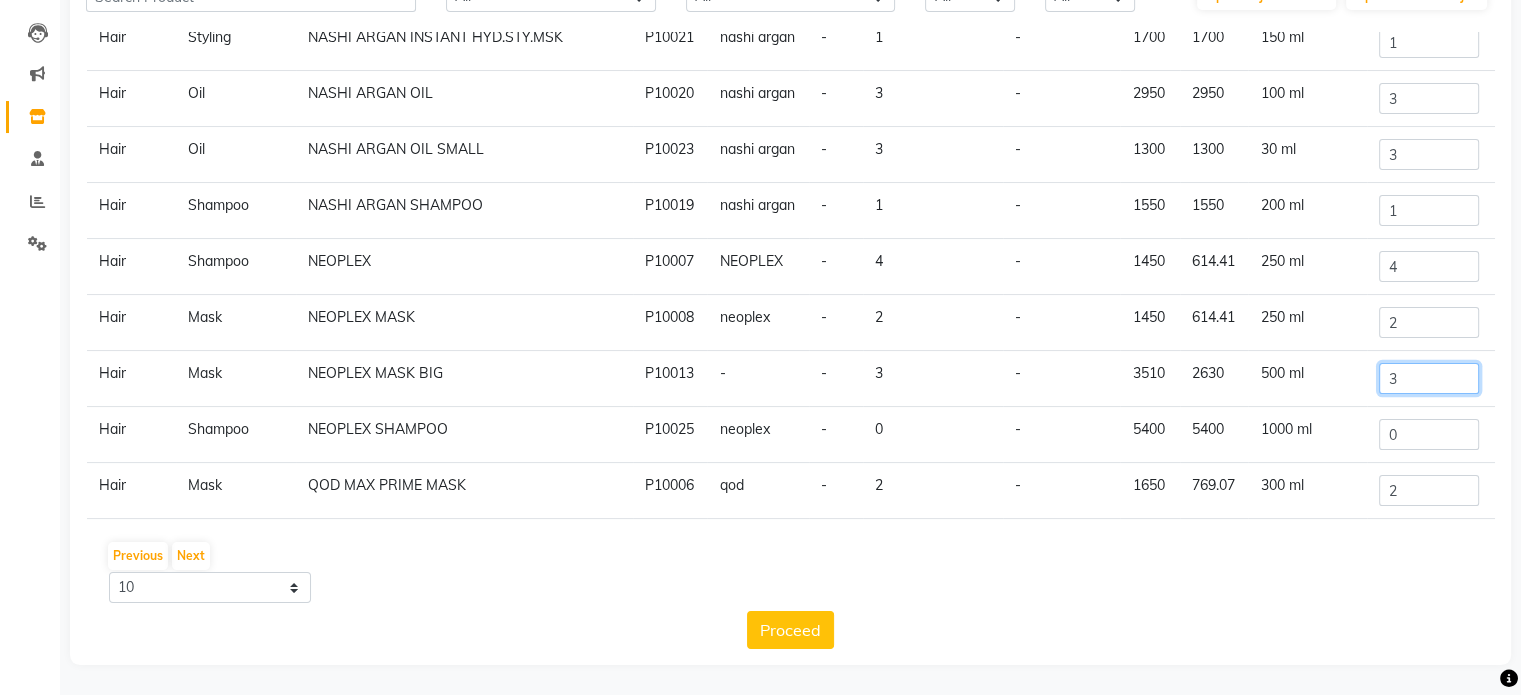 click on "3" 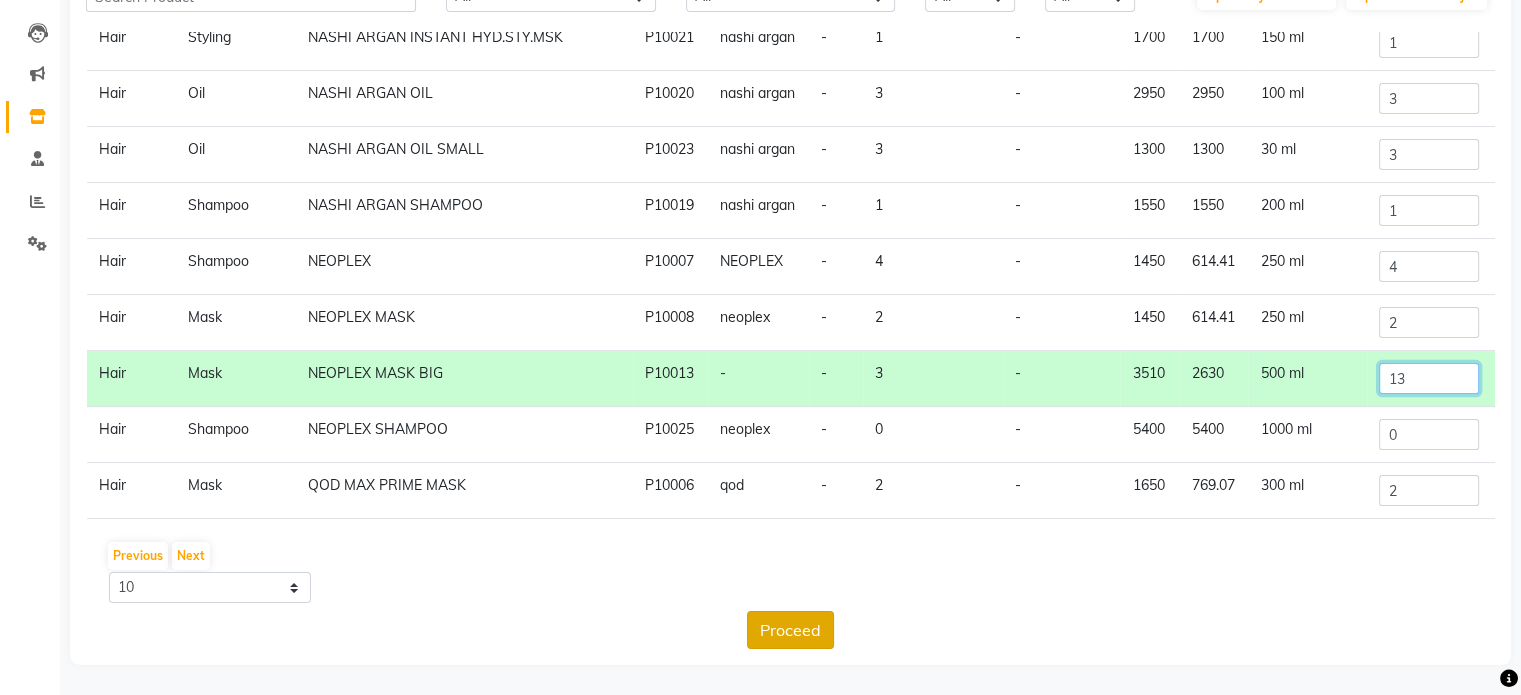 type on "13" 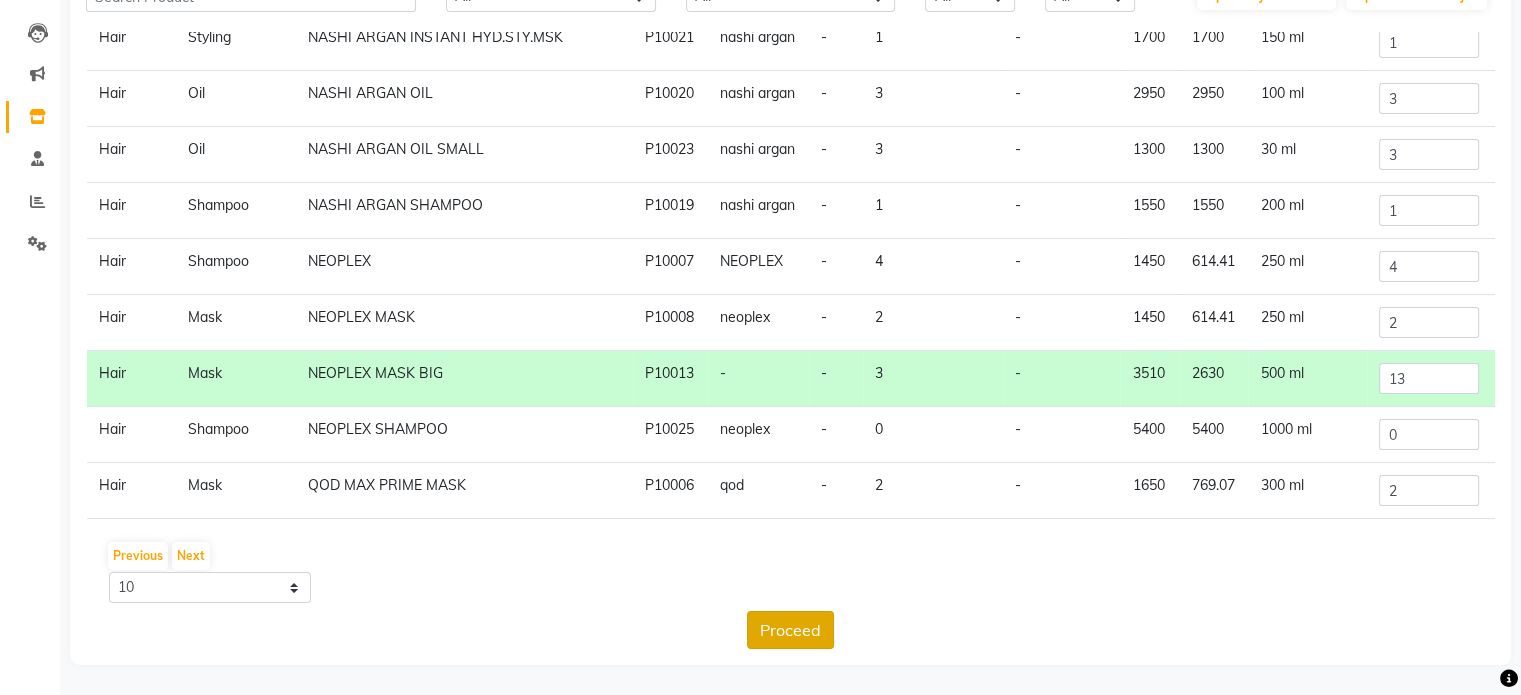 click on "Proceed" 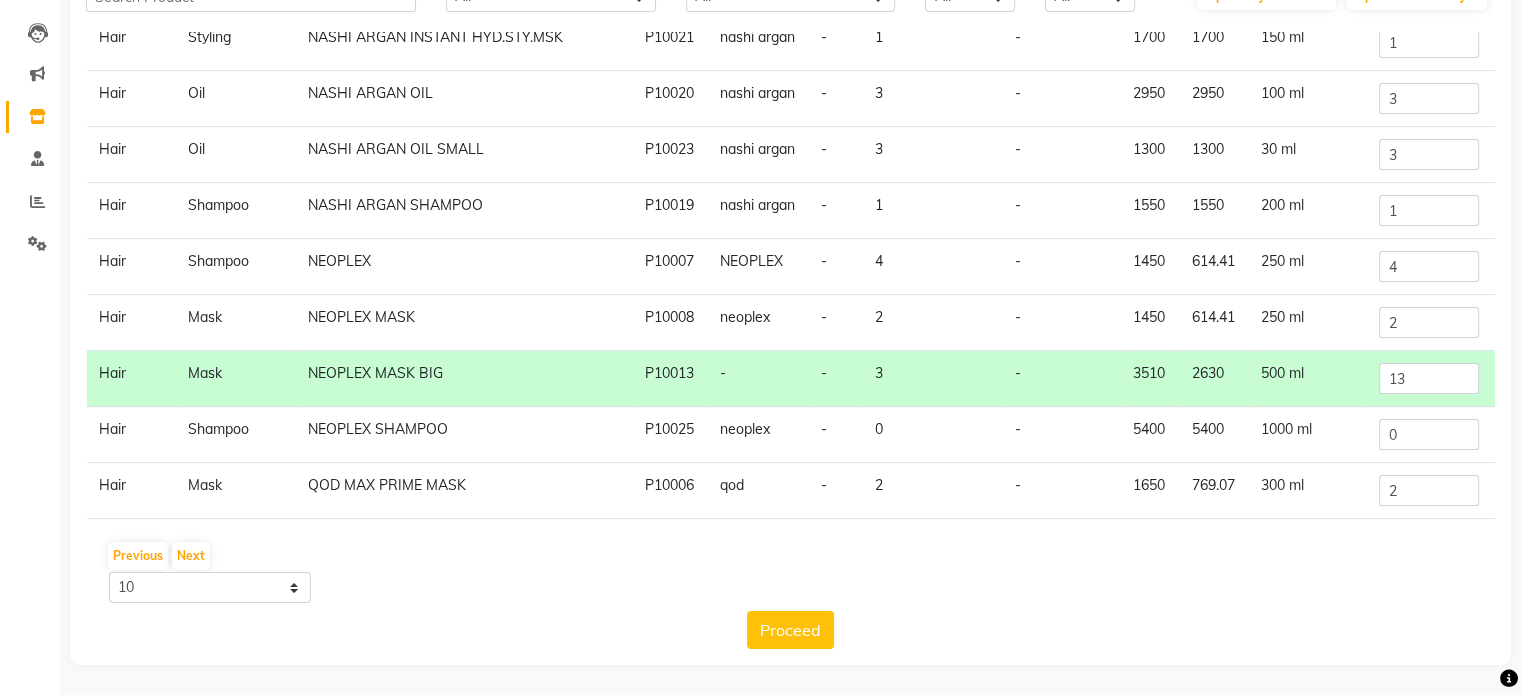 click on "08047224946 Select Location × Lookout Salon, Mahavir Nagar Default Panel My Panel English ENGLISH Español العربية मराठी हिंदी ગુજરાતી தமிழ் 中文 Notifications nothing to show ☀ Lookout Salon, Mahavir Nagar  Calendar  Invoice  Clients  Leads   Marketing  Inventory  Staff  Reports  Settings Completed InProgress Upcoming Dropped Tentative Check-In Confirm Bookings Segments Page Builder PRODUCTS SUPPLIERS ORDERS TRANSFER AUTO CONSUMPTION STOCK ADJUSTMENT STOCK LEDGER Search Category All Hair Skin Makeup Personal Care Appliances Beard Waxing Disposable Threading Hands and Feet Beauty Planet Botox Cadiveu Casmara Cheryls Loreal Olaplex Other Sub Category All Cream Houskeeping Loreal Retail Cheryls Retail Casmara Retail Cleanser Rill Keratin Retail Botox Salon Use Beauty & Other Salon Use Honey Lips Shampoo Products Appron Bath & Body Olaplex Salon Use Hair Shaving Female Hygiene Loreal Salon Use Disposable Cheryls Salon Use Appliances Liposoulable Soap" at bounding box center [760, 248] 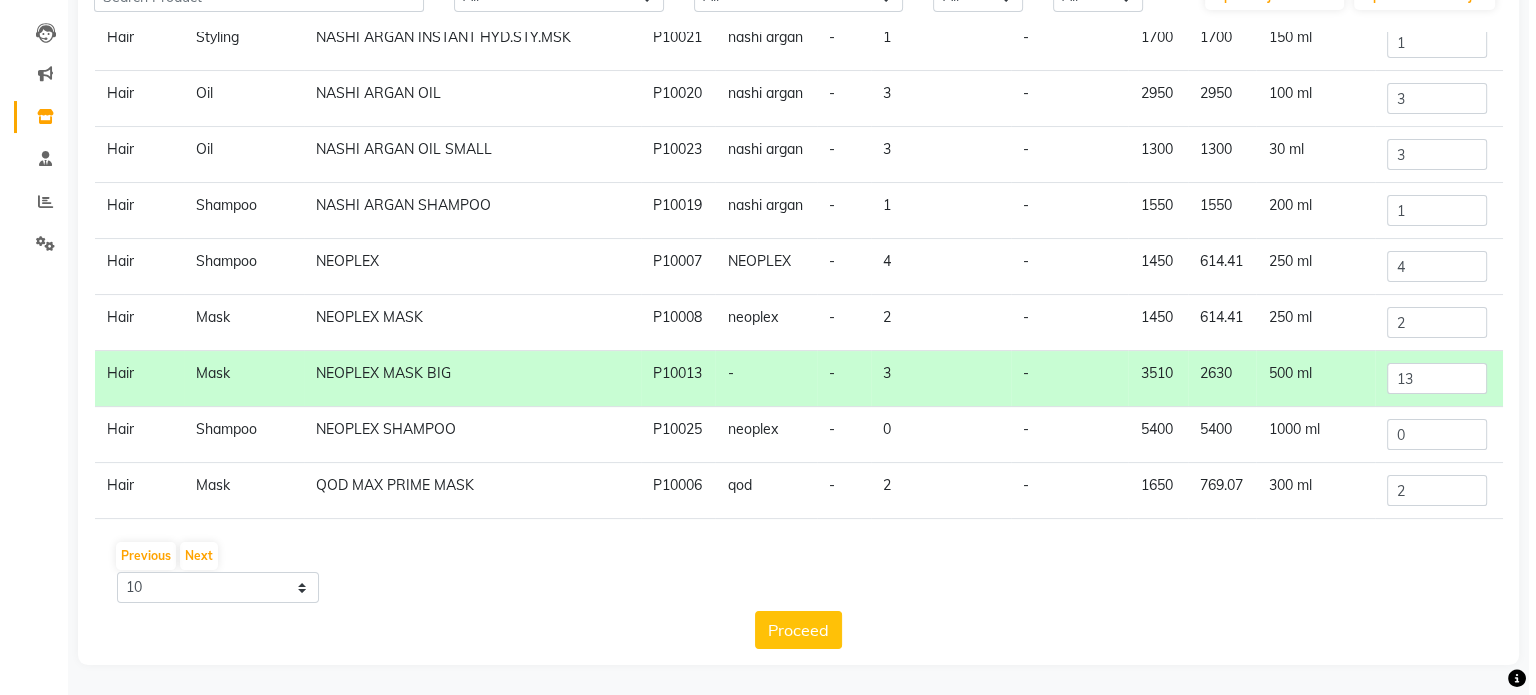 scroll, scrollTop: 0, scrollLeft: 0, axis: both 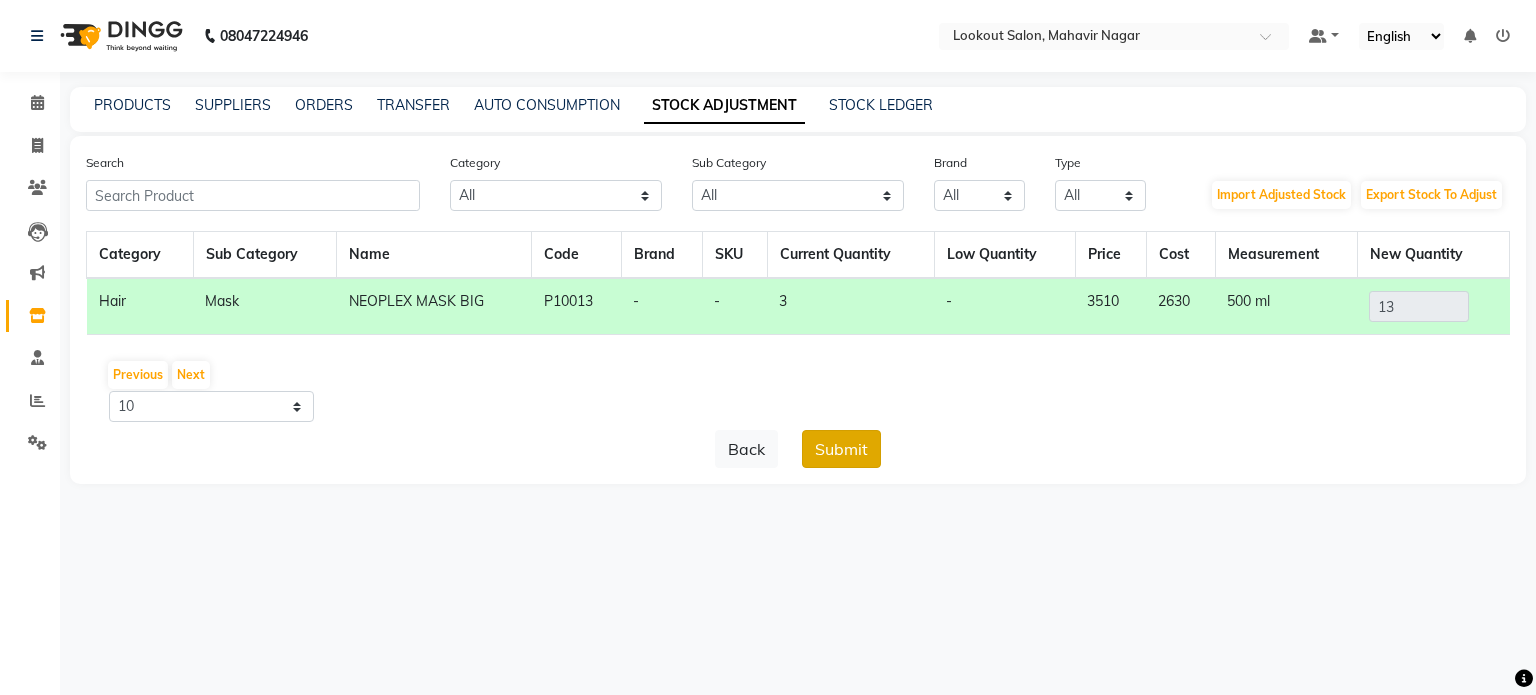 click on "Submit" 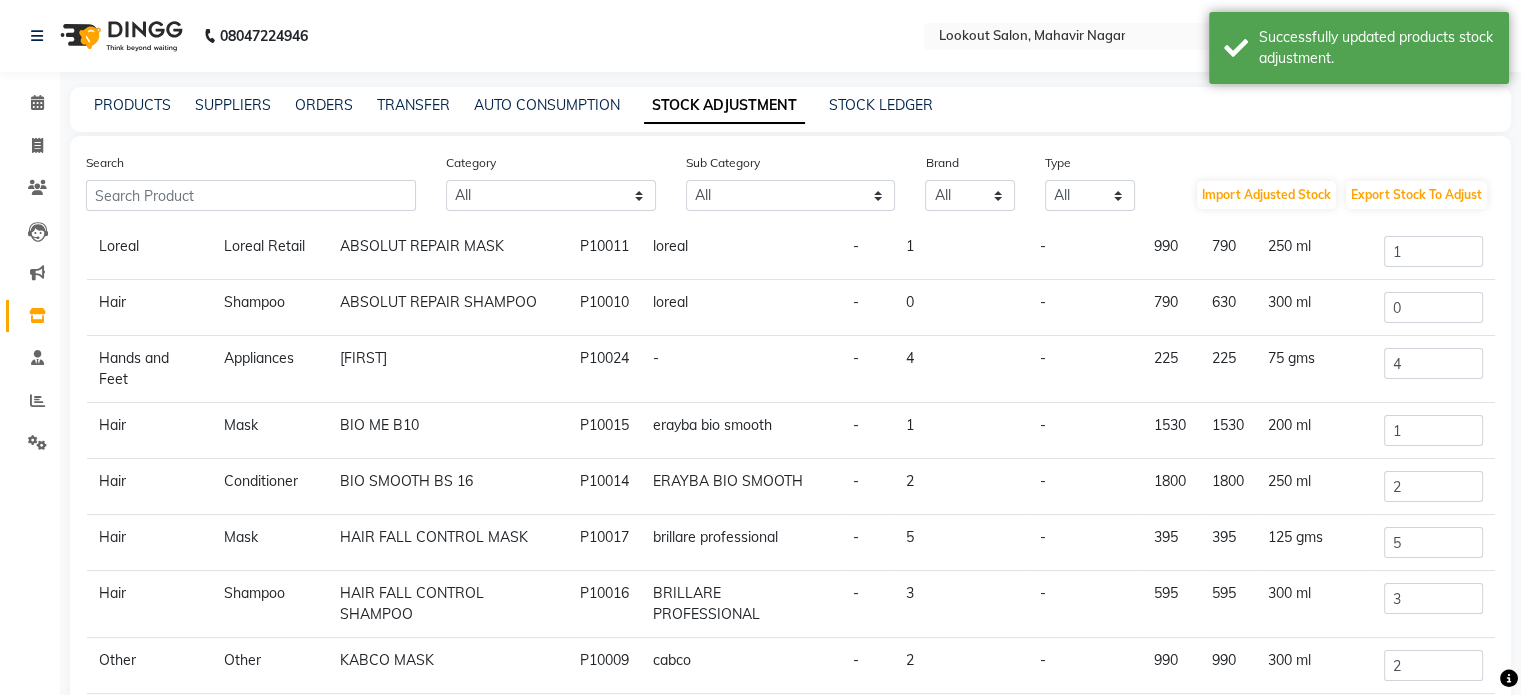 scroll, scrollTop: 164, scrollLeft: 0, axis: vertical 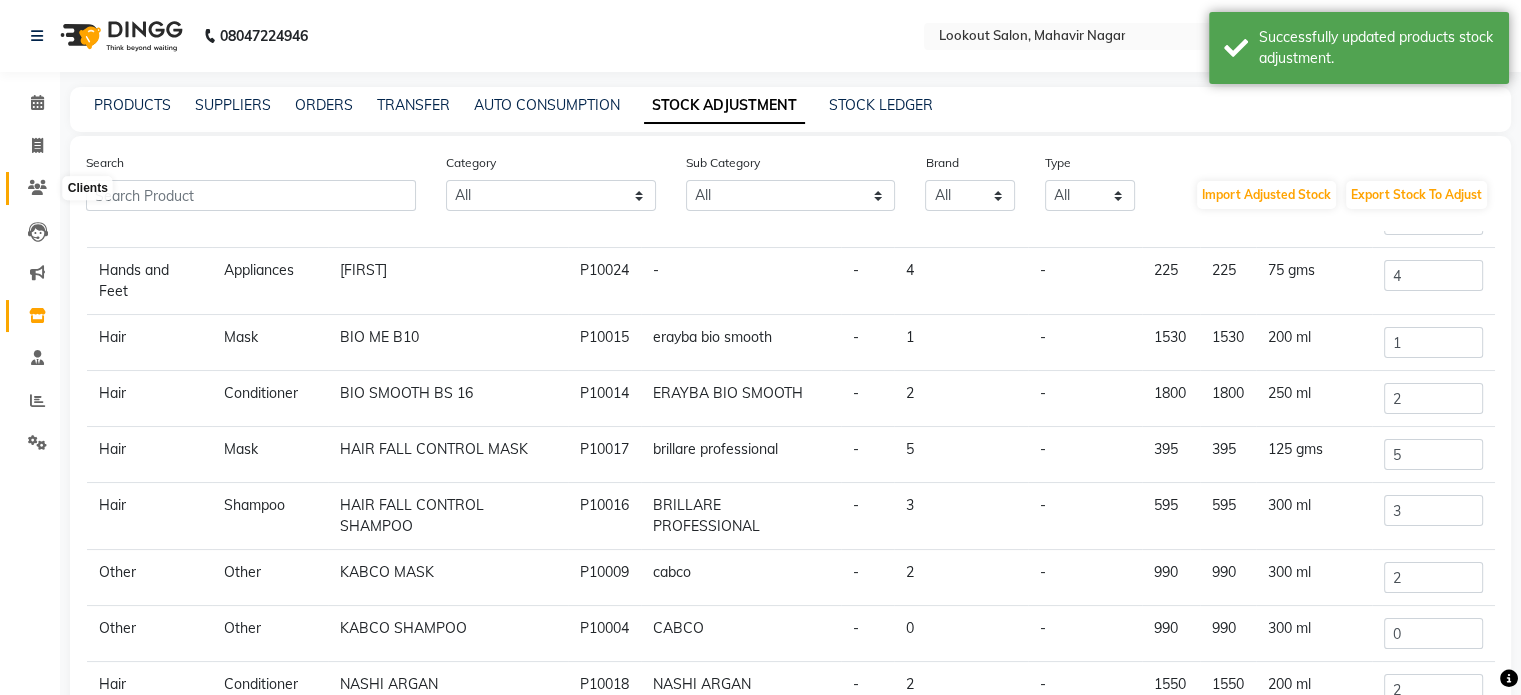 click 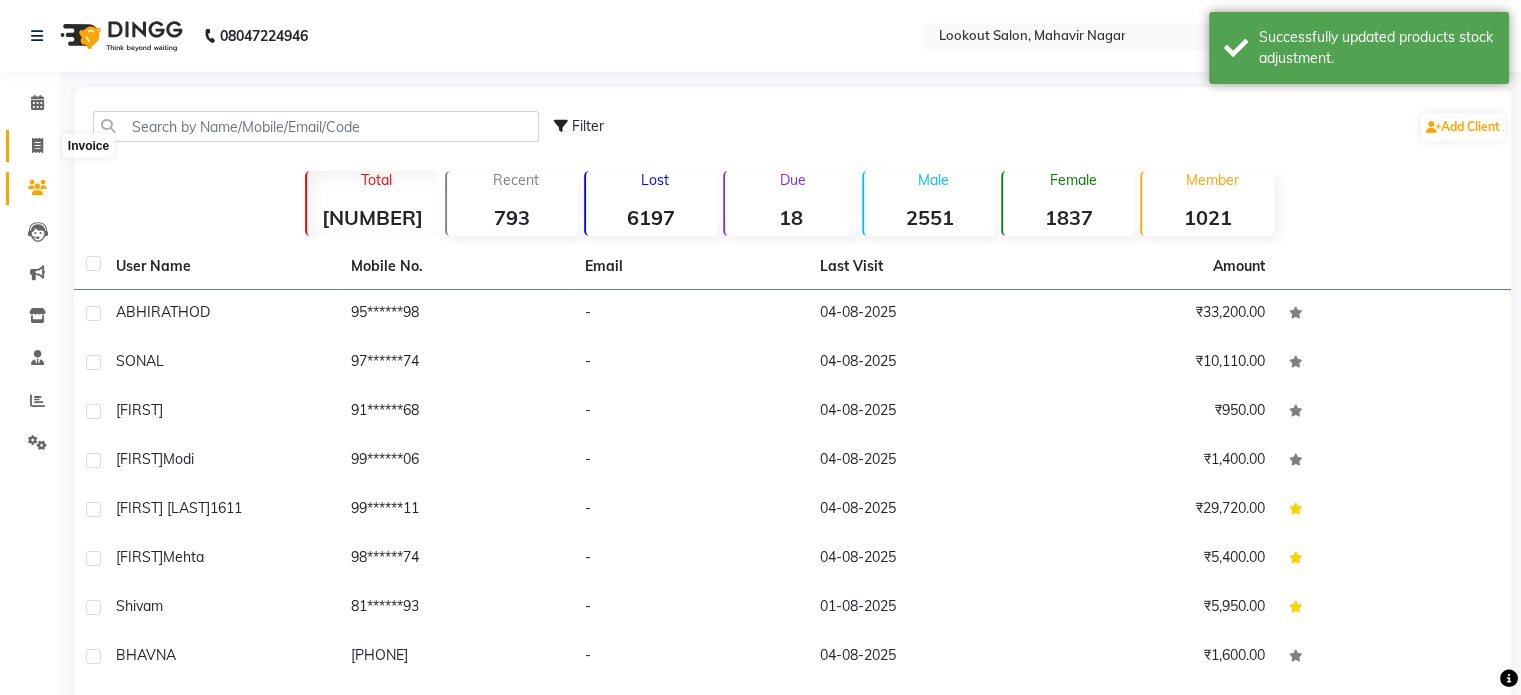 click 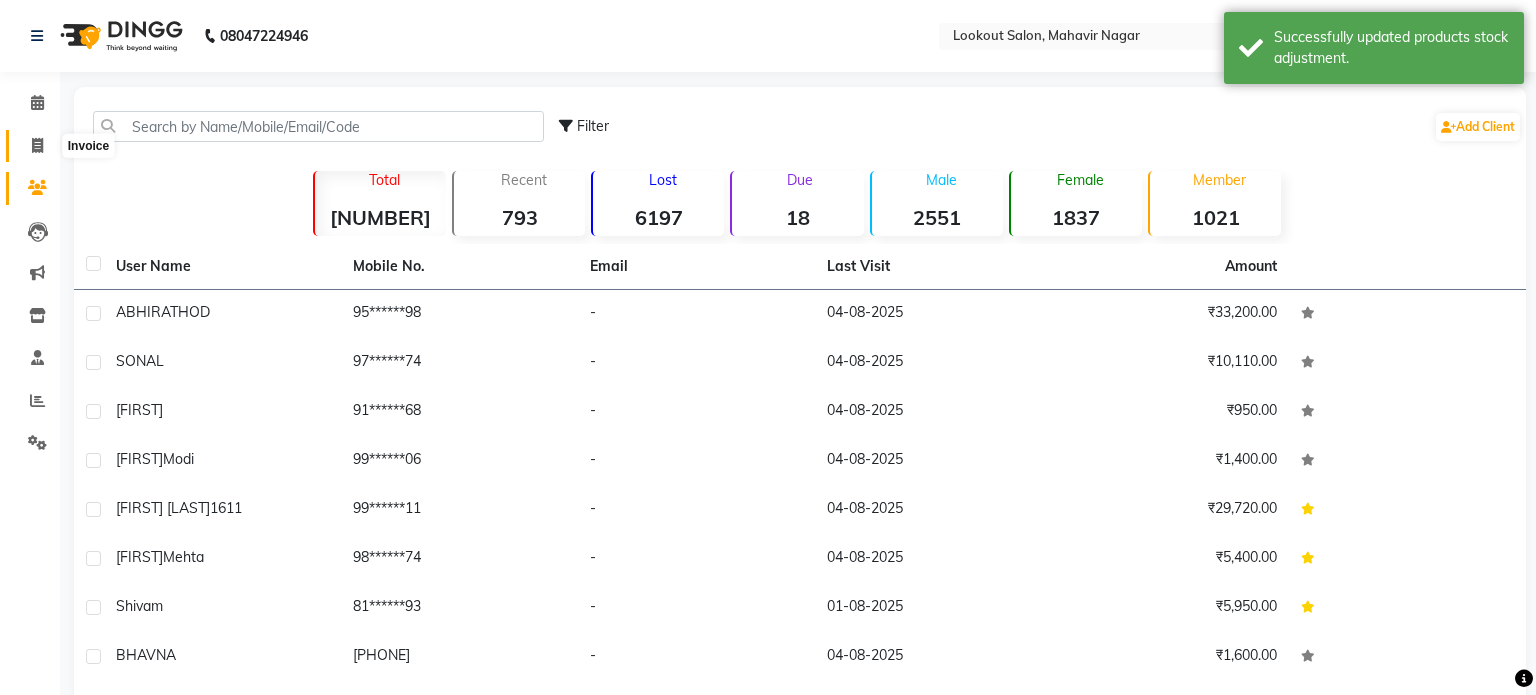 select on "service" 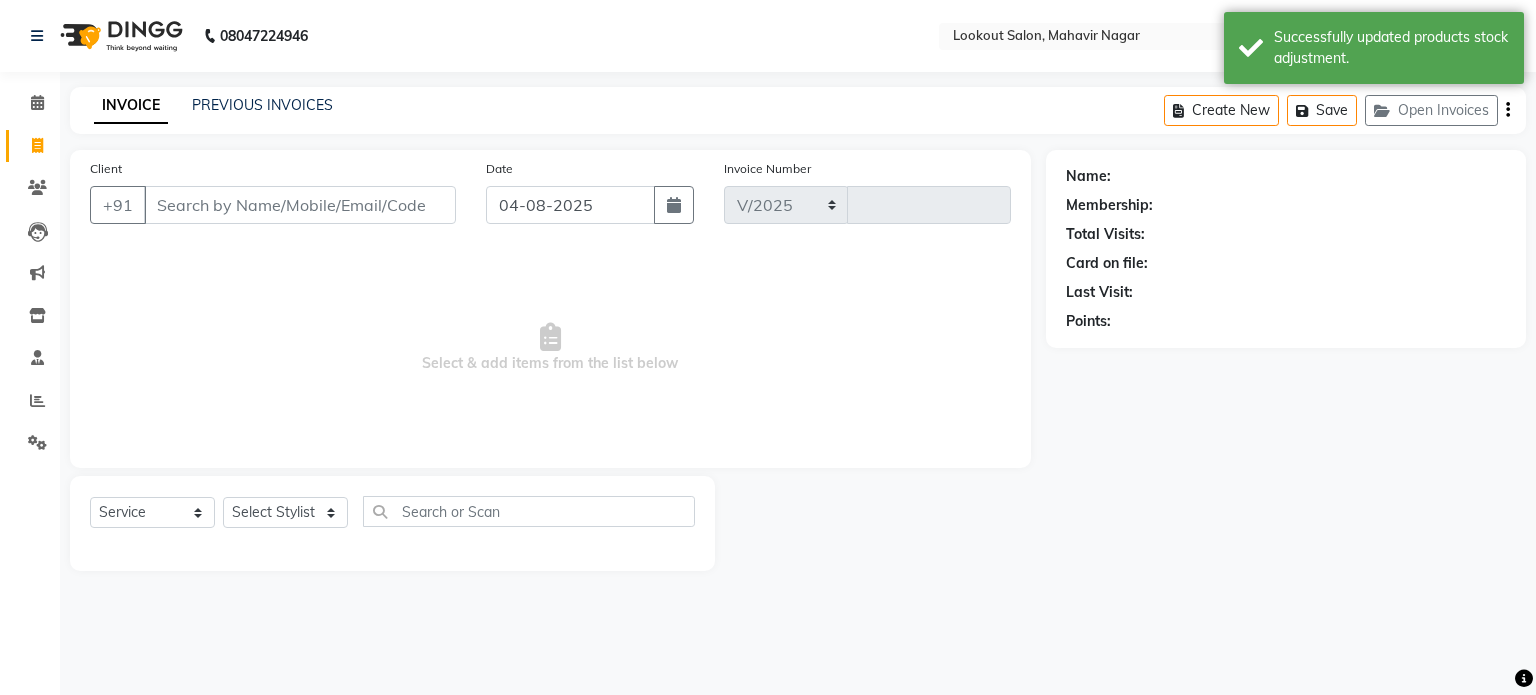select on "150" 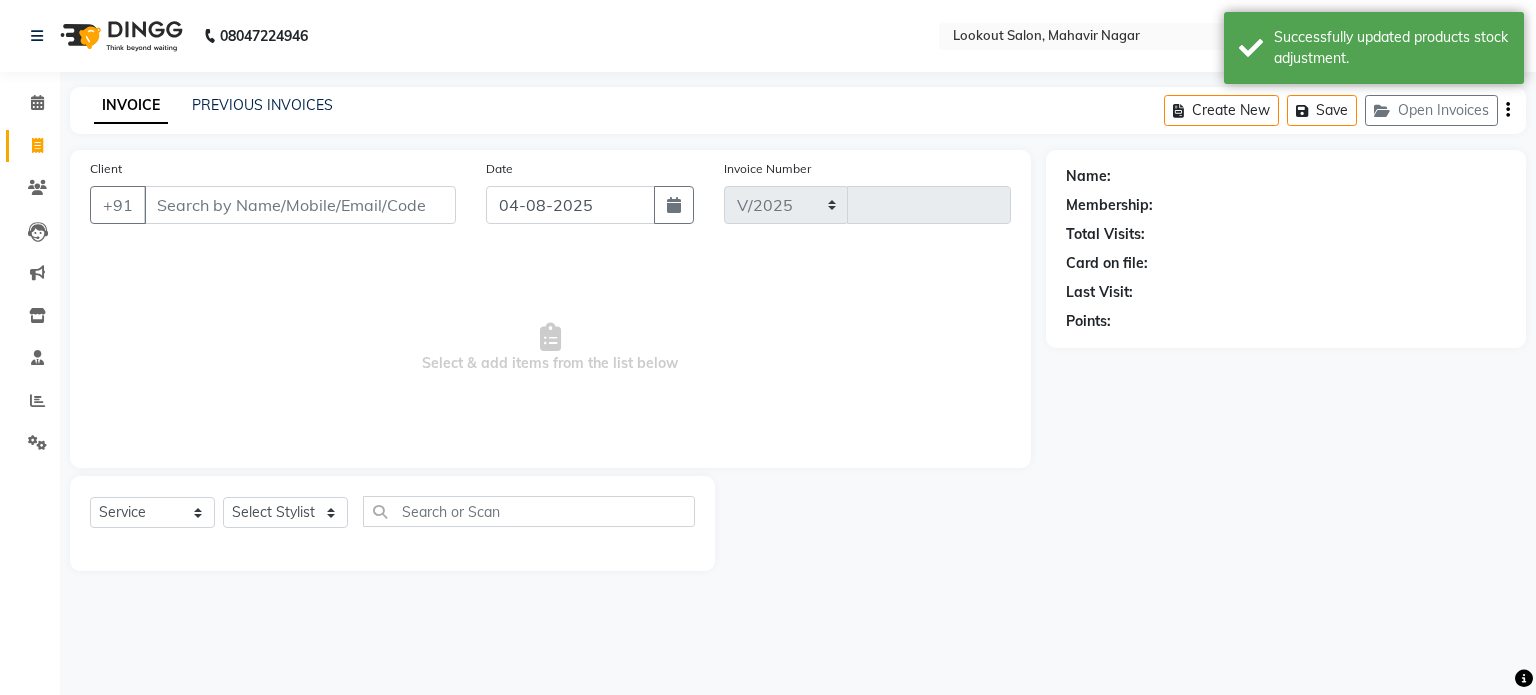 type on "1528" 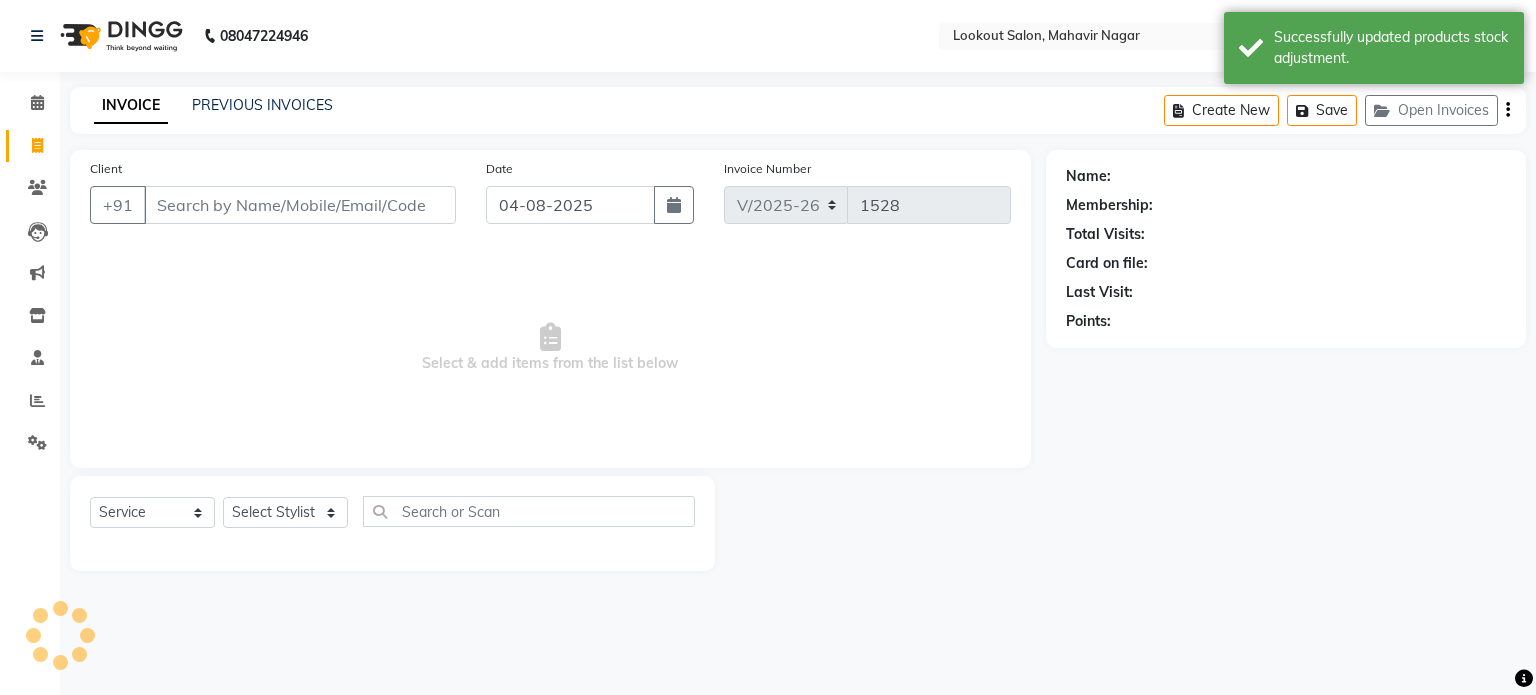 click on "Client" at bounding box center [300, 205] 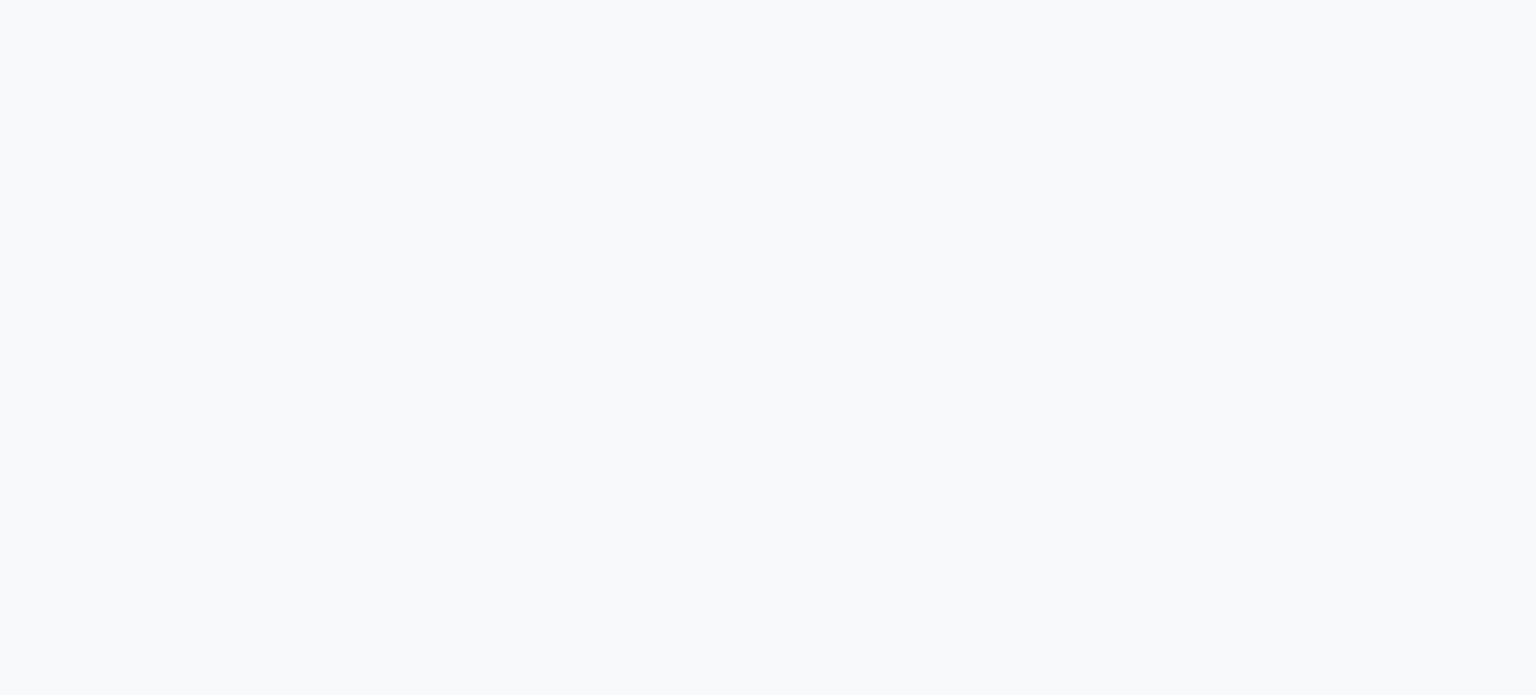 scroll, scrollTop: 0, scrollLeft: 0, axis: both 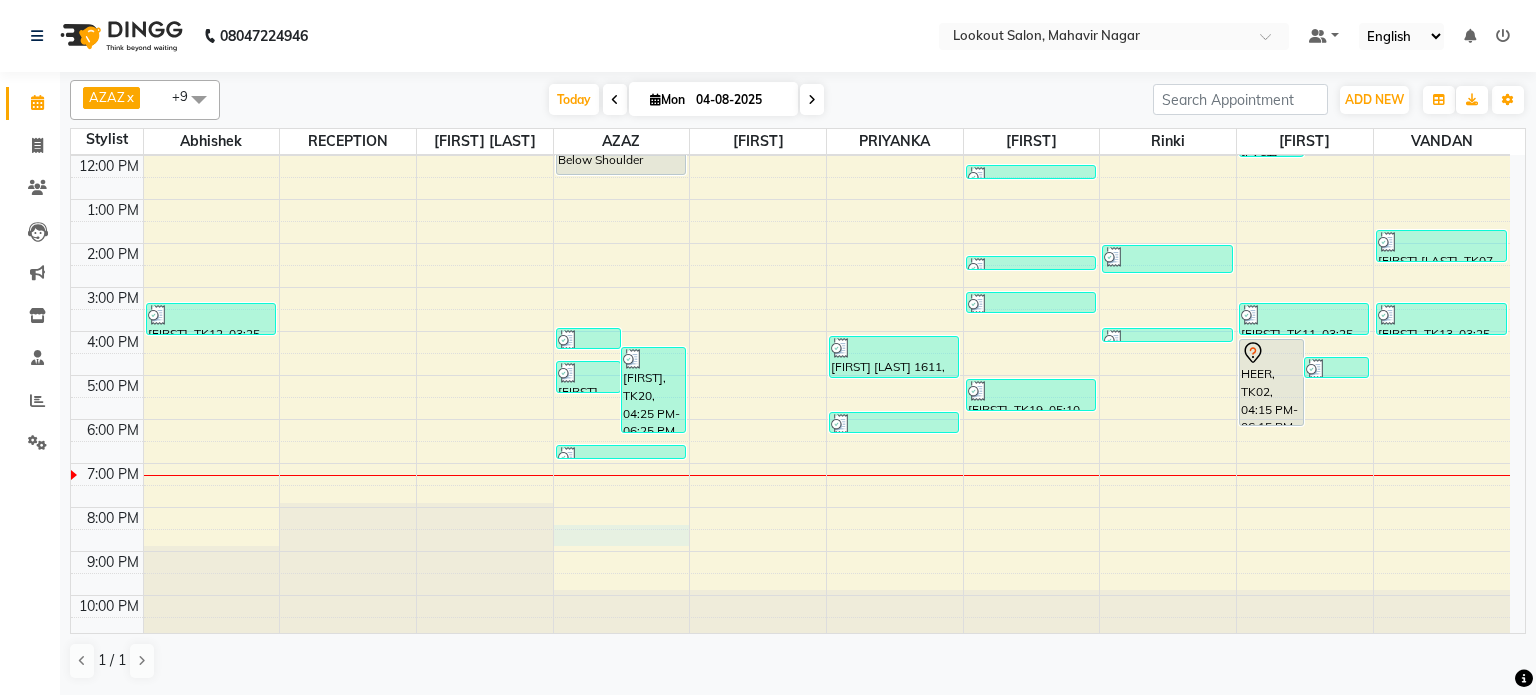click on "8:00 AM 9:00 AM 10:00 AM 11:00 AM 12:00 PM 1:00 PM 2:00 PM 3:00 PM 4:00 PM 5:00 PM 6:00 PM 7:00 PM 8:00 PM 9:00 PM 10:00 PM     [FIRST] [LAST], TK04, 10:15 AM-11:00 AM, Hair Cut - Haircut With JUNIOR Stylist (Male) (₹250),Hair Cut - Beard Trim (Male) (₹150)     [FIRST], TK12, 03:25 PM-04:10 PM, Hair Cut - Haircut & Wash With Stylist (Female) (₹800)     [FIRST] [LAST], TK15, 04:00 PM-04:30 PM, Hair Cut - Haircut With Senior Stylist (Male) (₹300)     [FIRST], TK20, 04:25 PM-06:25 PM, Styling - 2 Inch (Without Ammonia) (₹1800),Power Mix - Upto Neck (₹1000)     [FIRST] [LAST], TK18, 04:45 PM-05:30 PM, Hair Cut - Haircut With Senior Stylist (Male) (₹300),Hair Cut - Beard Trim (Male) (₹150)             [FIRST], TK01, 10:30 AM-12:30 PM, Qod - Below Shoulder     [FIRST] [LAST], TK22, 06:40 PM-06:55 PM, Hair Cut - Beard Trim (Male) (₹150)     [FIRST] [LAST] 1611, TK17, 04:10 PM-05:10 PM, Moroccan Oil Spa - Below Shoulder (₹2500)     [FIRST], TK21, 05:55 PM-06:25 PM, Threading - Eyebrows (₹50)" at bounding box center [790, 309] 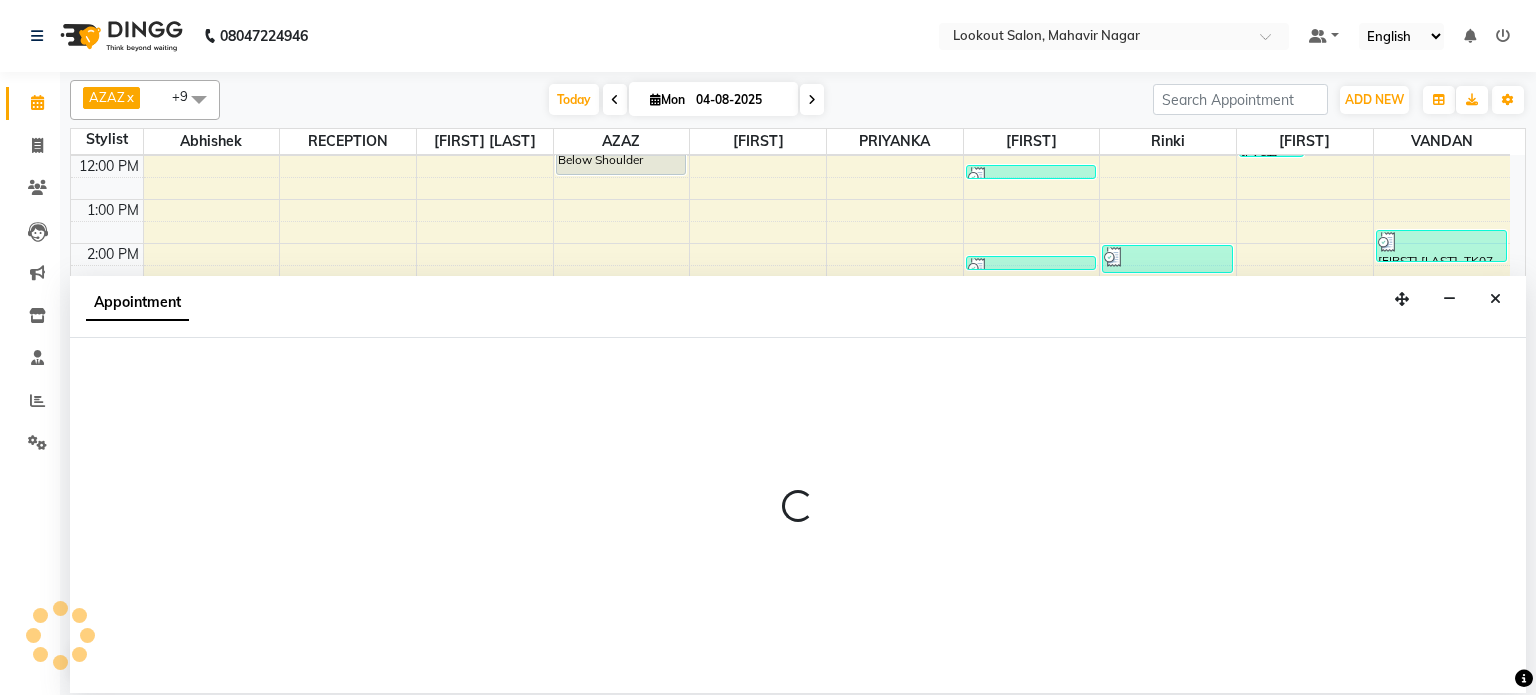 select on "11446" 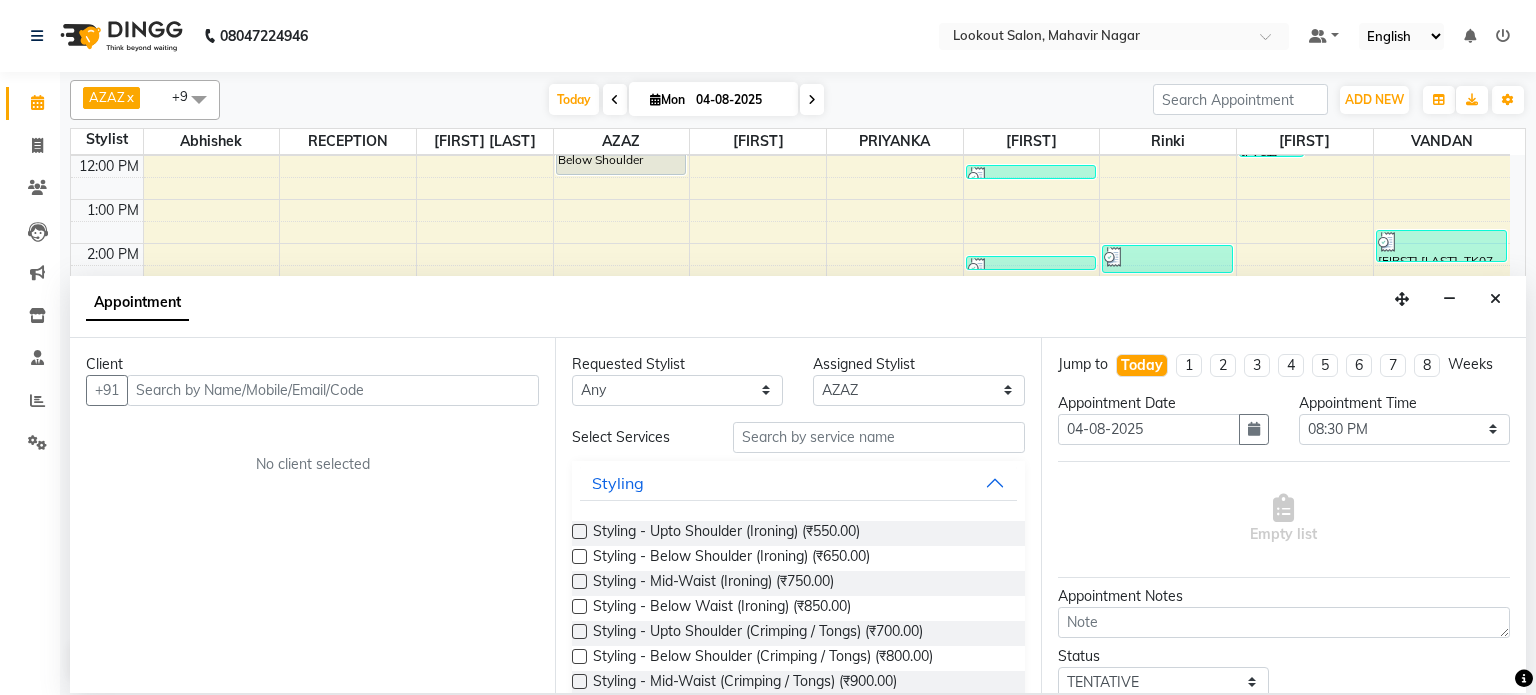 click at bounding box center (333, 390) 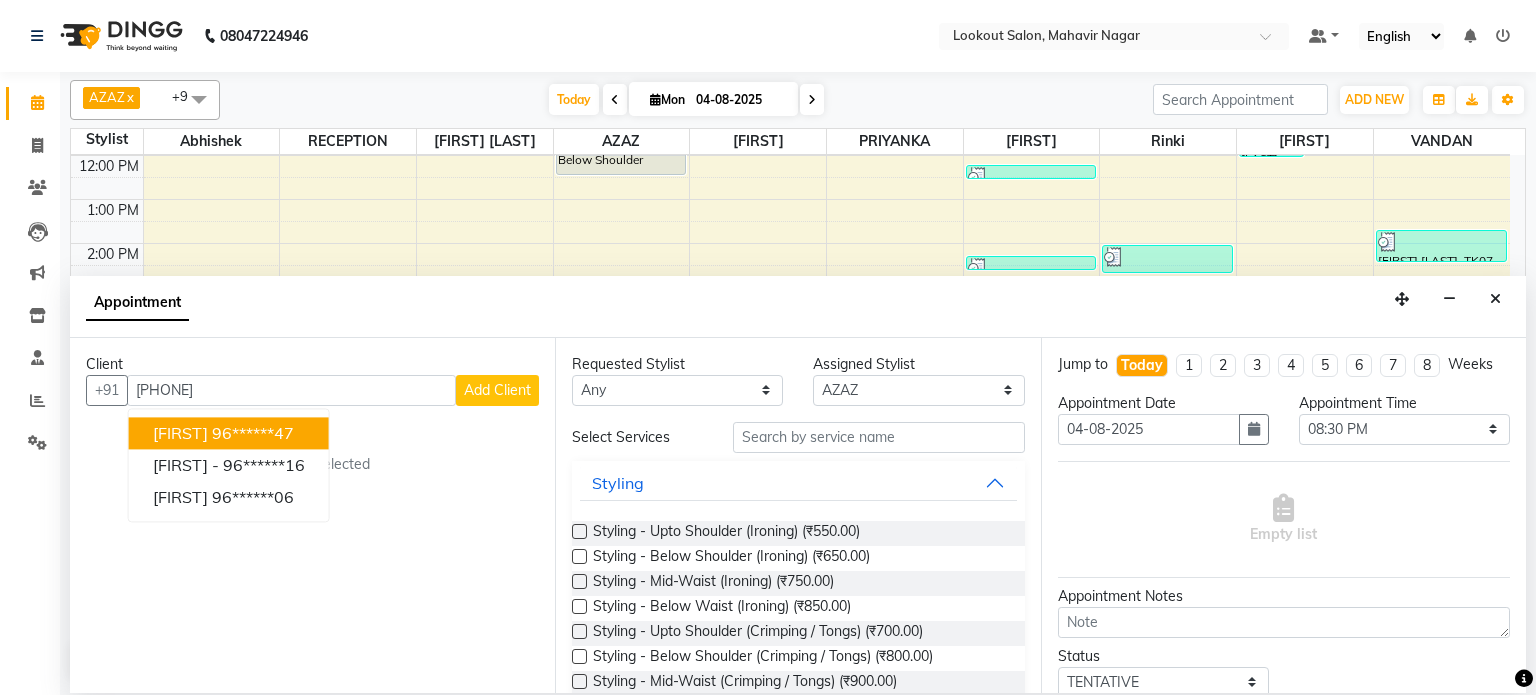 click on "96******47" at bounding box center (253, 433) 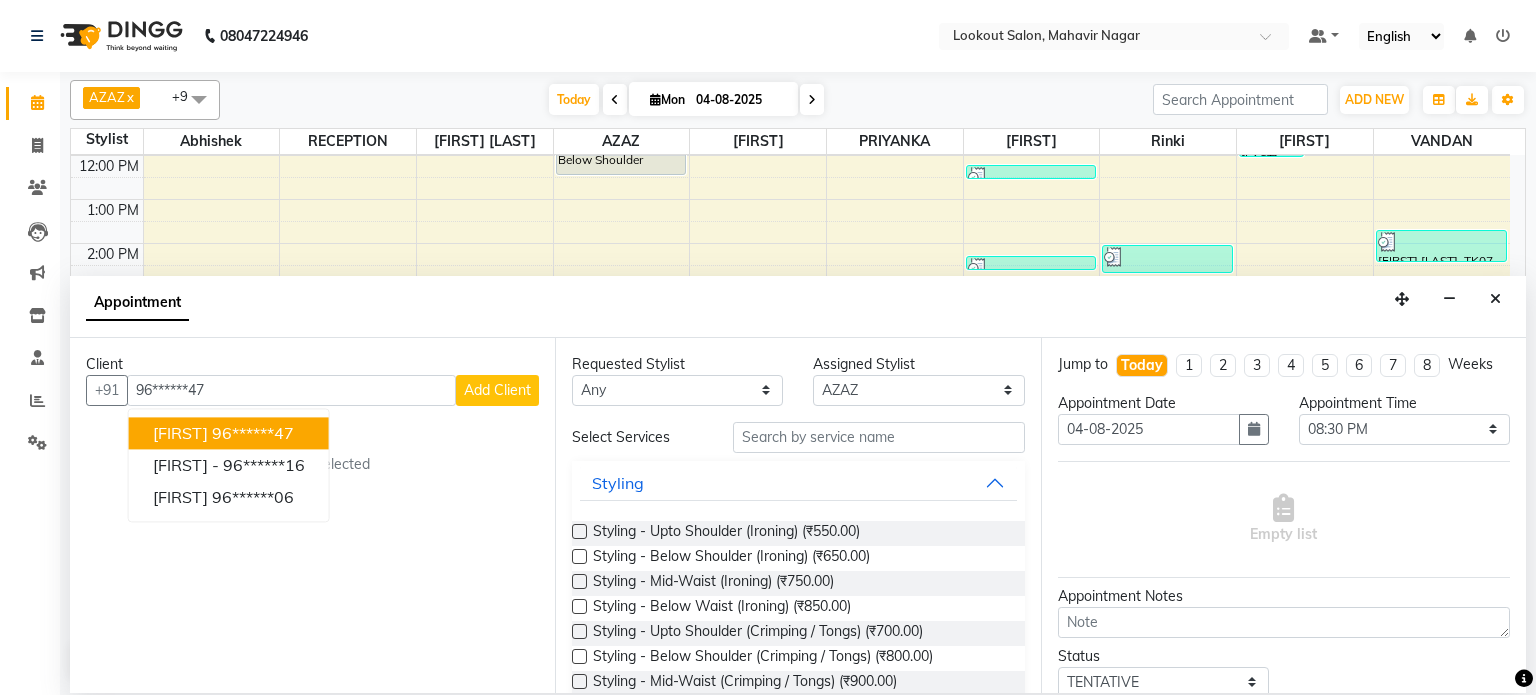 click on "Client +91 [PHONE] [FIRST]47  [PHONE] [FIRST]  [PHONE] [FIRST]  [PHONE] Add Client  No client selected" at bounding box center (312, 515) 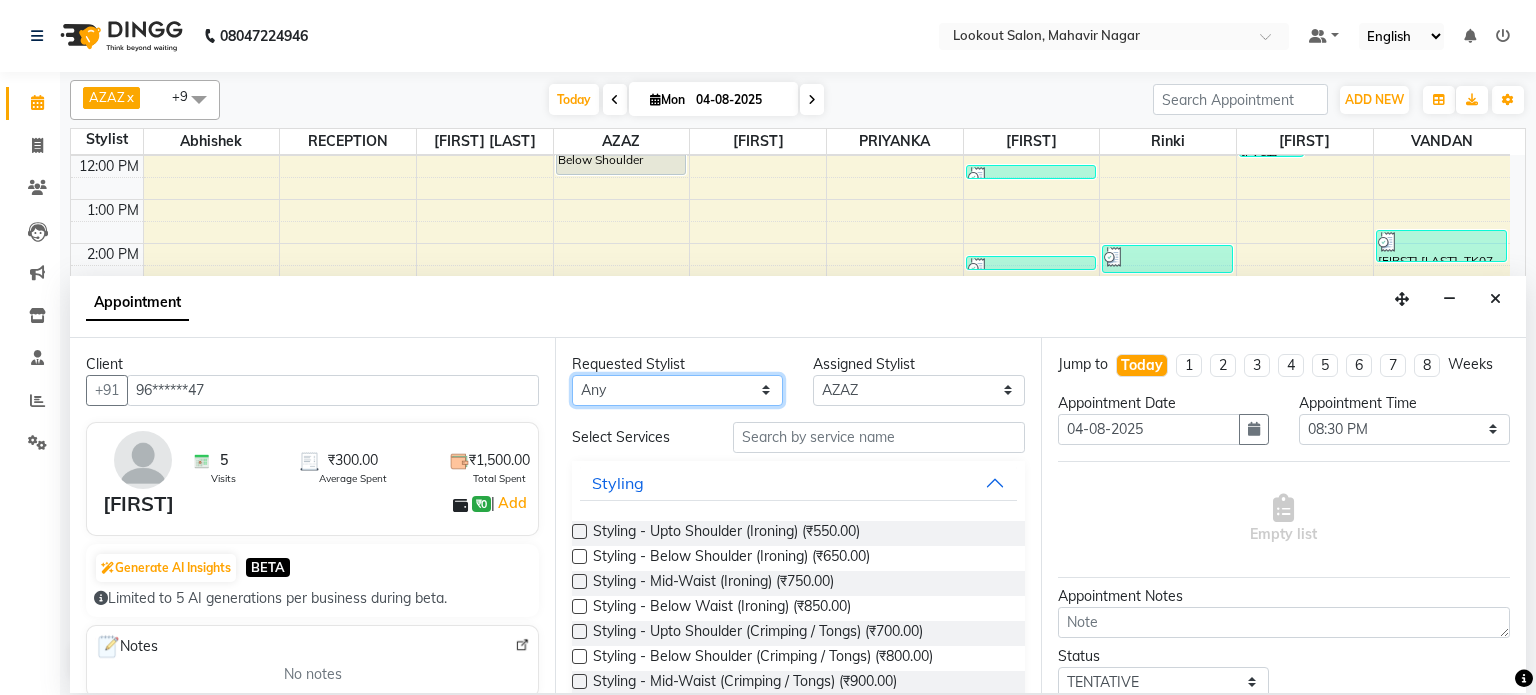 click on "Any [FIRST] [FIRST] [FIRST] [FIRST] [FIRST] [FIRST] [FIRST] [FIRST] [FIRST] [FIRST] [FIRST]" at bounding box center [677, 390] 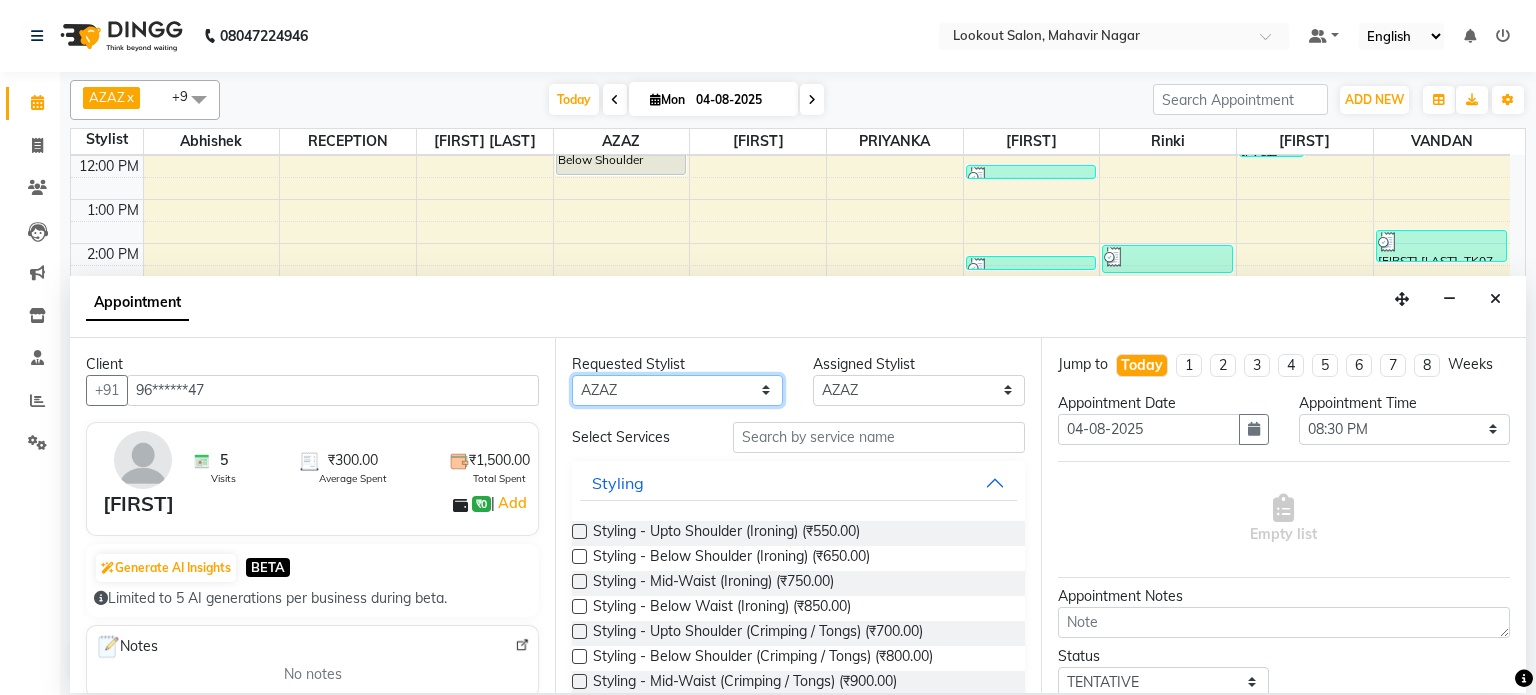 click on "Any [FIRST] [FIRST] [FIRST] [FIRST] [FIRST] [FIRST] [FIRST] [FIRST] [FIRST] [FIRST] [FIRST]" at bounding box center (677, 390) 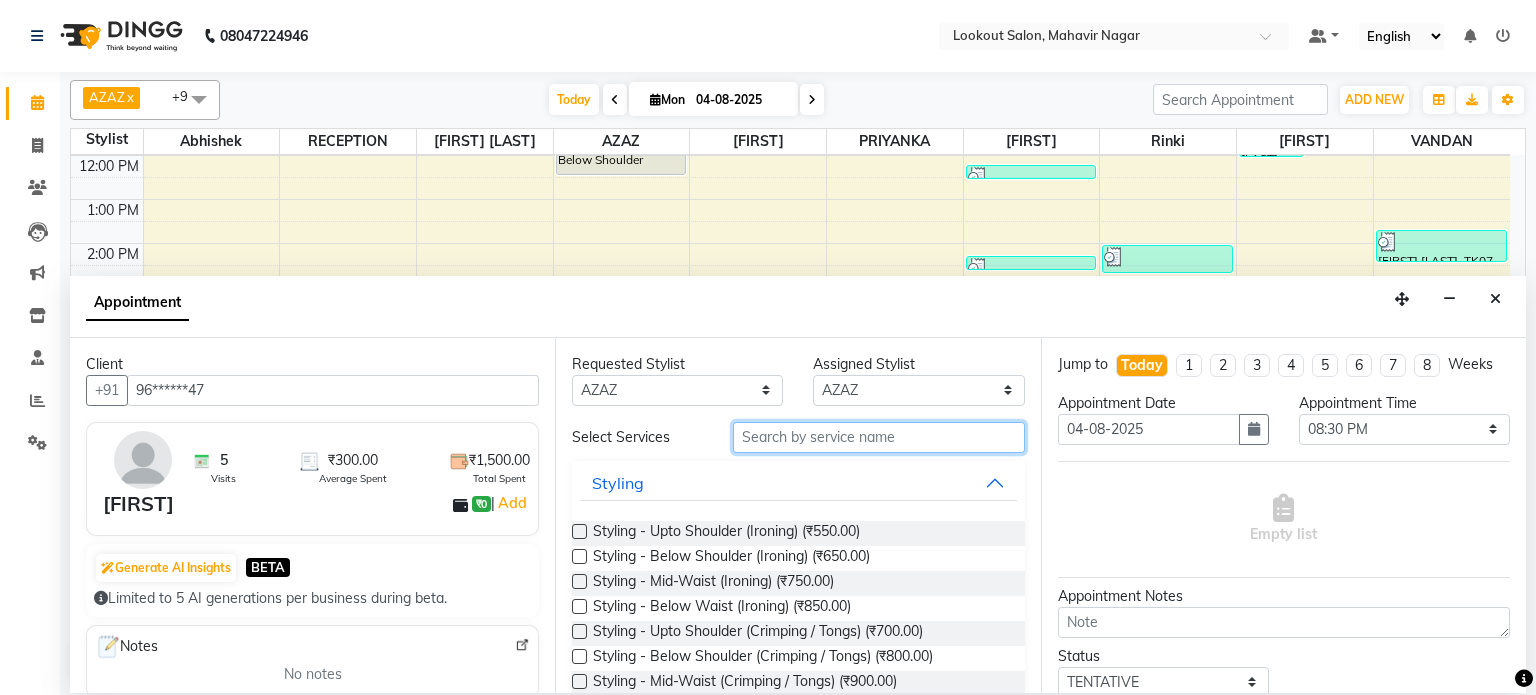 click at bounding box center (879, 437) 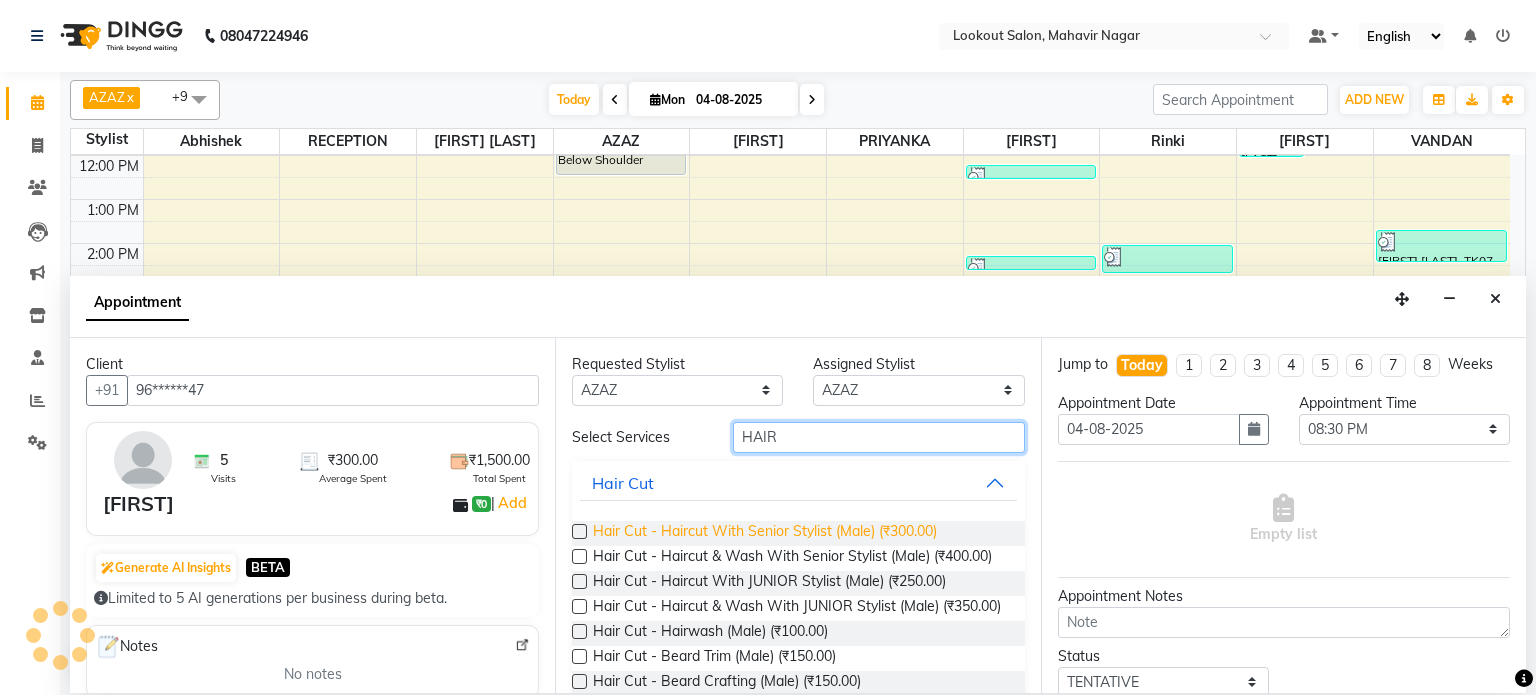 type on "HAIR" 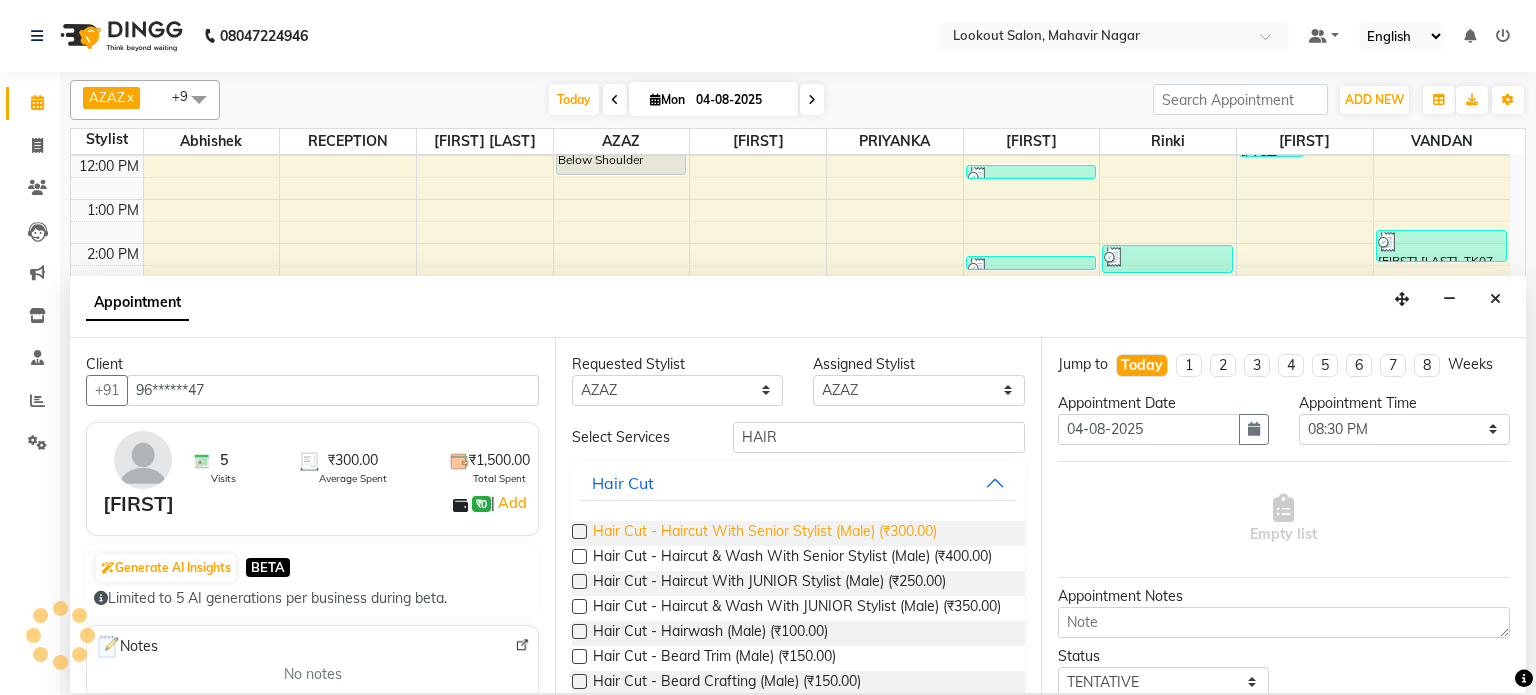 click on "Hair Cut - Haircut With Senior Stylist (Male) (₹300.00)" at bounding box center [765, 533] 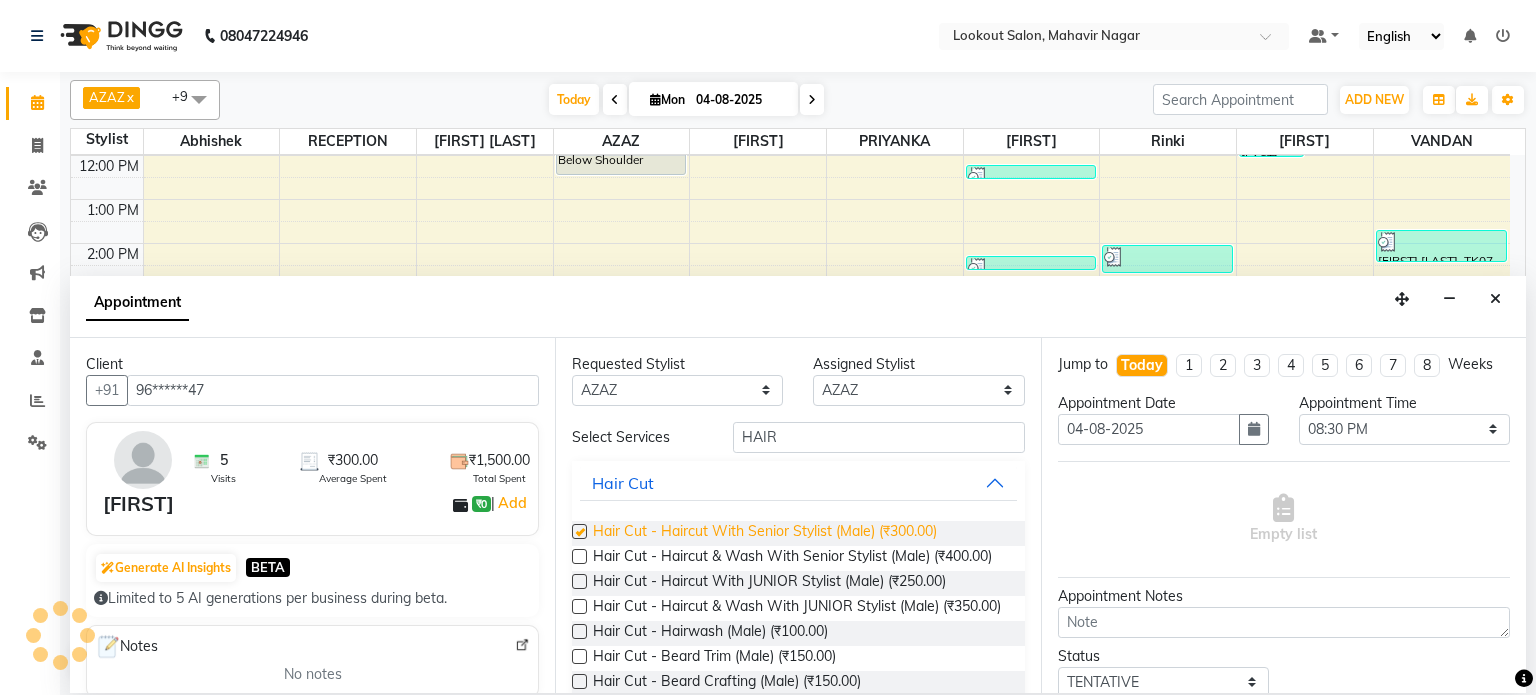 checkbox on "false" 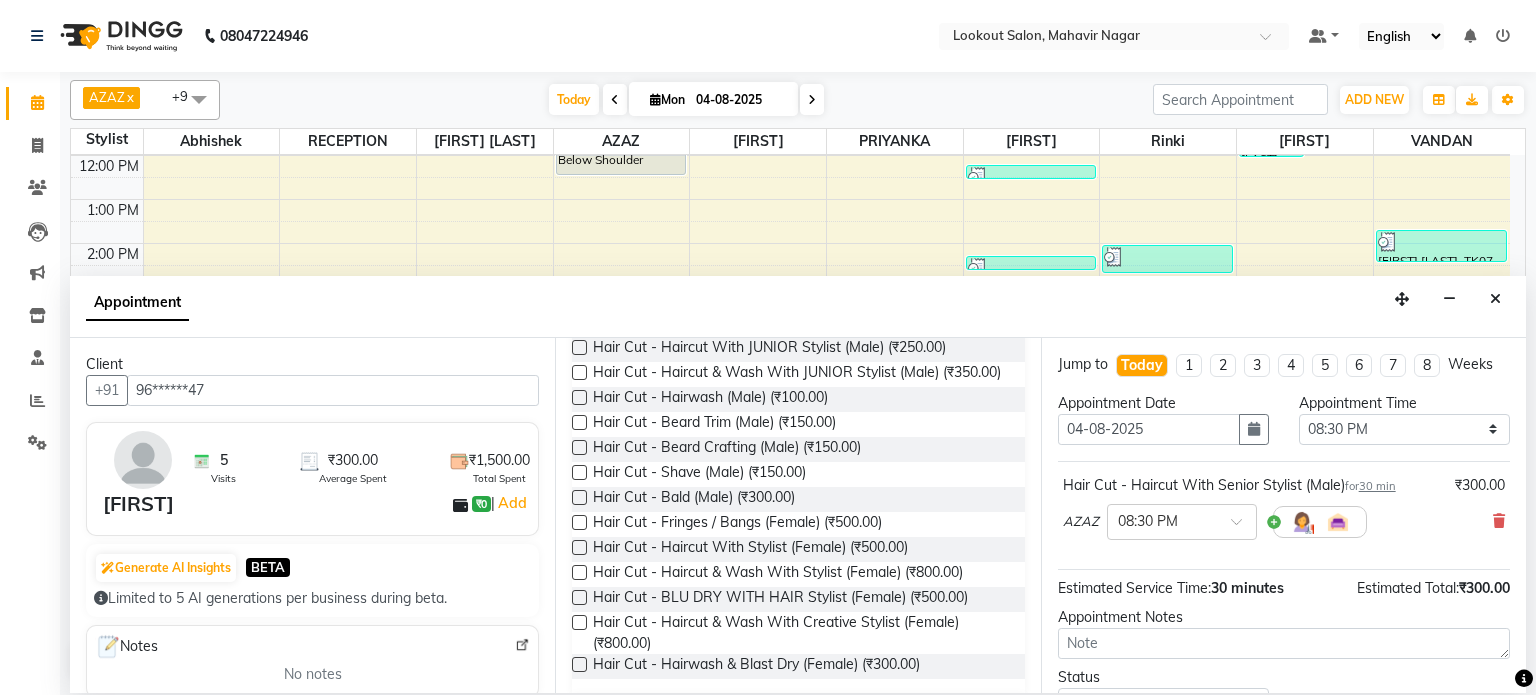 scroll, scrollTop: 200, scrollLeft: 0, axis: vertical 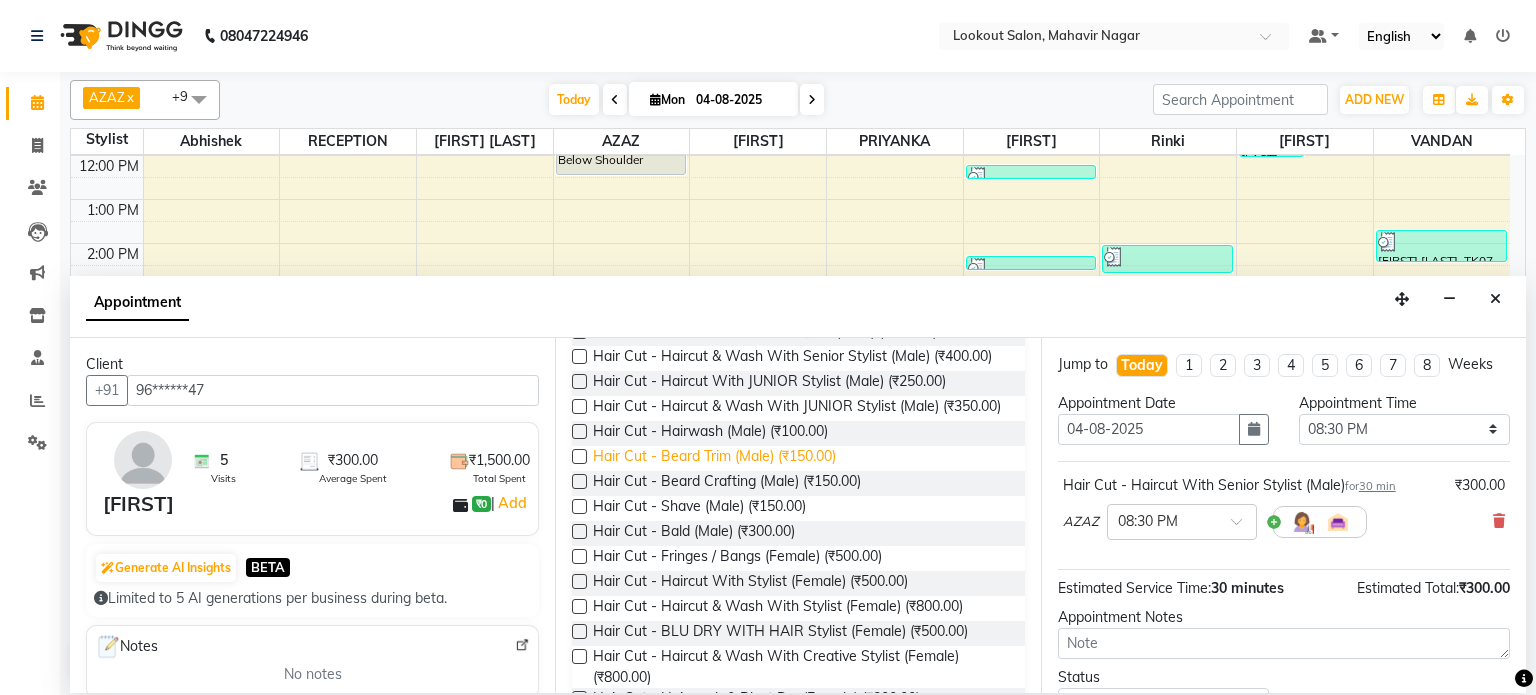 click on "Hair Cut - Beard Trim (Male) (₹150.00)" at bounding box center (714, 458) 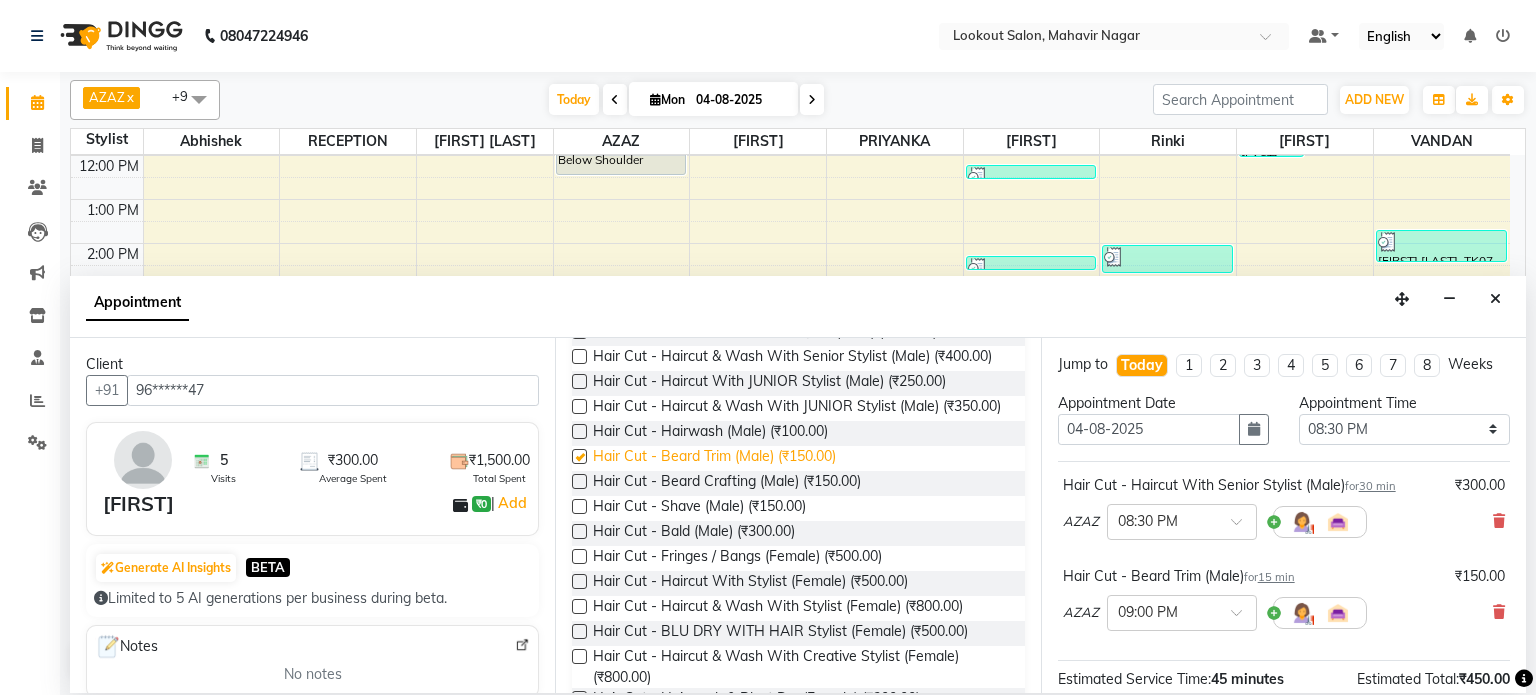 checkbox on "false" 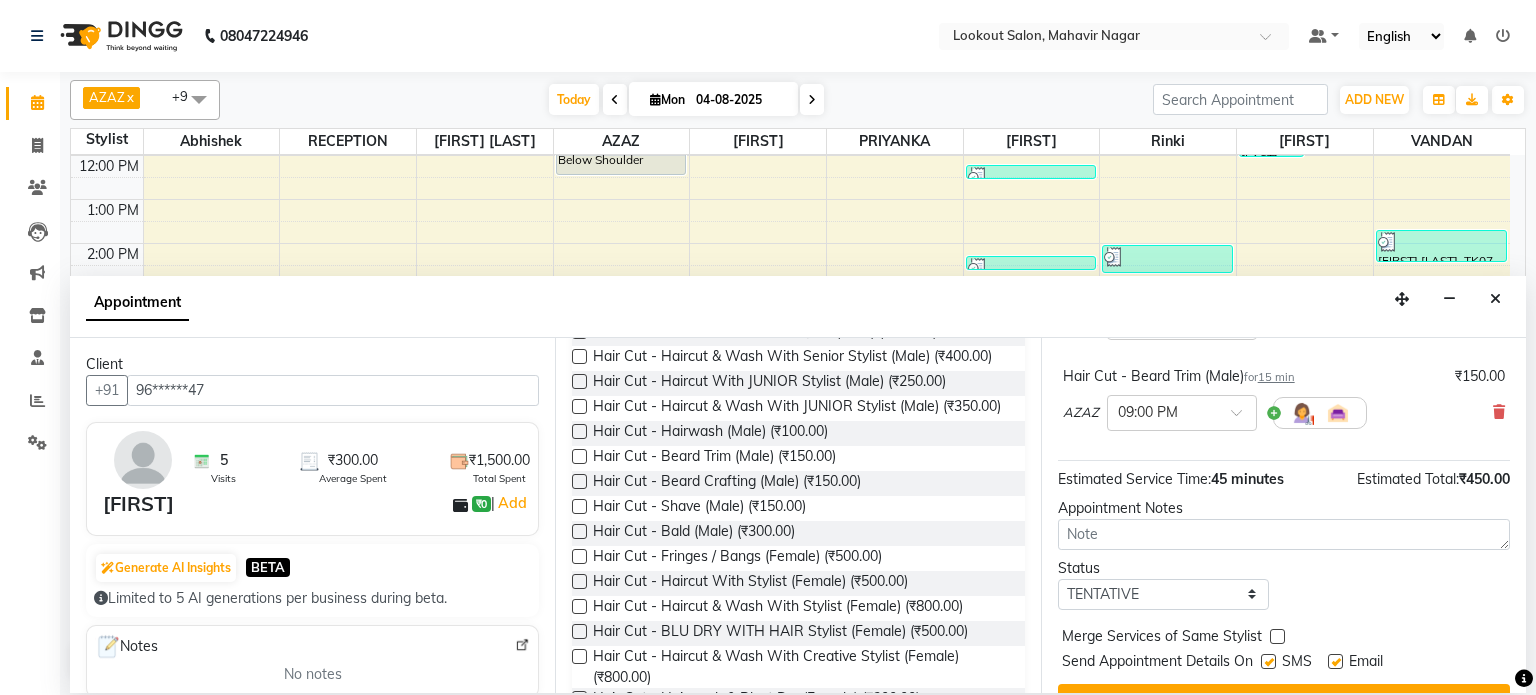scroll, scrollTop: 241, scrollLeft: 0, axis: vertical 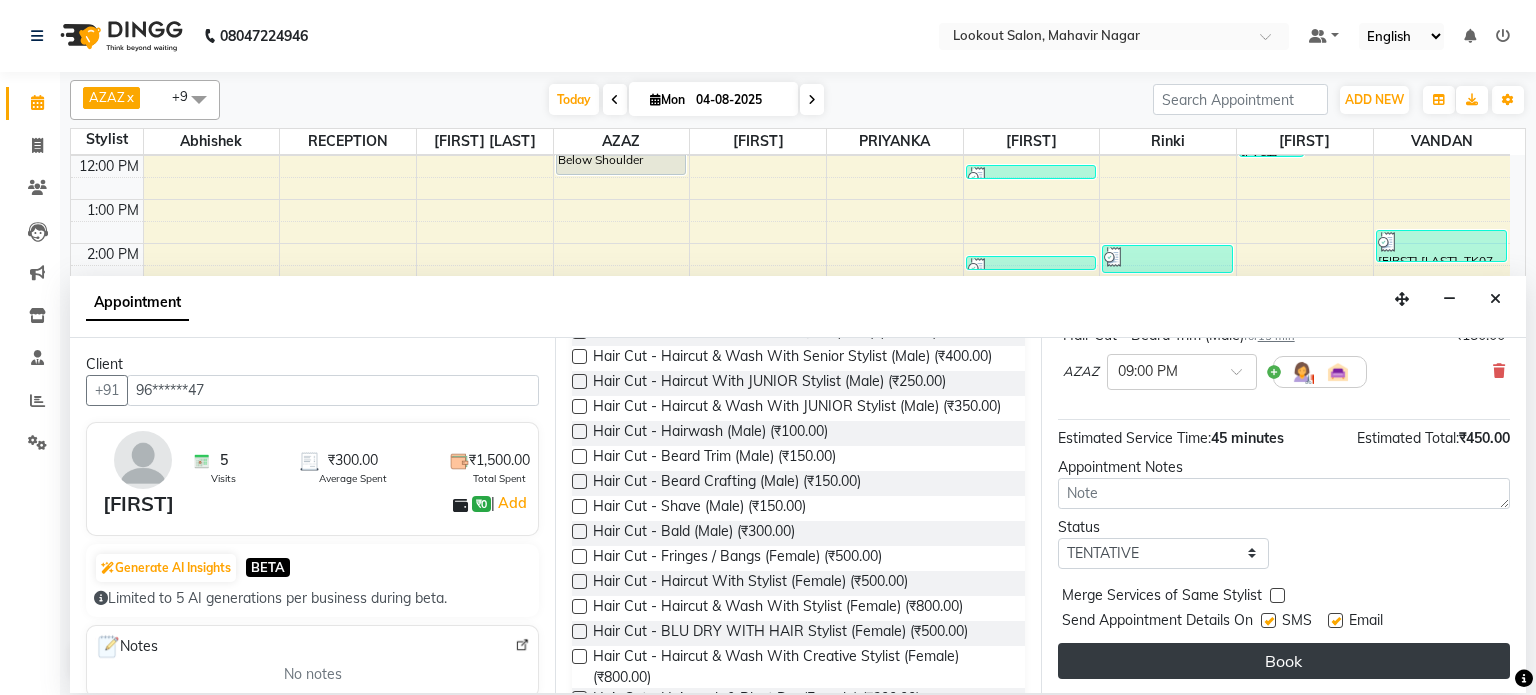 click on "Book" at bounding box center (1284, 661) 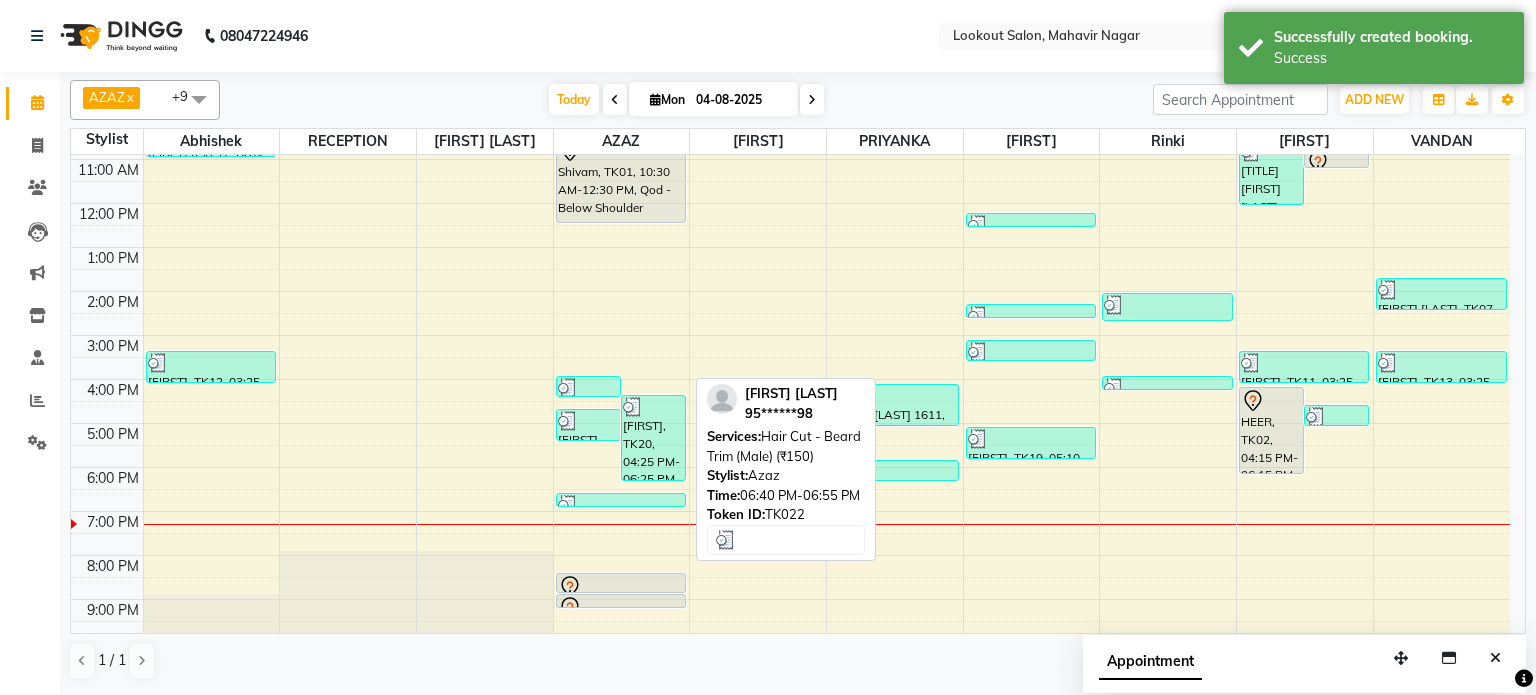 scroll, scrollTop: 175, scrollLeft: 0, axis: vertical 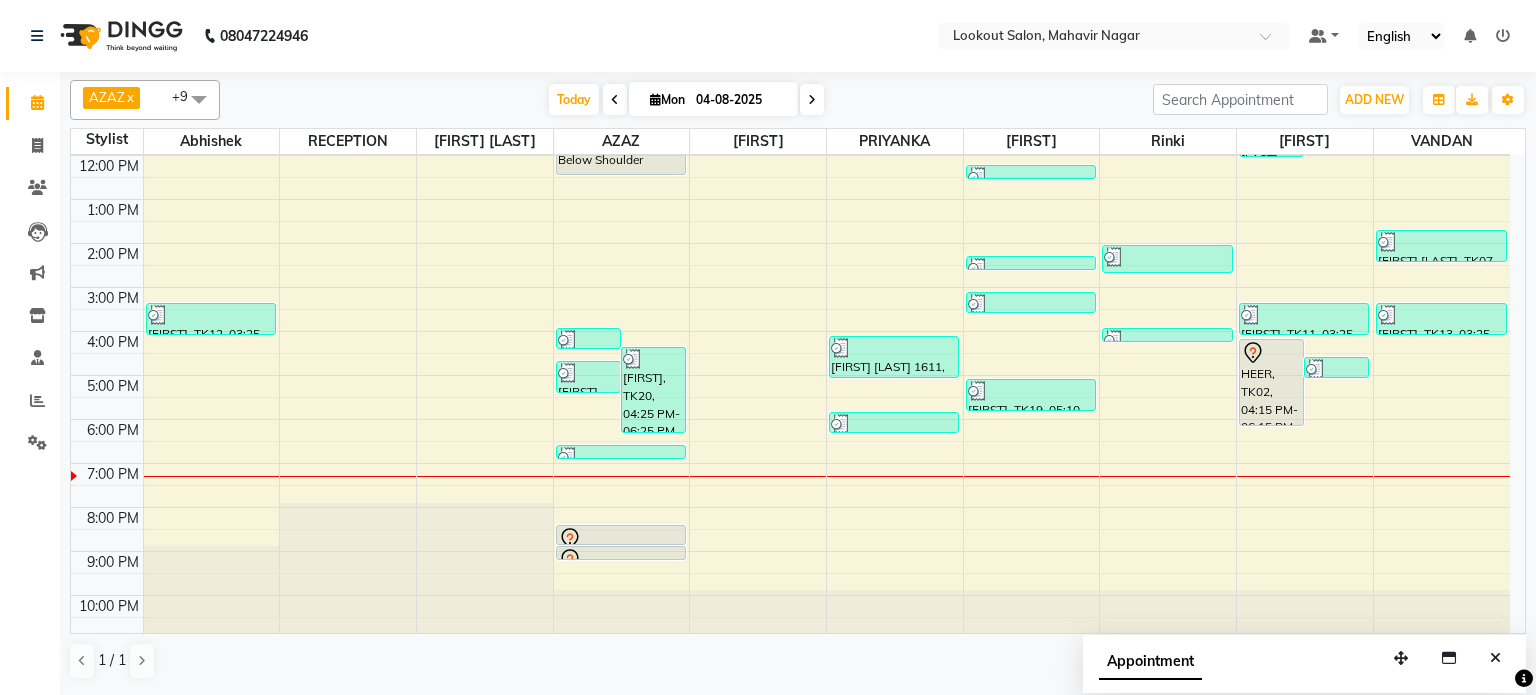 click on "8:00 AM 9:00 AM 10:00 AM 11:00 AM 12:00 PM 1:00 PM 2:00 PM 3:00 PM 4:00 PM 5:00 PM 6:00 PM 7:00 PM 8:00 PM 9:00 PM 10:00 PM     [FIRST] [LAST], TK04, 10:15 AM-11:00 AM, Hair Cut - Haircut With JUNIOR Stylist (Male) (₹250),Hair Cut - Beard Trim (Male) (₹150)     [FIRST], TK12, 03:25 PM-04:10 PM, Hair Cut - Haircut & Wash With Stylist (Female) (₹800)     [FIRST] [LAST], TK15, 04:00 PM-04:30 PM, Hair Cut - Haircut With Senior Stylist (Male) (₹300)     [FIRST], TK20, 04:25 PM-06:25 PM, Styling - 2 Inch (Without Ammonia) (₹1800),Power Mix - Upto Neck (₹1000)     [FIRST] [LAST], TK18, 04:45 PM-05:30 PM, Hair Cut - Haircut With Senior Stylist (Male) (₹300),Hair Cut - Beard Trim (Male) (₹150)             [FIRST], TK01, 10:30 AM-12:30 PM, Qod - Below Shoulder     [FIRST] [LAST], TK22, 06:40 PM-06:55 PM, Hair Cut - Beard Trim (Male) (₹150)     [FIRST], TK23, 08:30 PM-09:00 PM, Hair Cut - Haircut With Senior Stylist (Male)             [FIRST], TK23, 09:00 PM-09:15 PM, Hair Cut - Beard Trim (Male)" at bounding box center [790, 309] 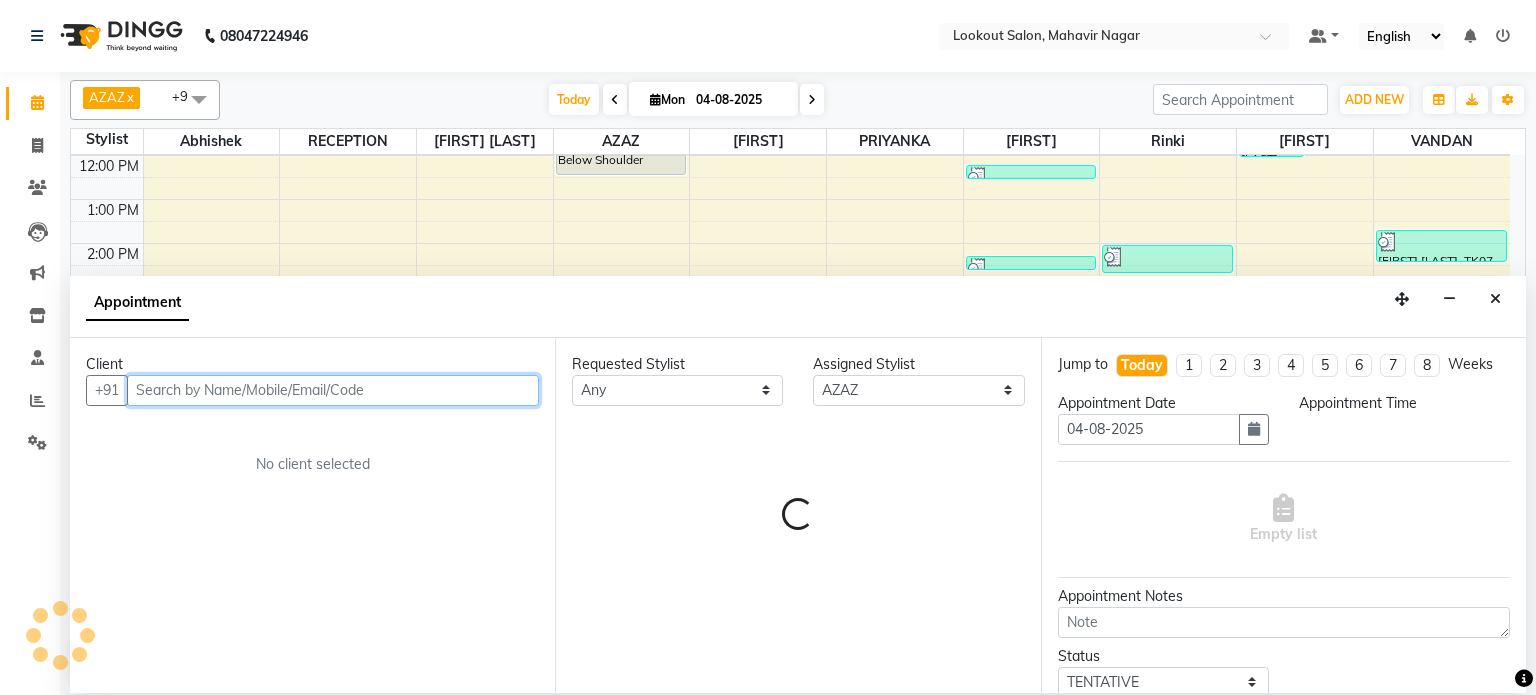 select on "1200" 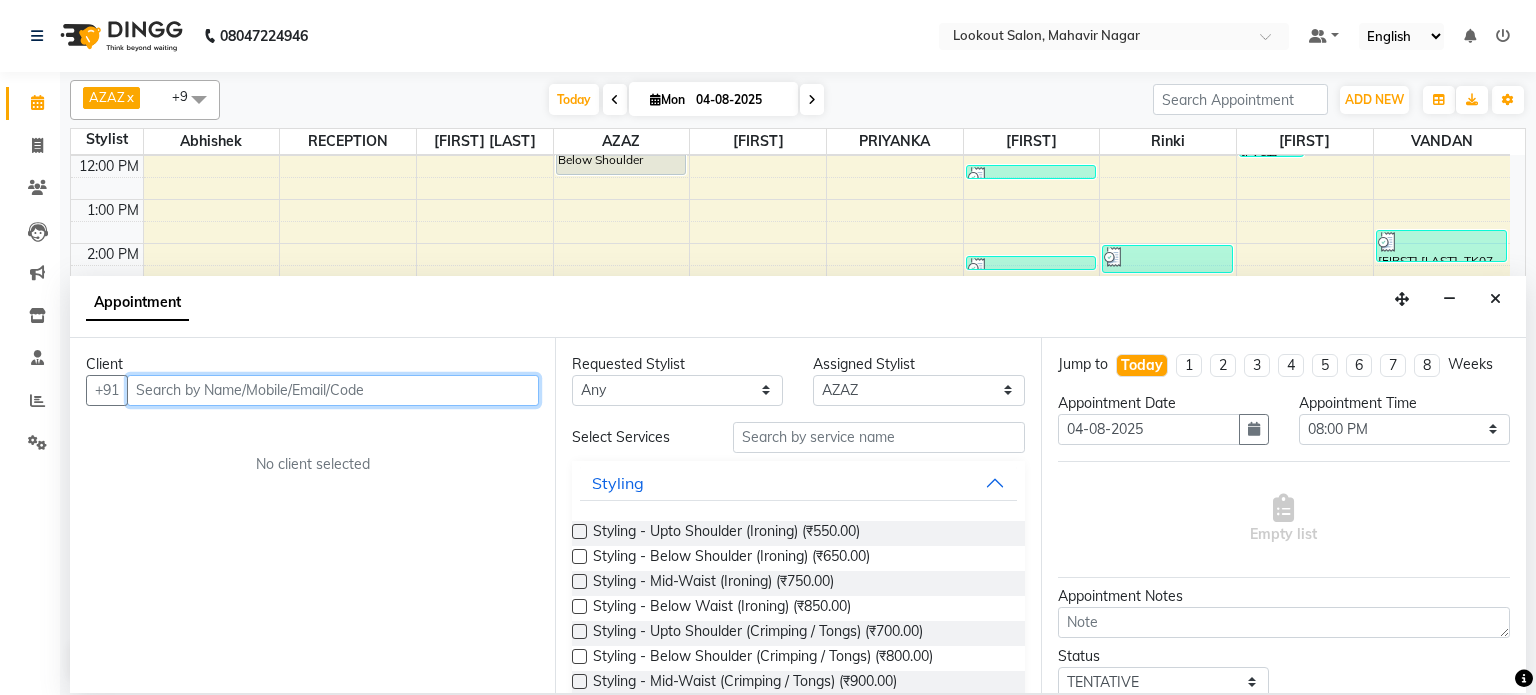 click at bounding box center (333, 390) 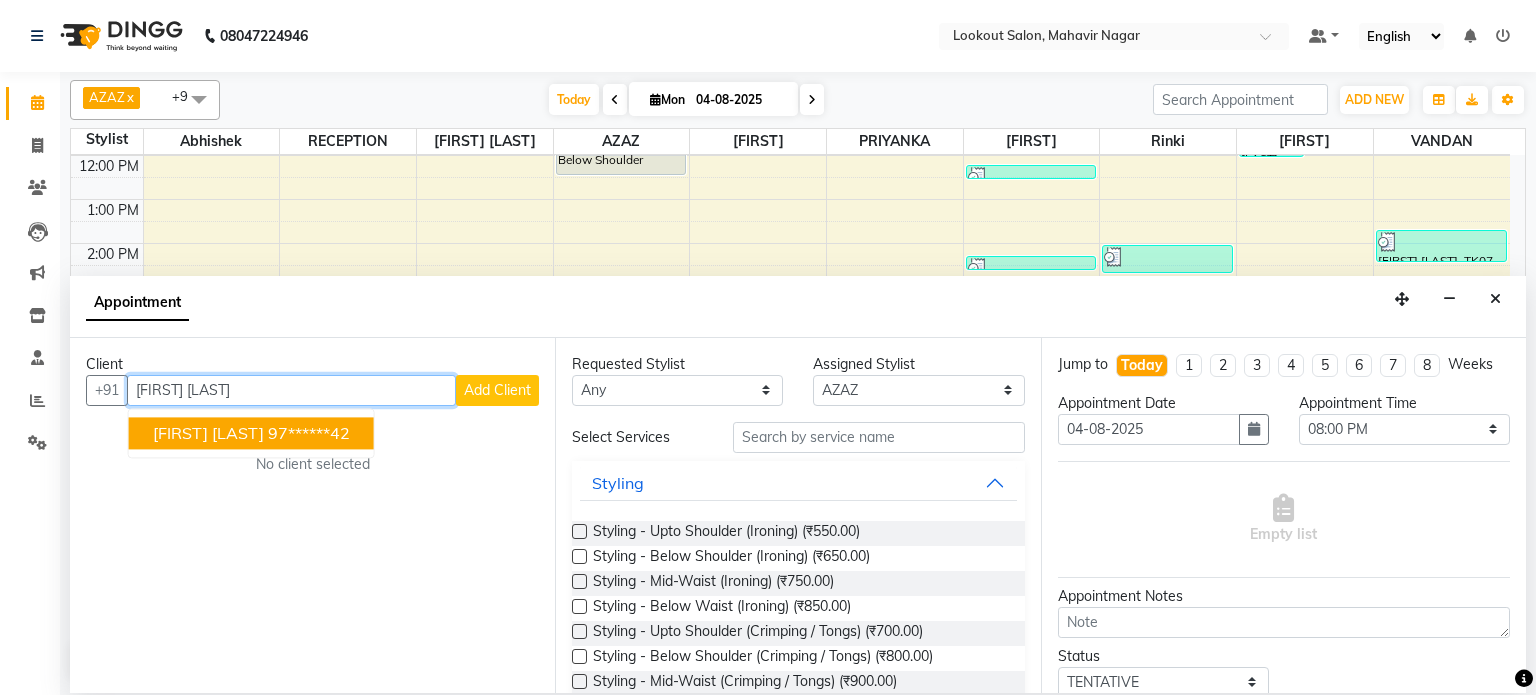 click on "[FIRST] [LAST]" at bounding box center (208, 433) 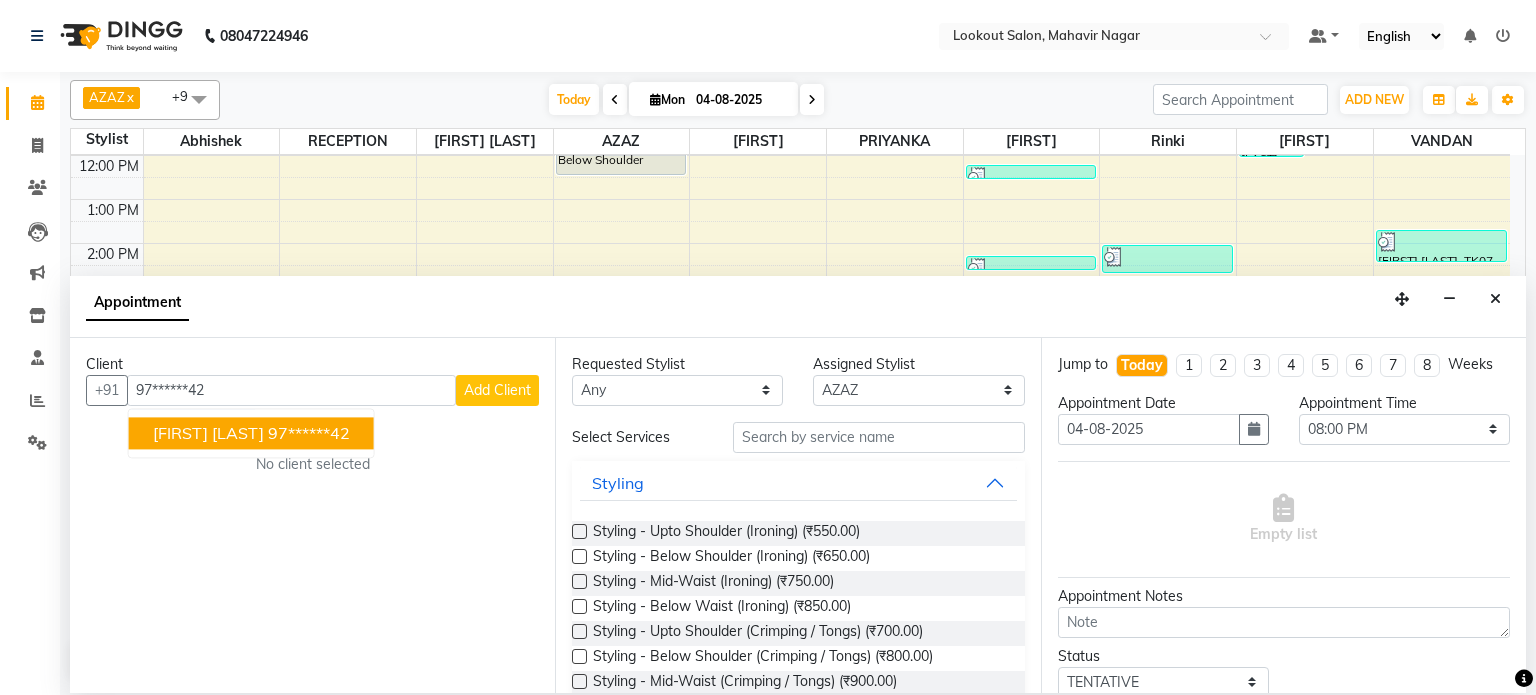 click on "Client +91 [PHONE] [FIRST]  [PHONE] Add Client  No client selected" at bounding box center (312, 515) 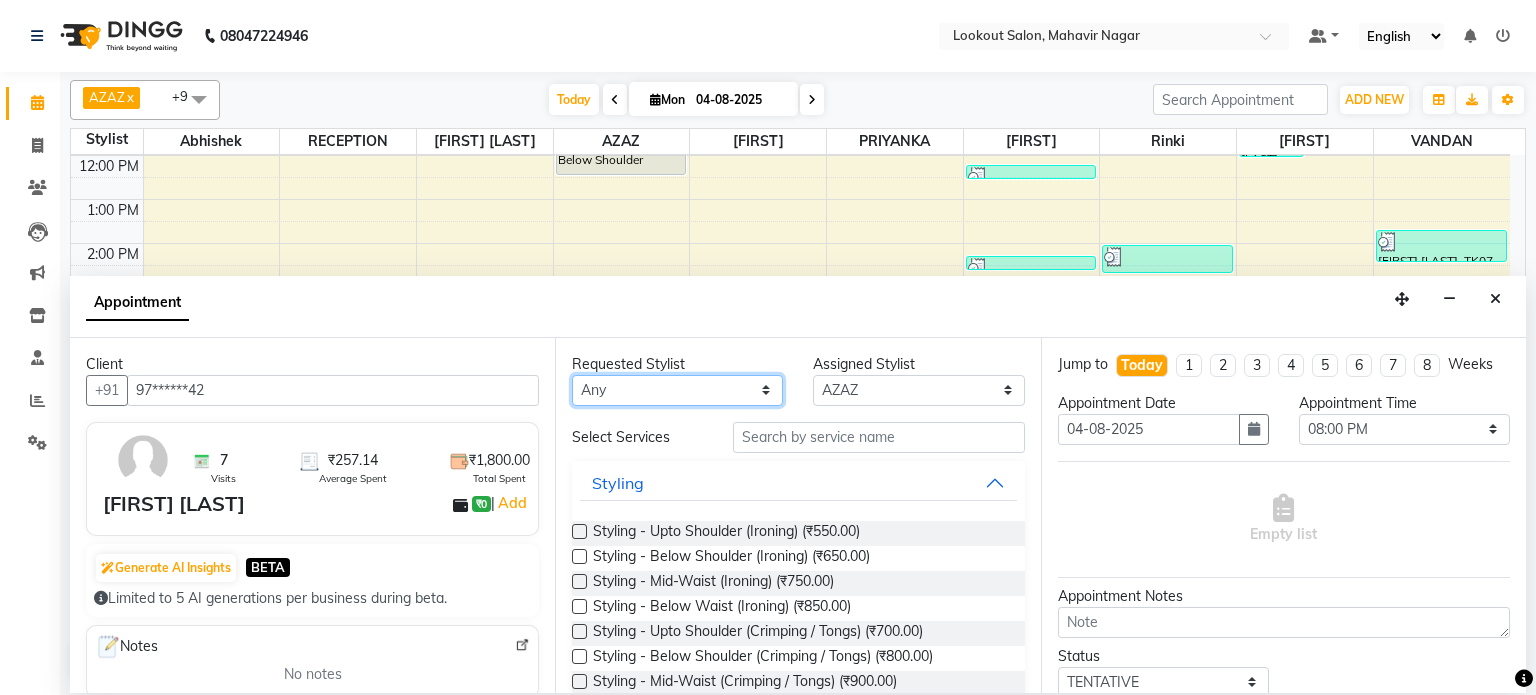 click on "Any [FIRST] [FIRST] [FIRST] [FIRST] [FIRST] [FIRST] [FIRST] [FIRST] [FIRST] [FIRST] [FIRST]" at bounding box center [677, 390] 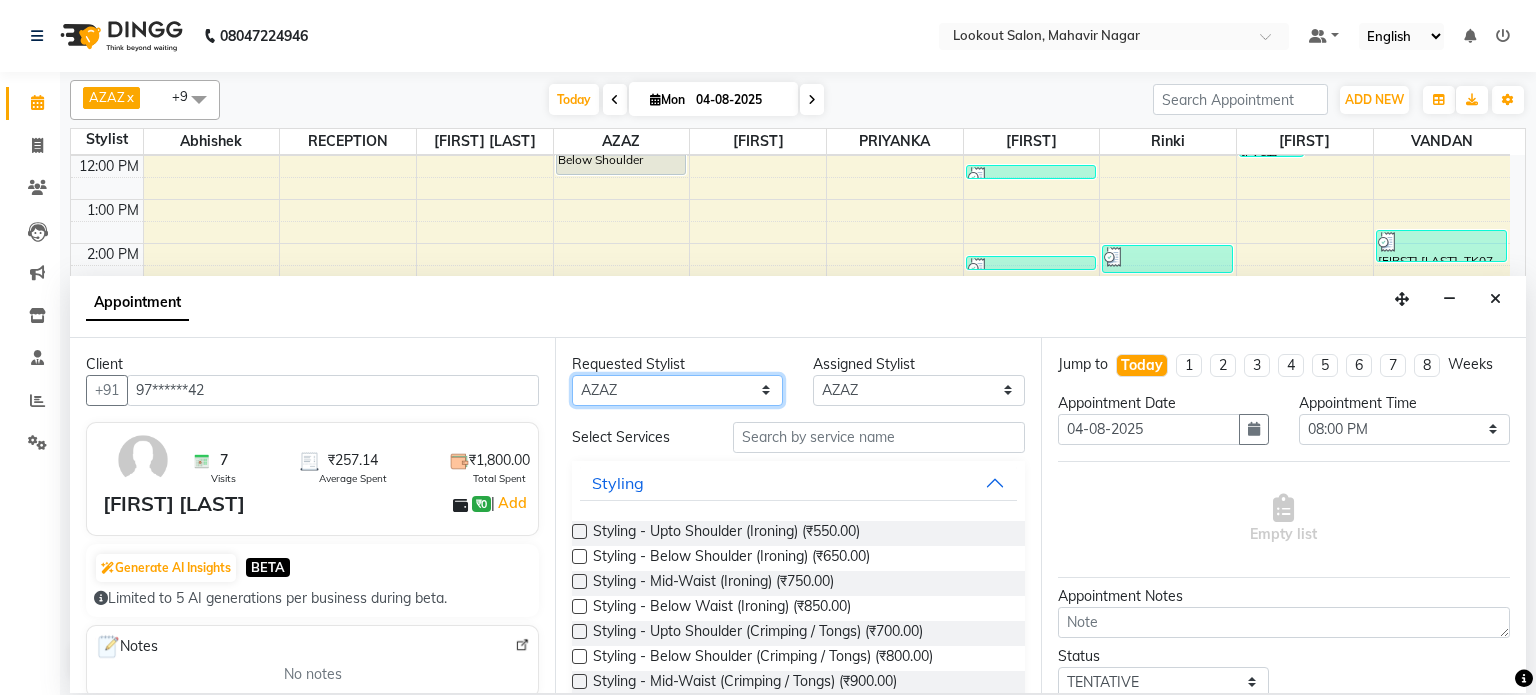 click on "Any [FIRST] [FIRST] [FIRST] [FIRST] [FIRST] [FIRST] [FIRST] [FIRST] [FIRST] [FIRST] [FIRST]" at bounding box center [677, 390] 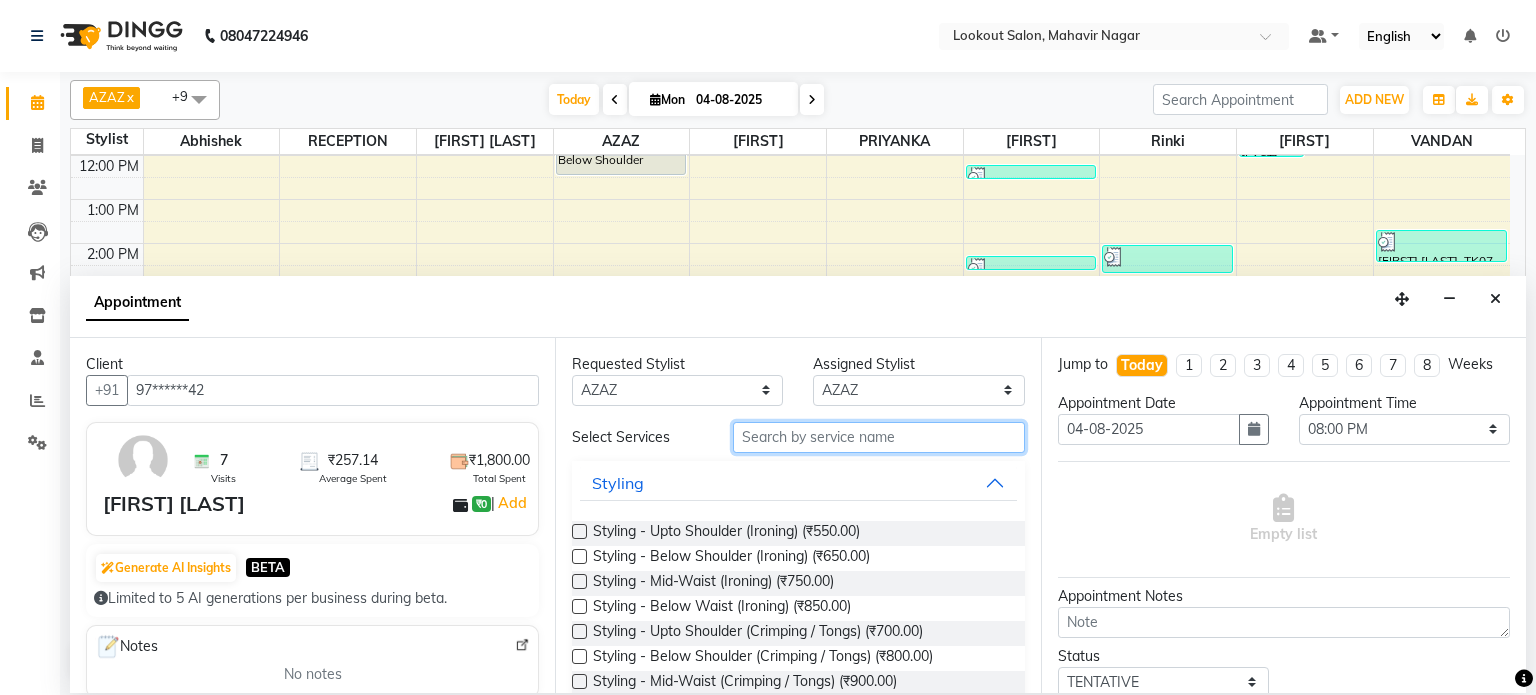 click at bounding box center [879, 437] 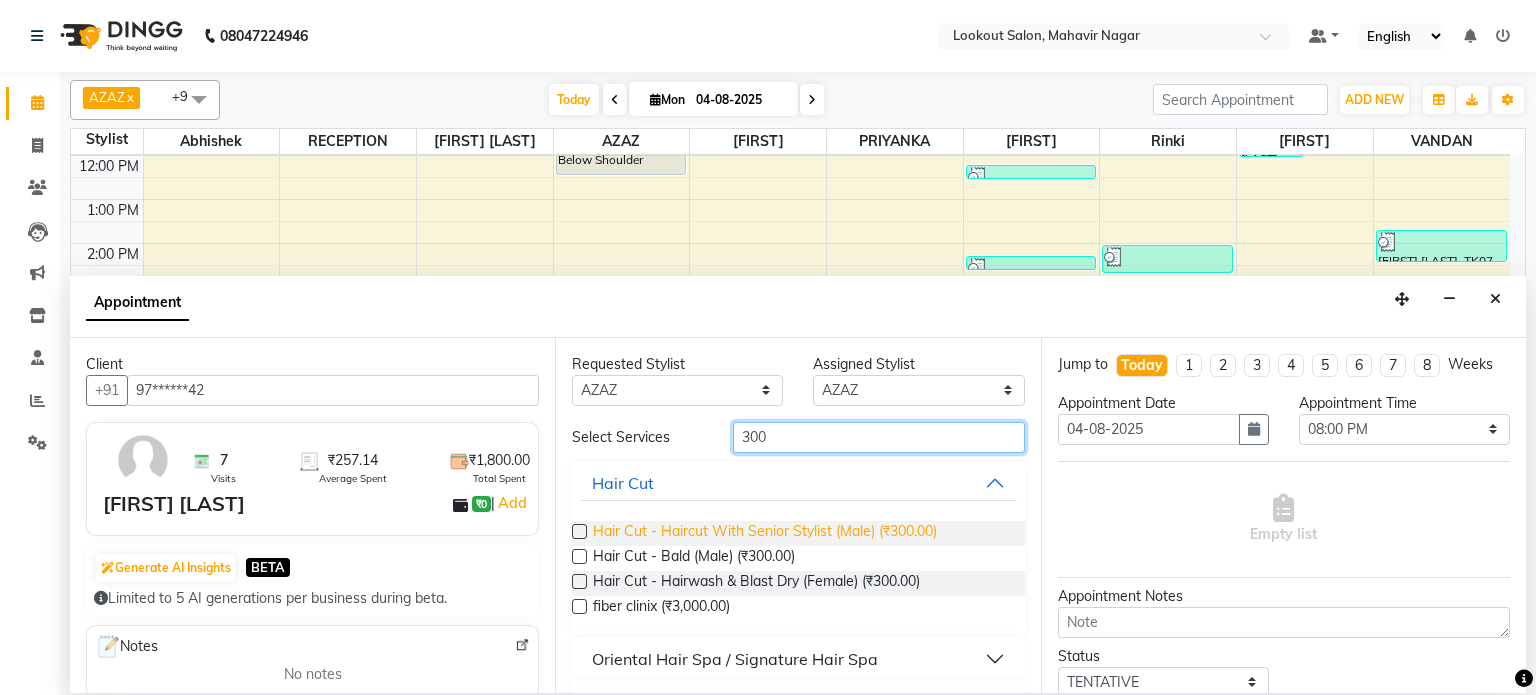 type on "300" 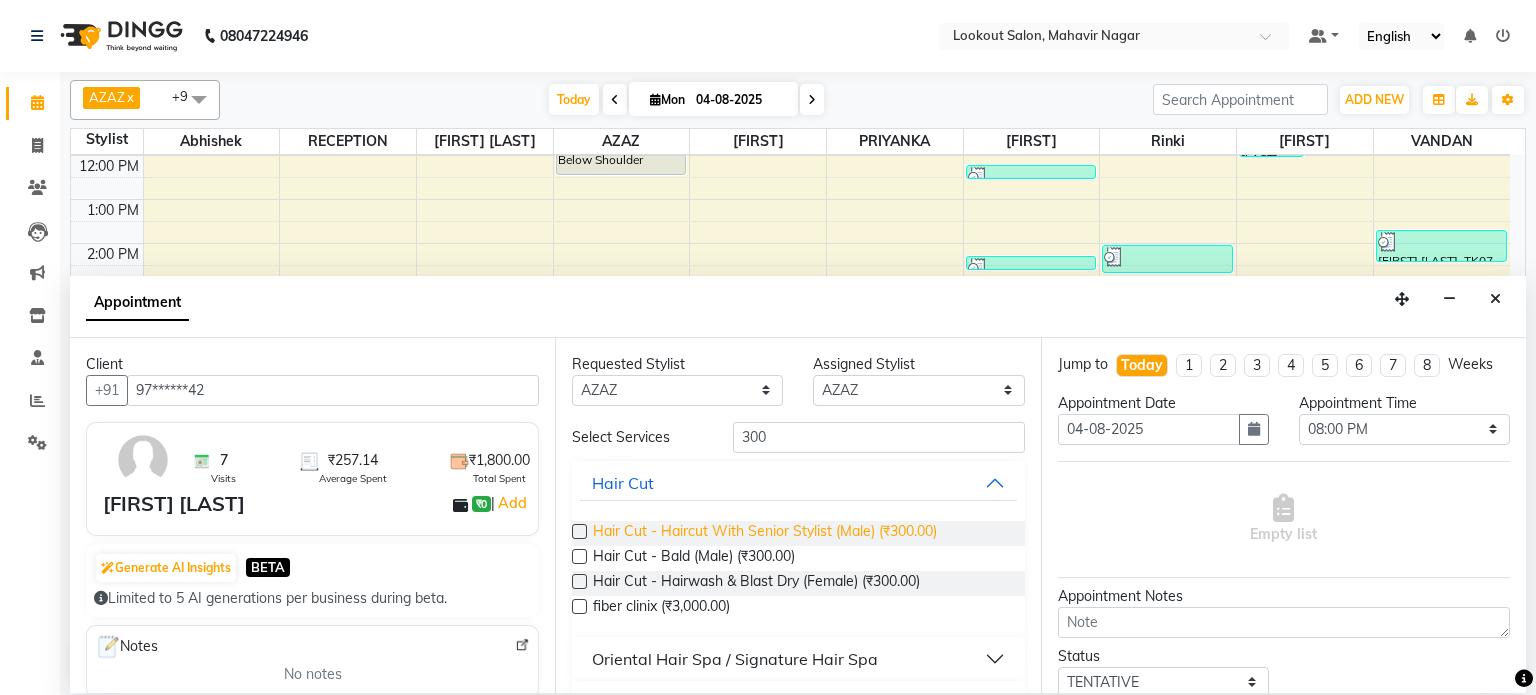click on "Hair Cut - Haircut With Senior Stylist (Male) (₹300.00)" at bounding box center [765, 533] 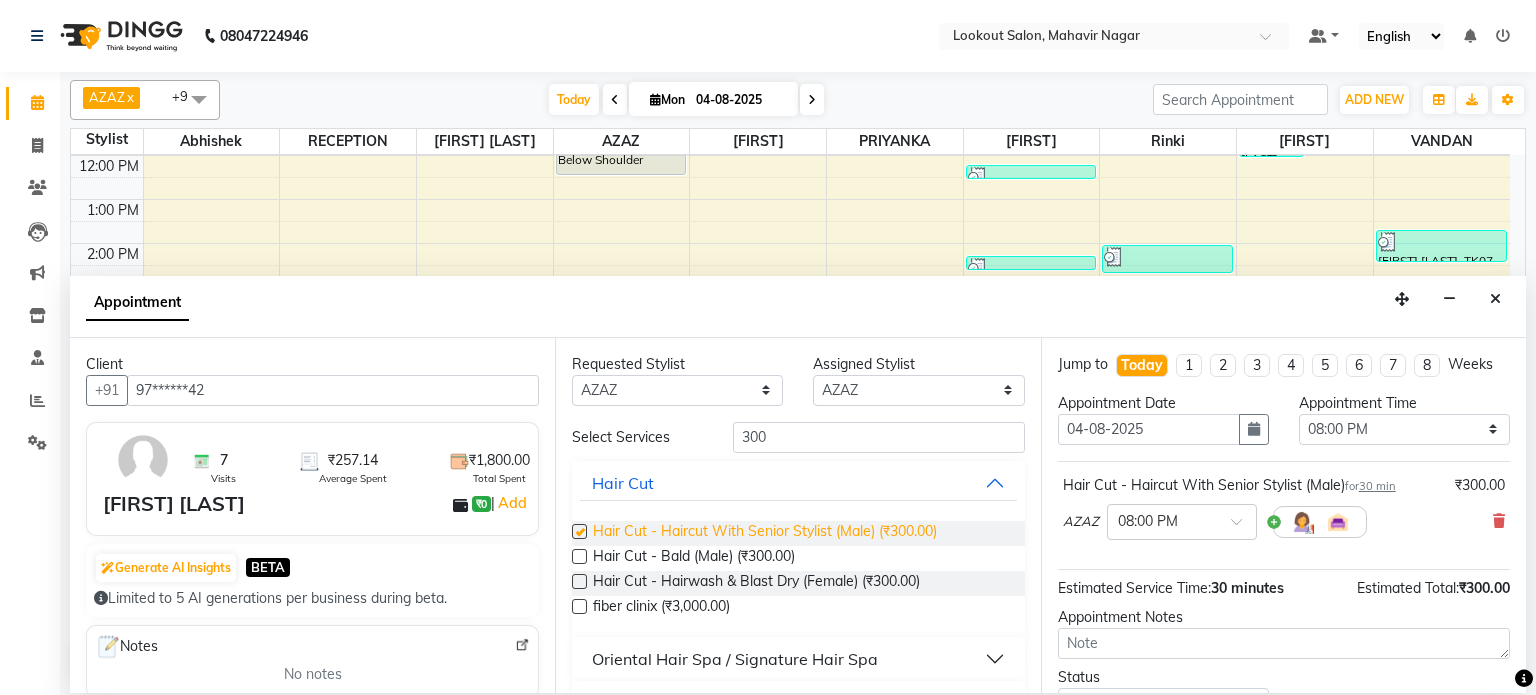 checkbox on "false" 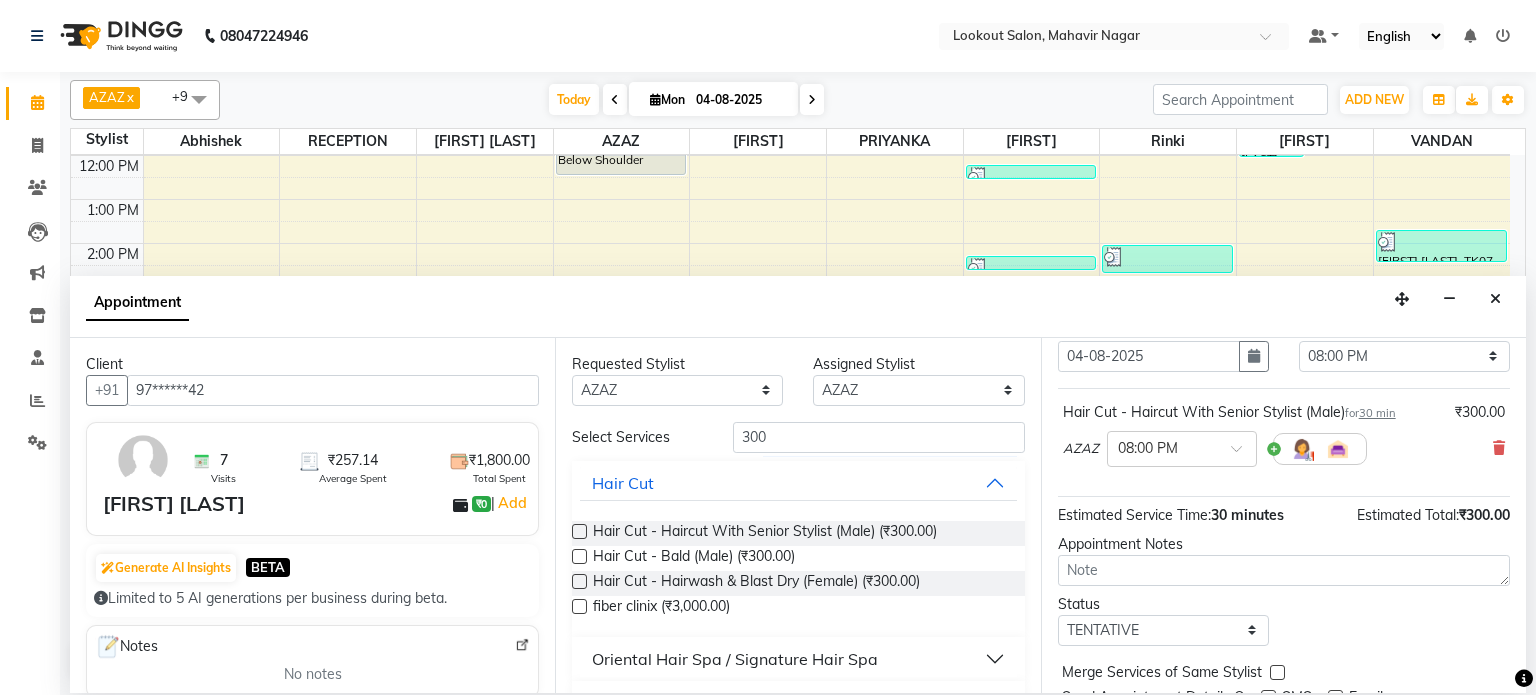 scroll, scrollTop: 151, scrollLeft: 0, axis: vertical 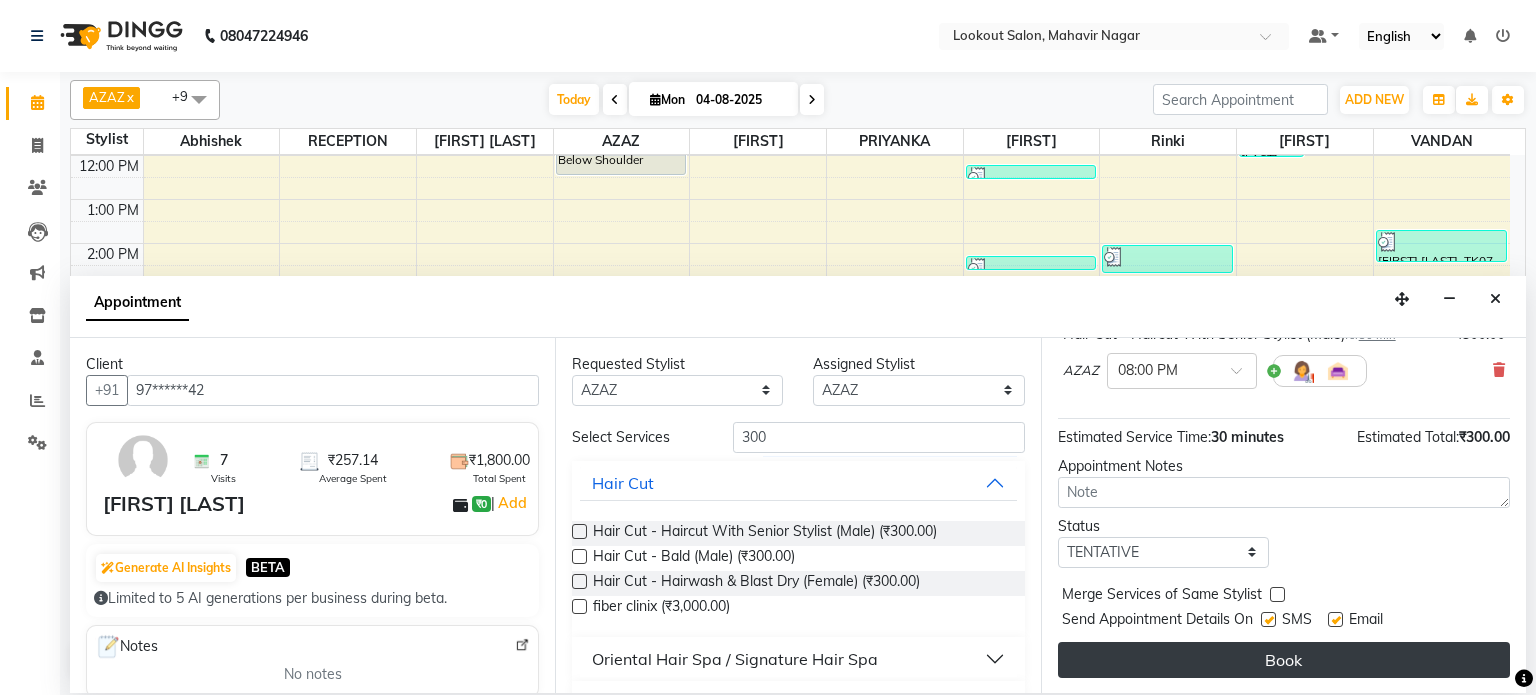 click on "Book" at bounding box center (1284, 660) 